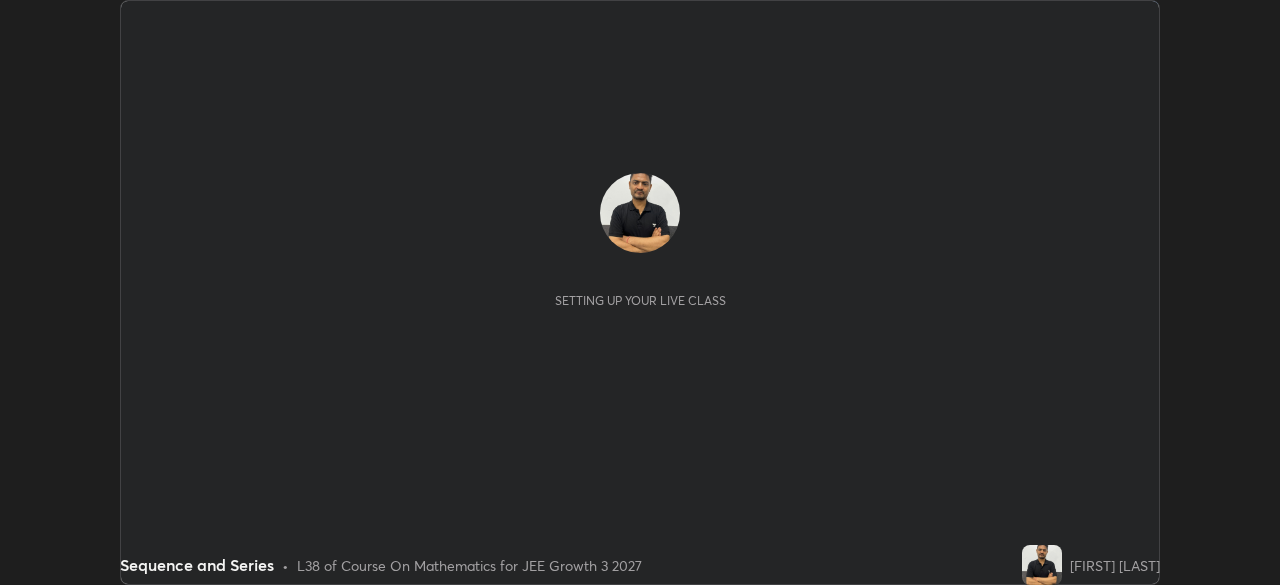 scroll, scrollTop: 0, scrollLeft: 0, axis: both 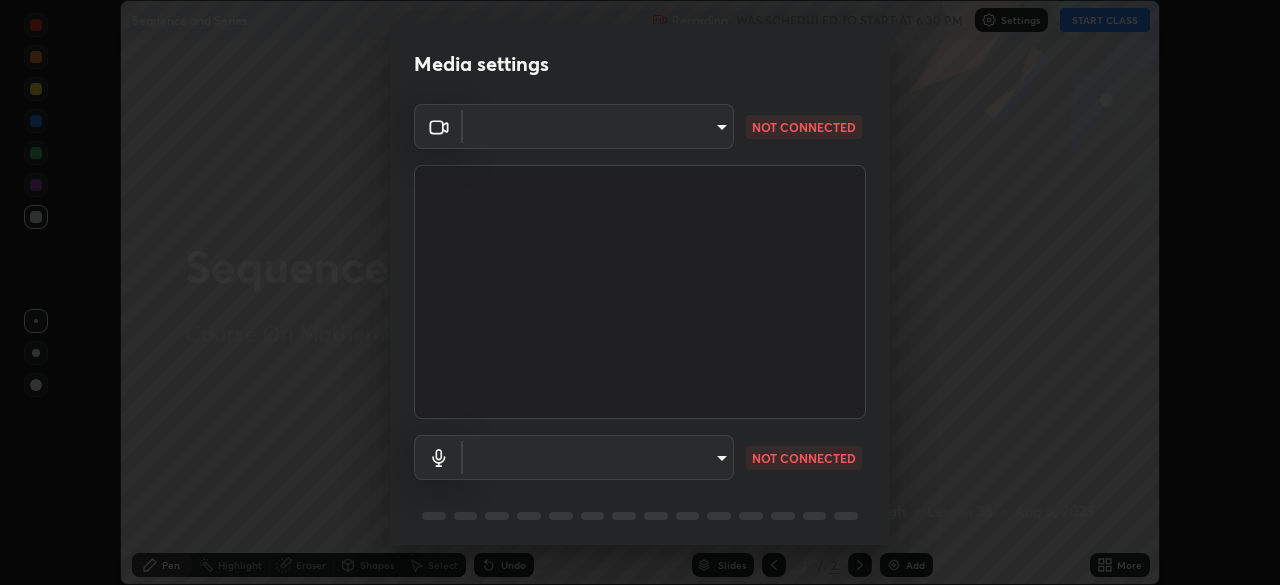 type on "094ffe3f61abc64f3ce73721aab664ef57d10a5fc7d187ad1ef3fa5fd4d2b427" 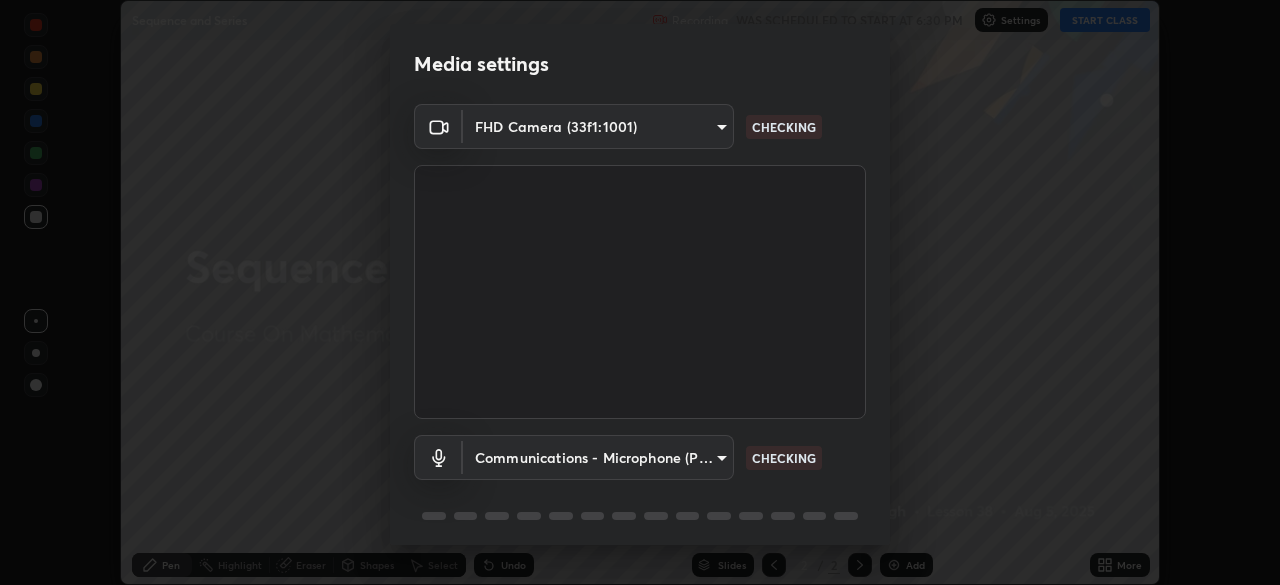 click on "Erase all Sequence and Series Recording WAS SCHEDULED TO START AT 6:30 PM Settings START CLASS Setting up your live class Sequence and Series • L38 of Course On Mathematics for JEE Growth 3 2027 [FIRST] [LAST] Pen Highlight Eraser Shapes Select Undo Slides 2 / 2 Add More No doubts shared Encourage your learners to ask a doubt for better clarity Report an issue Reason for reporting Buffering Chat not working Audio - Video sync issue Educator video quality low ​ Attach an image Report Media settings FHD Camera (33f1:1001) 094ffe3f61abc64f3ce73721aab664ef57d10a5fc7d187ad1ef3fa5fd4d2b427 CHECKING Communications - Microphone (POROSVOC) communications CHECKING 1 / 5 Next" at bounding box center [640, 292] 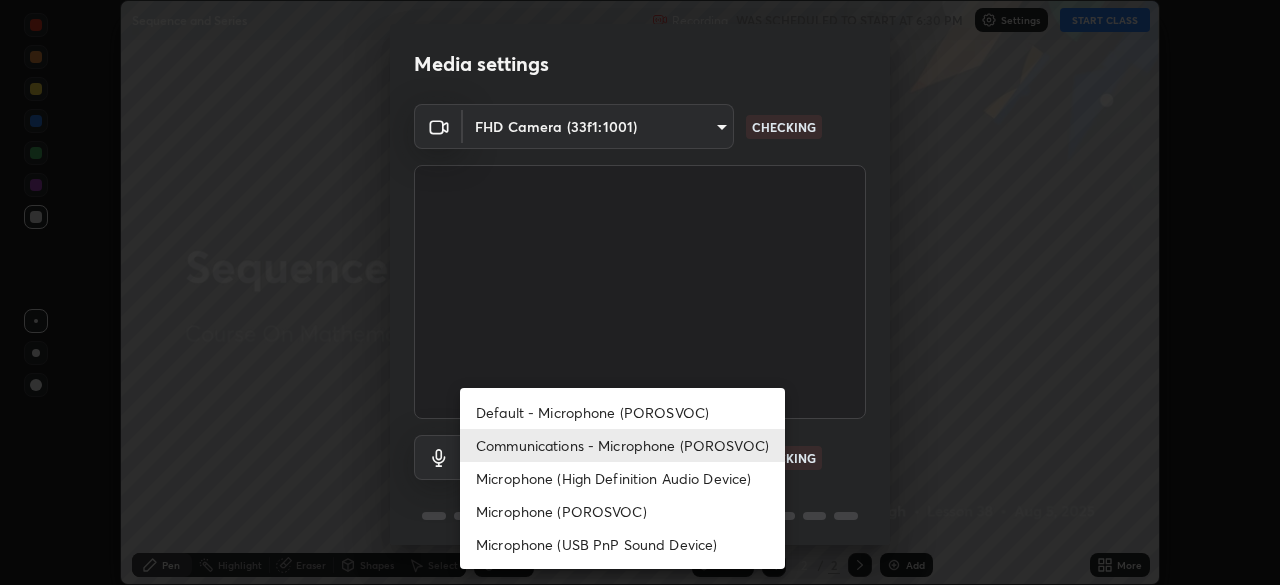 click on "Communications - Microphone (POROSVOC)" at bounding box center [622, 445] 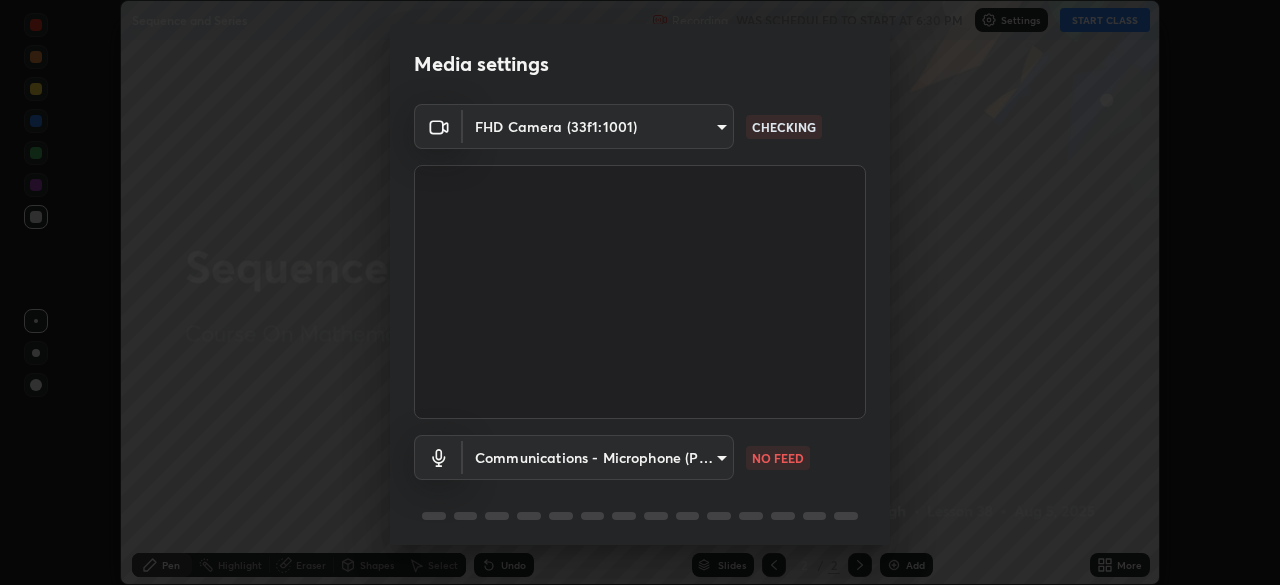 click on "Erase all Sequence and Series Recording WAS SCHEDULED TO START AT 6:30 PM Settings START CLASS Setting up your live class Sequence and Series • L38 of Course On Mathematics for JEE Growth 3 2027 [FIRST] [LAST] Pen Highlight Eraser Shapes Select Undo Slides 2 / 2 Add More No doubts shared Encourage your learners to ask a doubt for better clarity Report an issue Reason for reporting Buffering Chat not working Audio - Video sync issue Educator video quality low ​ Attach an image Report Media settings FHD Camera (33f1:1001) 094ffe3f61abc64f3ce73721aab664ef57d10a5fc7d187ad1ef3fa5fd4d2b427 CHECKING Communications - Microphone (POROSVOC) communications NO FEED 1 / 5 Next" at bounding box center (640, 292) 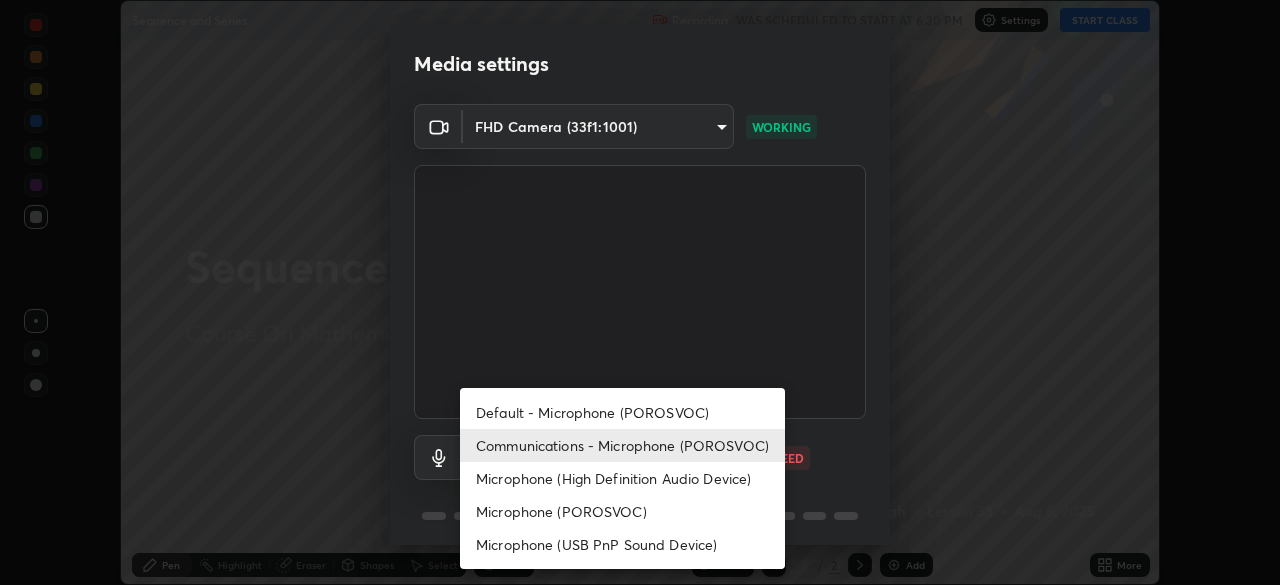 click on "Default - Microphone (POROSVOC)" at bounding box center (622, 412) 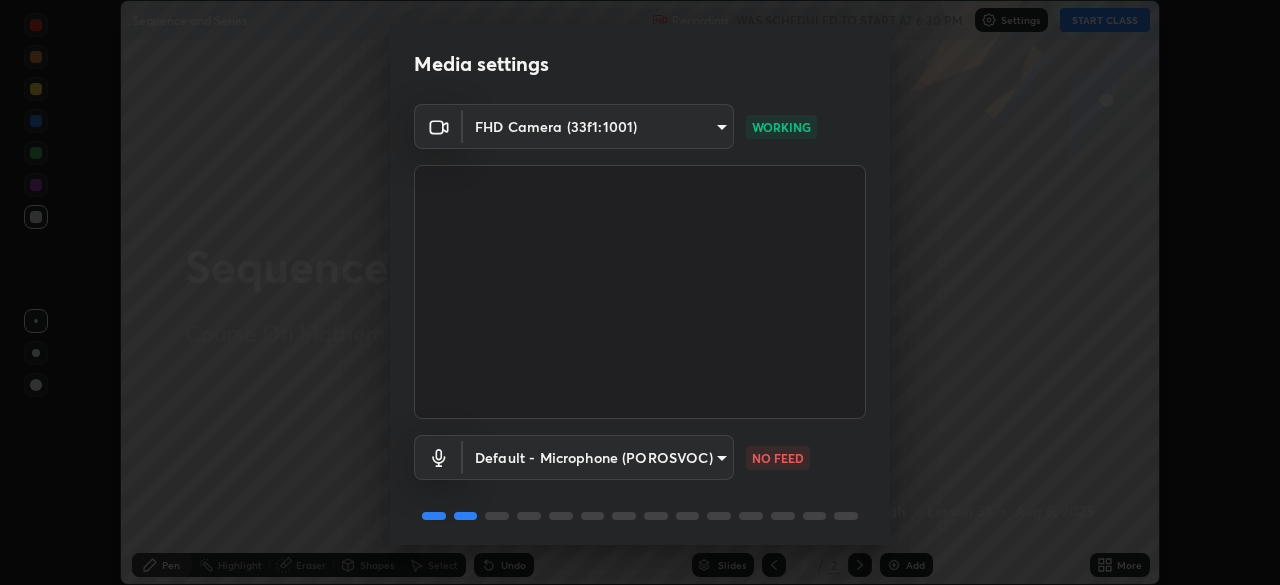 click on "Erase all Sequence and Series Recording WAS SCHEDULED TO START AT 6:30 PM Settings START CLASS Setting up your live class Sequence and Series • L38 of Course On Mathematics for JEE Growth 3 2027 [FIRST] [LAST] Pen Highlight Eraser Shapes Select Undo Slides 2 / 2 Add More No doubts shared Encourage your learners to ask a doubt for better clarity Report an issue Reason for reporting Buffering Chat not working Audio - Video sync issue Educator video quality low ​ Attach an image Report Media settings FHD Camera (33f1:1001) 094ffe3f61abc64f3ce73721aab664ef57d10a5fc7d187ad1ef3fa5fd4d2b427 WORKING Default - Microphone (POROSVOC) default NO FEED 1 / 5 Next" at bounding box center [640, 292] 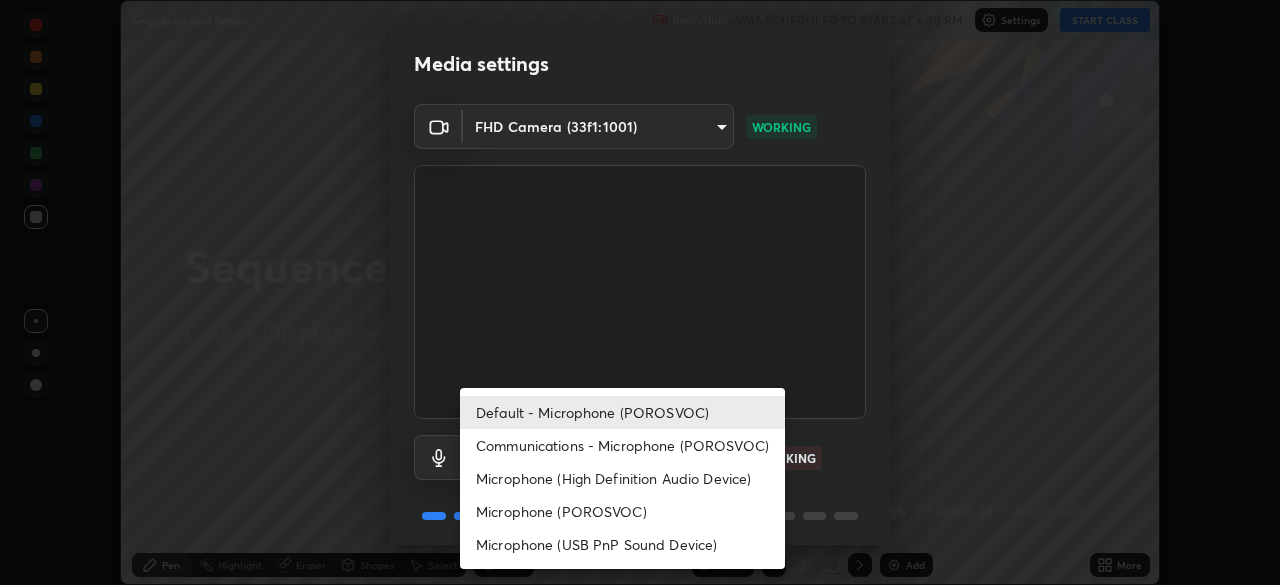 click on "Communications - Microphone (POROSVOC)" at bounding box center [622, 445] 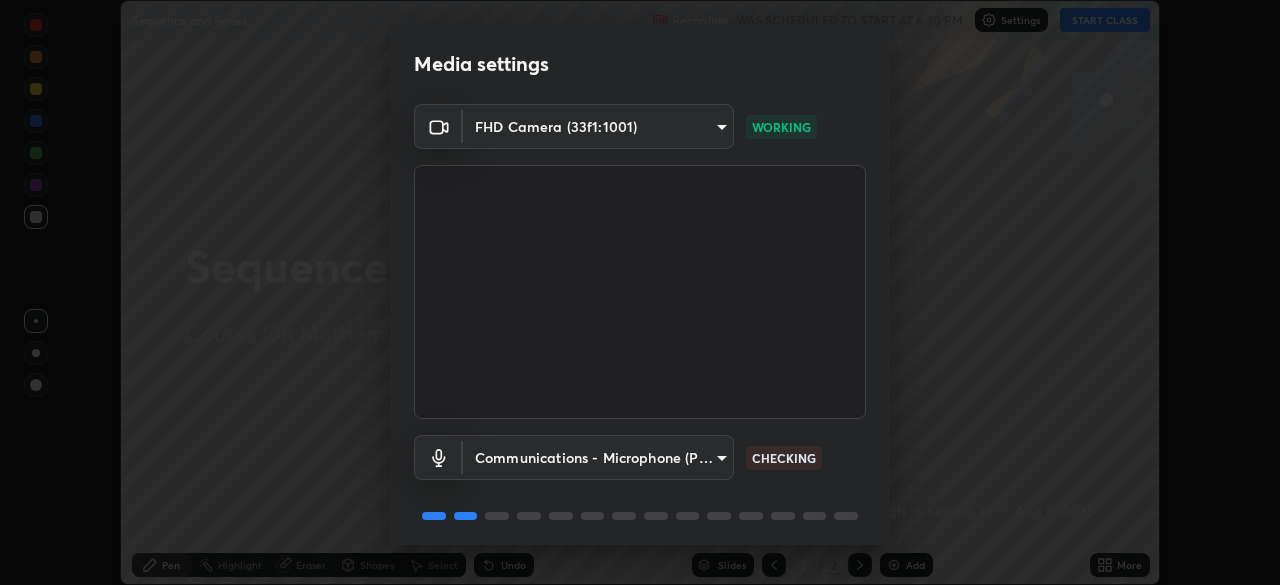 scroll, scrollTop: 71, scrollLeft: 0, axis: vertical 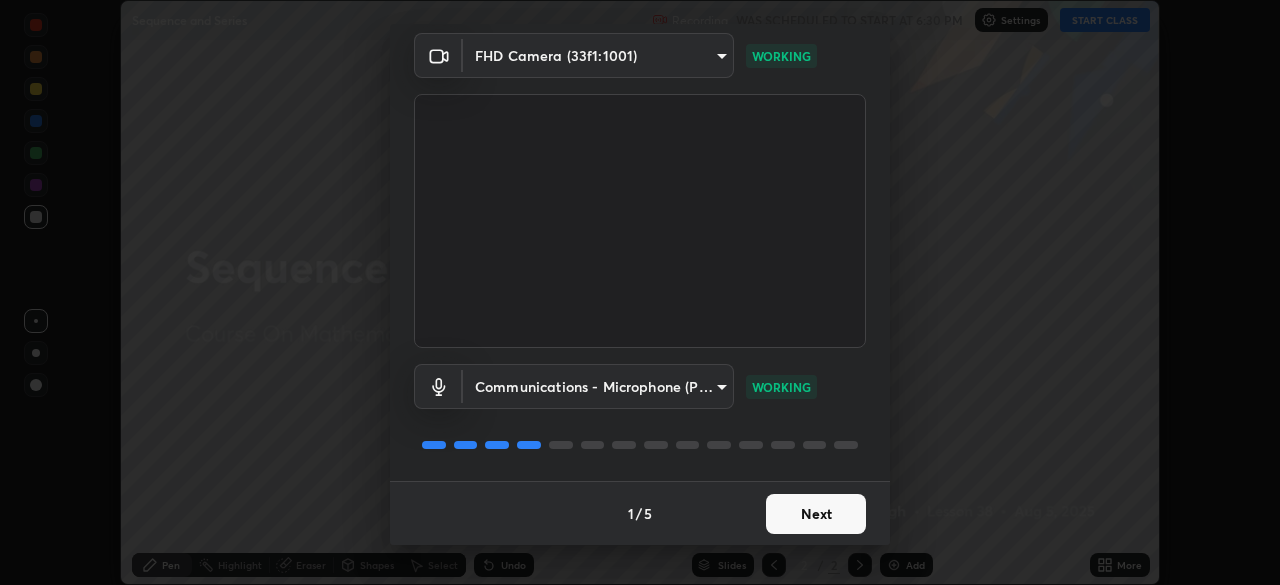 click on "Next" at bounding box center [816, 514] 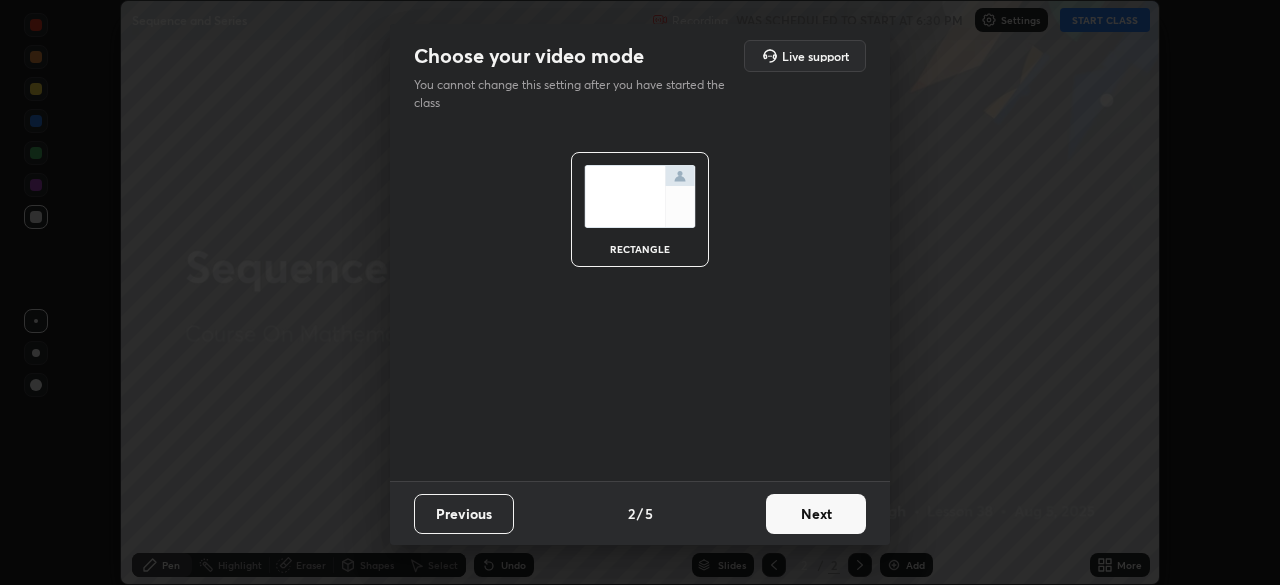scroll, scrollTop: 0, scrollLeft: 0, axis: both 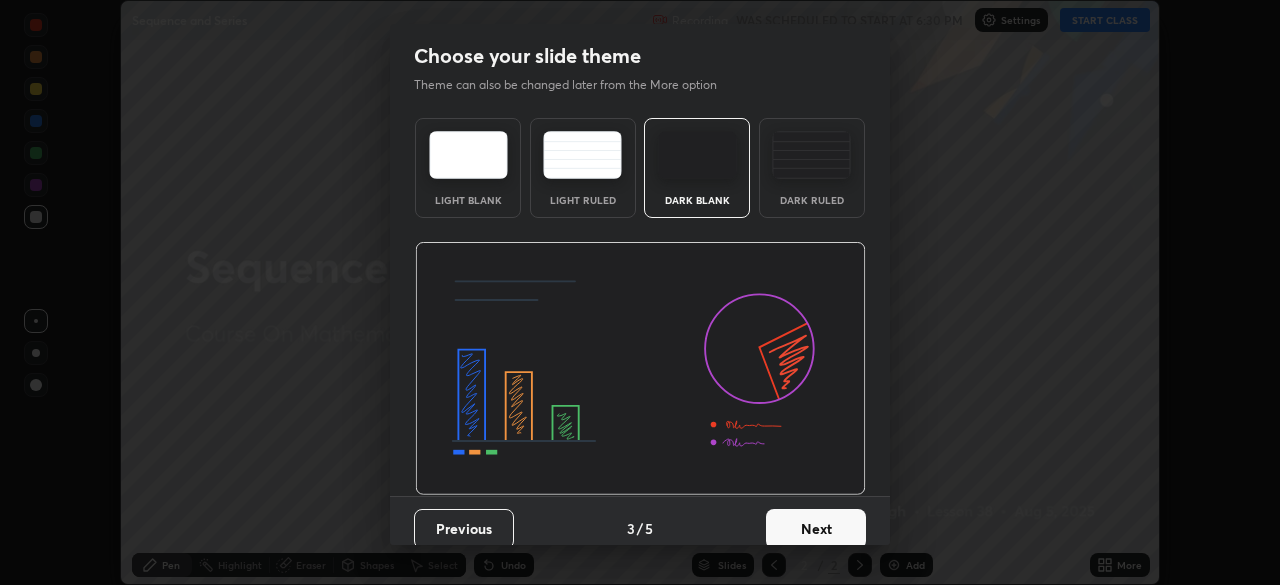 click on "Next" at bounding box center [816, 529] 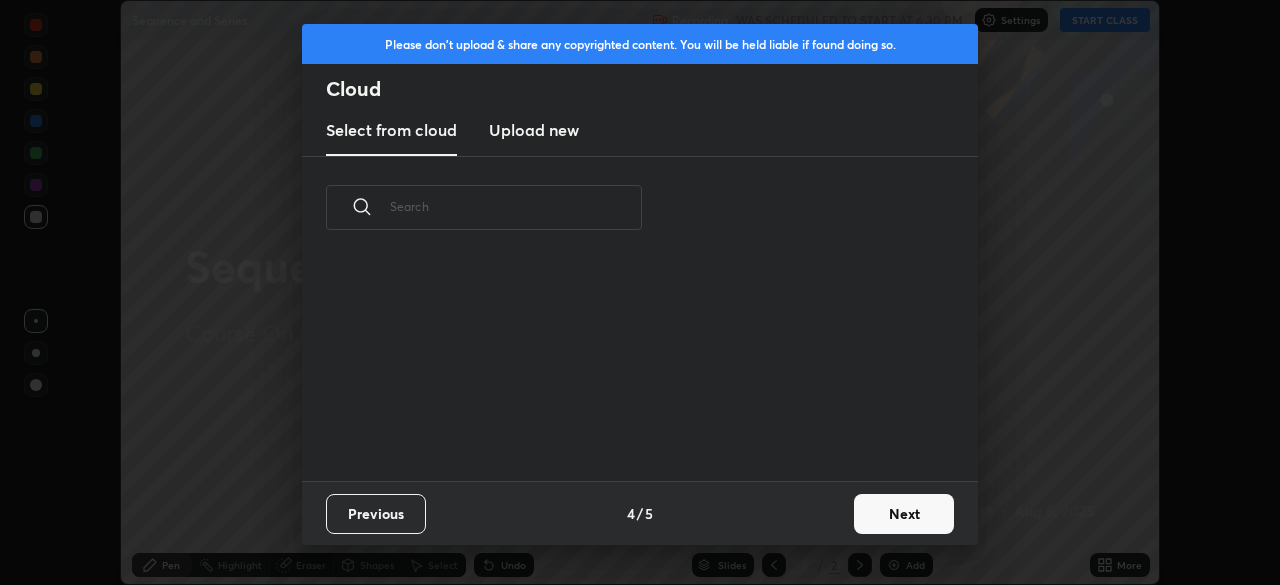 scroll, scrollTop: 7, scrollLeft: 11, axis: both 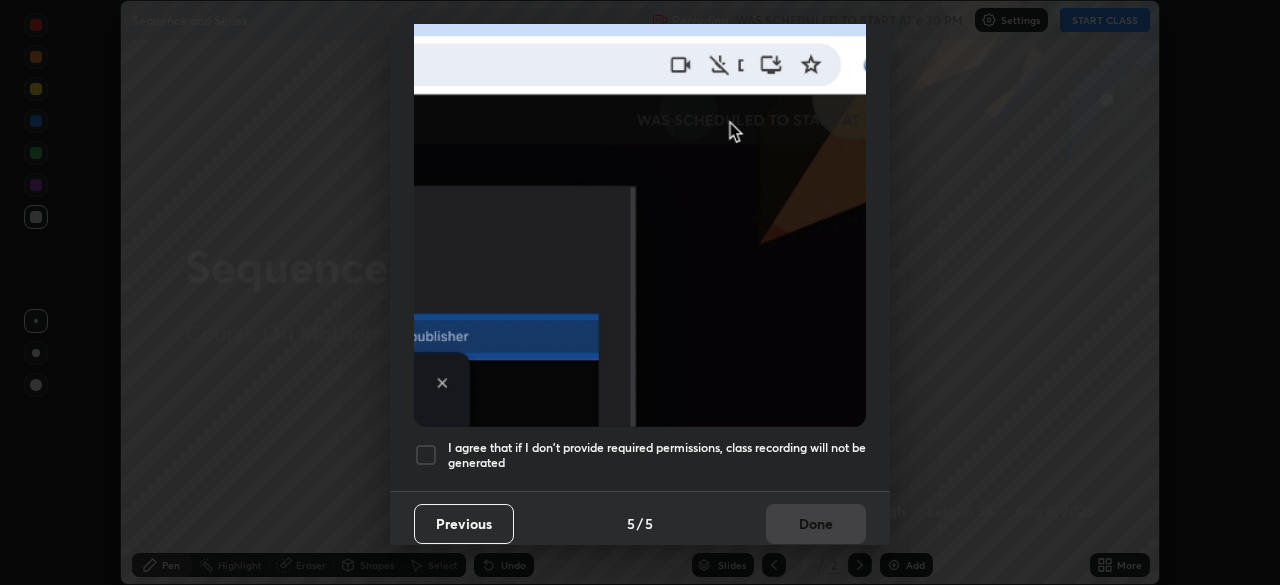 click at bounding box center (426, 455) 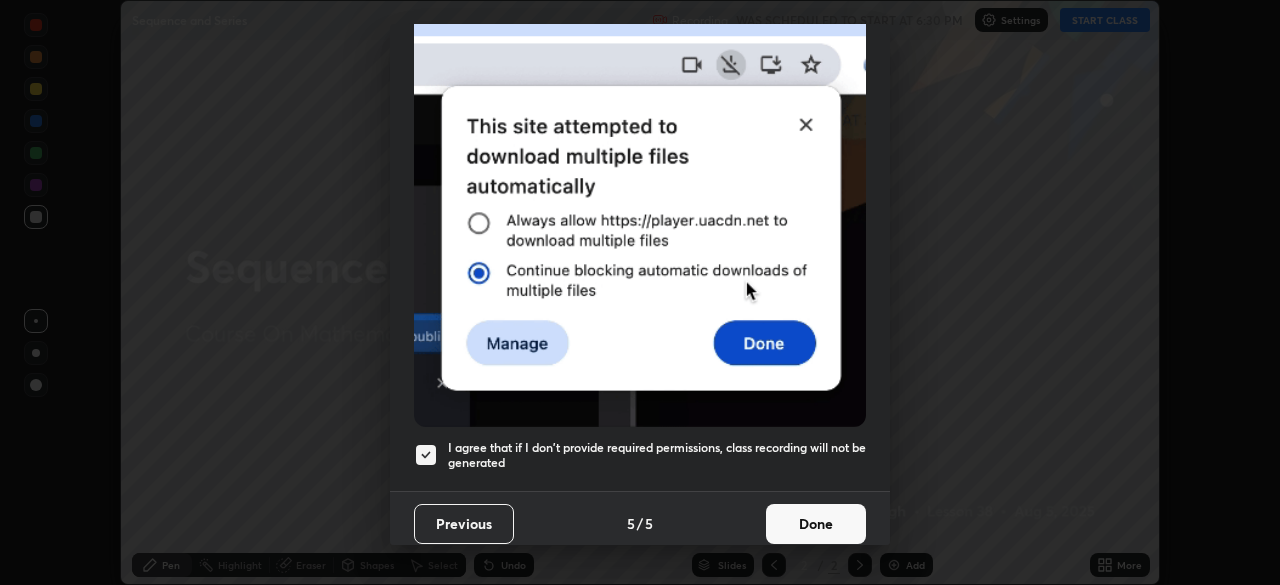 click on "Done" at bounding box center [816, 524] 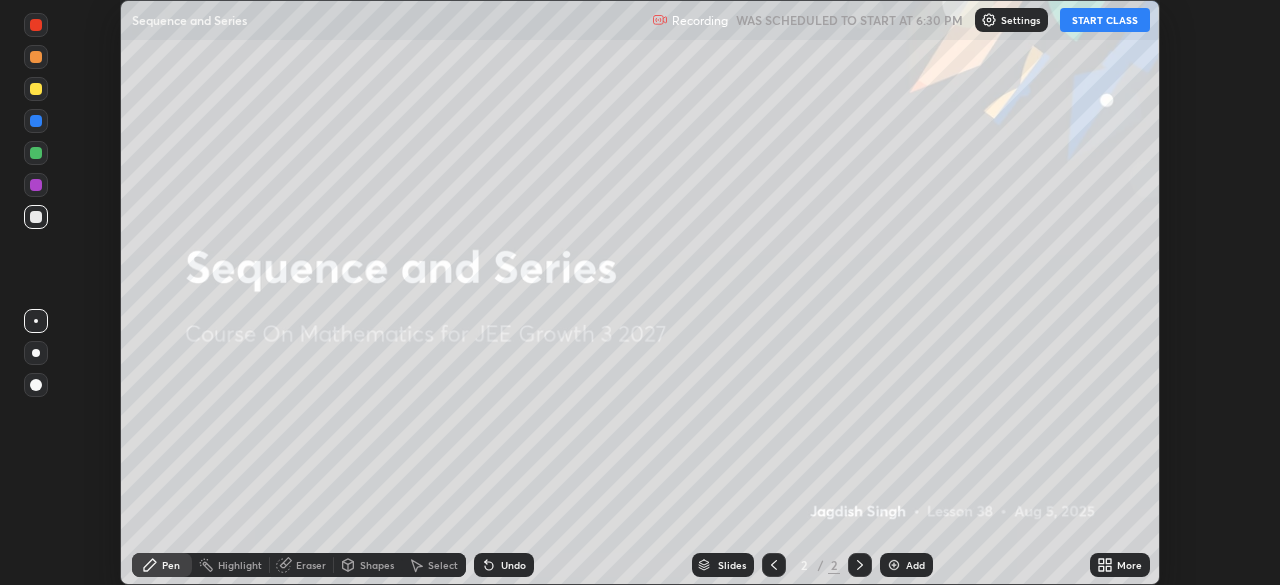 click on "More" at bounding box center [1120, 565] 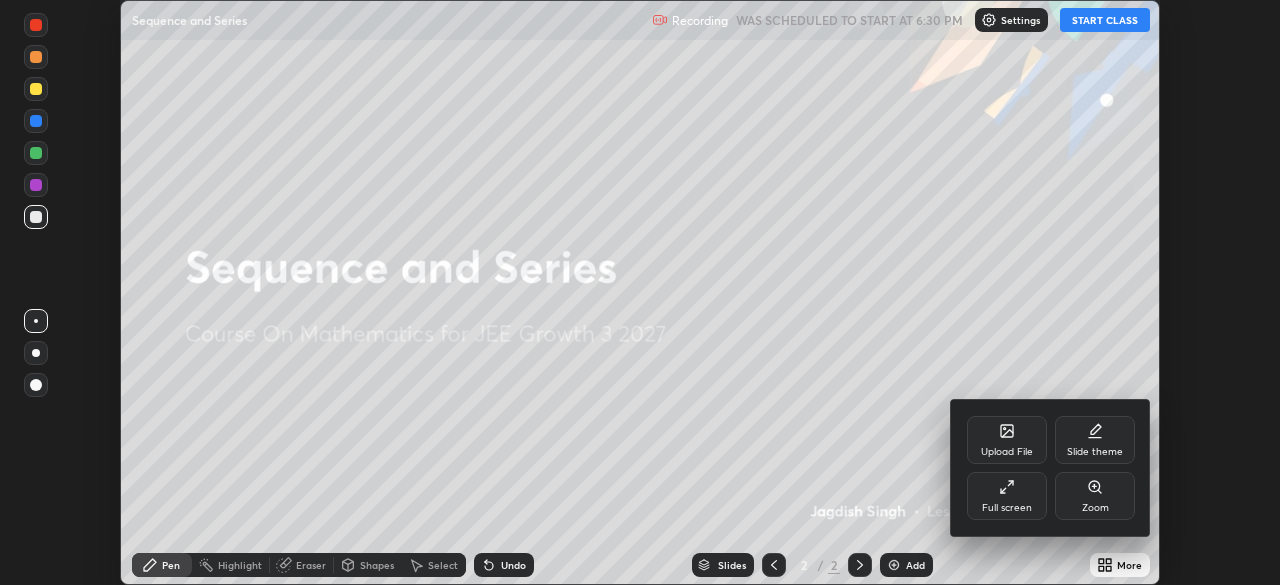 click on "Full screen" at bounding box center [1007, 496] 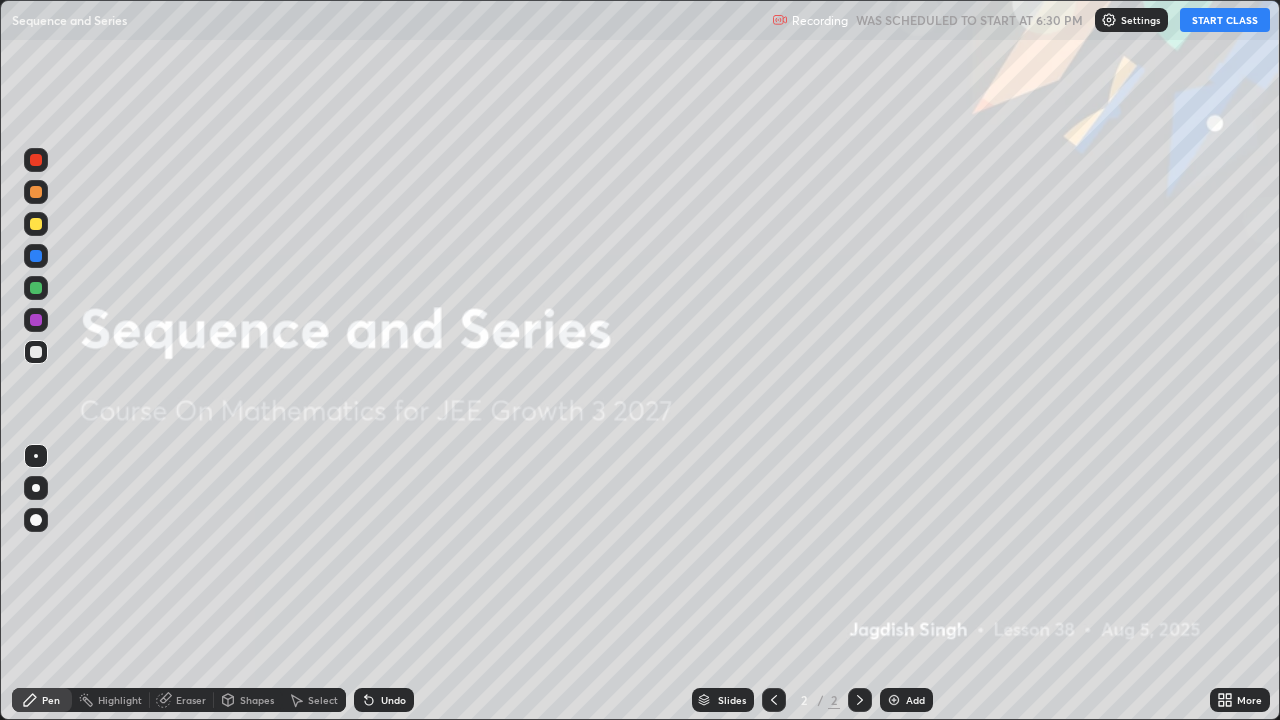 scroll, scrollTop: 99280, scrollLeft: 98720, axis: both 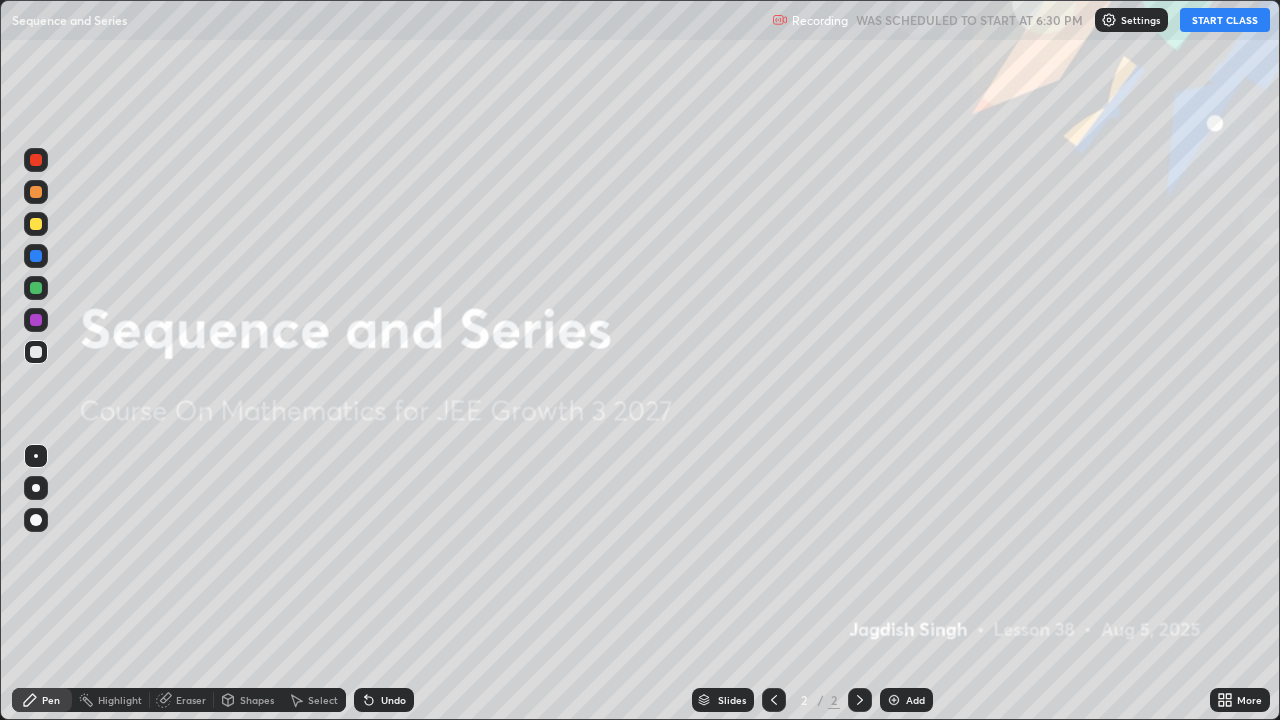 click on "START CLASS" at bounding box center [1225, 20] 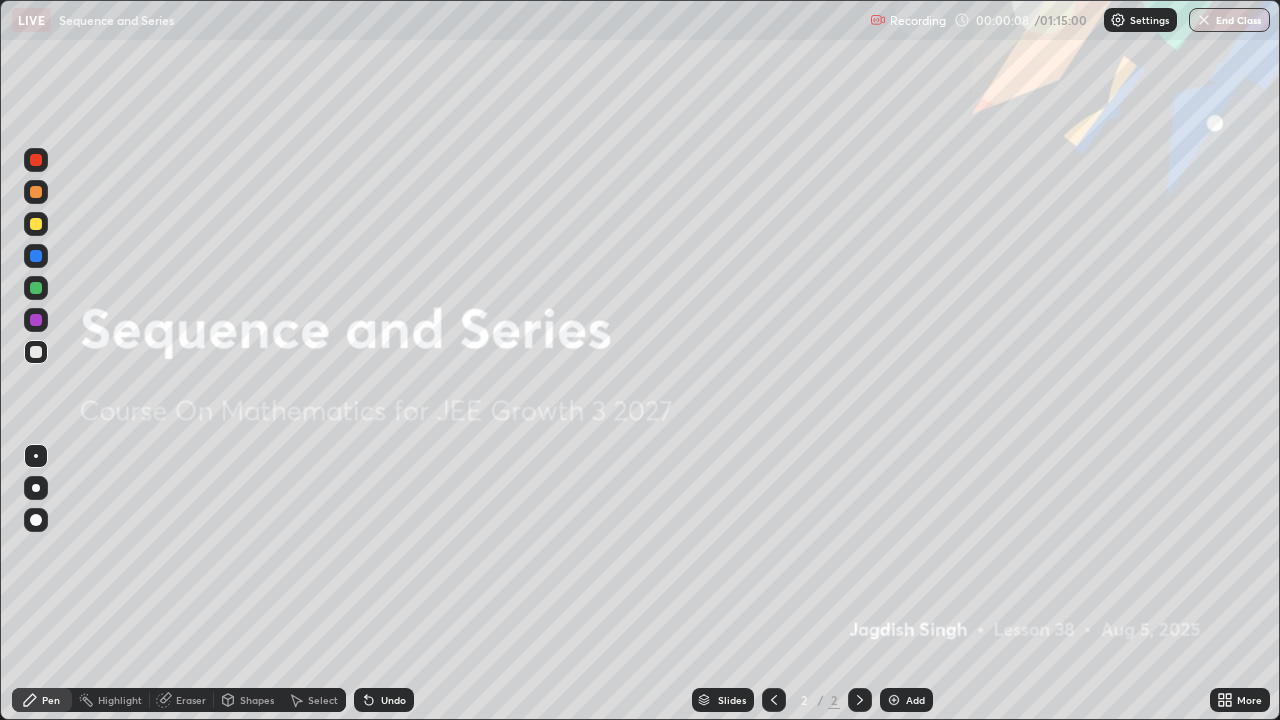 click on "Add" at bounding box center (906, 700) 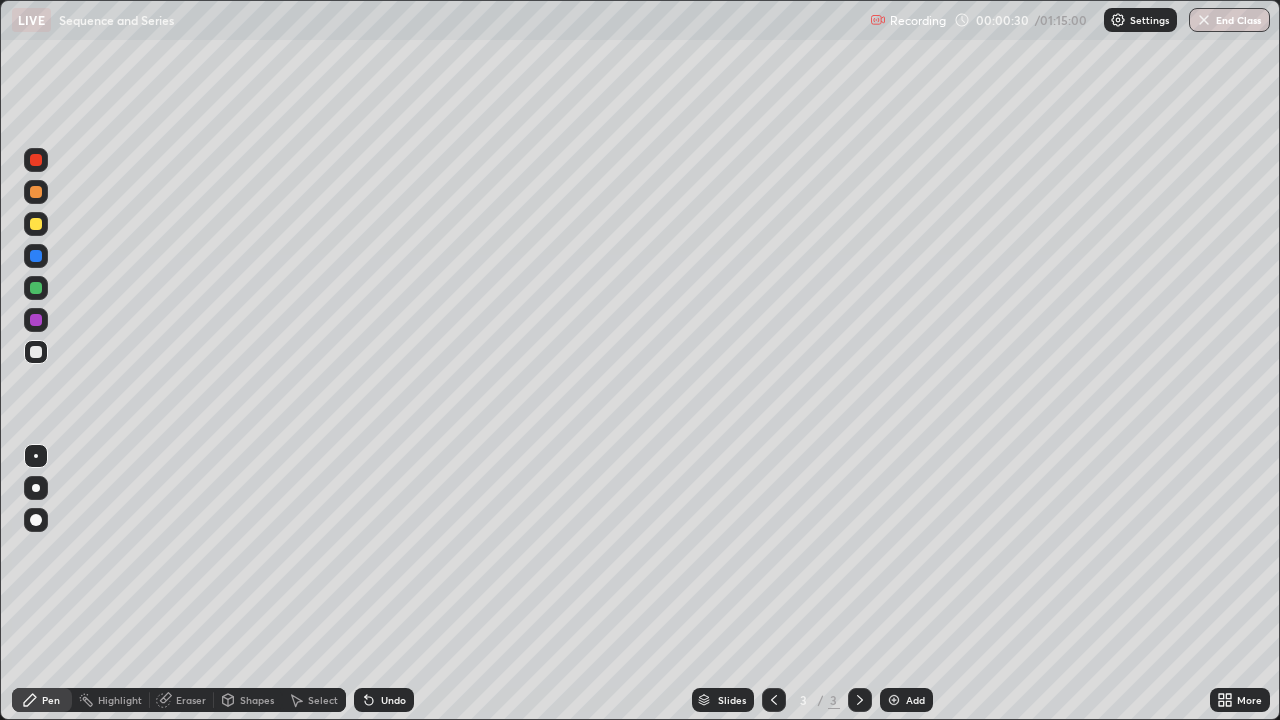click at bounding box center (36, 224) 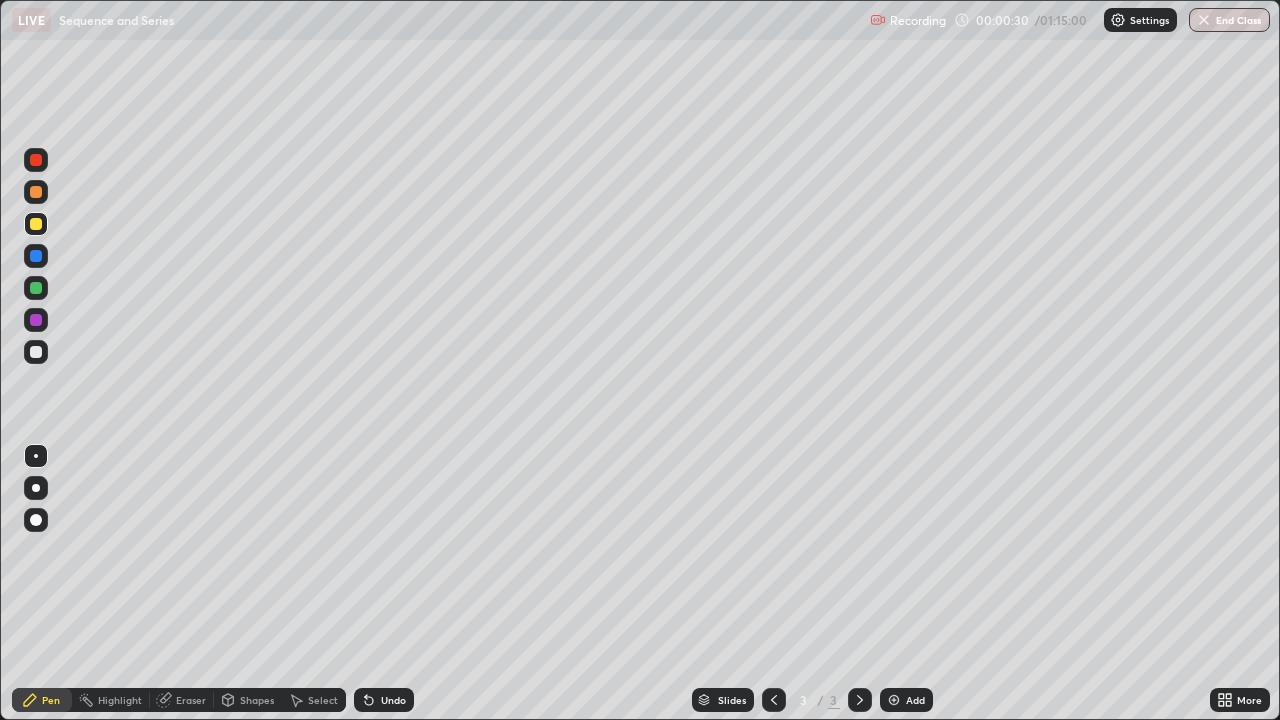 click at bounding box center [36, 224] 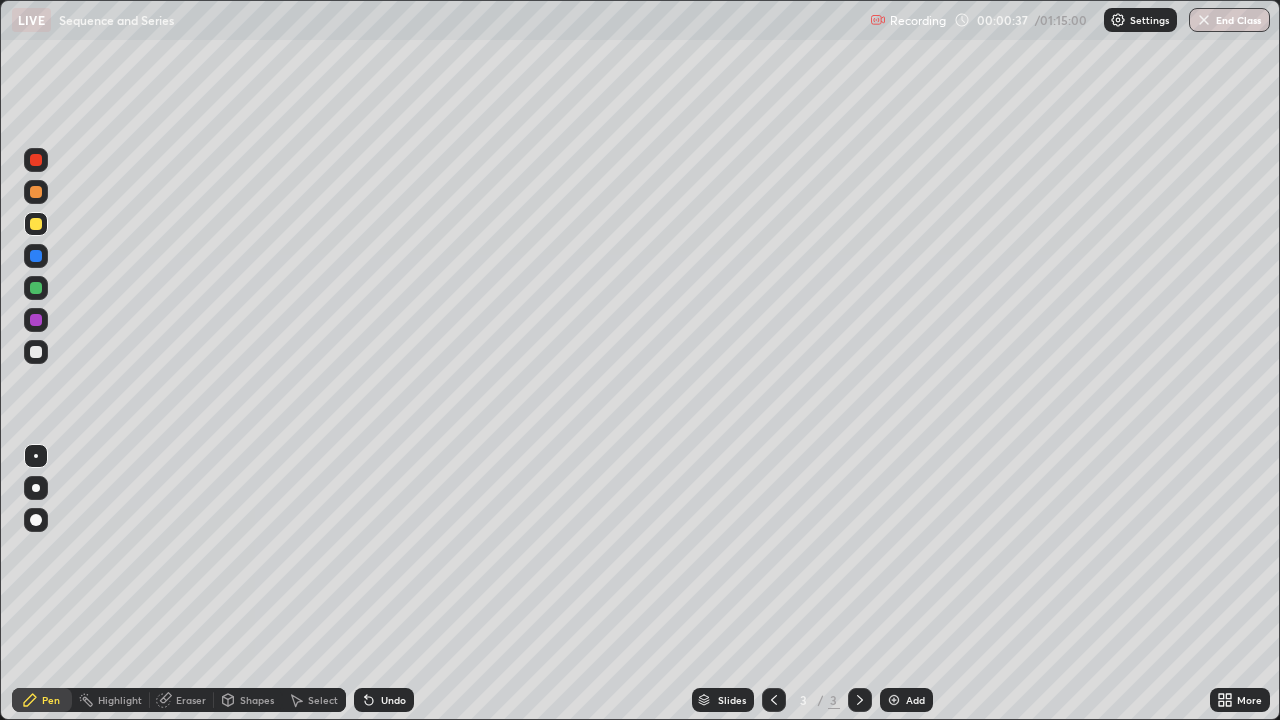 click at bounding box center [36, 224] 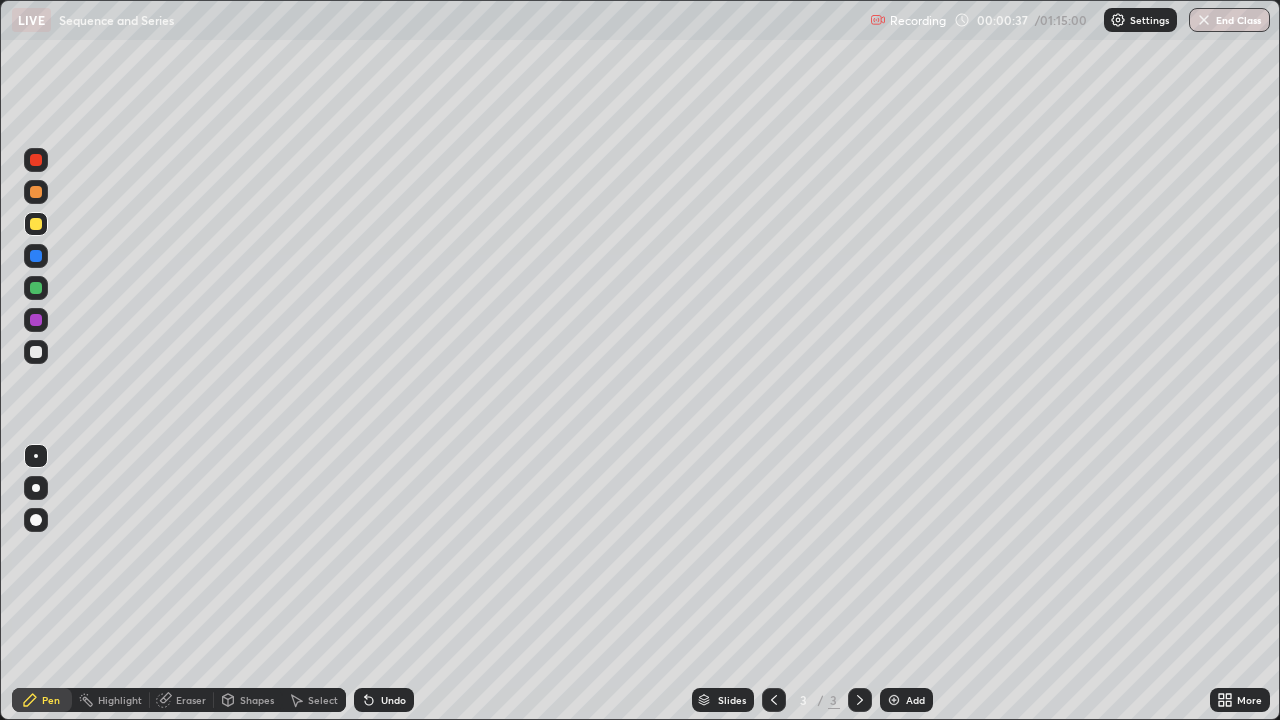 click at bounding box center [36, 224] 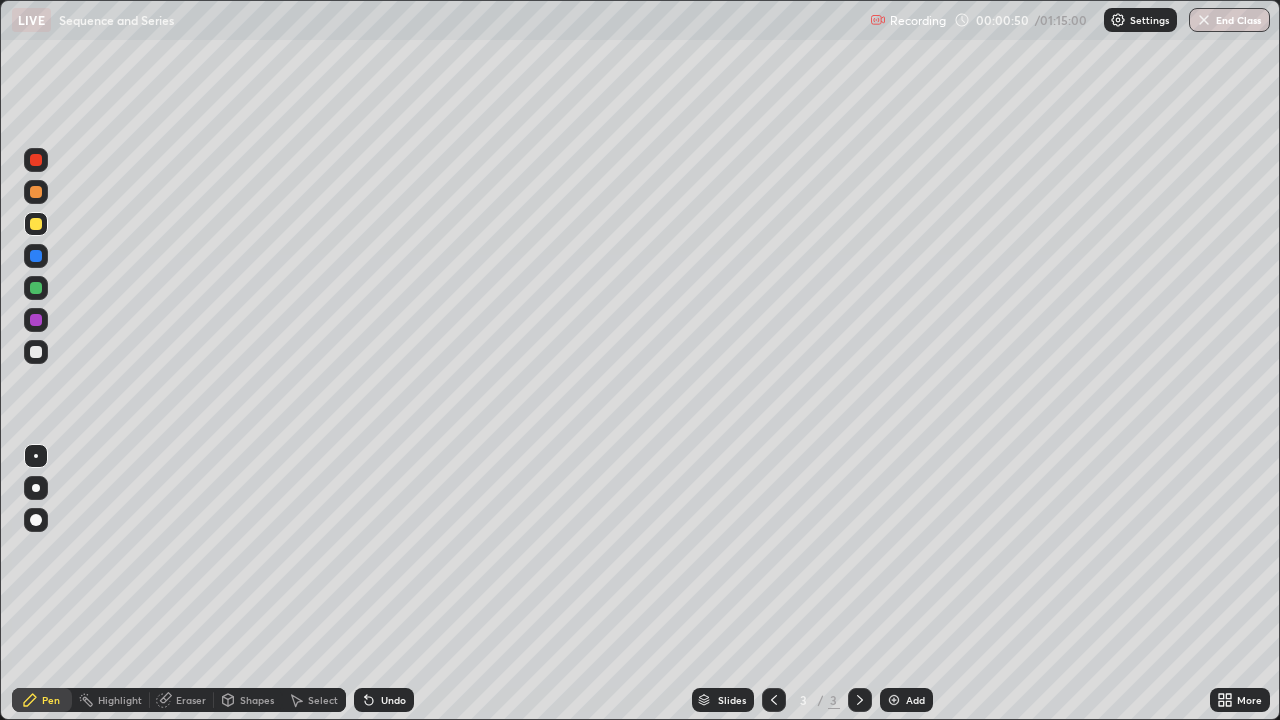 click at bounding box center (36, 288) 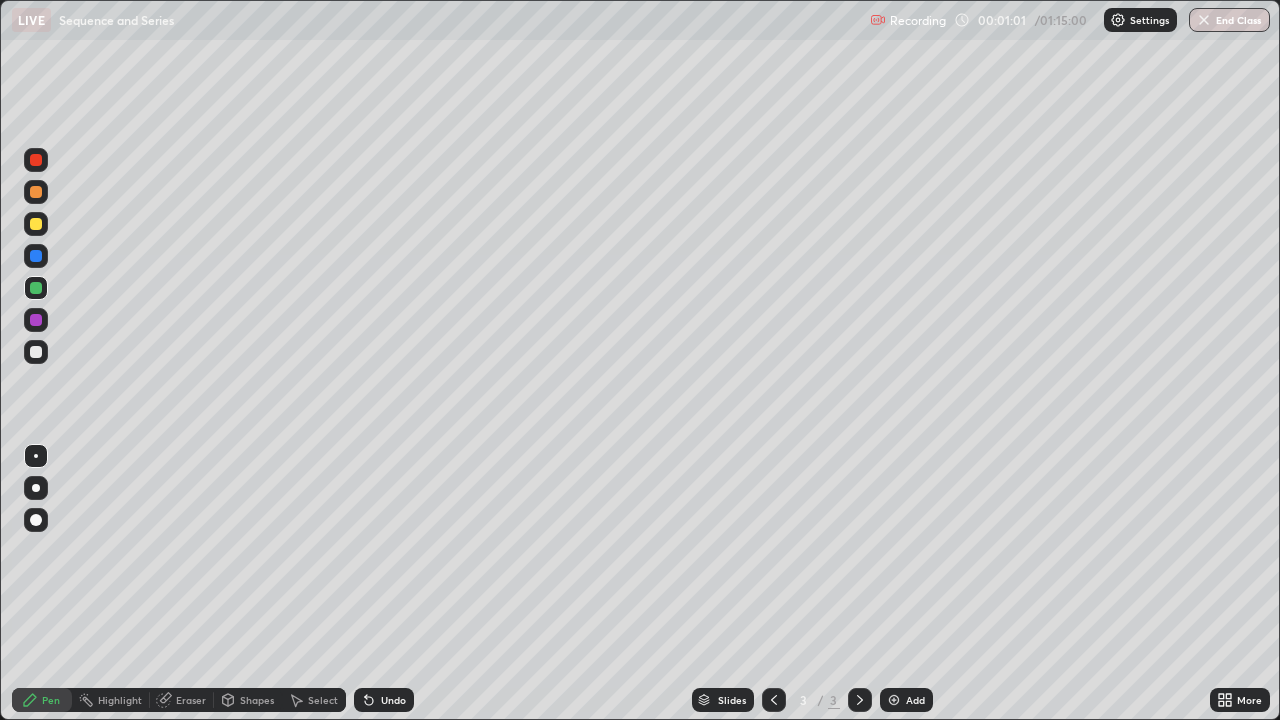 click at bounding box center (36, 352) 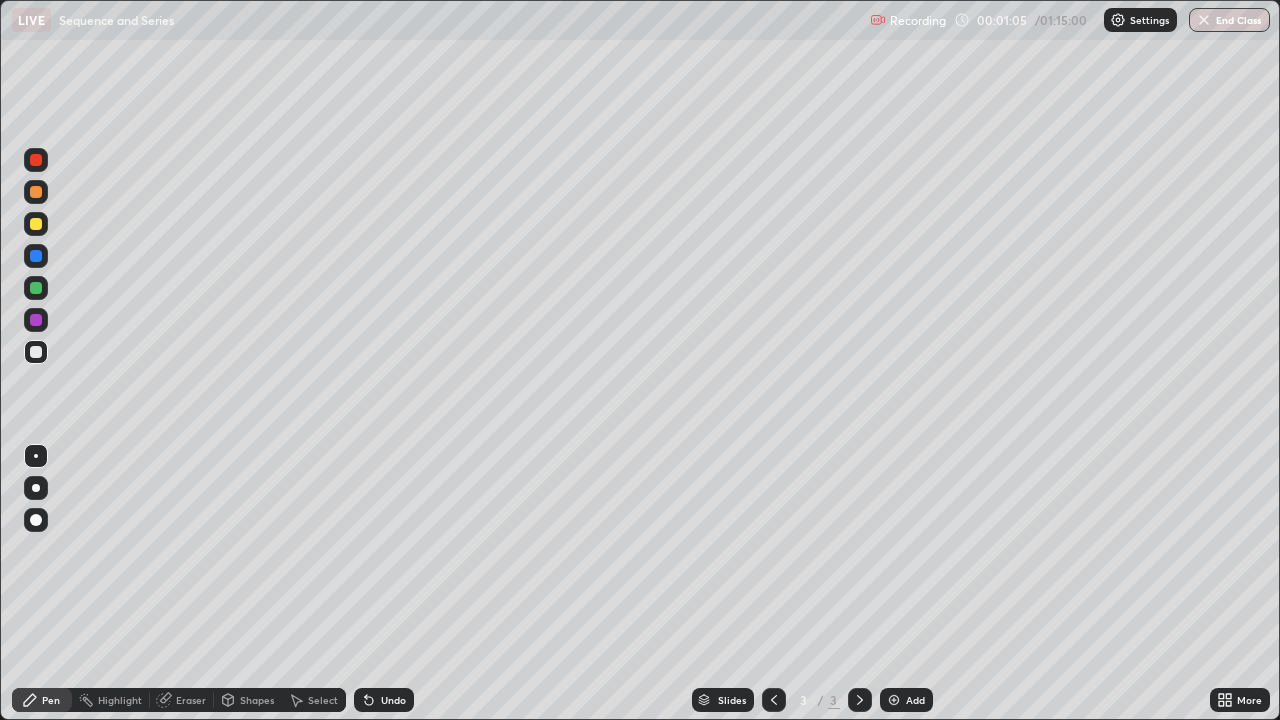 click on "Eraser" at bounding box center (182, 700) 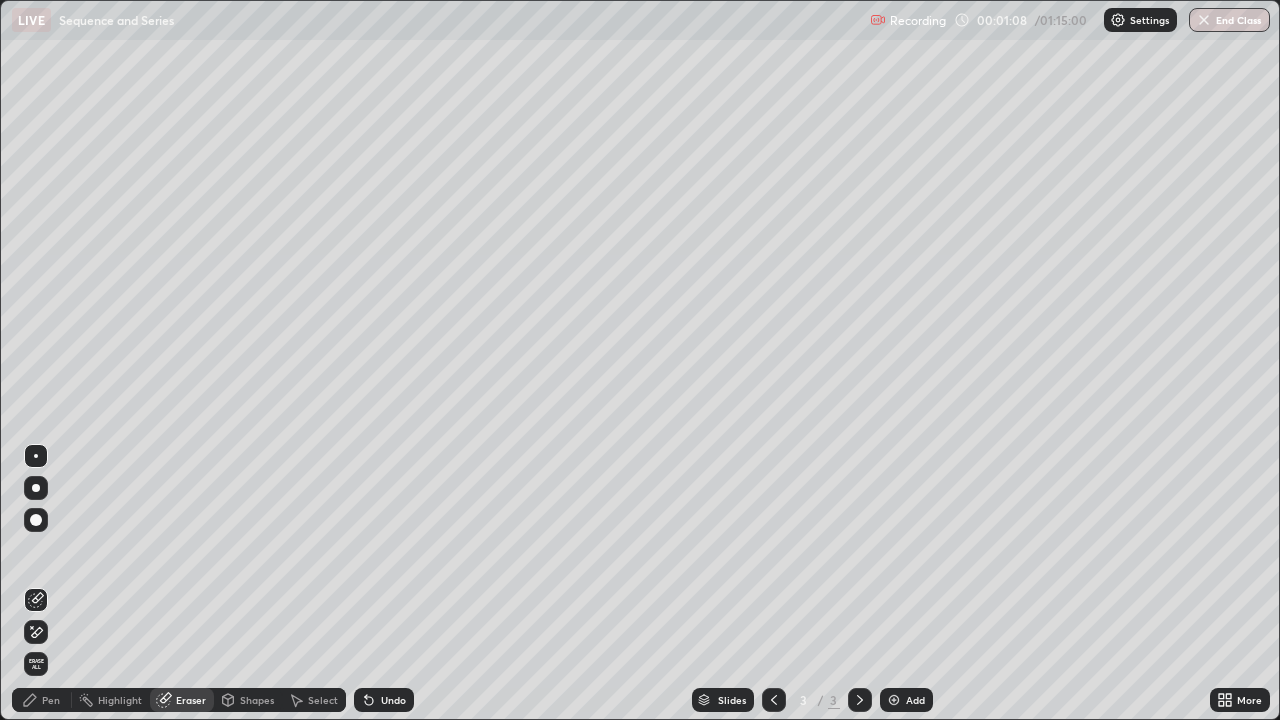 click on "Pen" at bounding box center [42, 700] 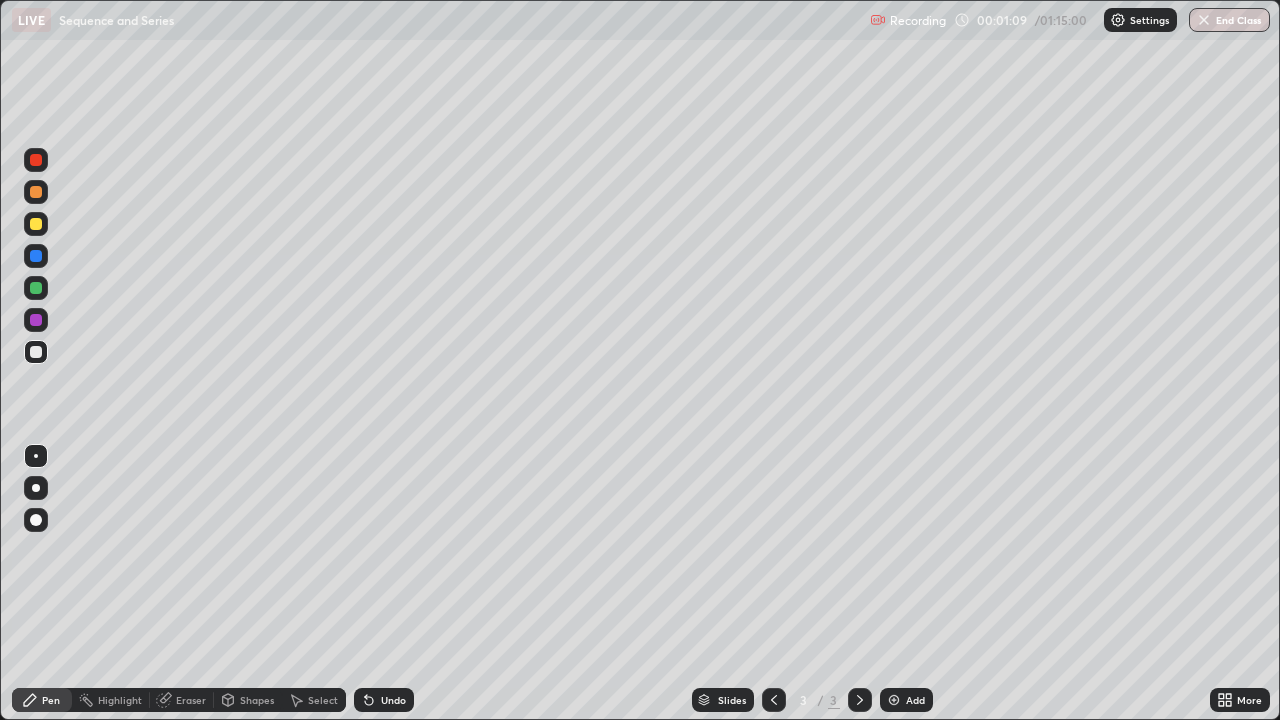 click at bounding box center (36, 352) 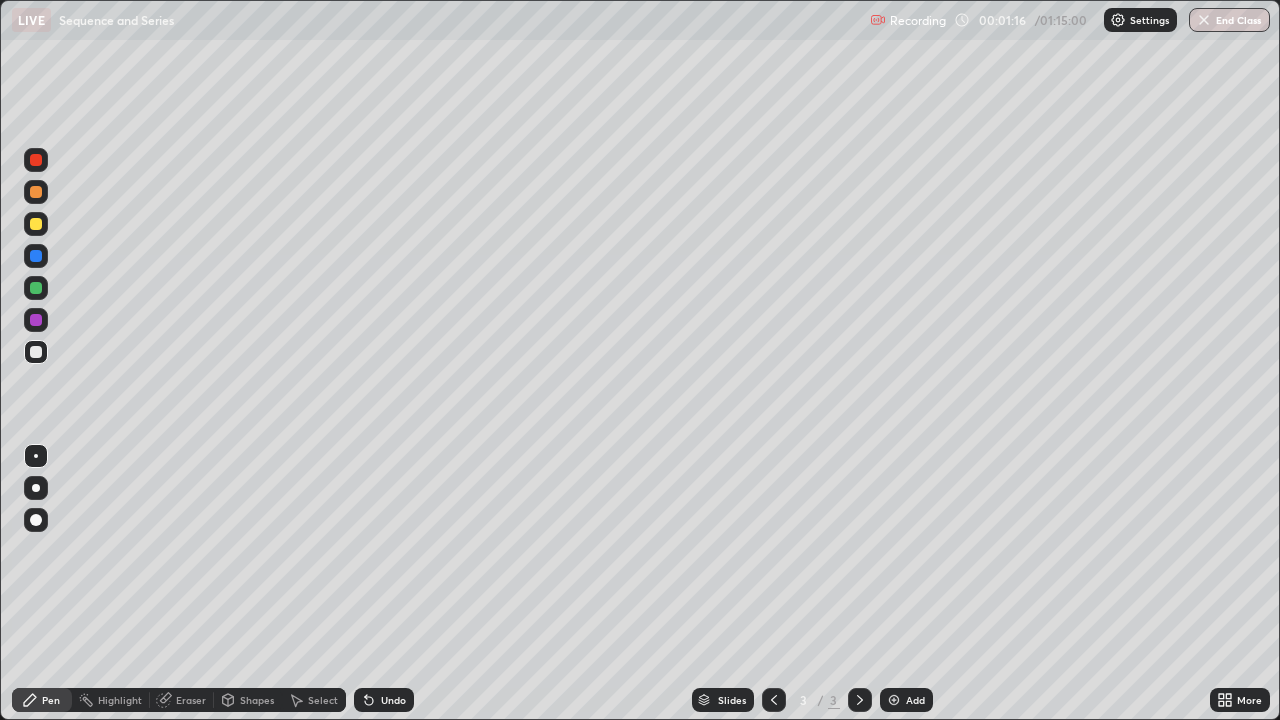 click at bounding box center (36, 224) 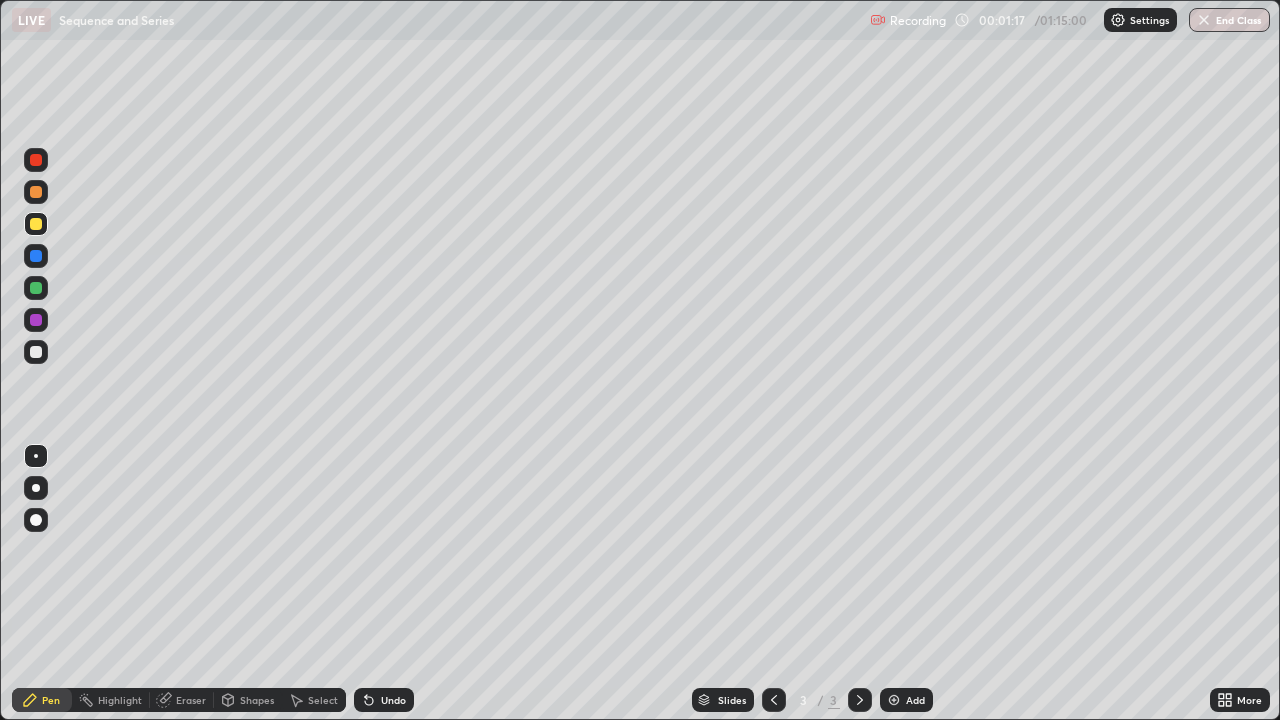 click at bounding box center [36, 192] 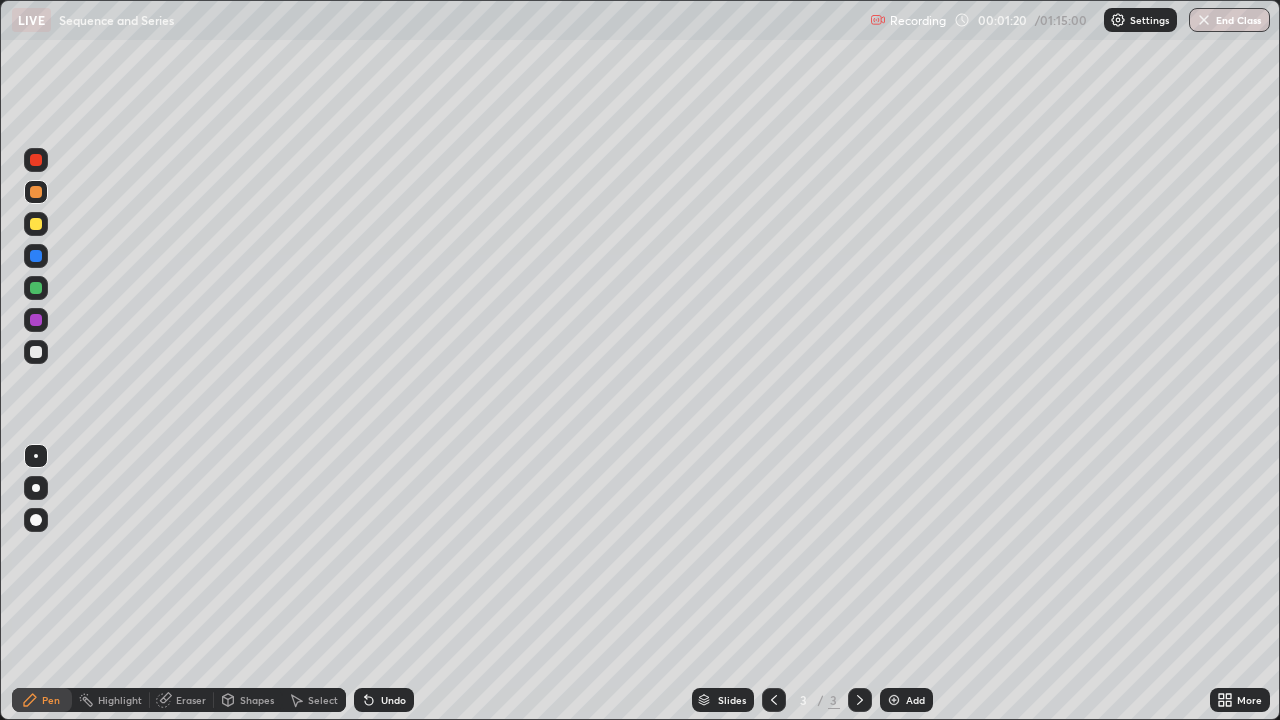 click at bounding box center [36, 352] 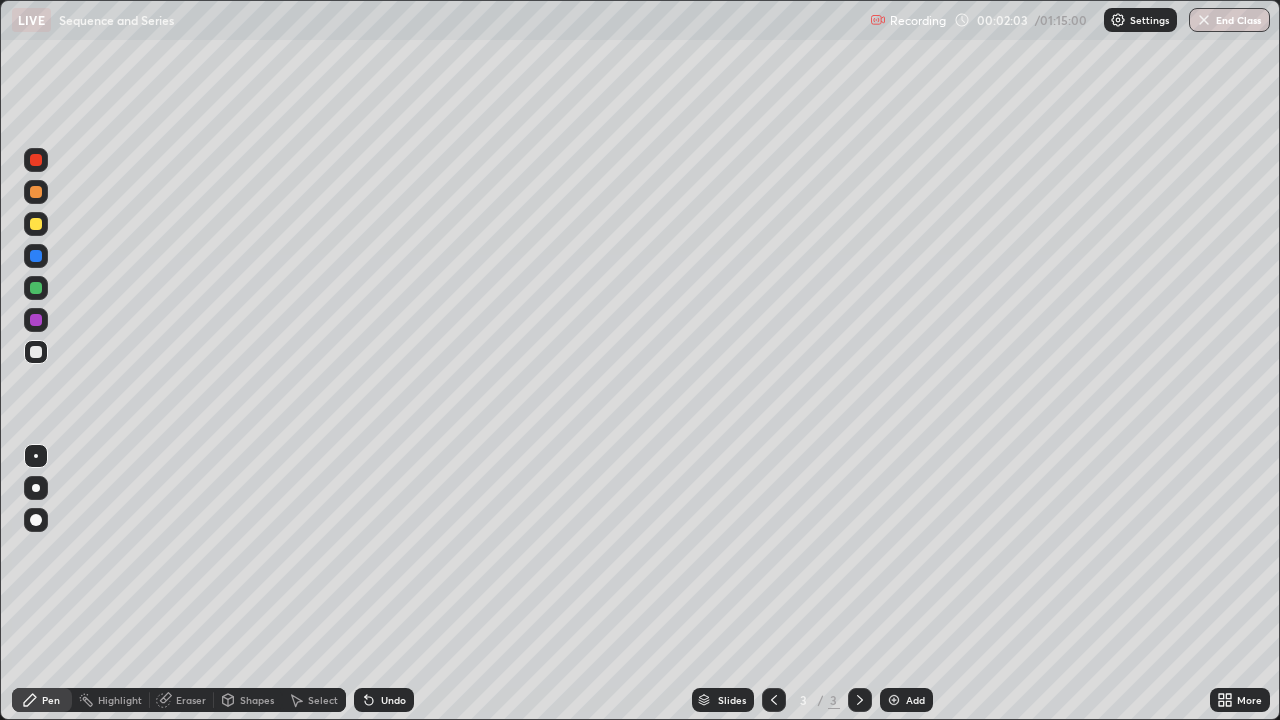 click on "Shapes" at bounding box center [257, 700] 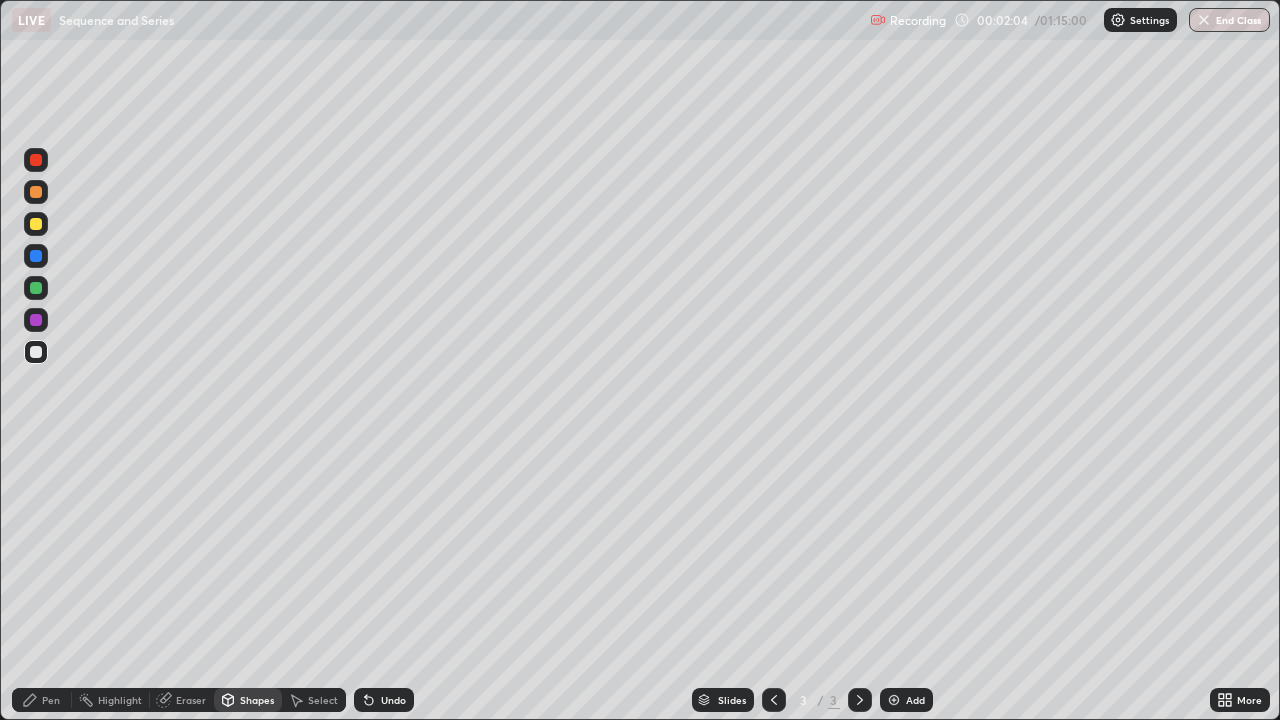 click on "Eraser" at bounding box center (191, 700) 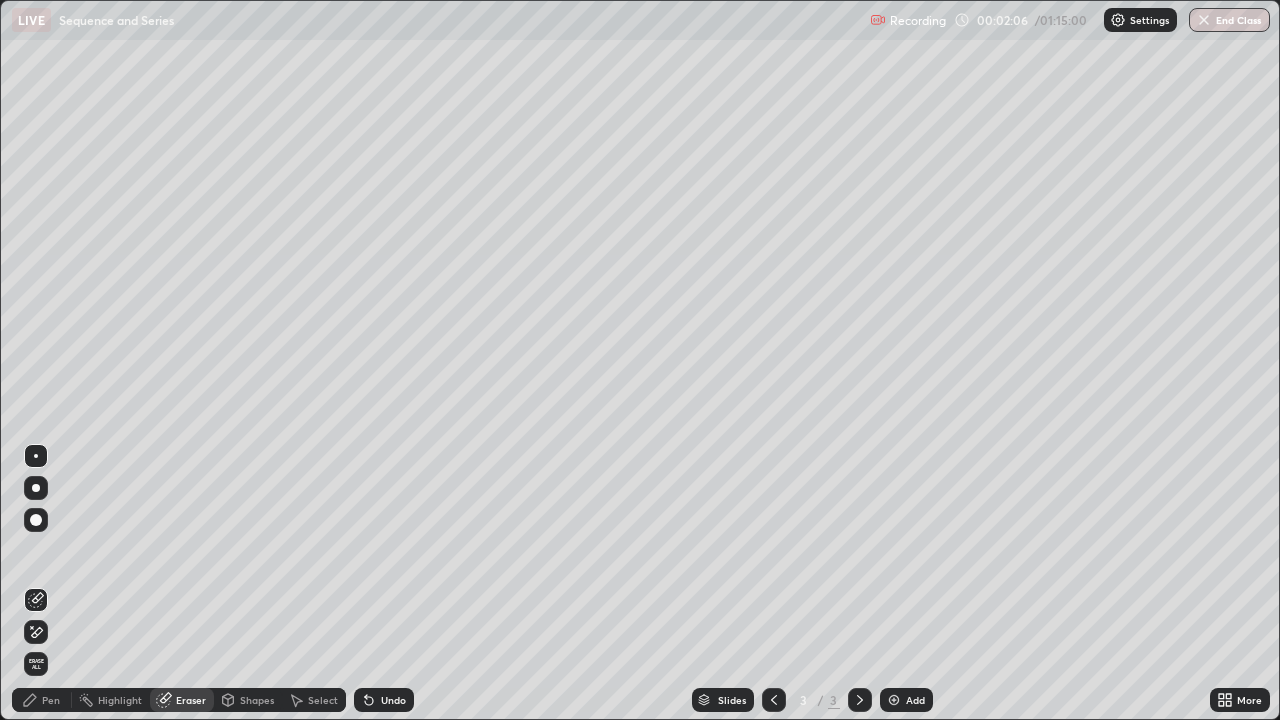 click on "Pen" at bounding box center [51, 700] 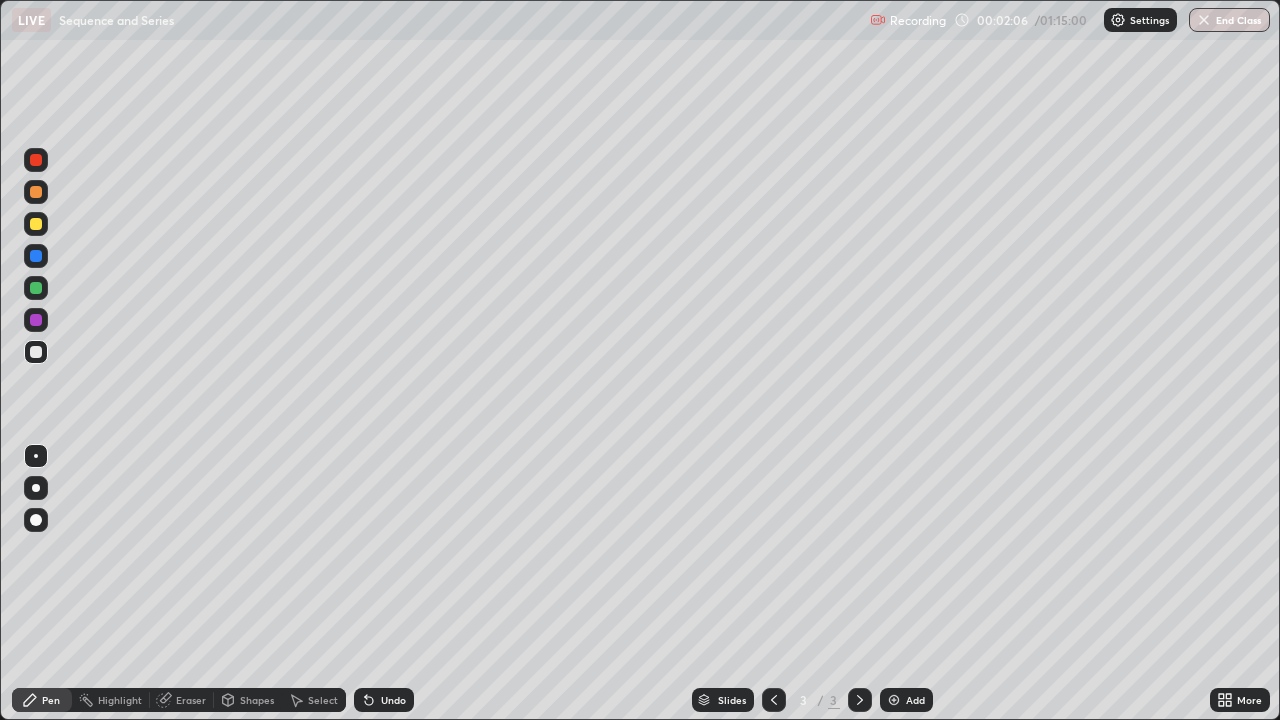 click at bounding box center (36, 352) 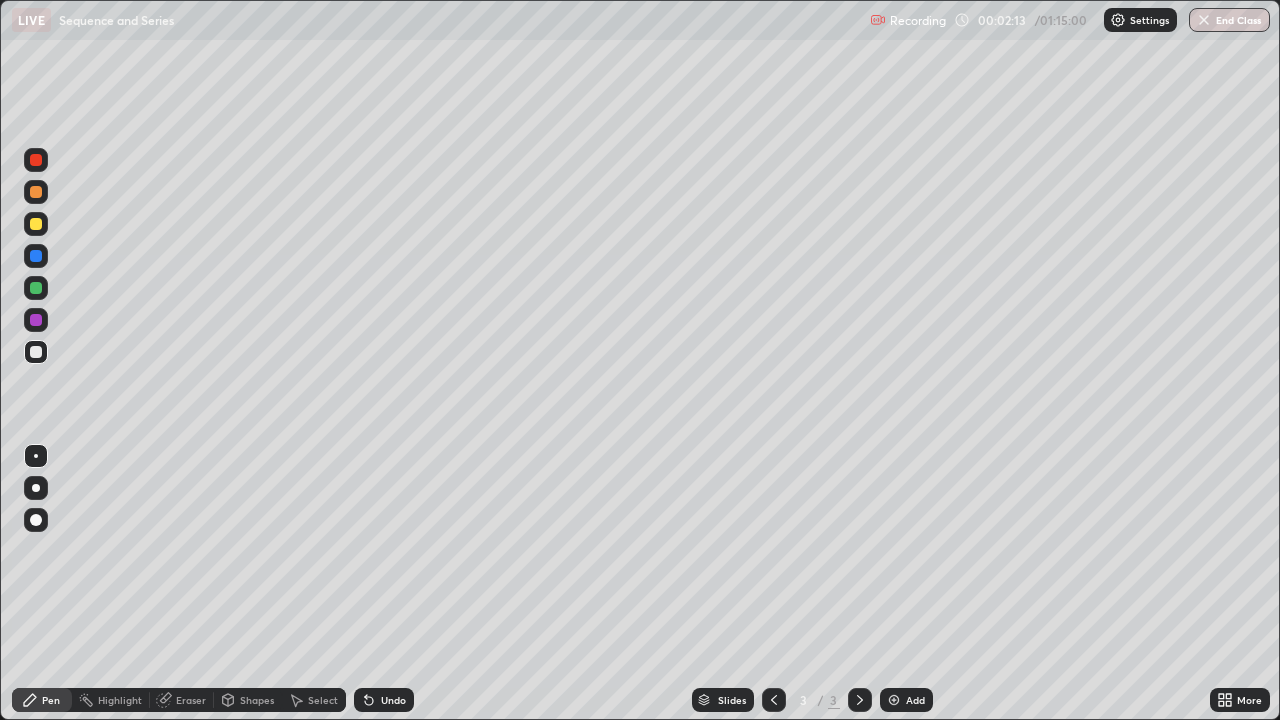 click at bounding box center (36, 224) 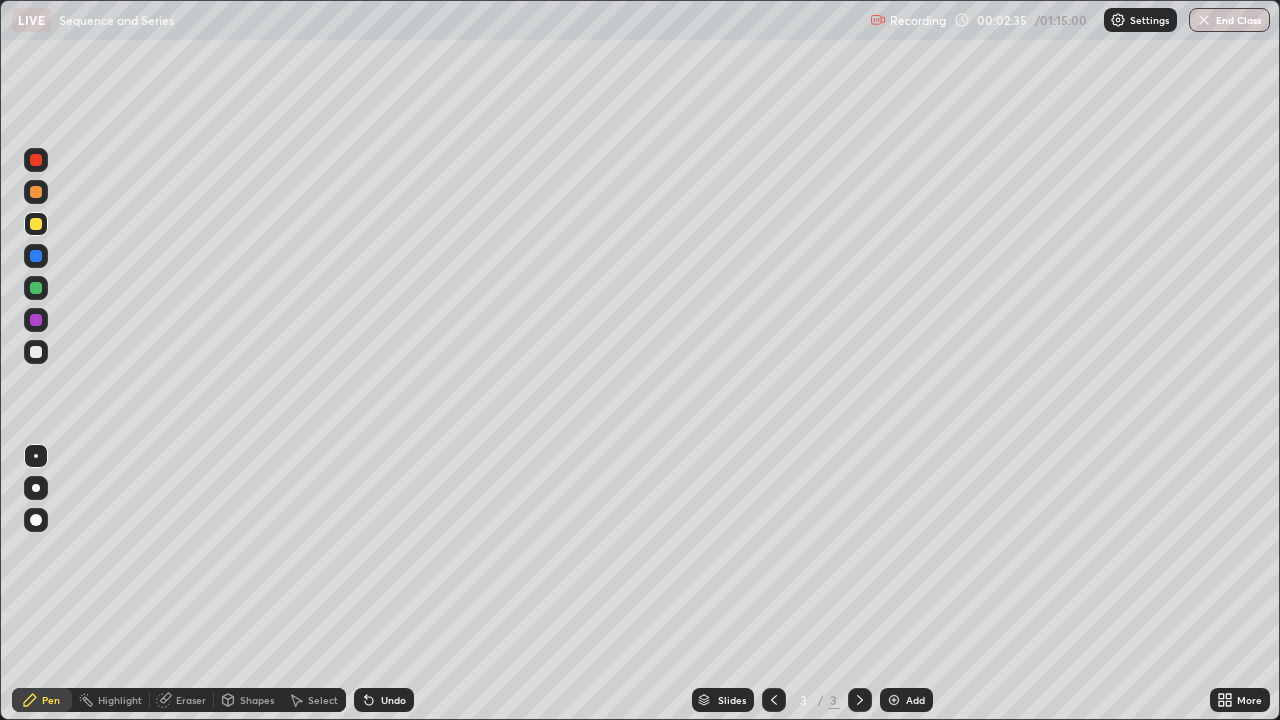 click at bounding box center [36, 352] 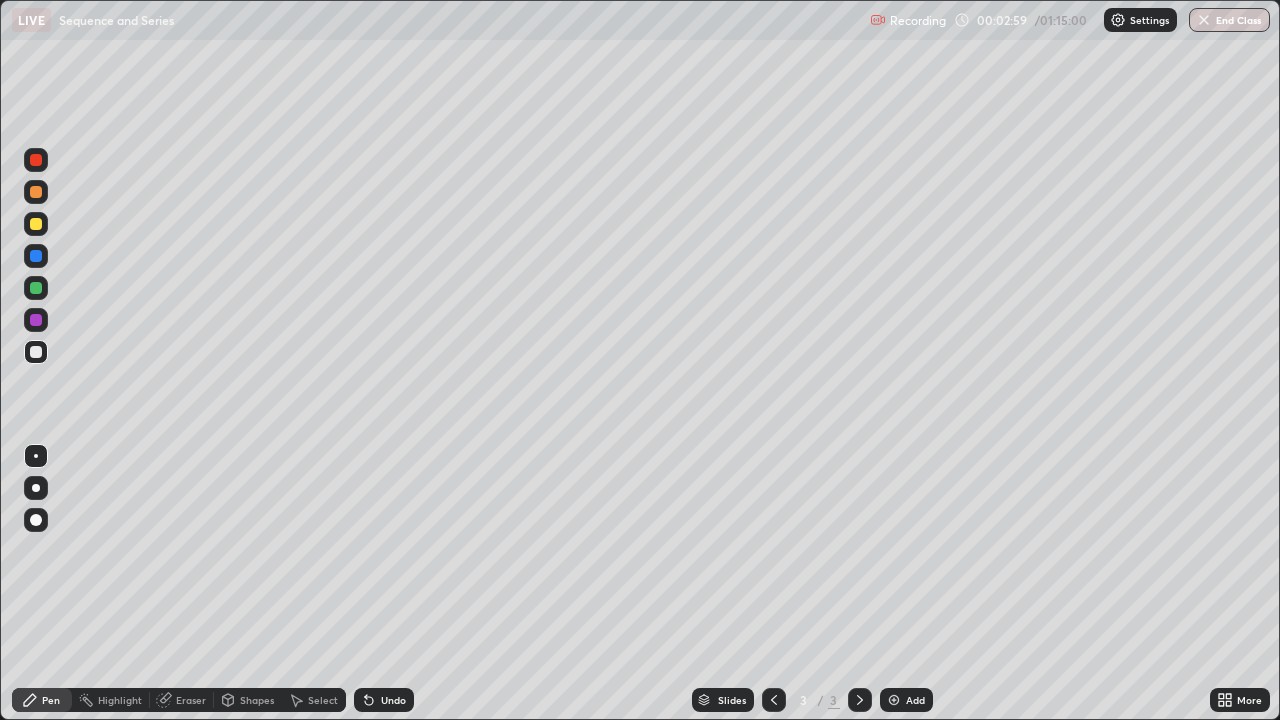 click at bounding box center [36, 288] 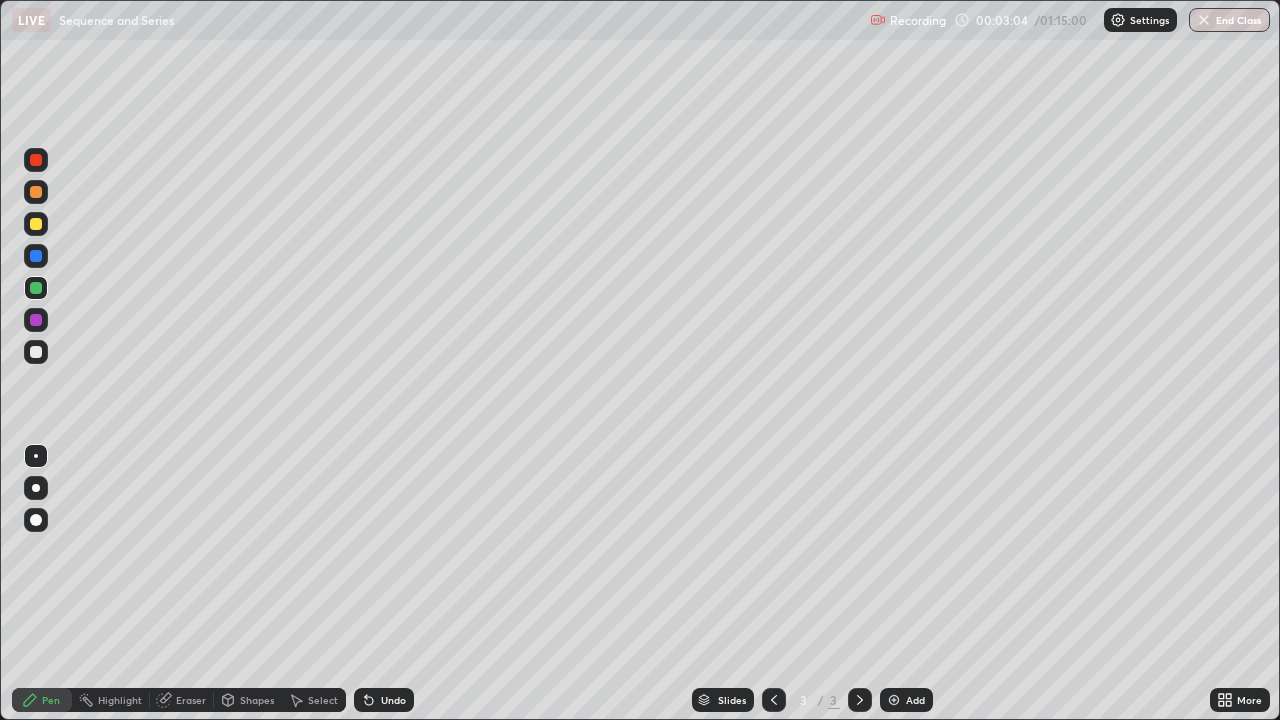 click 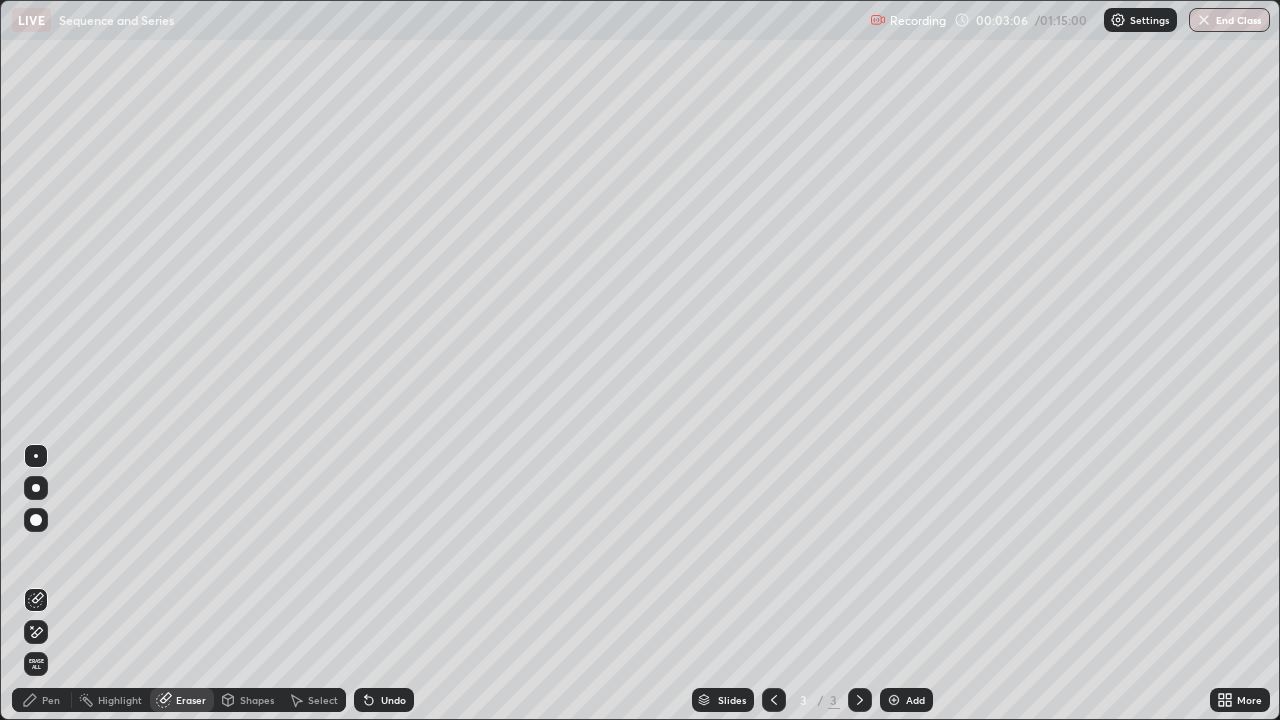 click on "Pen" at bounding box center (42, 700) 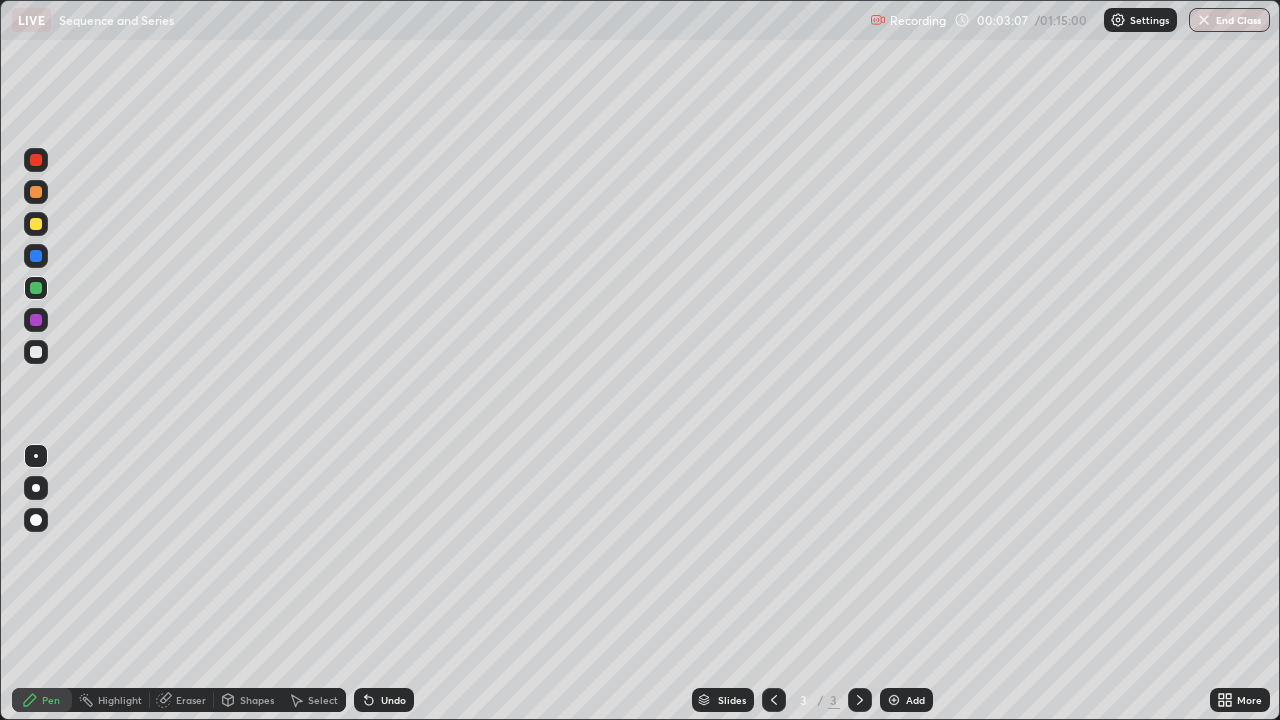 click at bounding box center (36, 288) 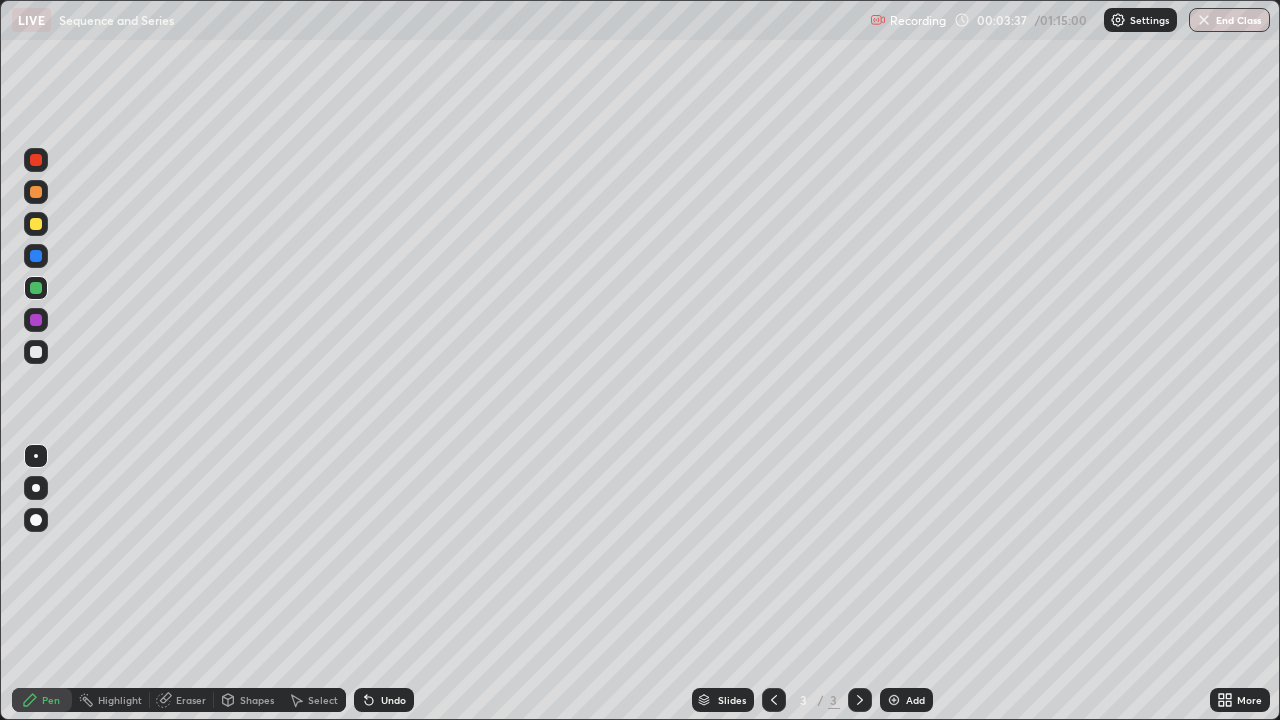 click at bounding box center [36, 320] 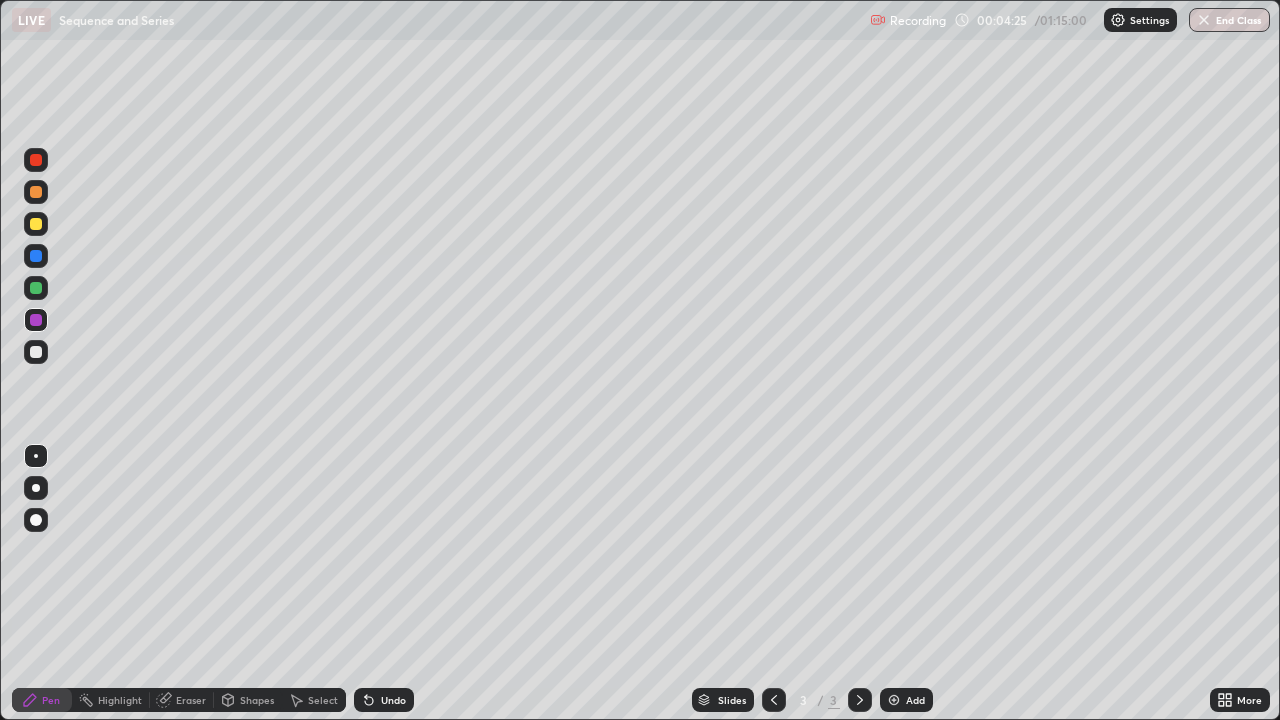 click at bounding box center (36, 192) 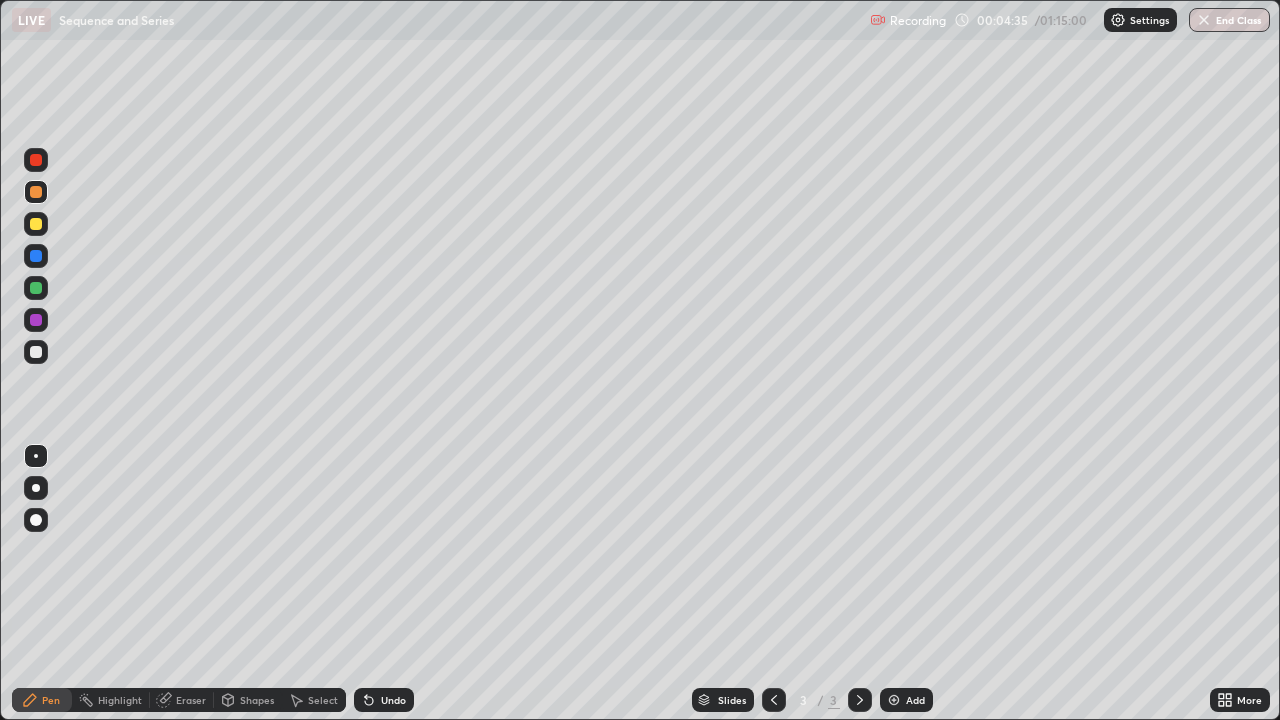 click on "Eraser" at bounding box center (191, 700) 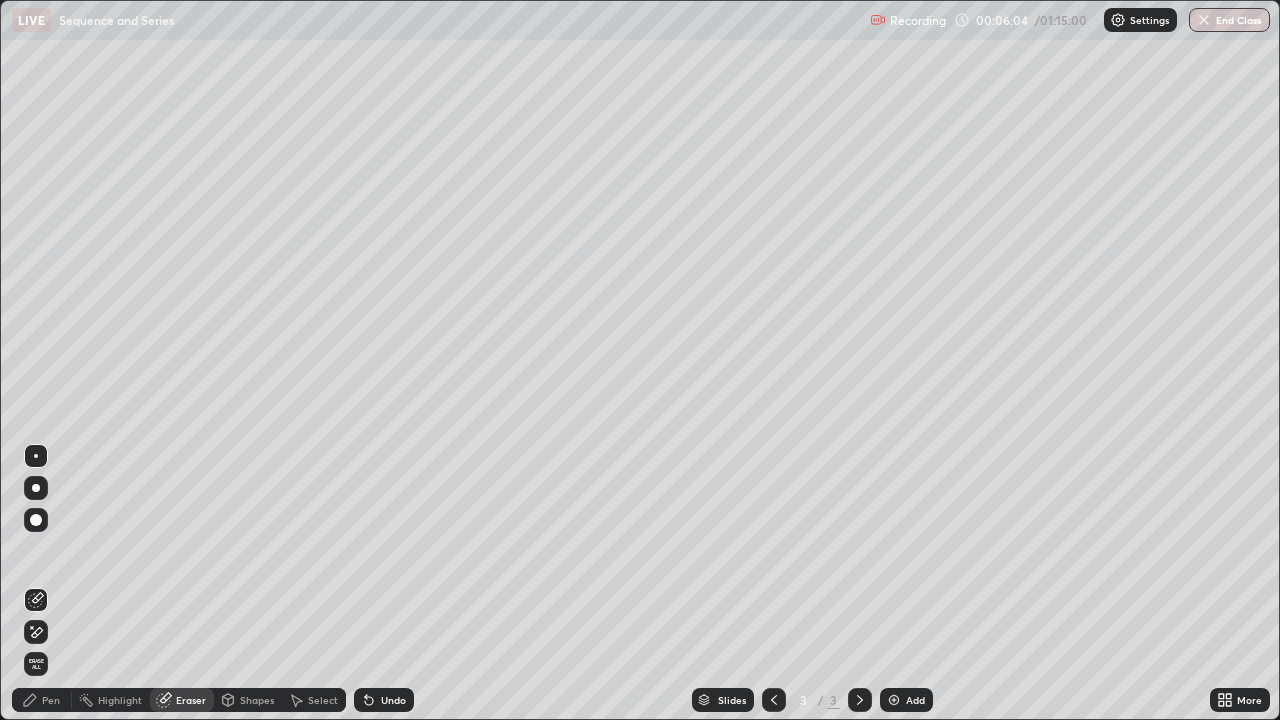 click on "Add" at bounding box center [906, 700] 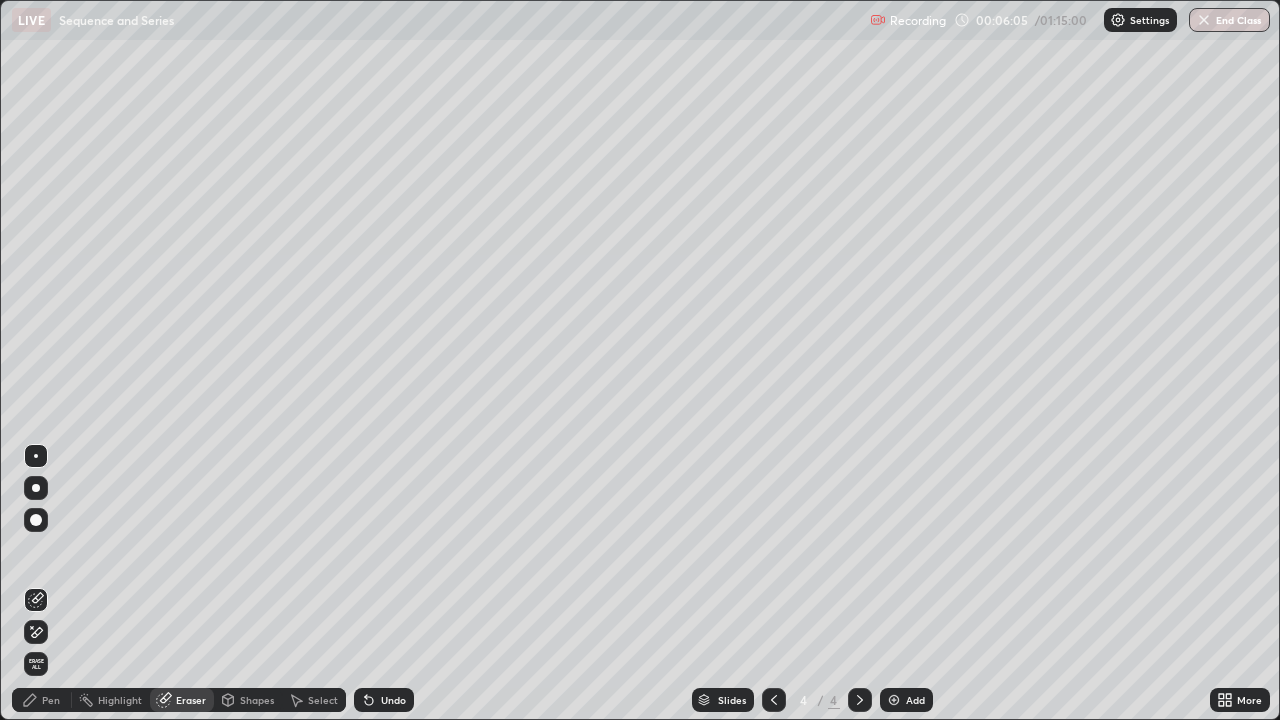 click on "Pen" at bounding box center [51, 700] 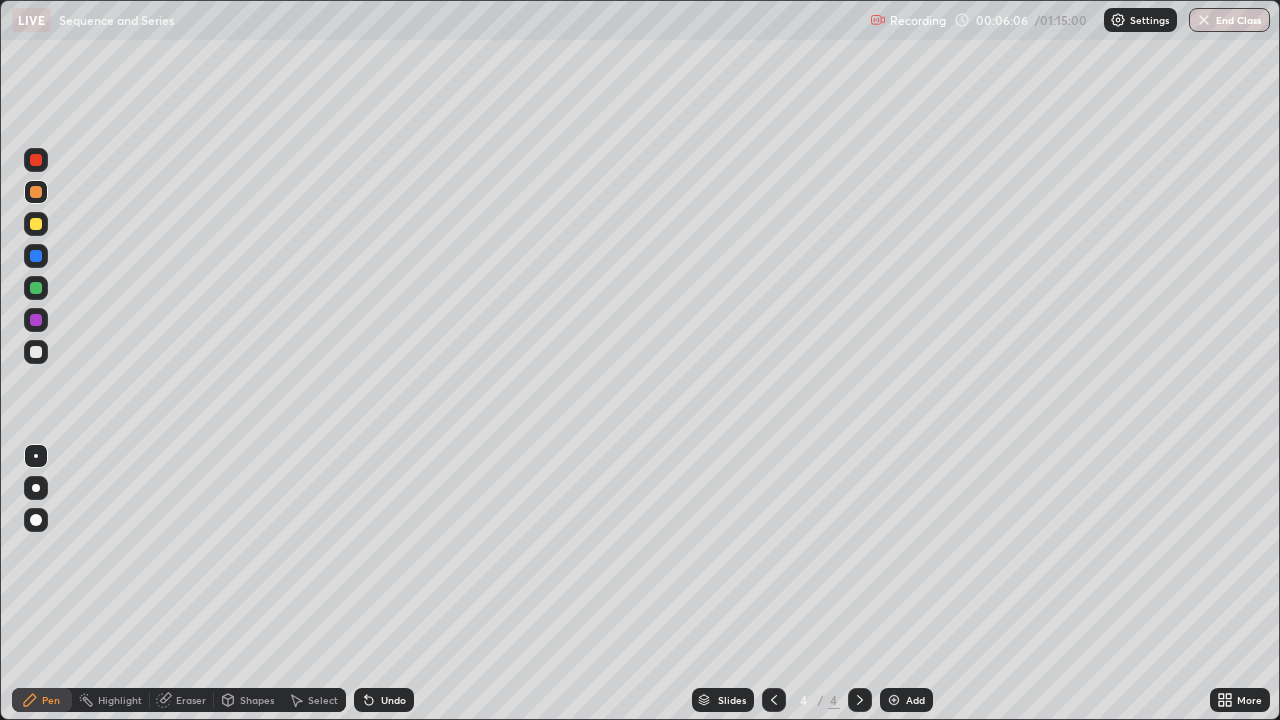 click at bounding box center [36, 352] 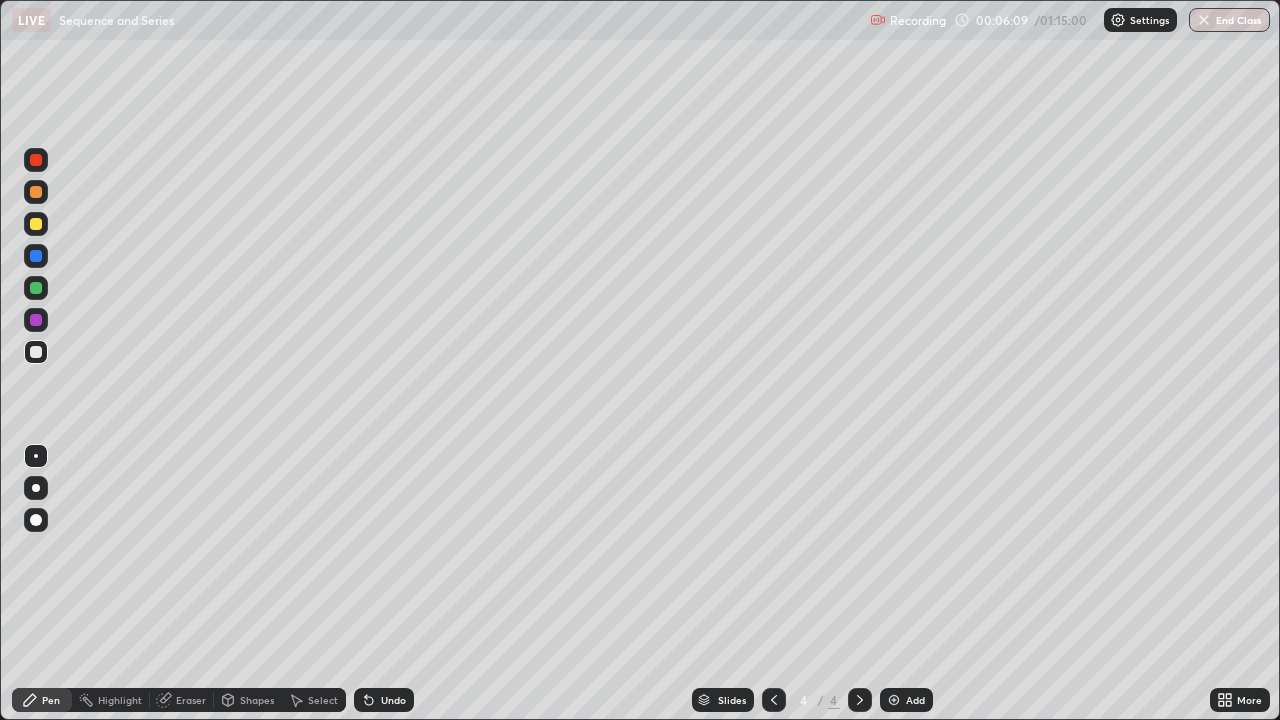 click at bounding box center [36, 352] 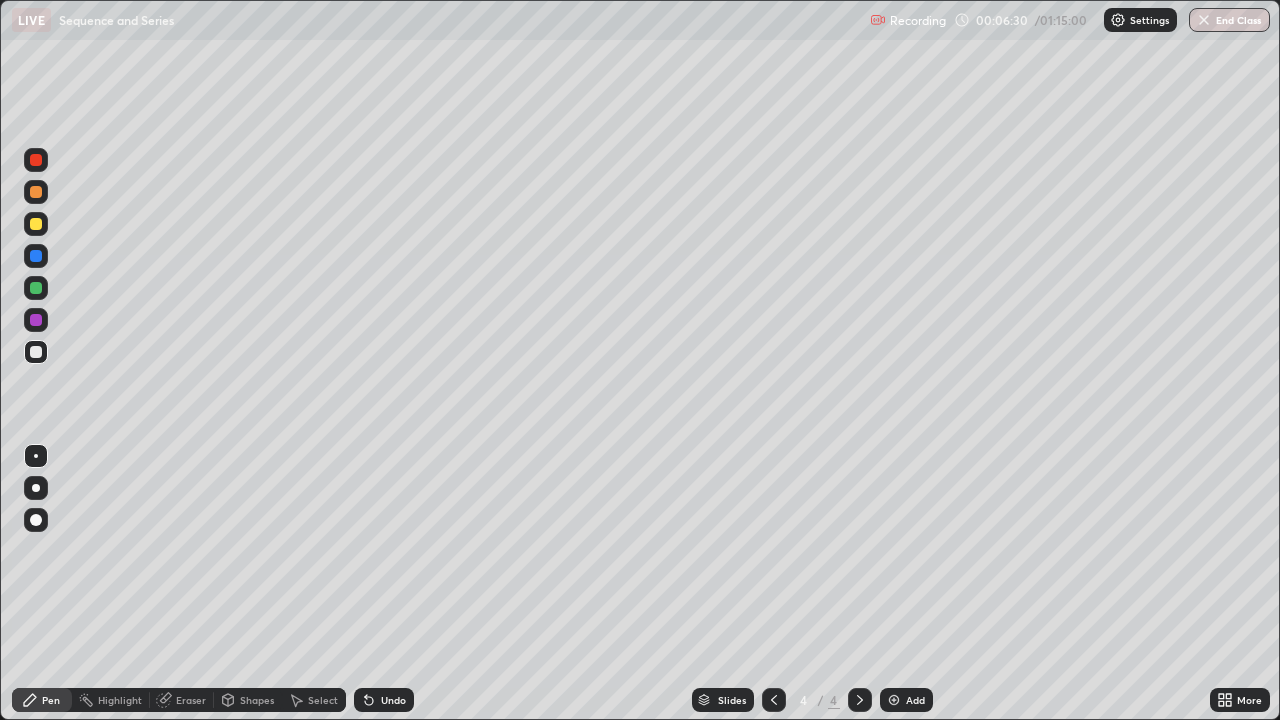 click at bounding box center [36, 288] 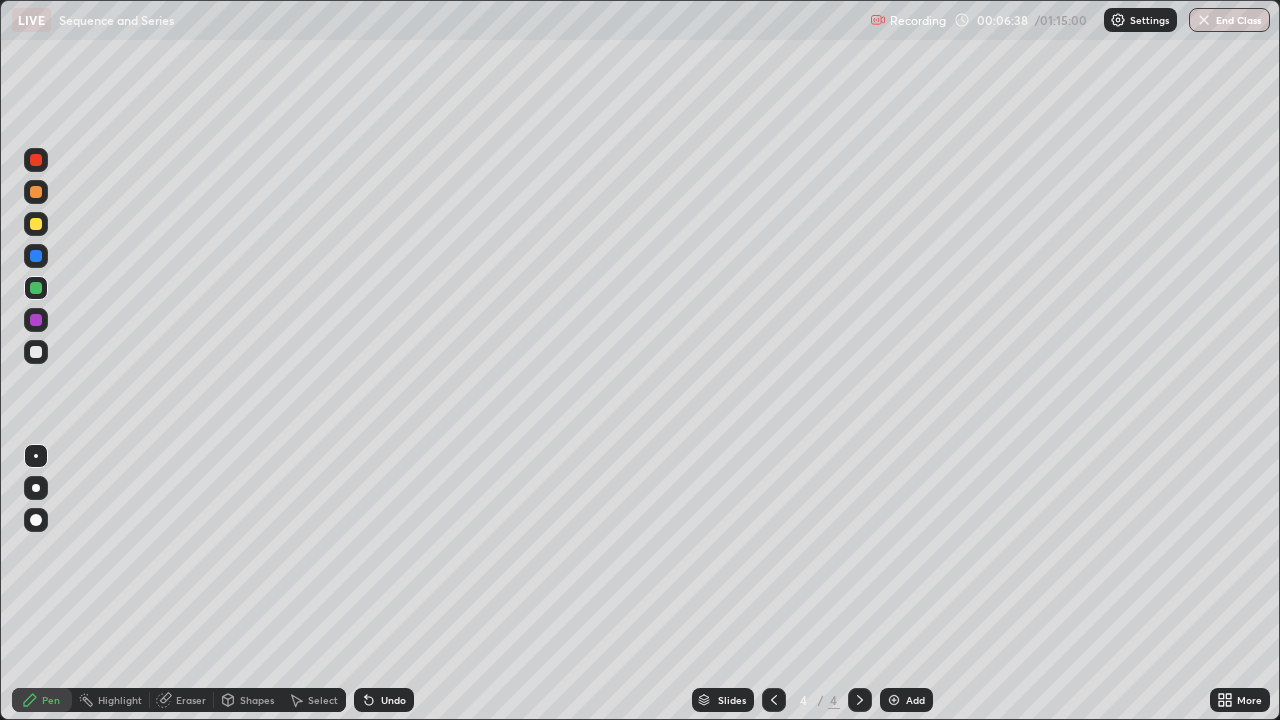 click at bounding box center [36, 352] 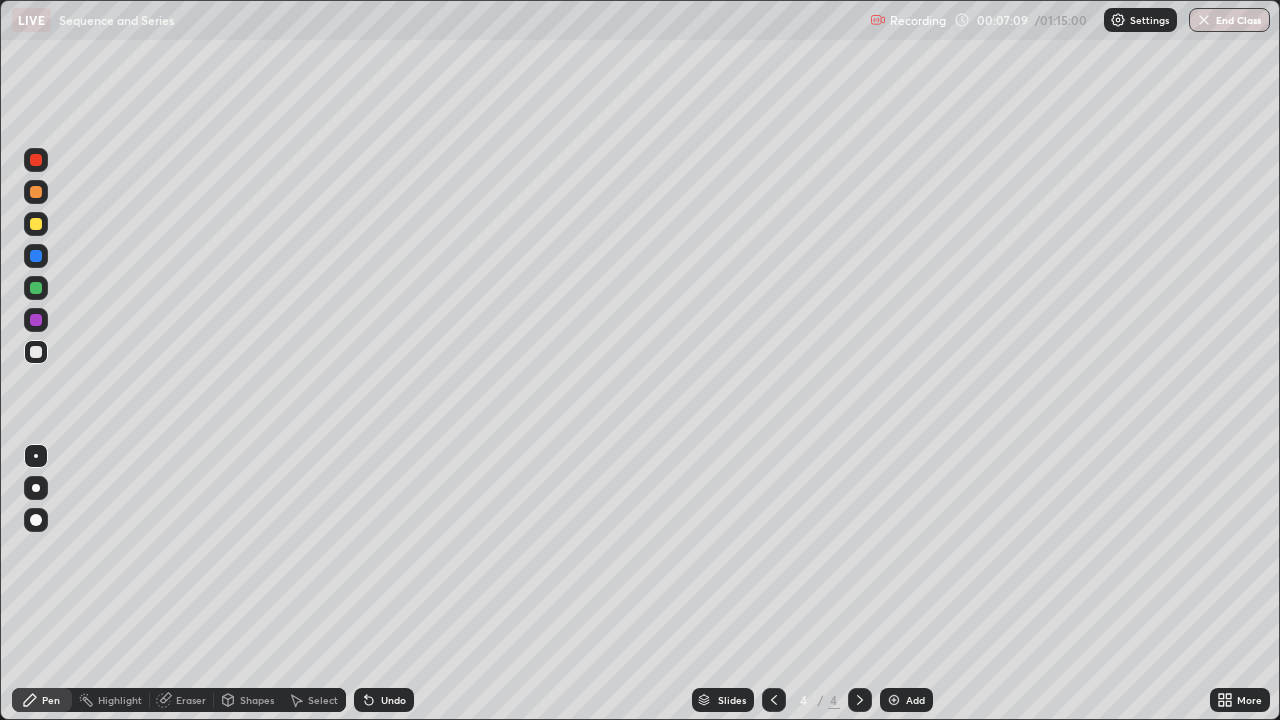 click at bounding box center [36, 224] 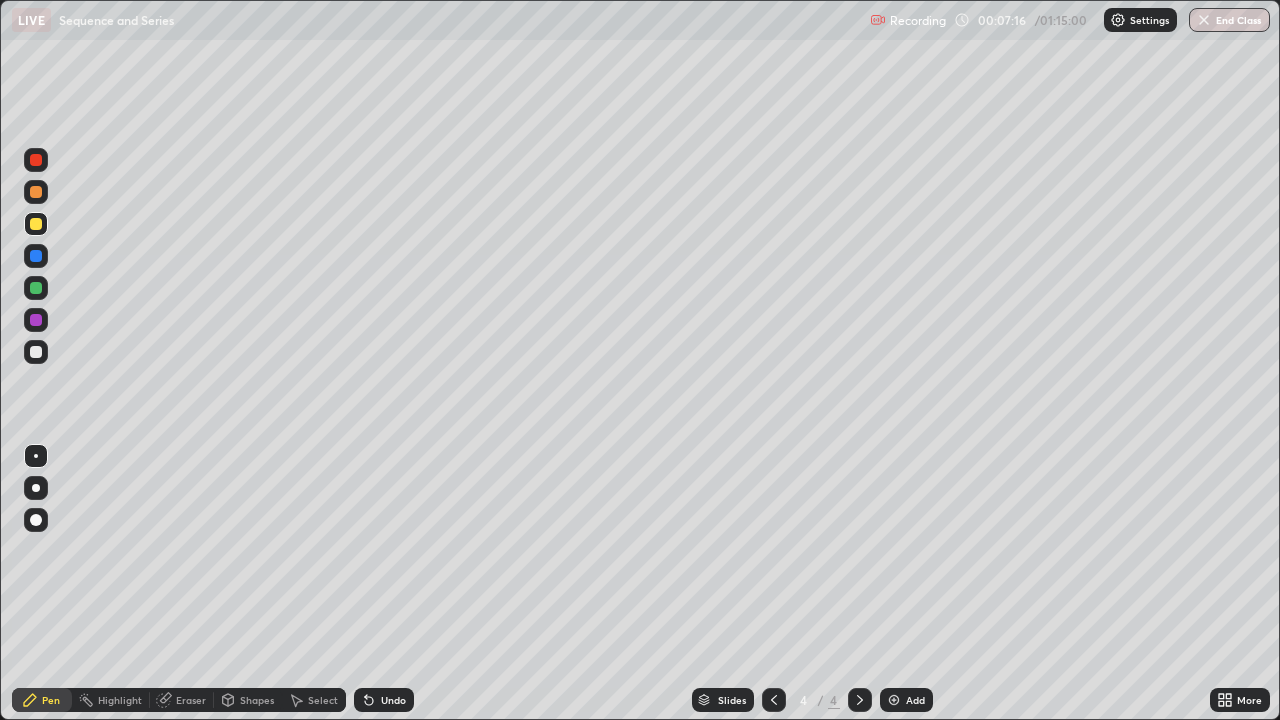 click at bounding box center [36, 288] 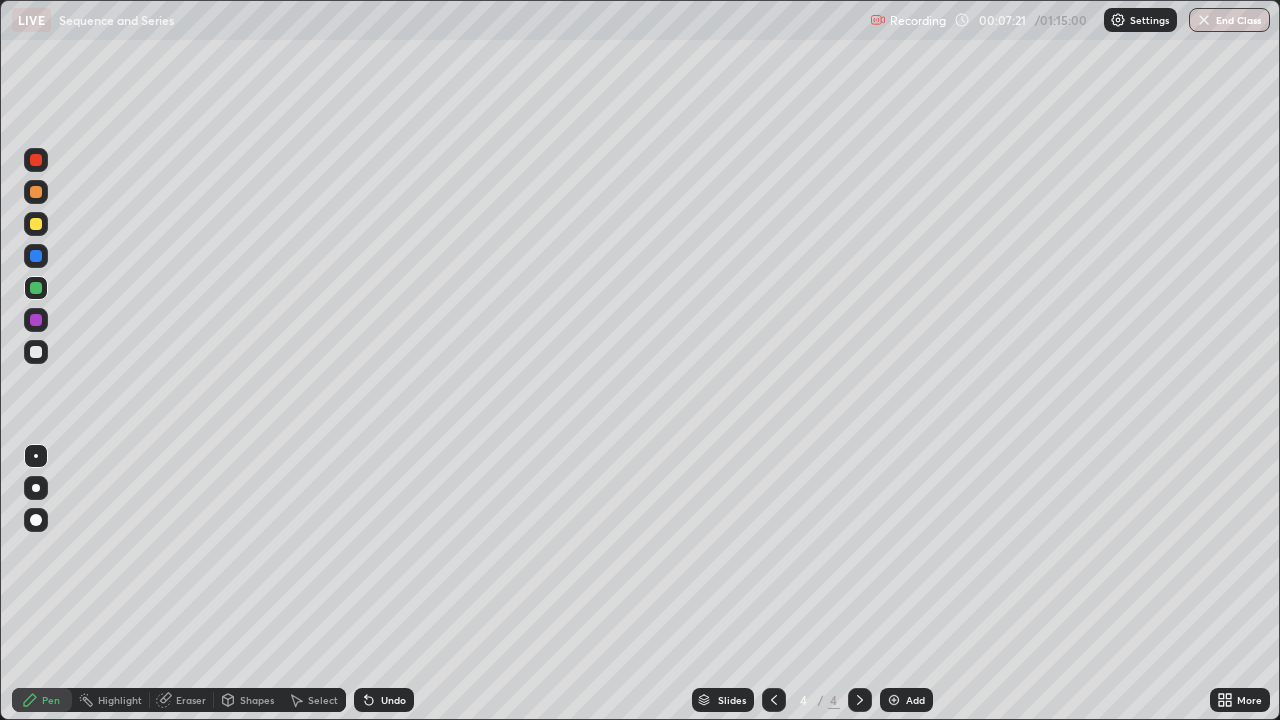 click on "Eraser" at bounding box center (182, 700) 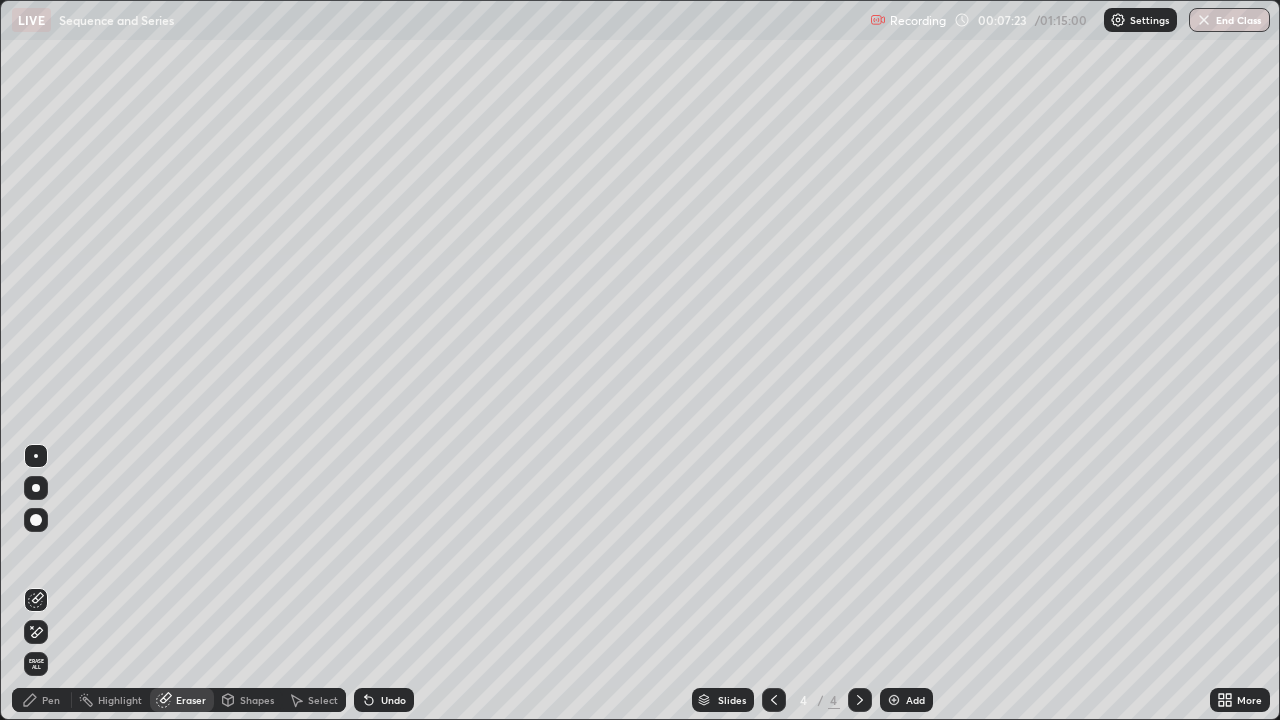 click on "Pen" at bounding box center (42, 700) 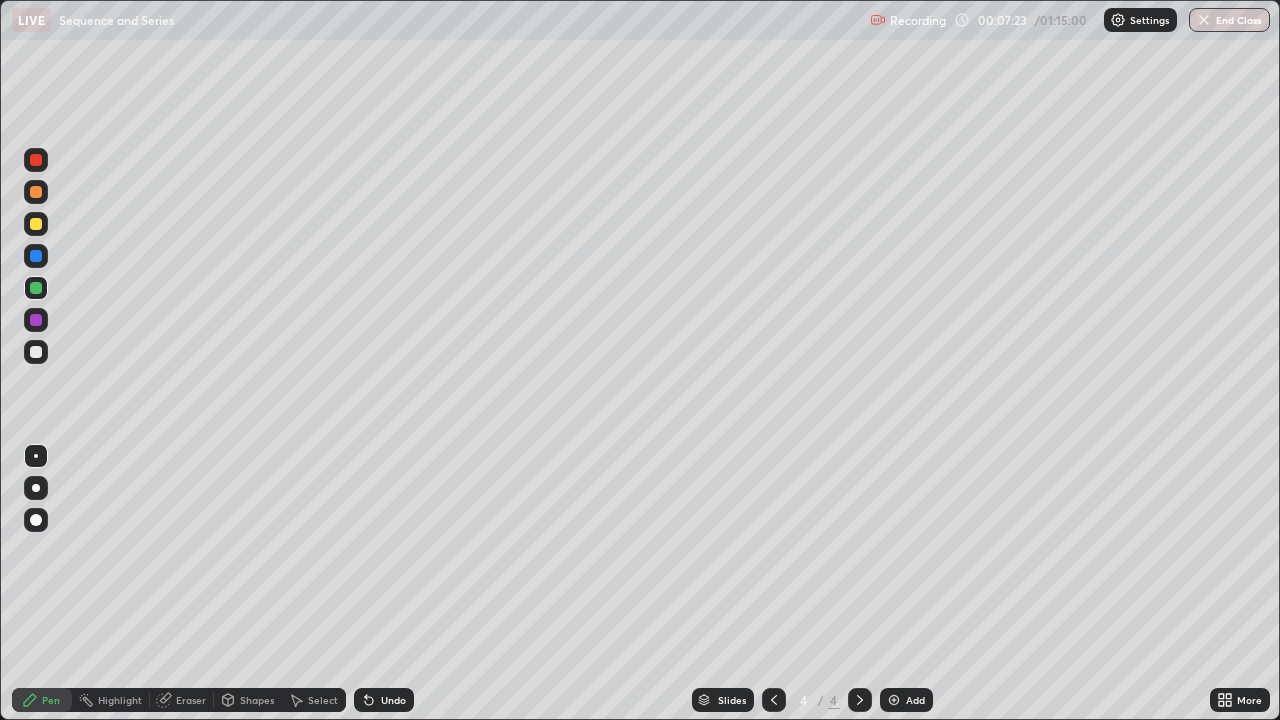 click at bounding box center (36, 352) 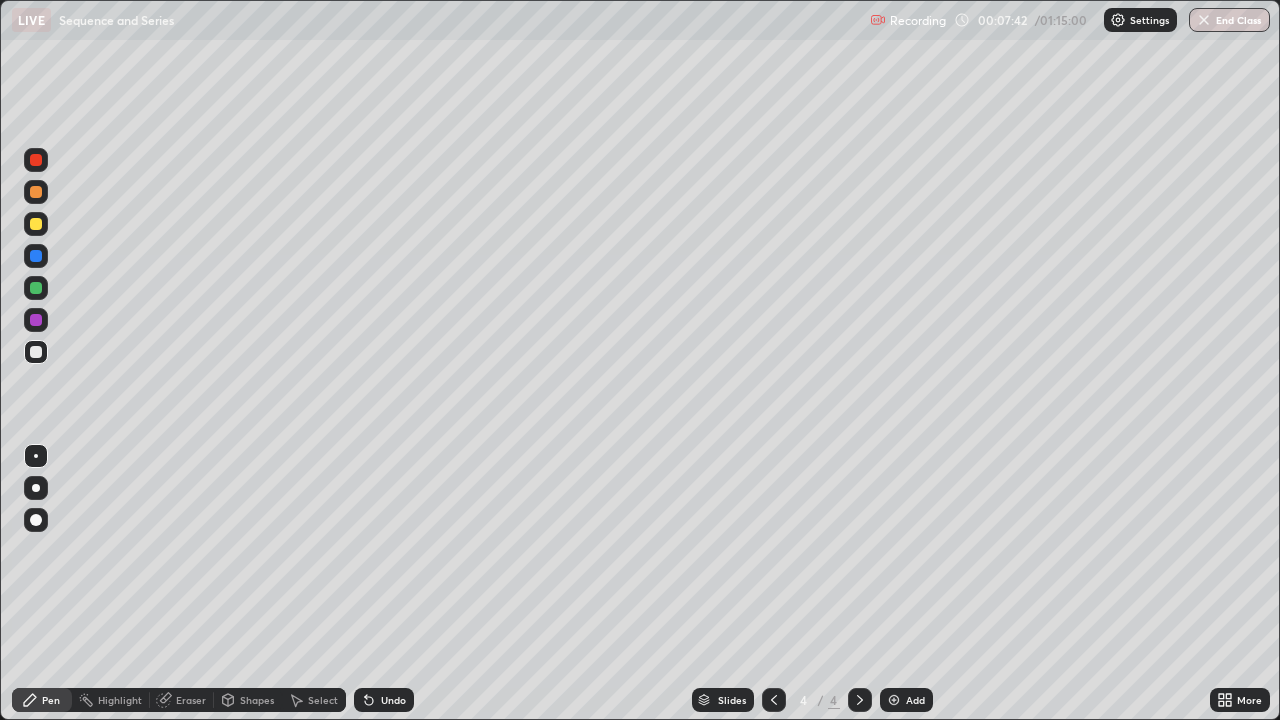 click at bounding box center [36, 352] 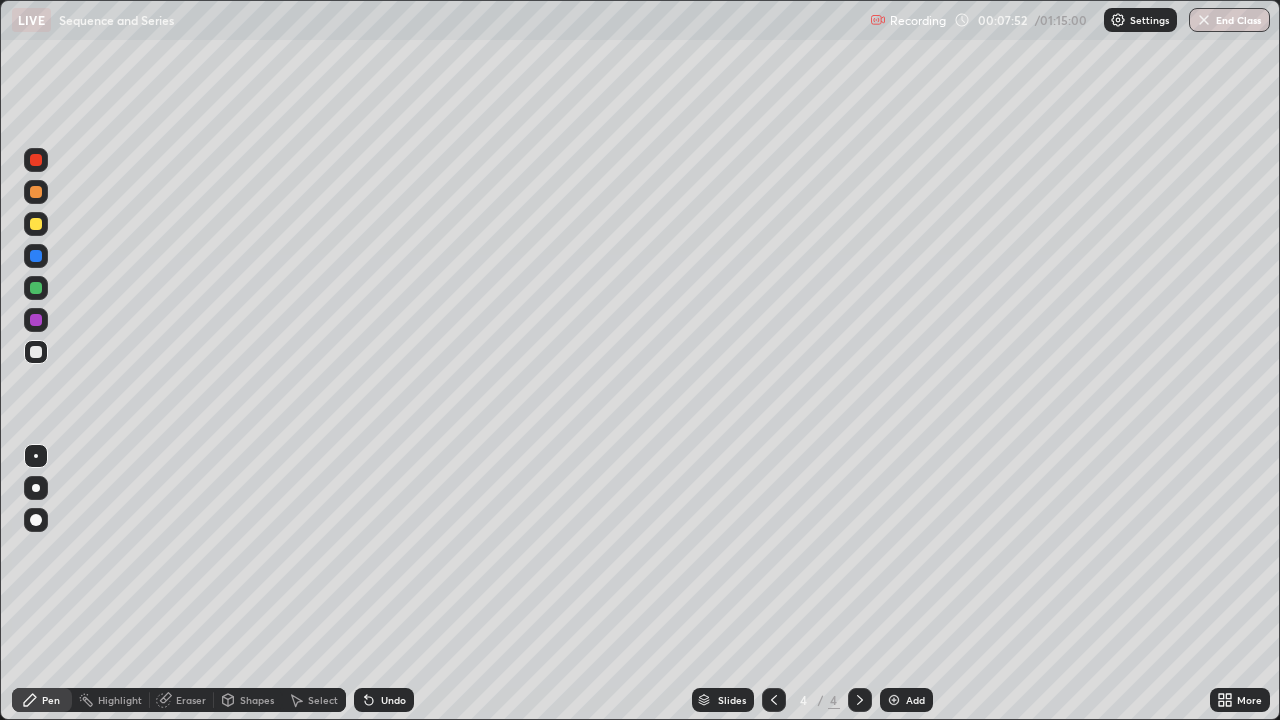 click at bounding box center [36, 352] 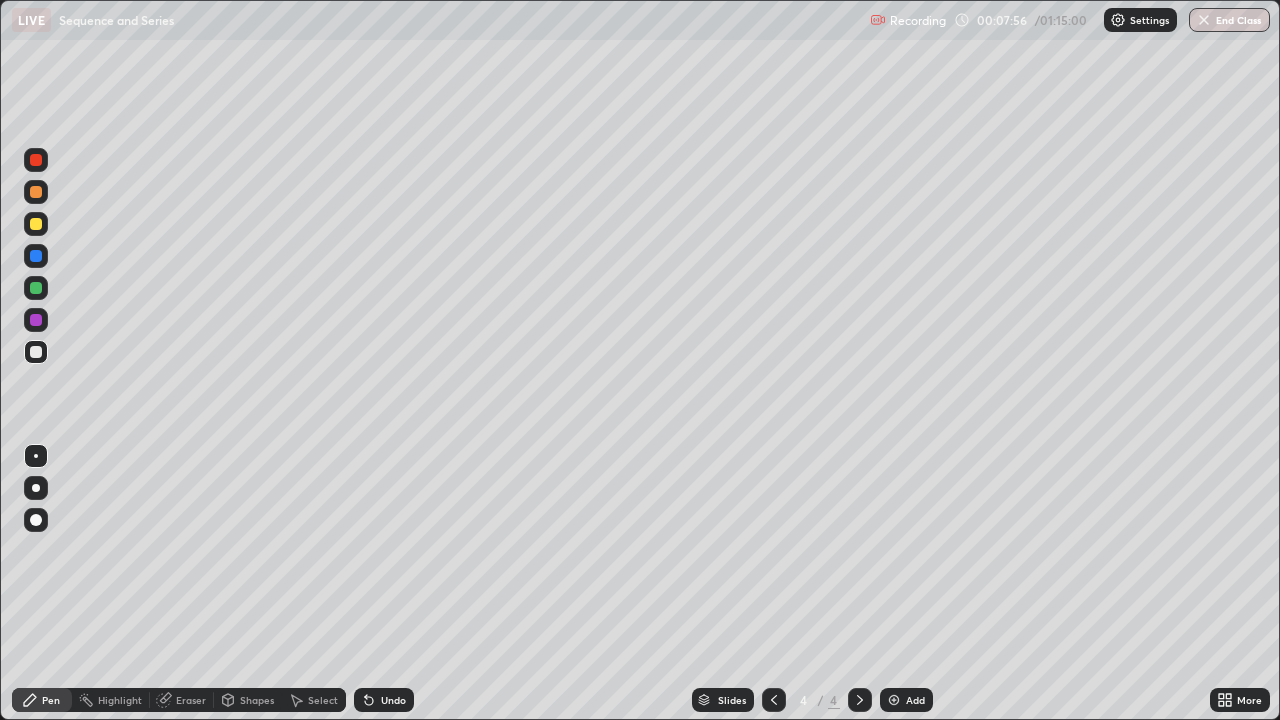 click at bounding box center (36, 224) 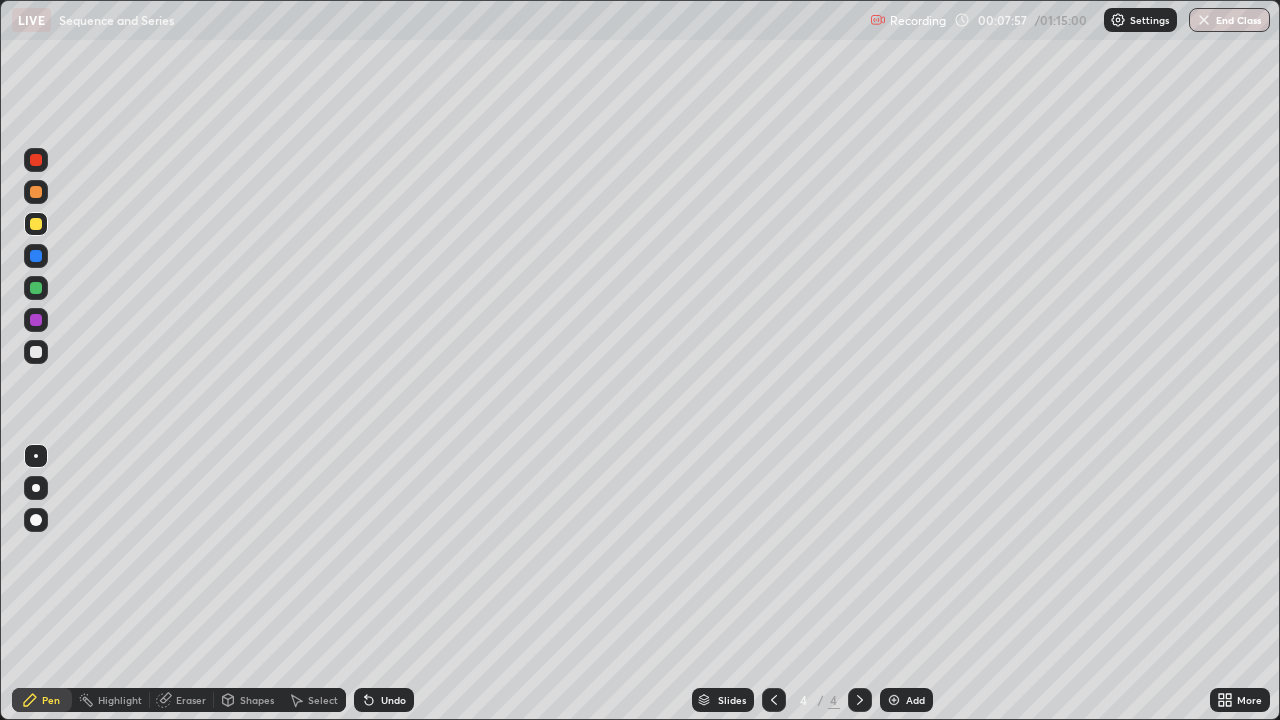 click at bounding box center [36, 192] 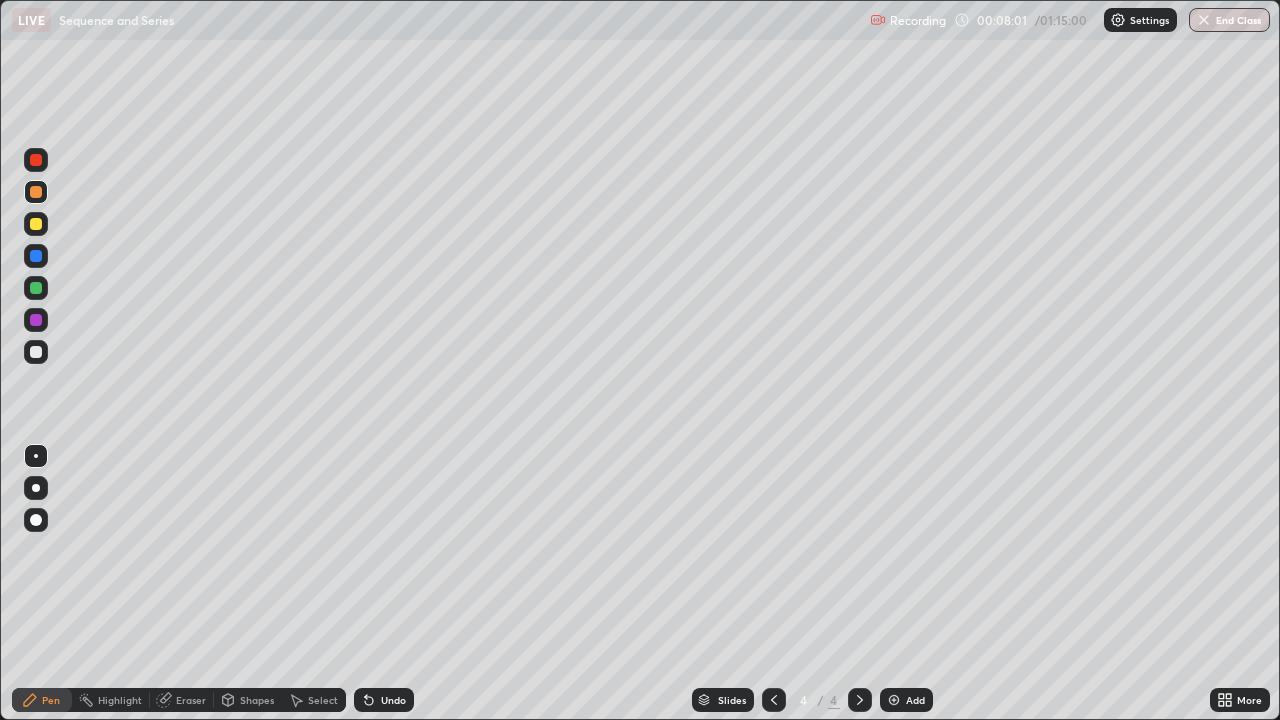click at bounding box center (36, 224) 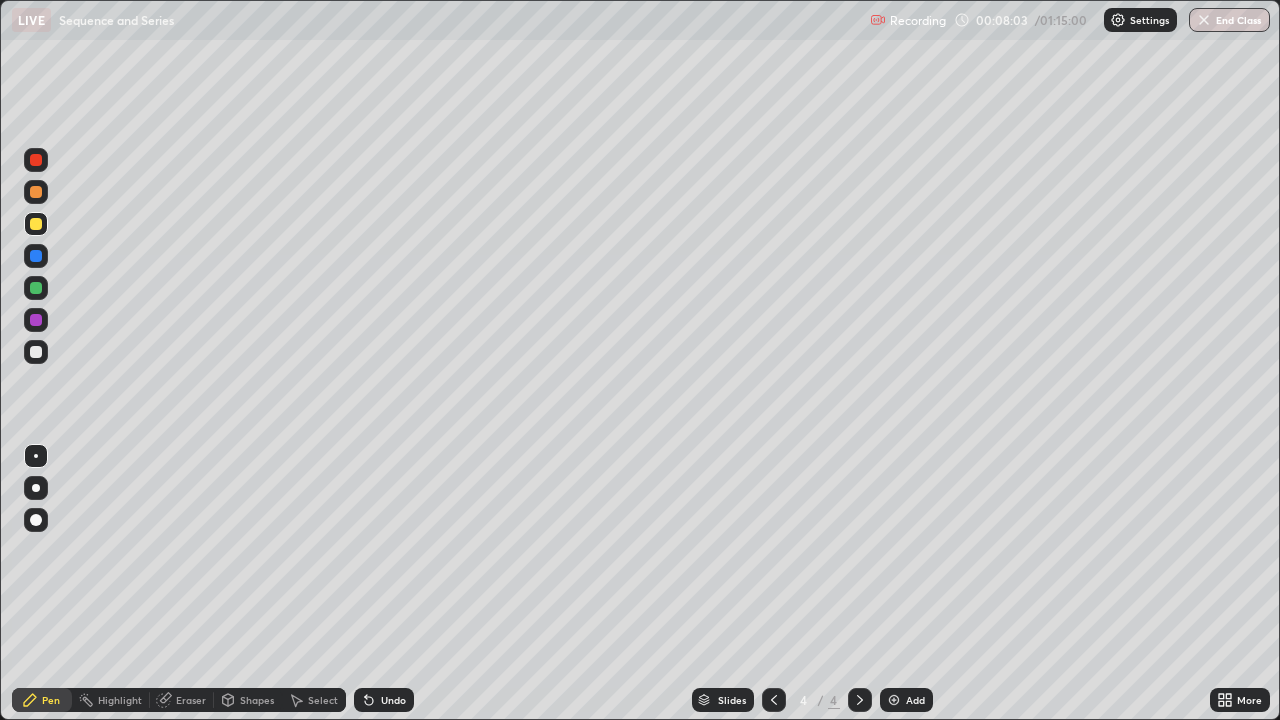 click at bounding box center [36, 352] 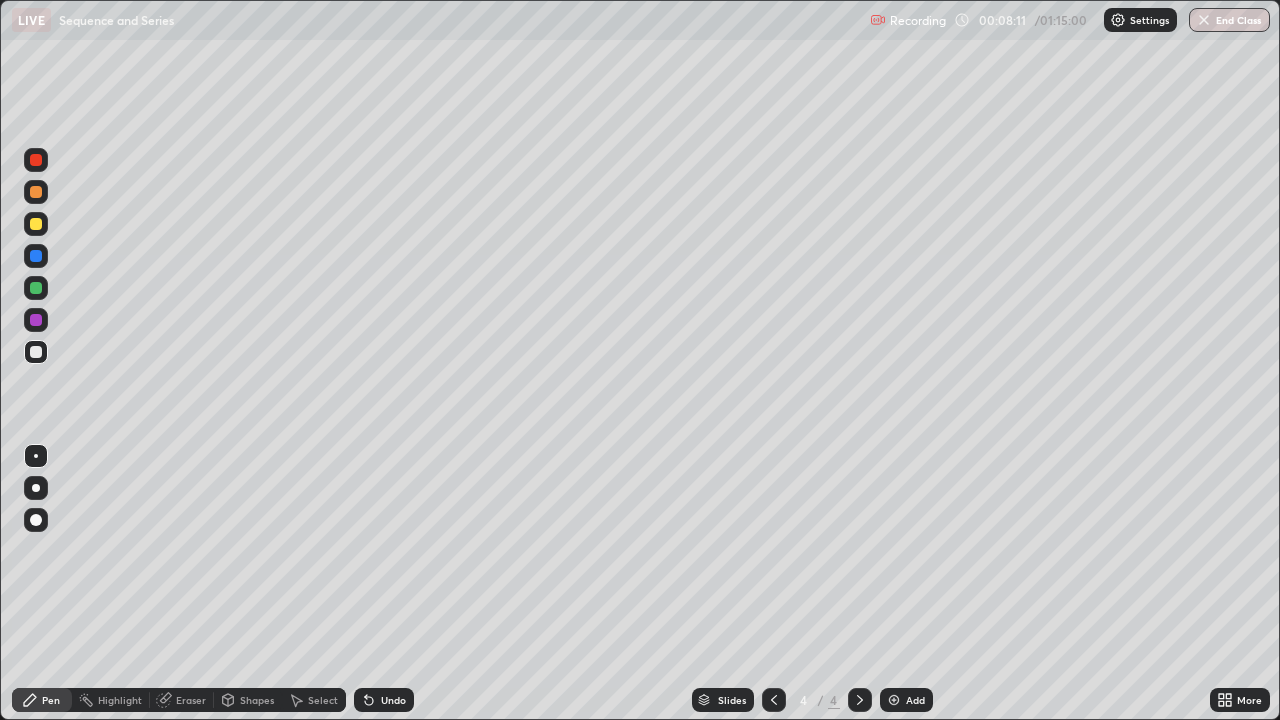 click on "Eraser" at bounding box center [182, 700] 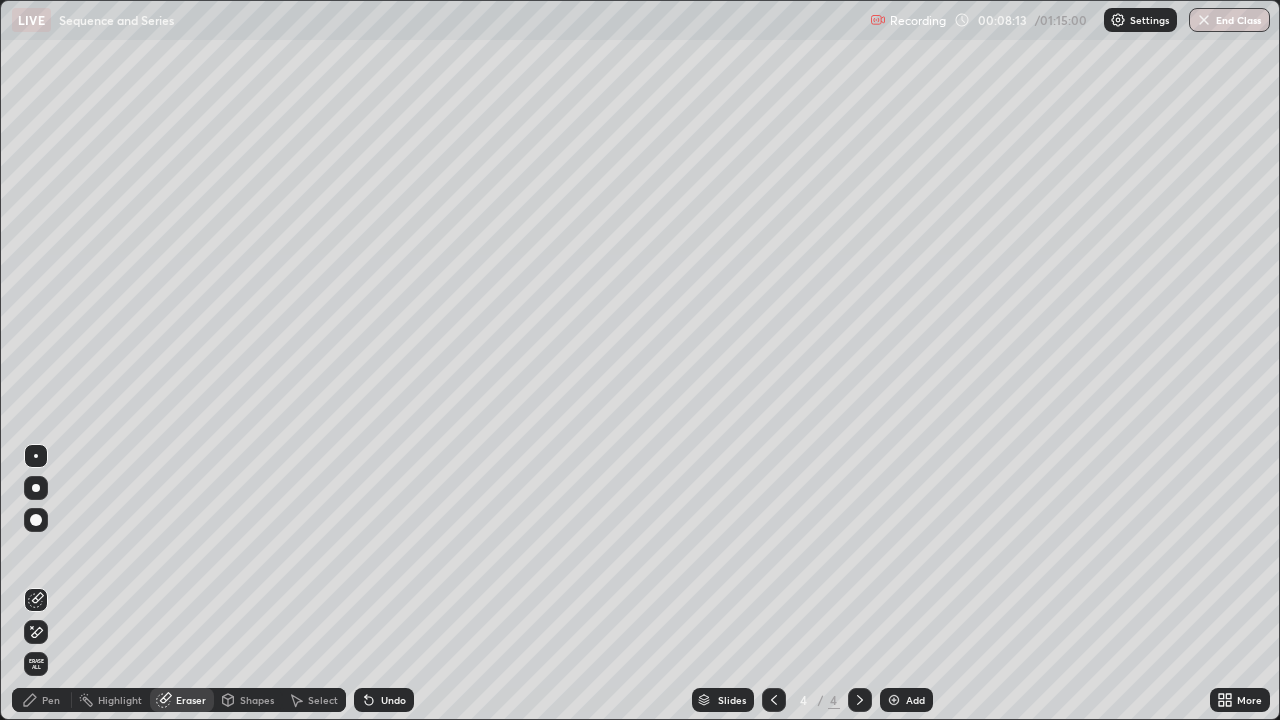 click on "Pen" at bounding box center [42, 700] 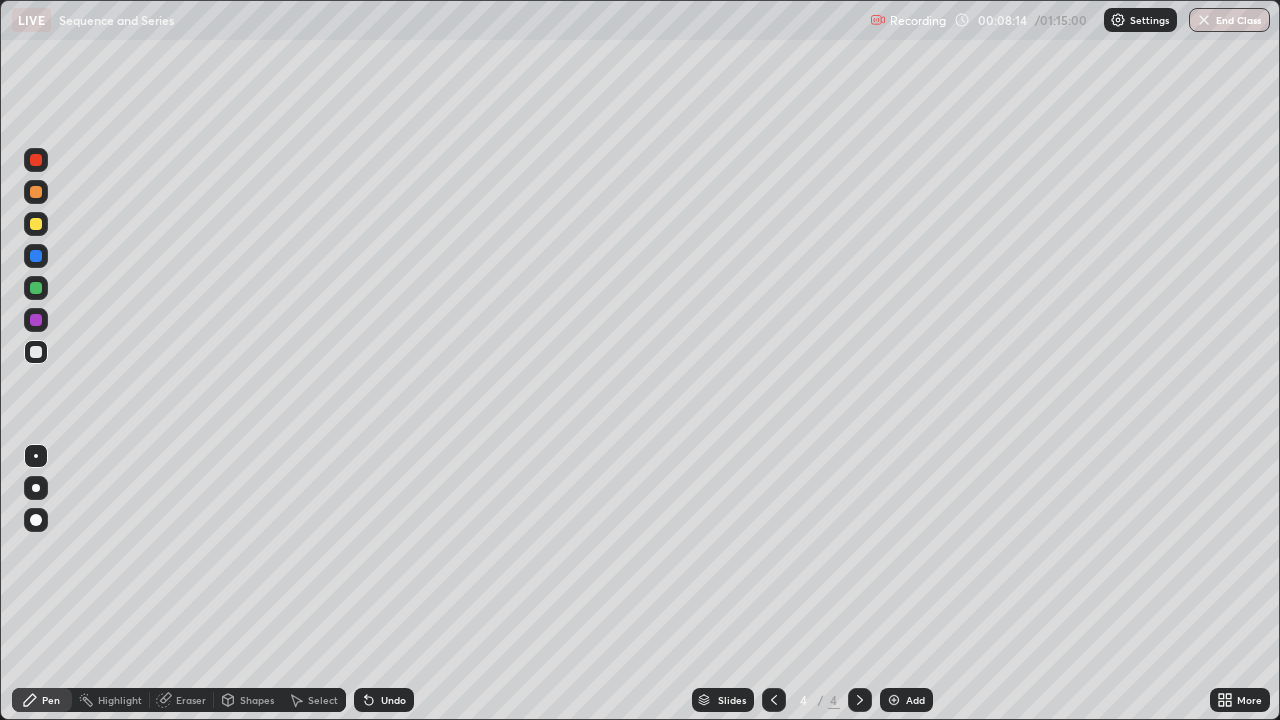 click at bounding box center [36, 320] 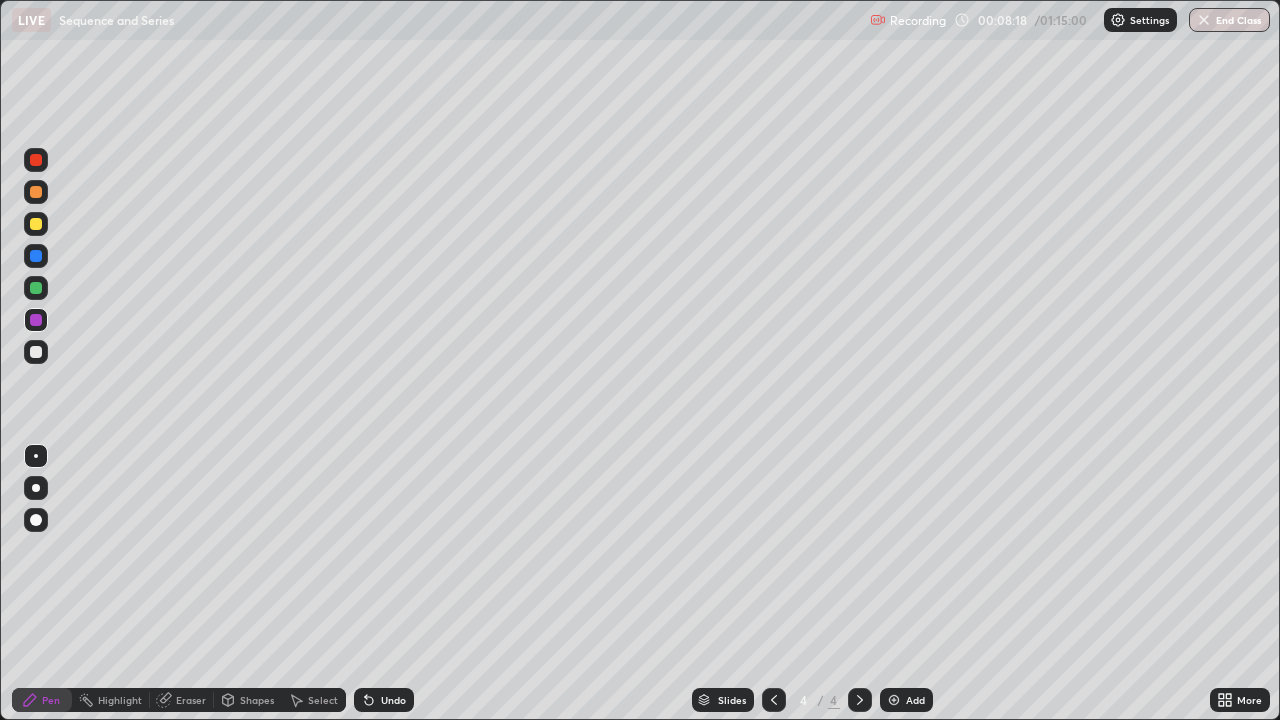 click at bounding box center (36, 352) 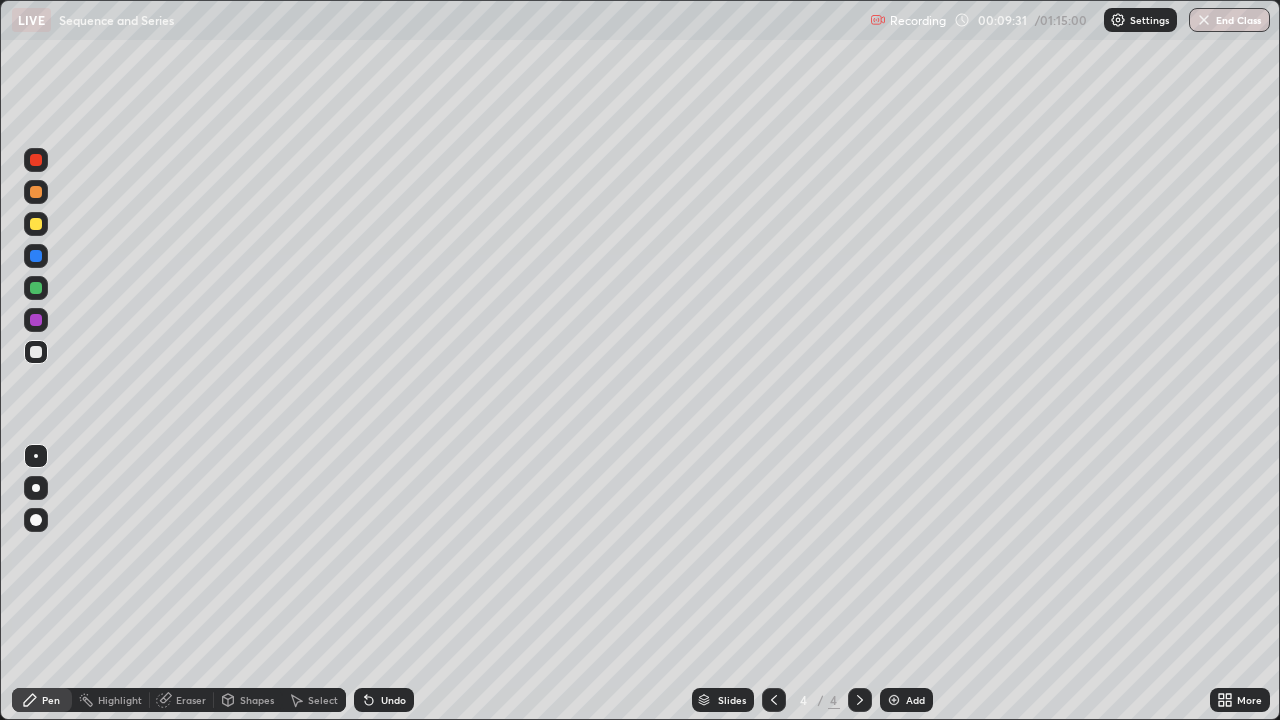 click at bounding box center (36, 320) 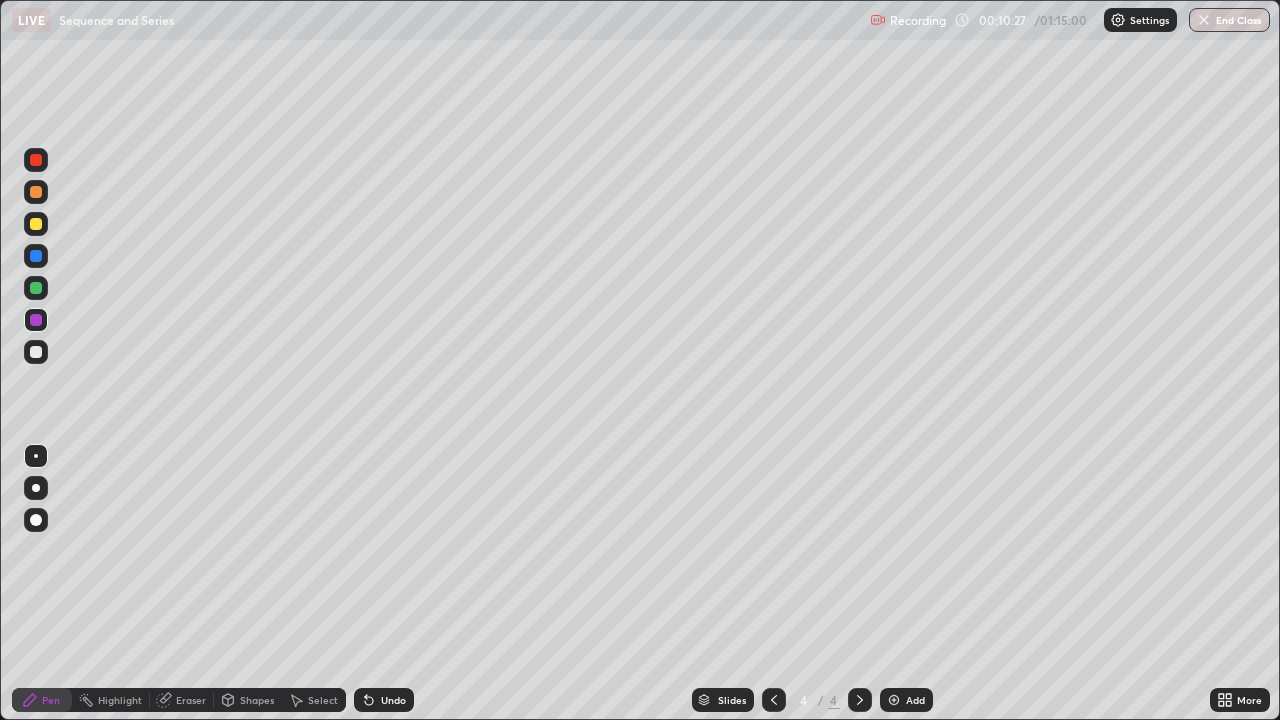 click at bounding box center [36, 352] 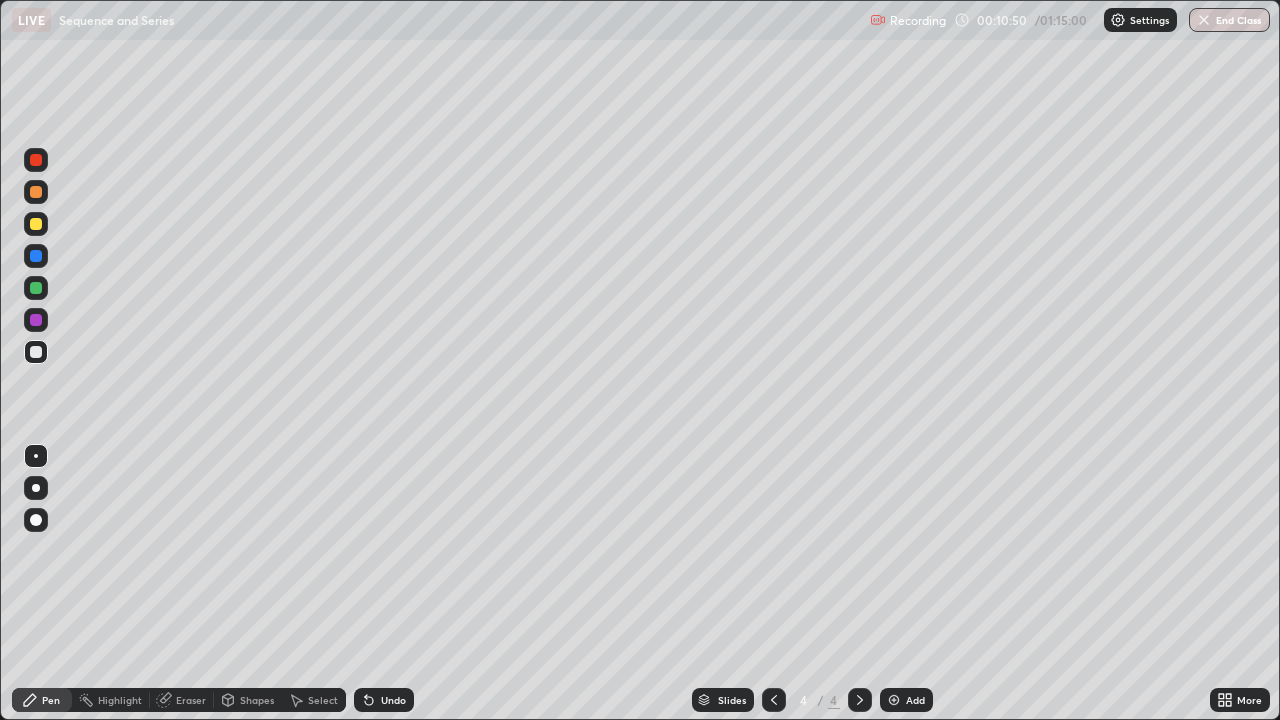 click at bounding box center [36, 288] 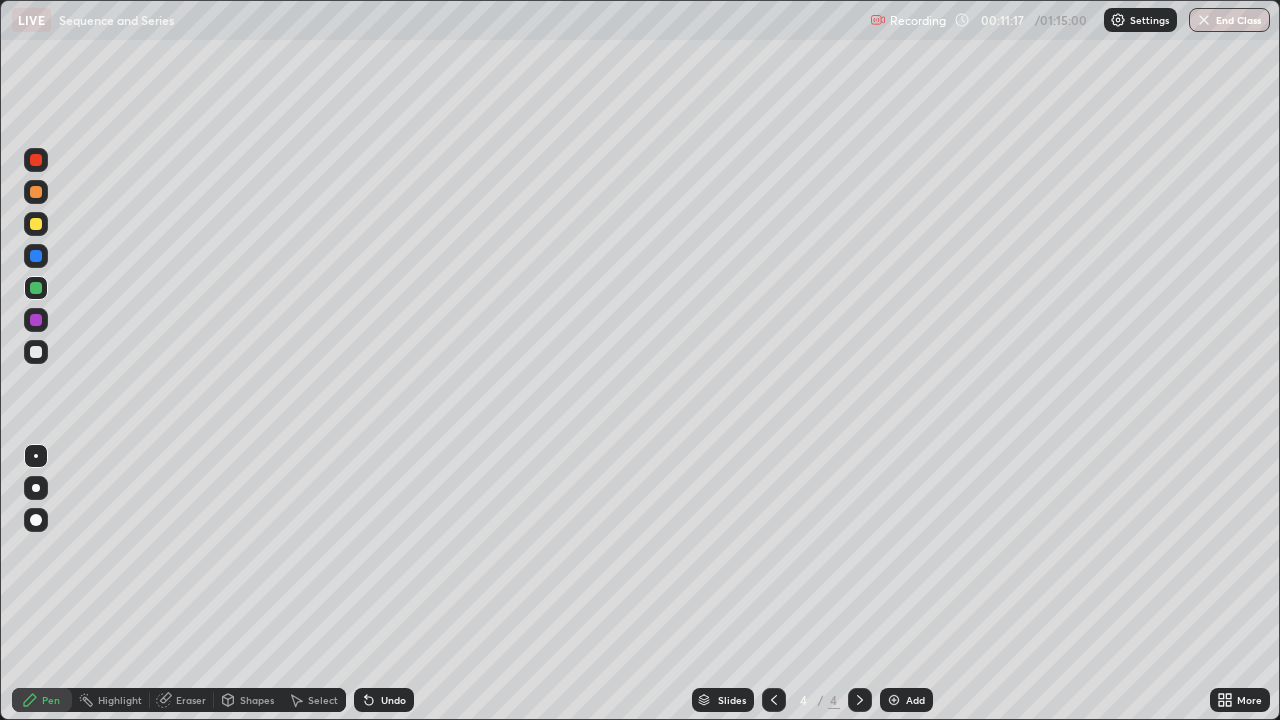 click at bounding box center [36, 320] 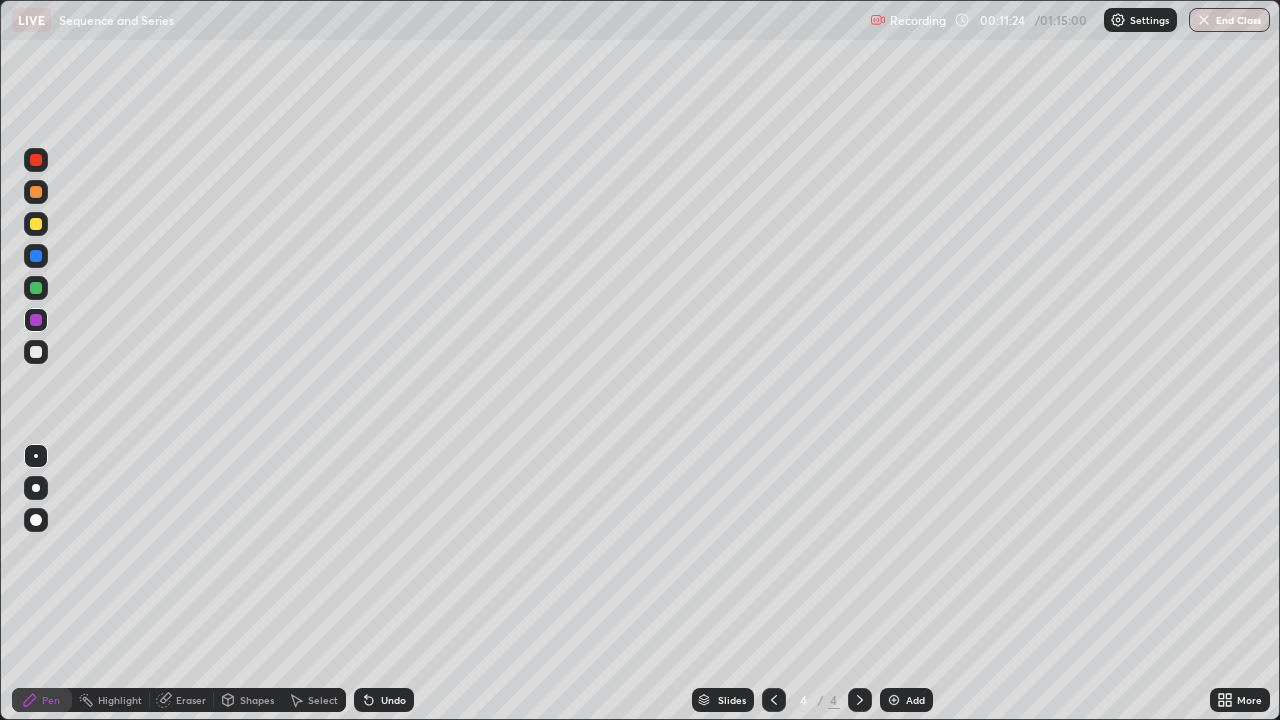 click at bounding box center [36, 192] 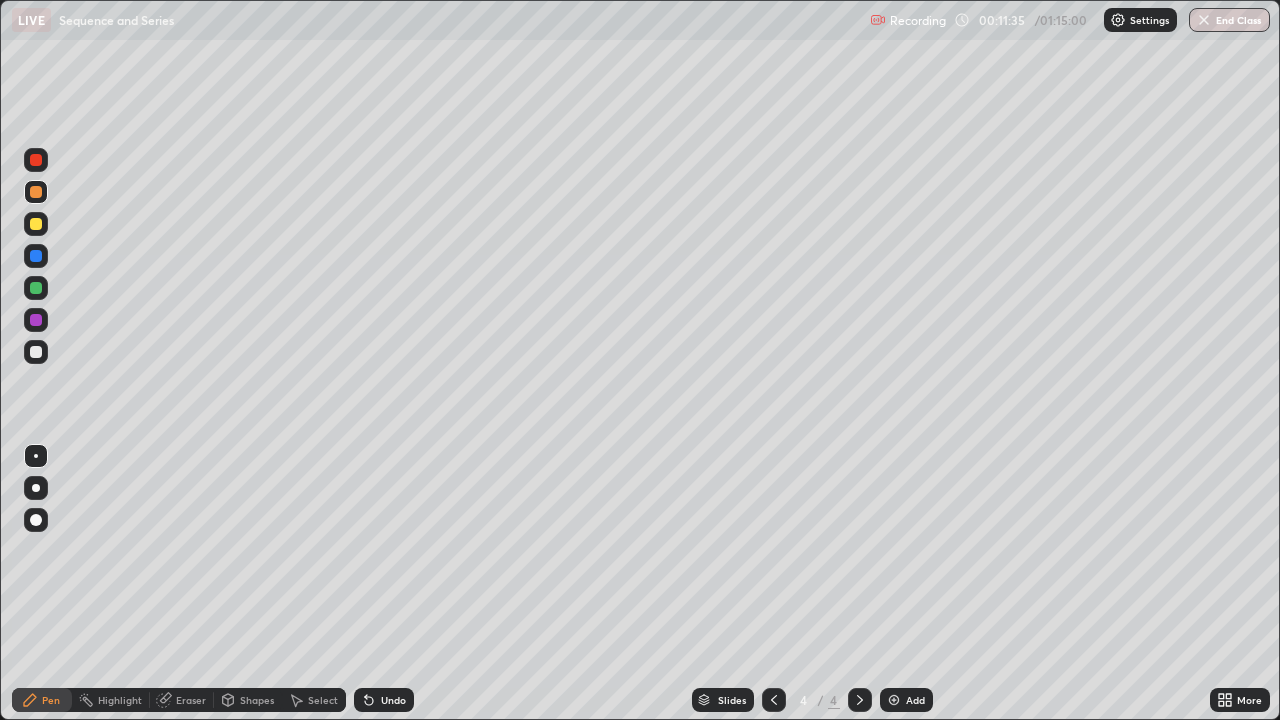 click at bounding box center [36, 256] 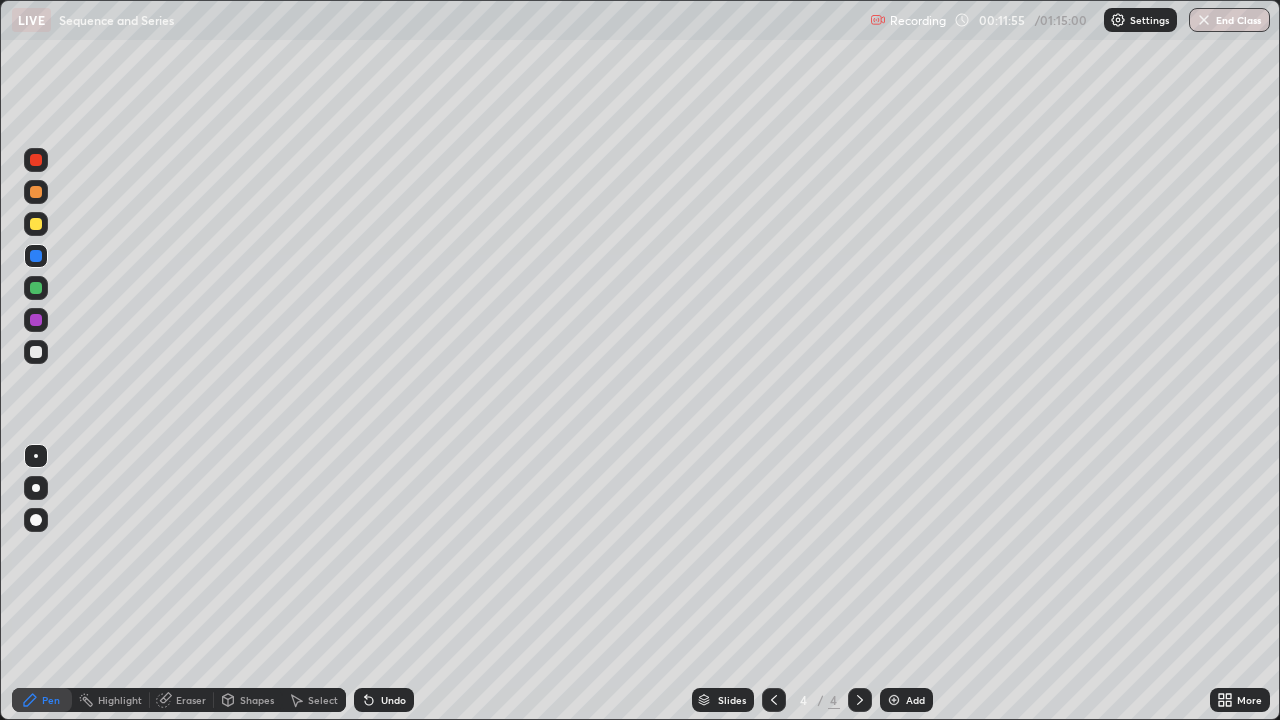 click at bounding box center (36, 320) 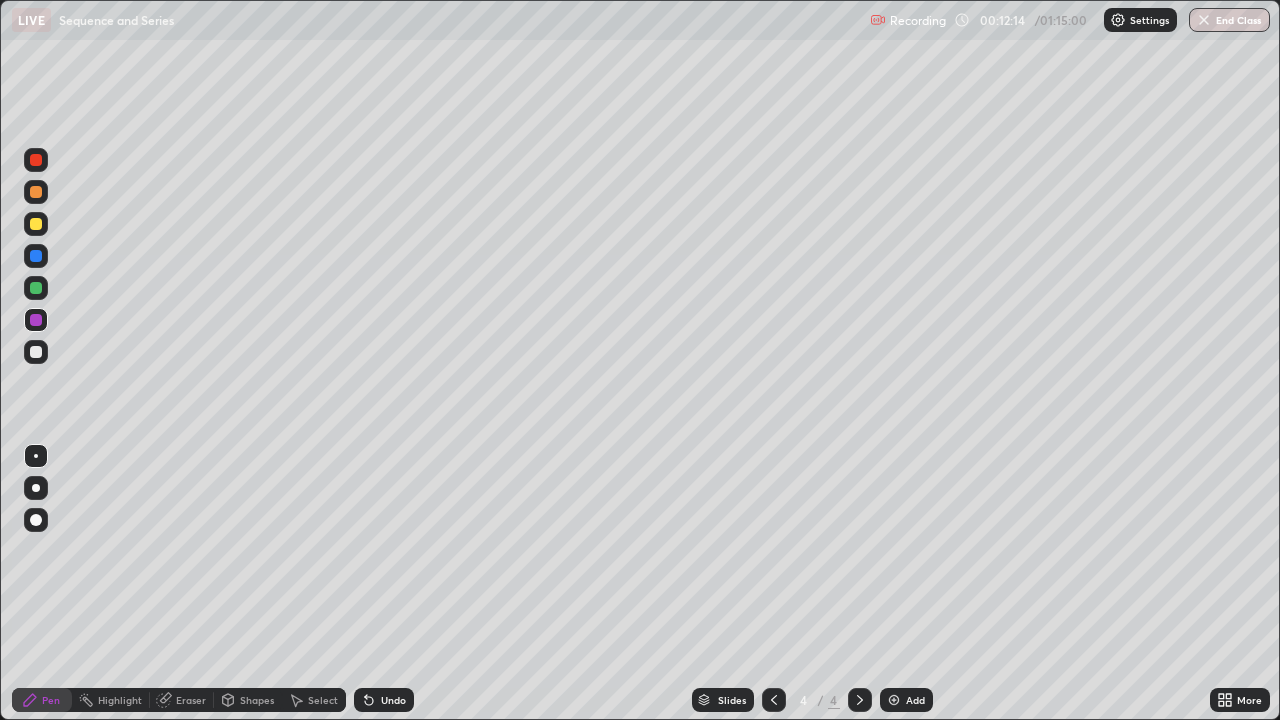 click on "Eraser" at bounding box center [191, 700] 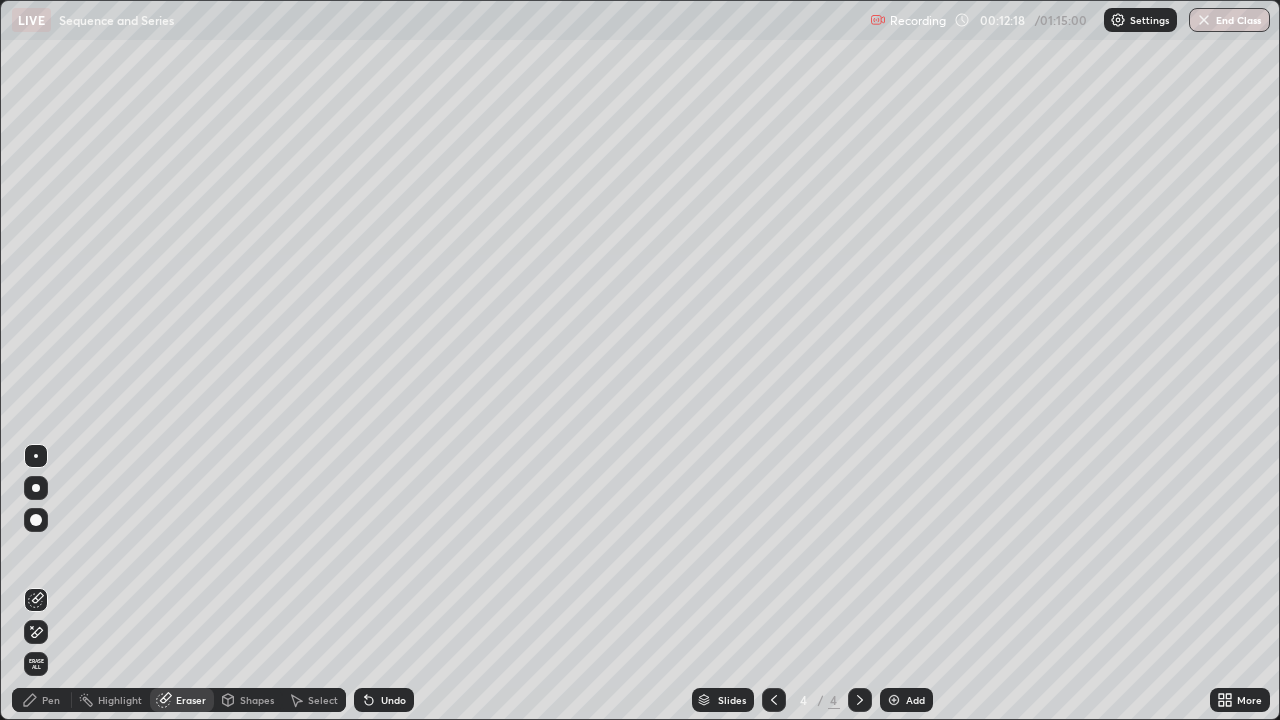 click on "Pen" at bounding box center [42, 700] 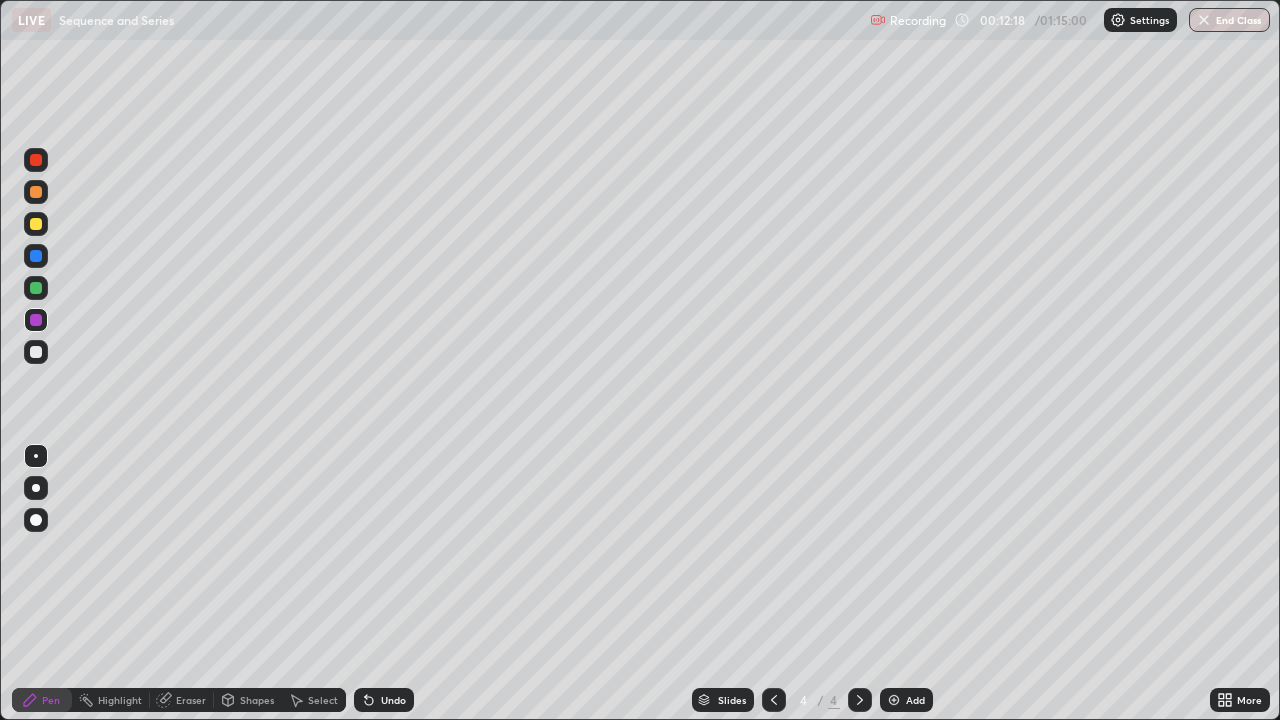 click at bounding box center [36, 224] 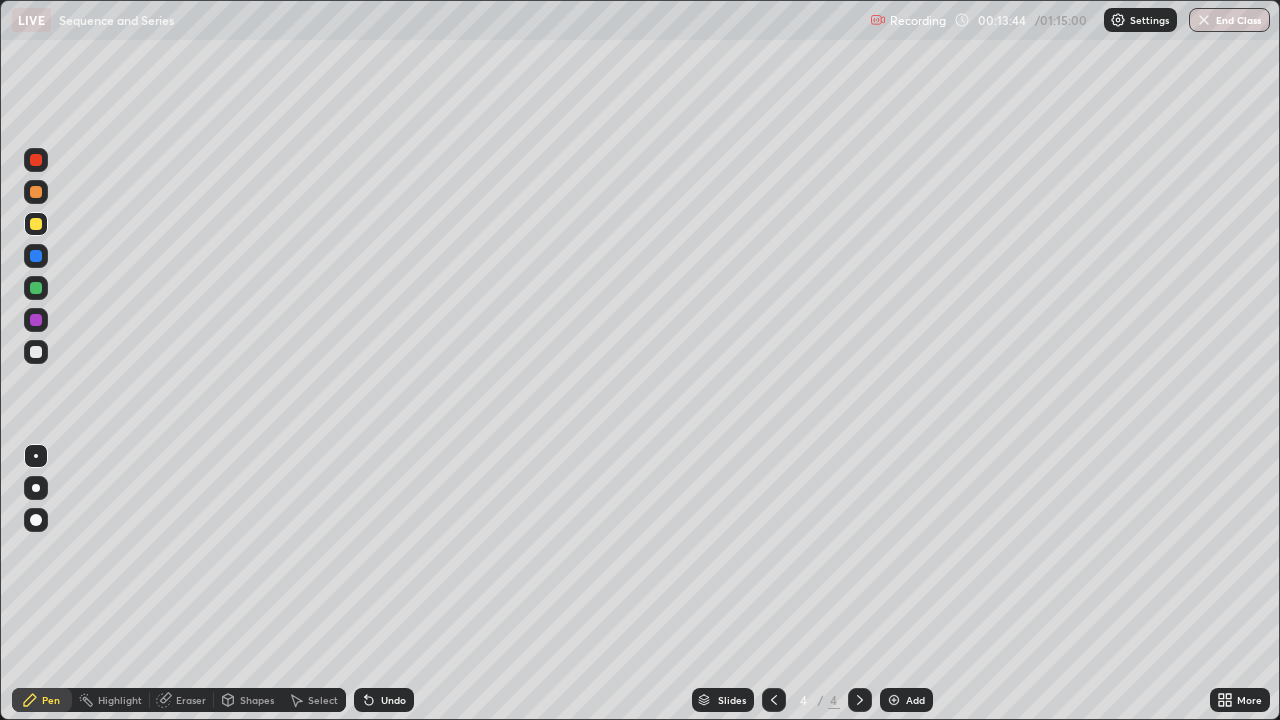 click at bounding box center (36, 352) 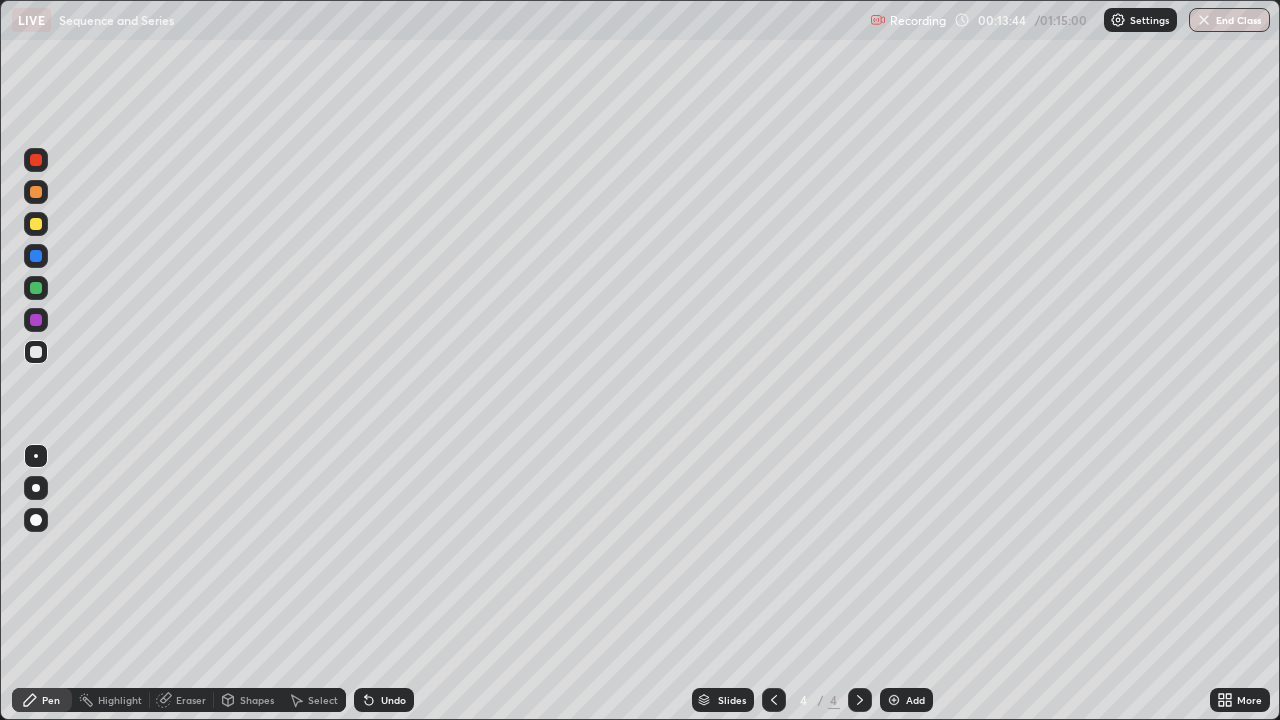 click at bounding box center (36, 352) 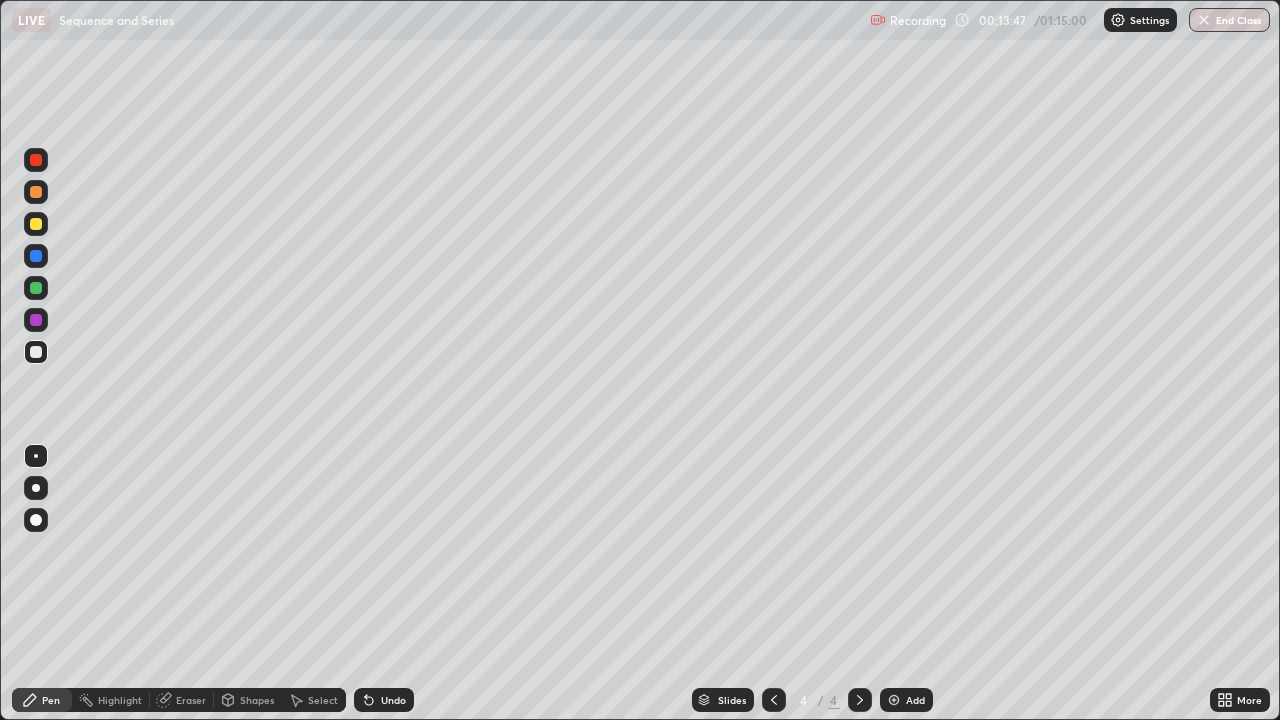 click at bounding box center (36, 352) 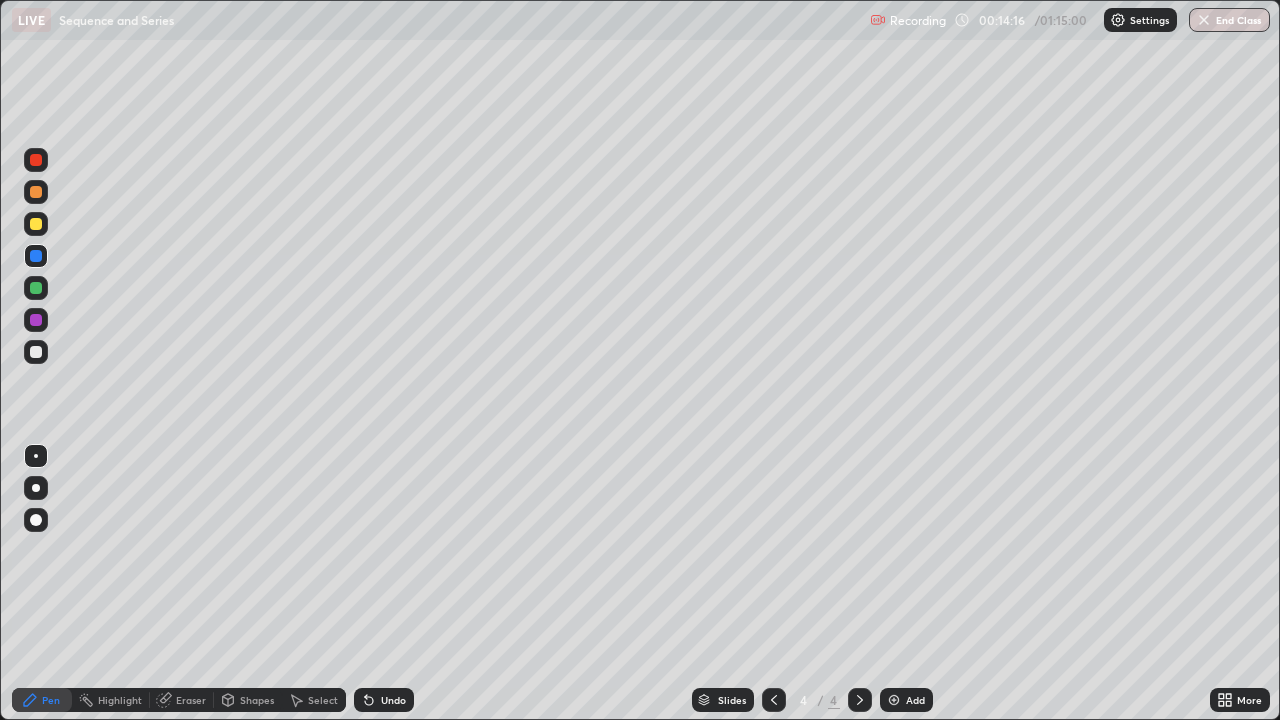 click on "Add" at bounding box center [915, 700] 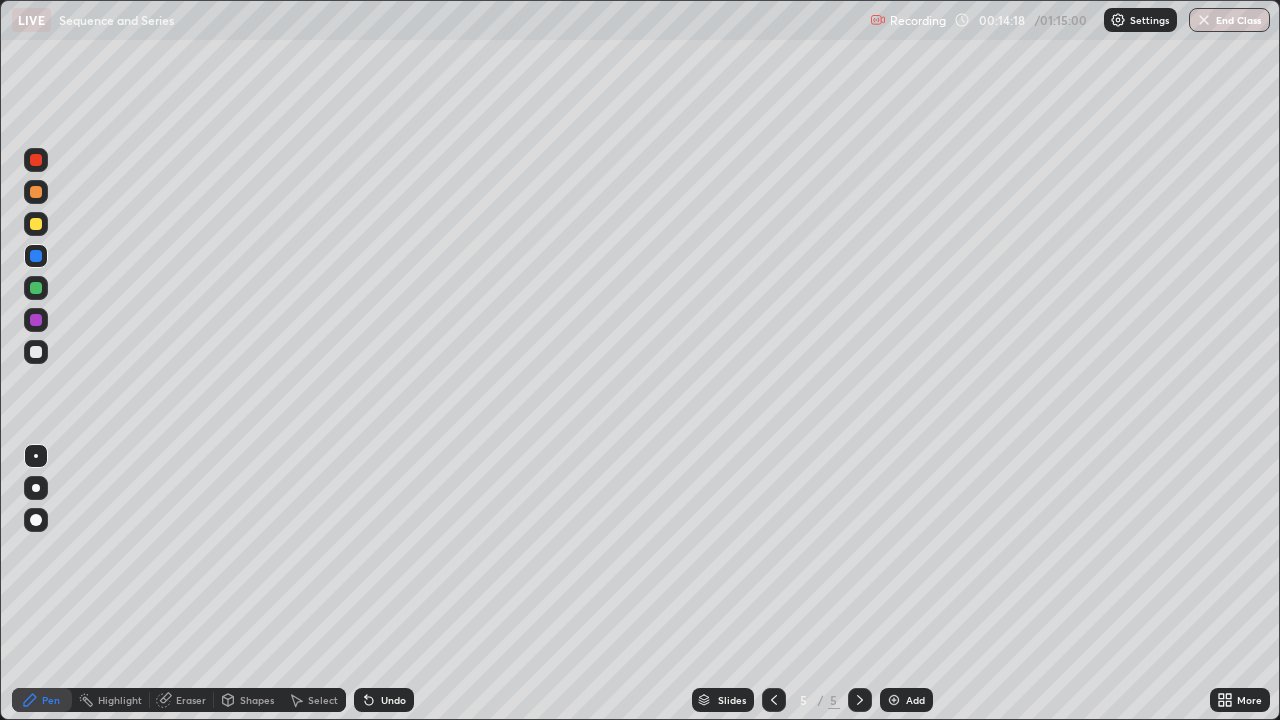 click at bounding box center (36, 224) 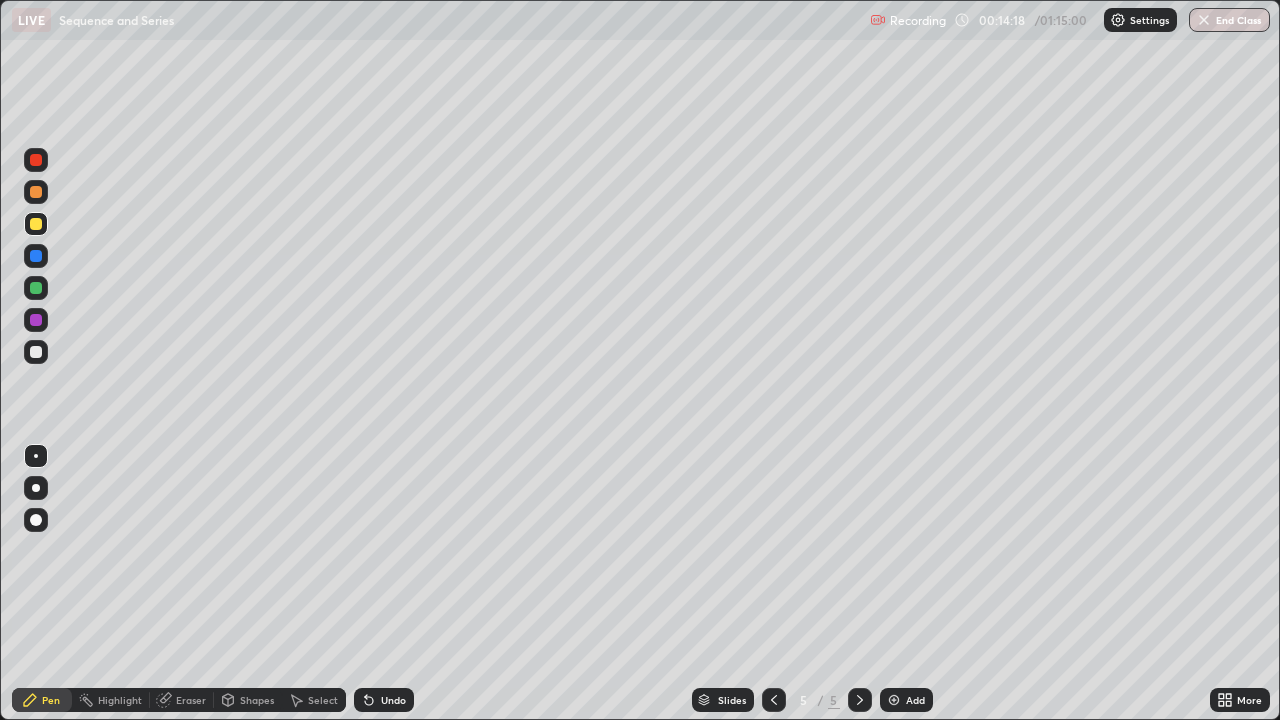 click at bounding box center (36, 224) 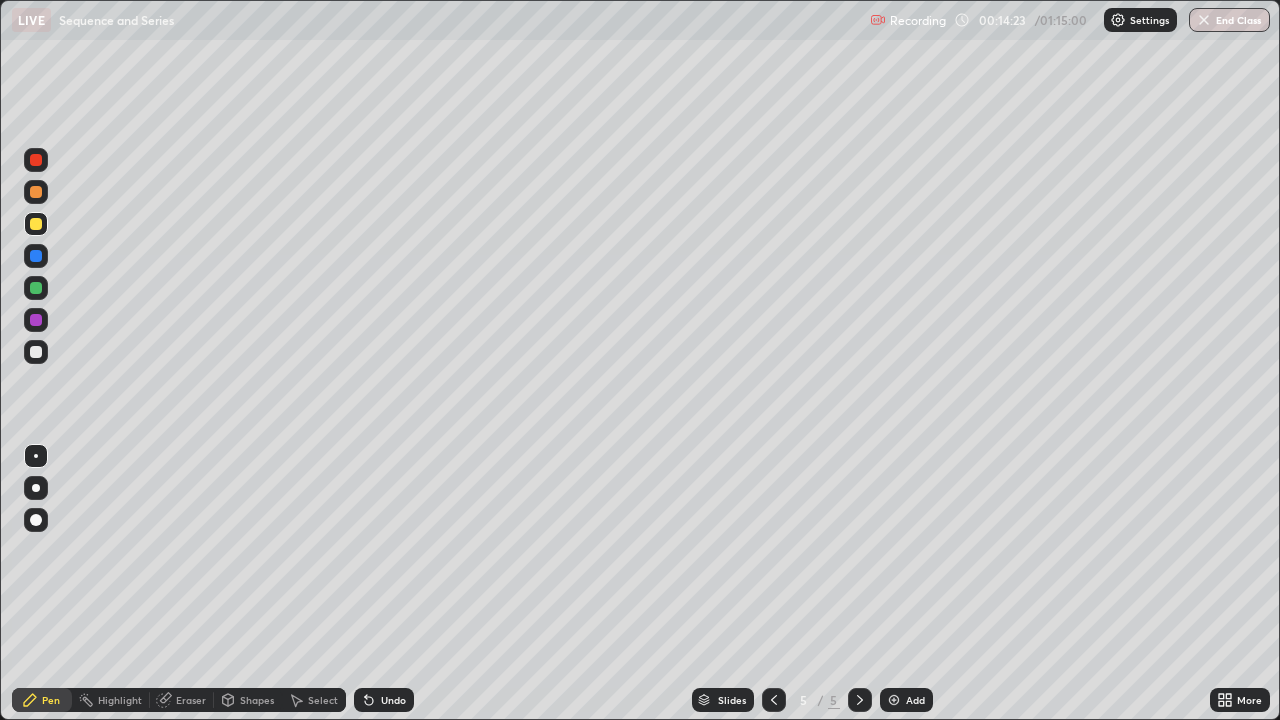 click at bounding box center (36, 352) 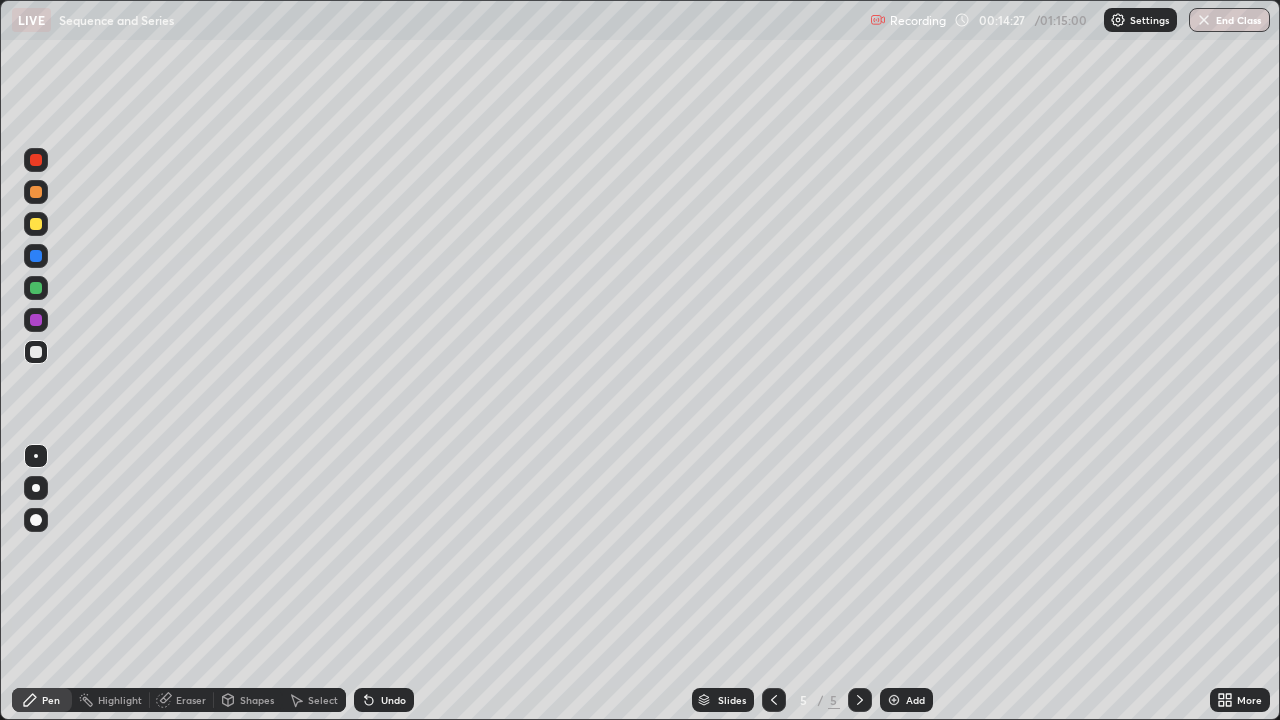 click at bounding box center (36, 352) 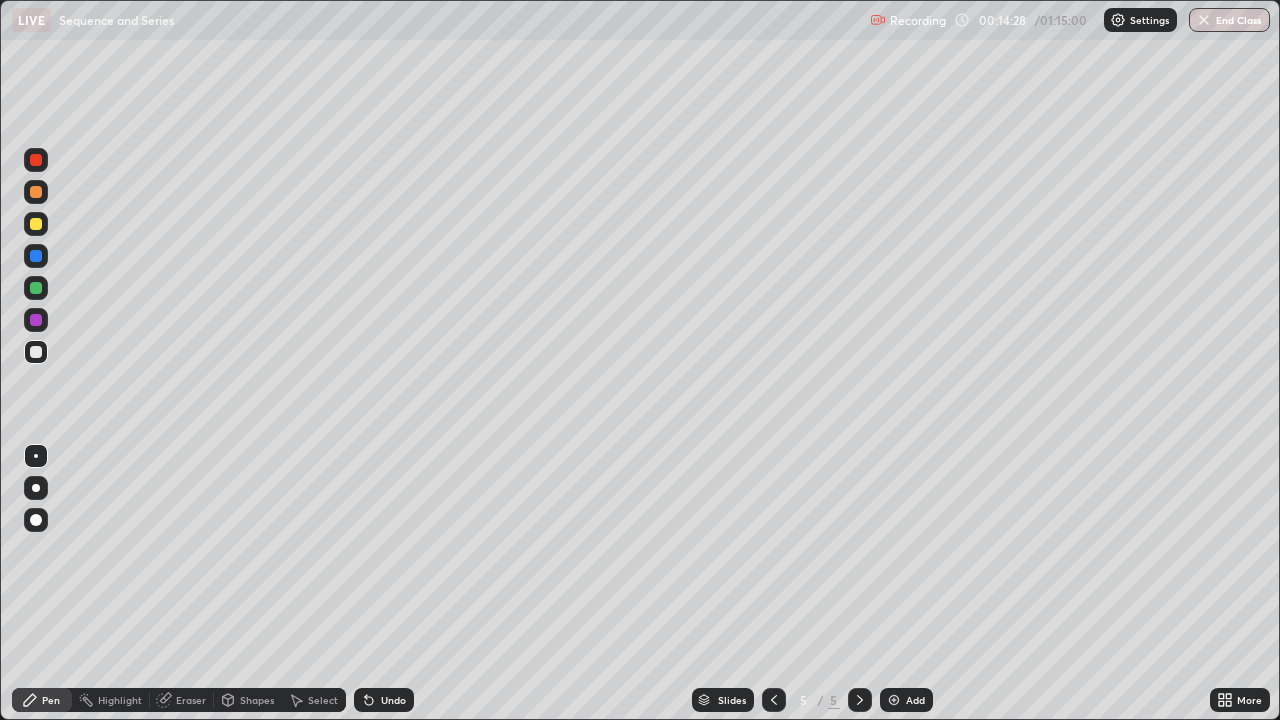 click at bounding box center (36, 352) 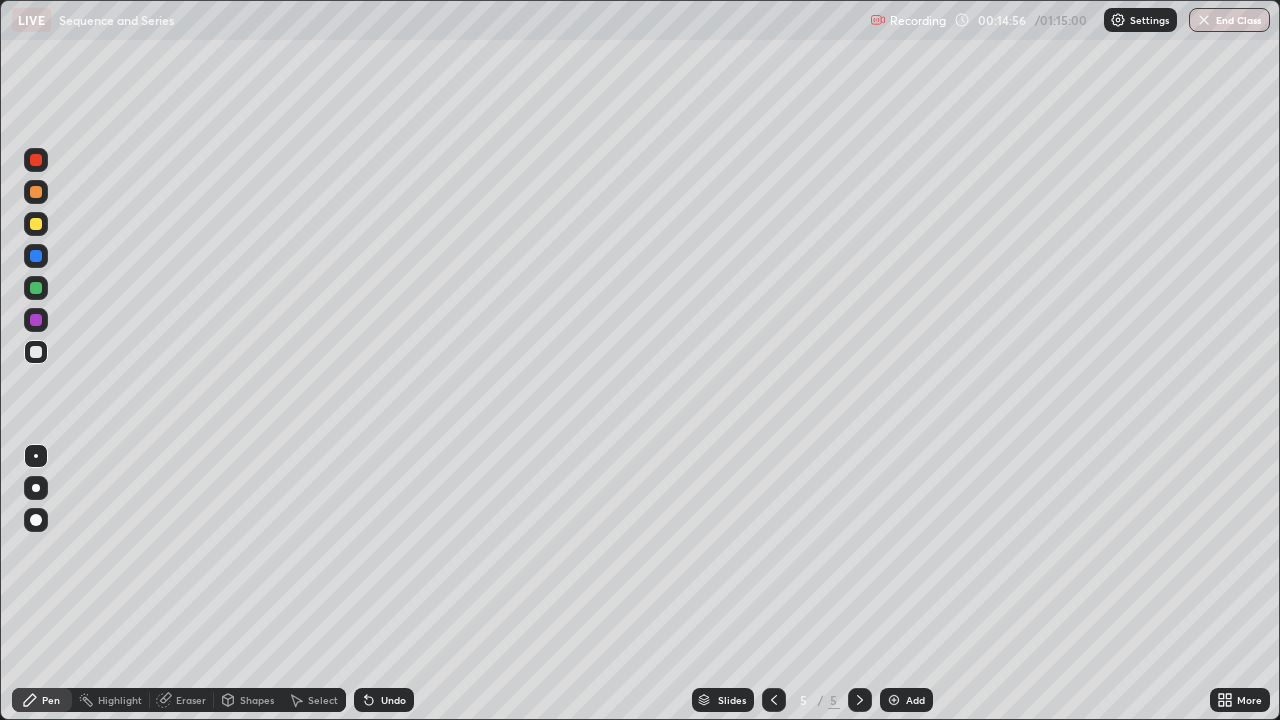 click at bounding box center (36, 224) 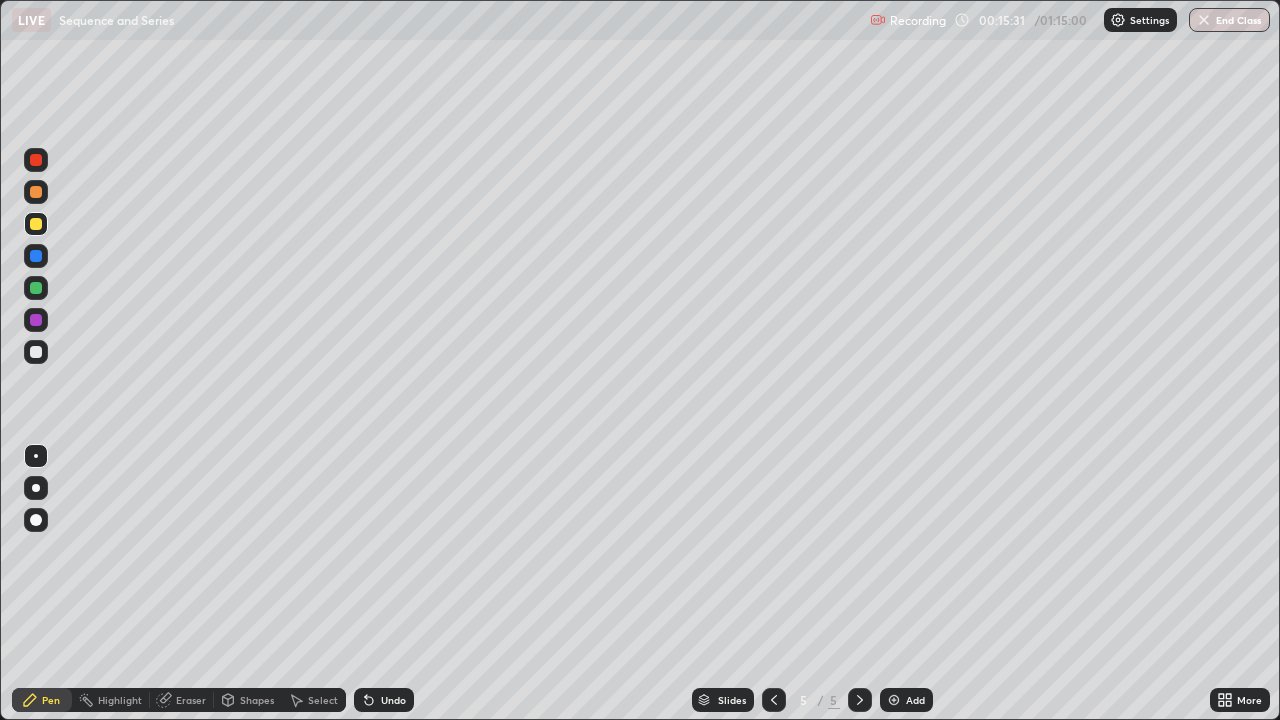click at bounding box center (36, 320) 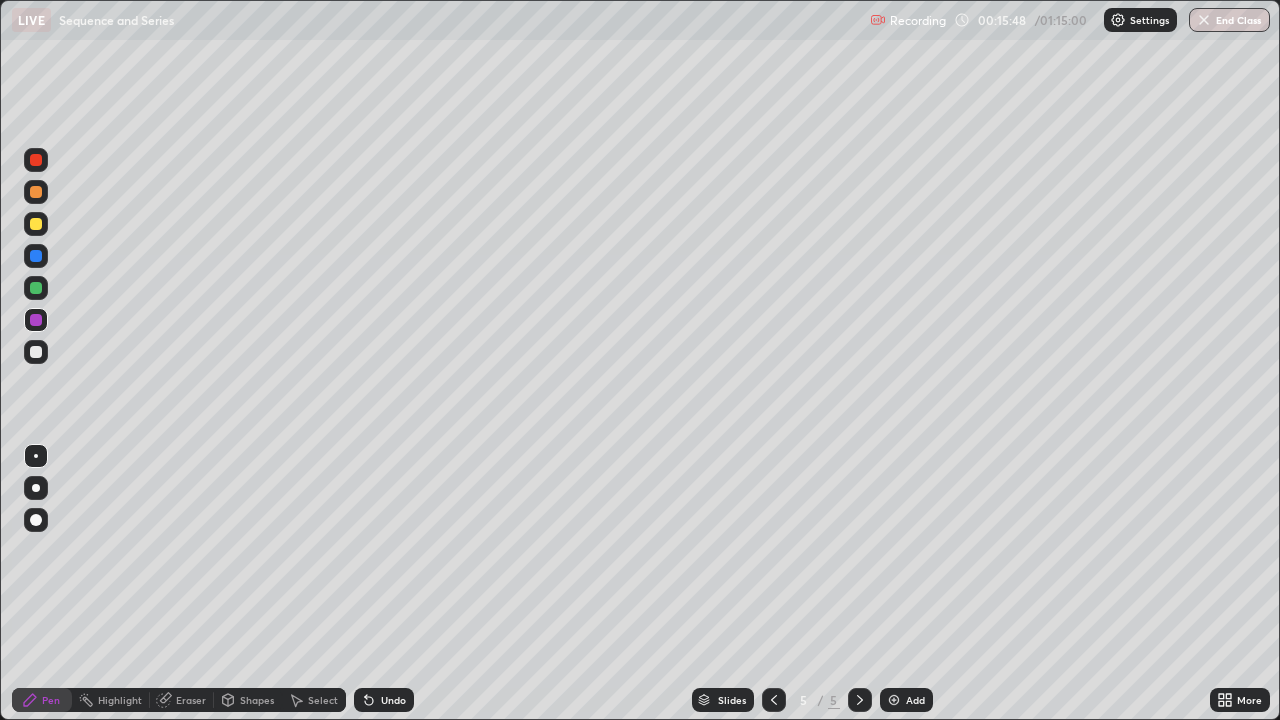click at bounding box center [36, 352] 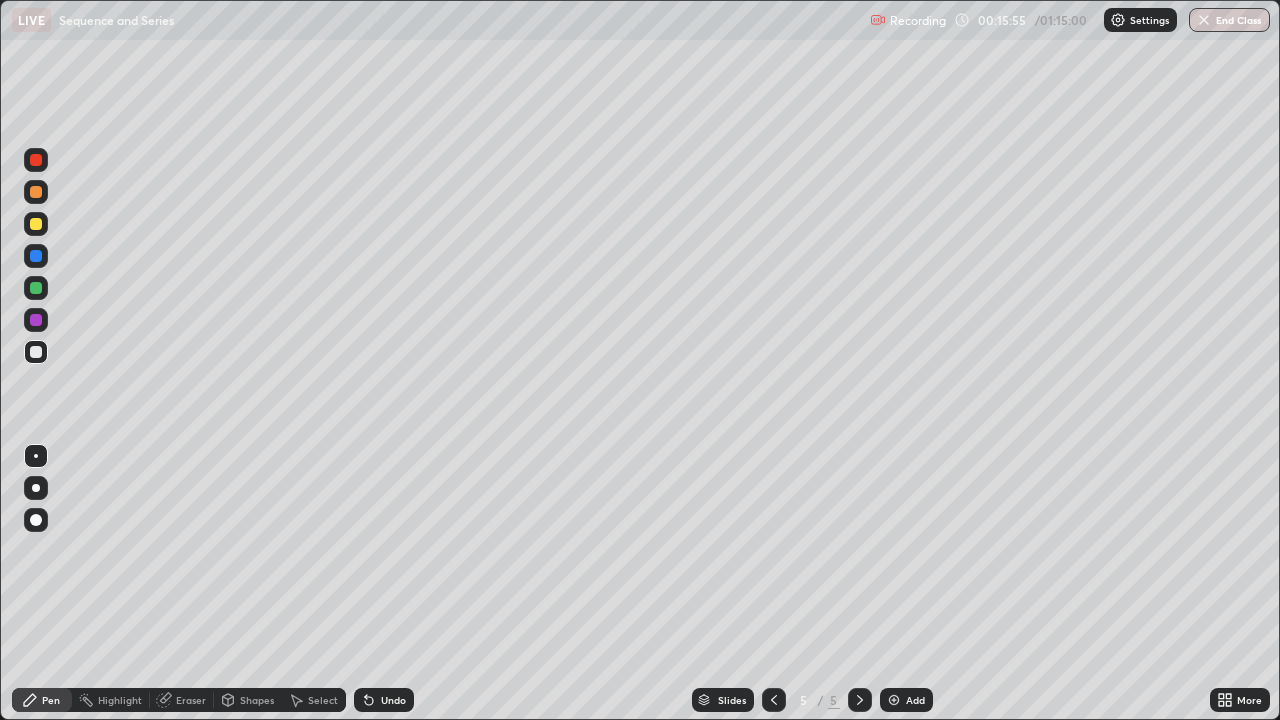 click at bounding box center (36, 352) 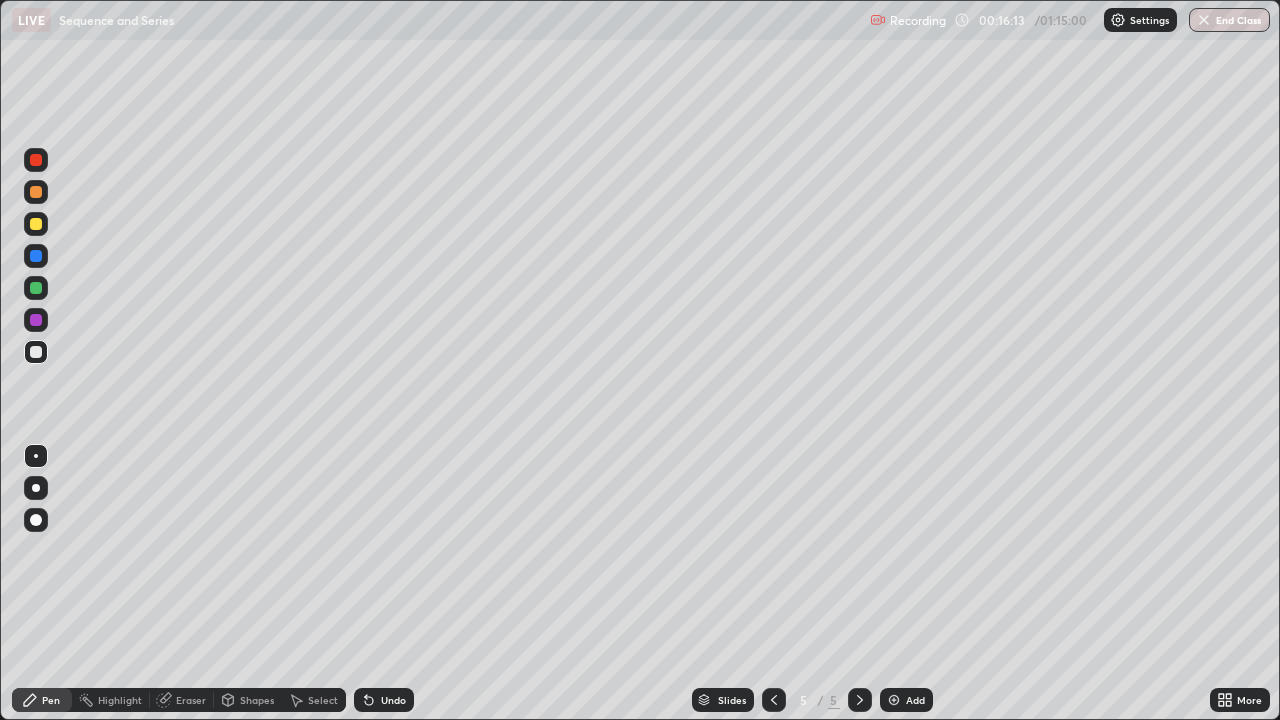 click on "Eraser" at bounding box center (182, 700) 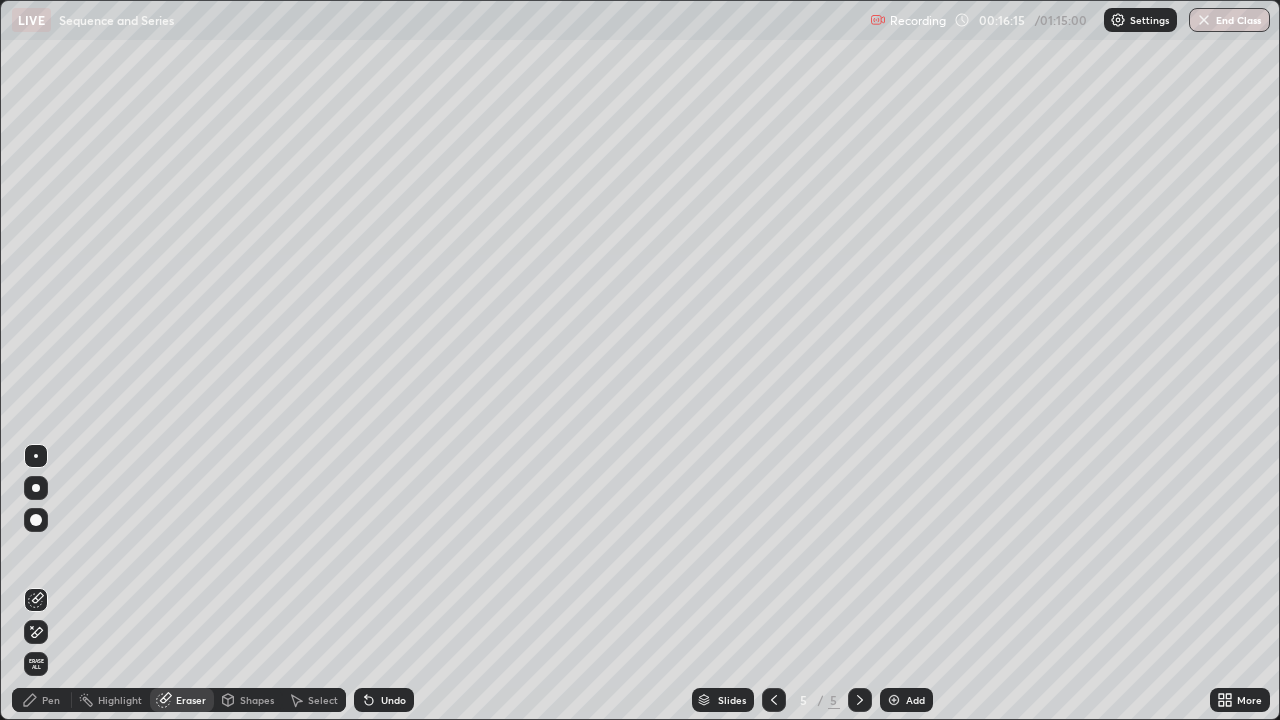 click on "Pen" at bounding box center (42, 700) 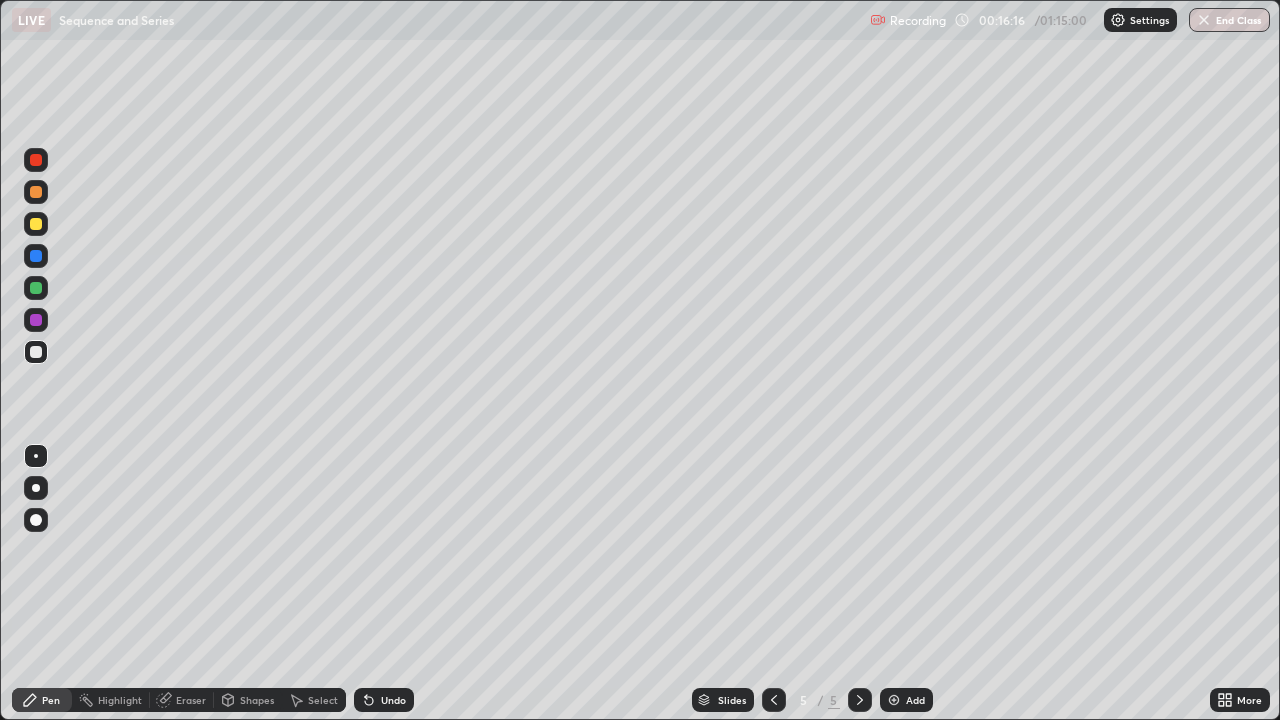 click at bounding box center [36, 352] 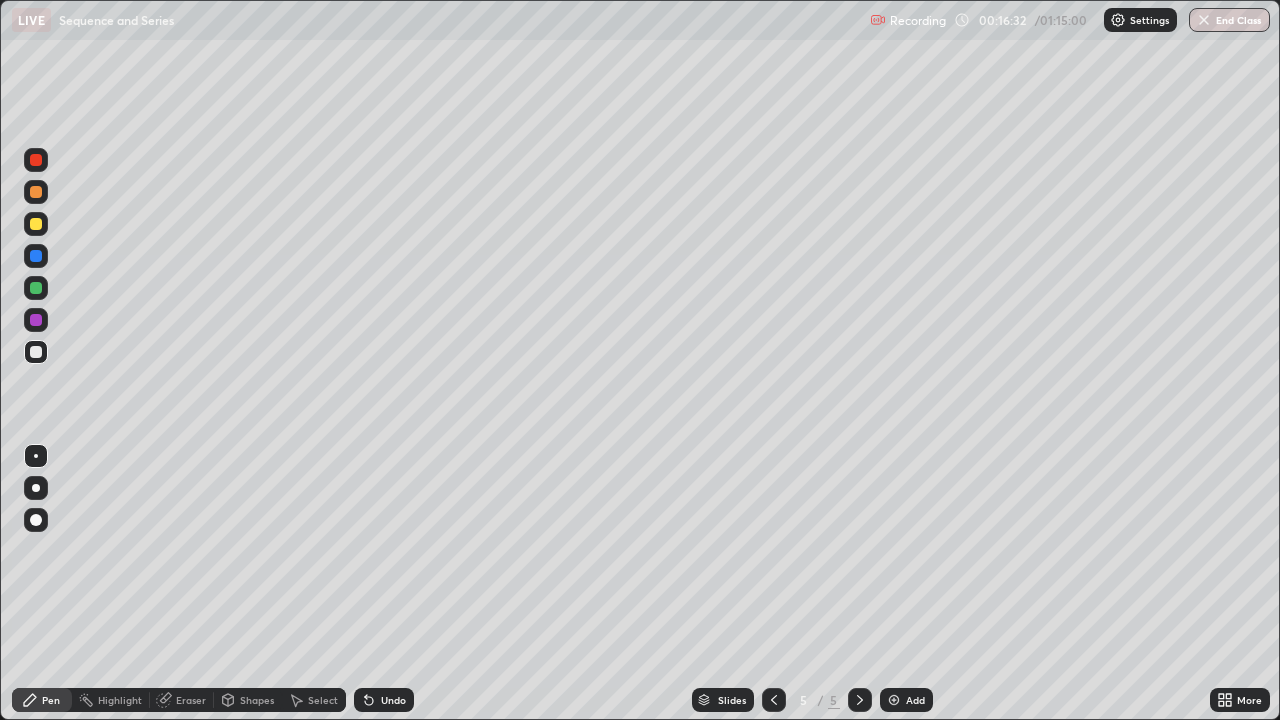 click at bounding box center (36, 224) 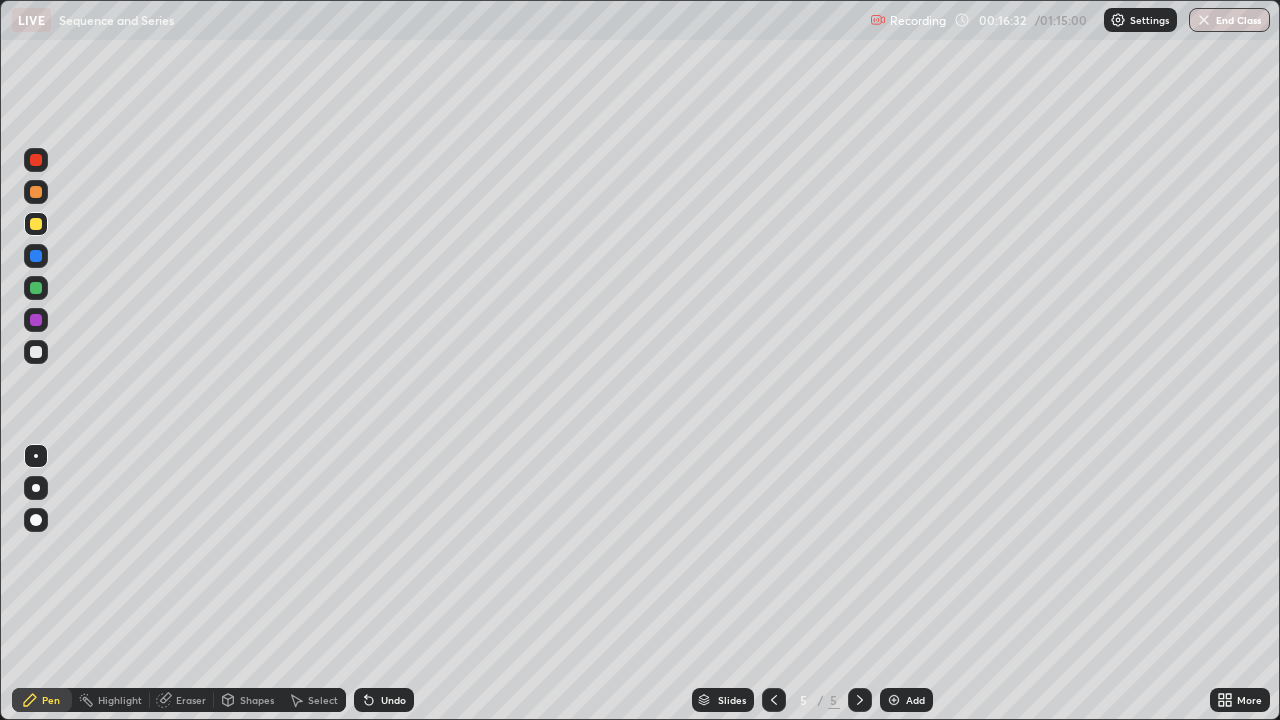 click at bounding box center (36, 224) 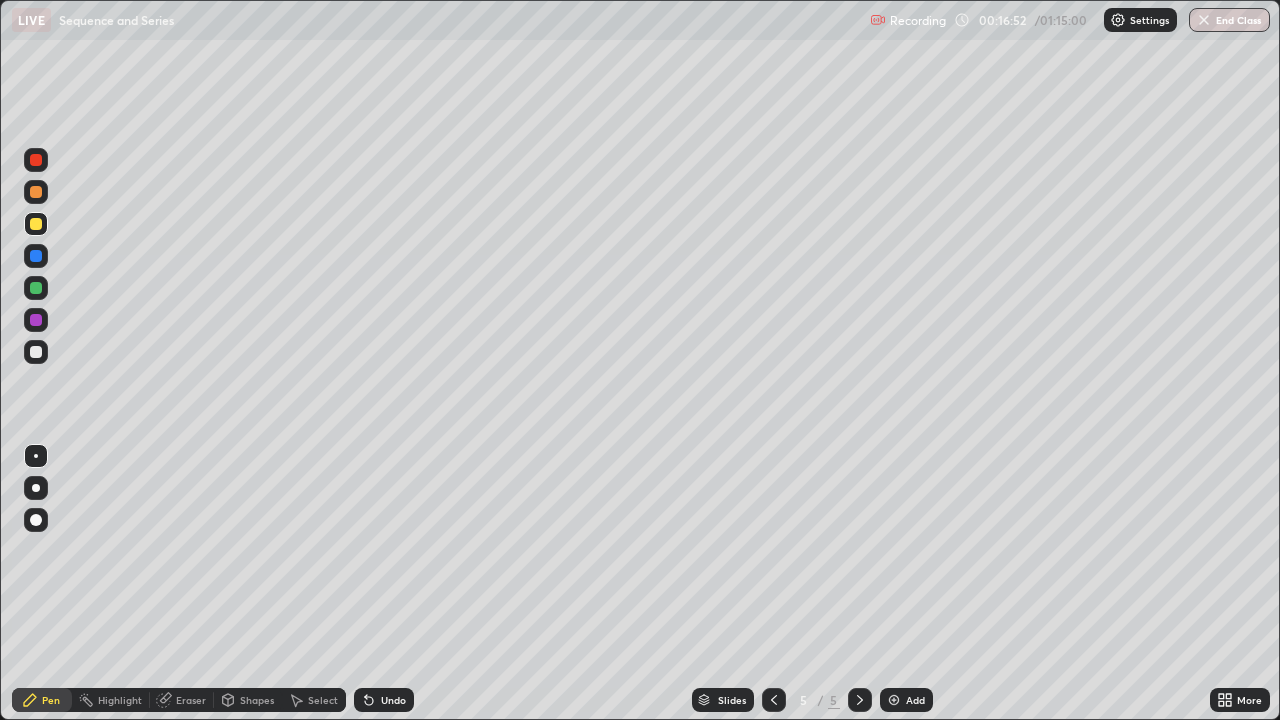 click at bounding box center (36, 352) 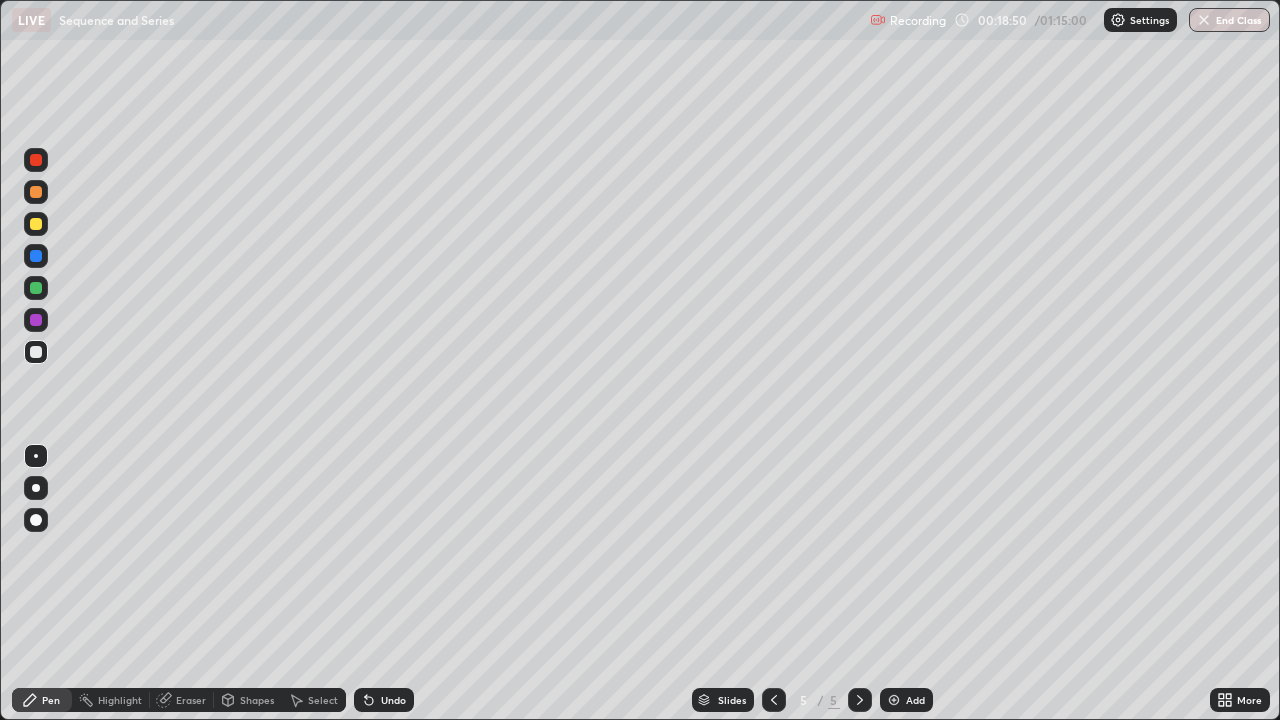 click at bounding box center [36, 192] 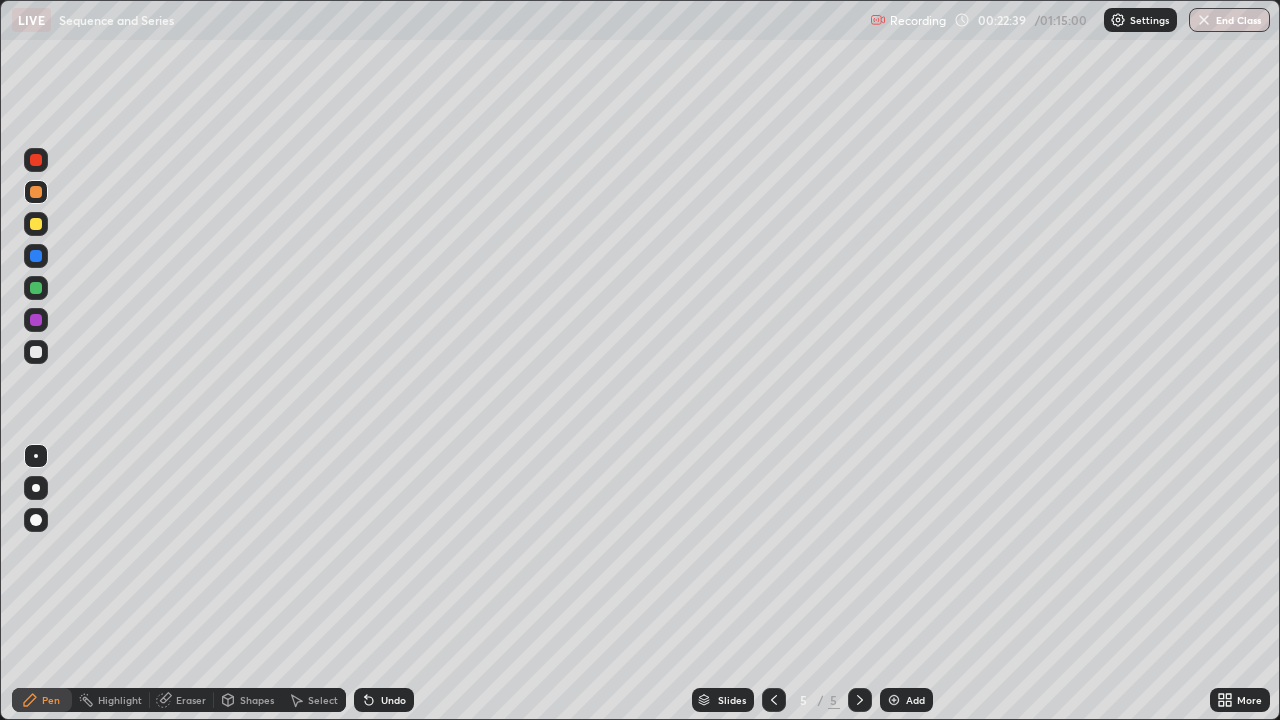 click at bounding box center [36, 352] 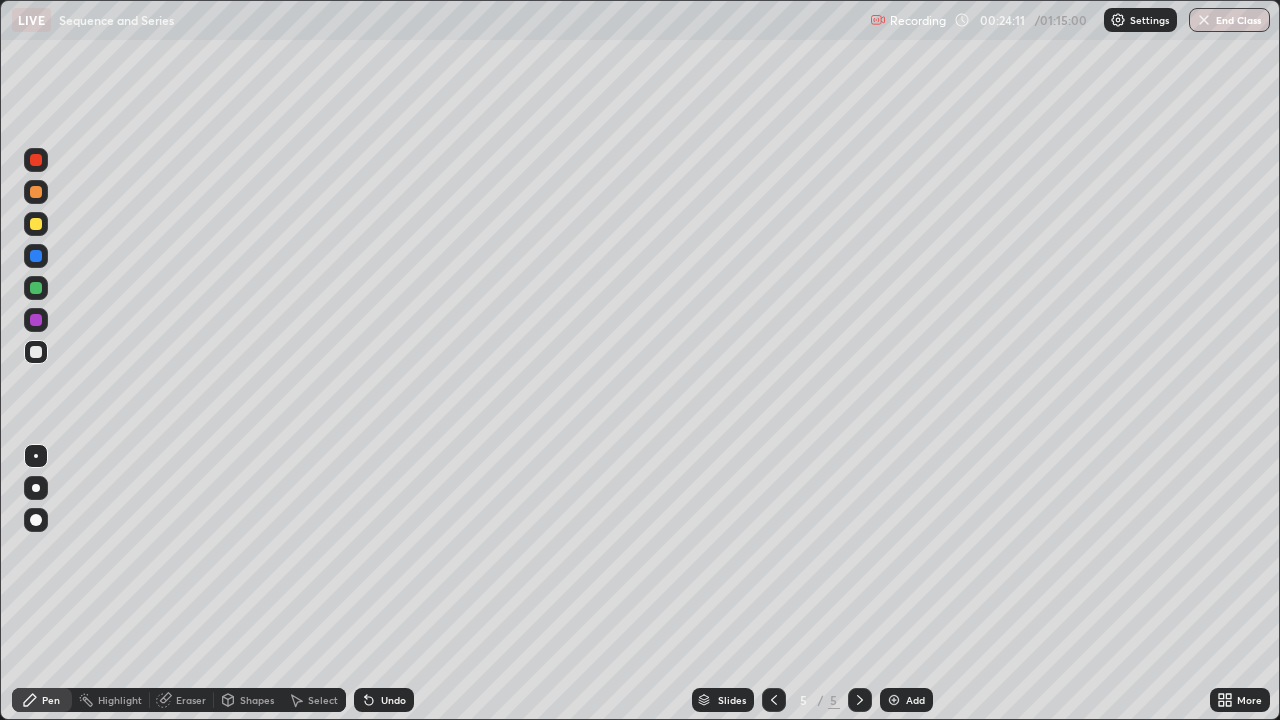 click on "Add" at bounding box center (906, 700) 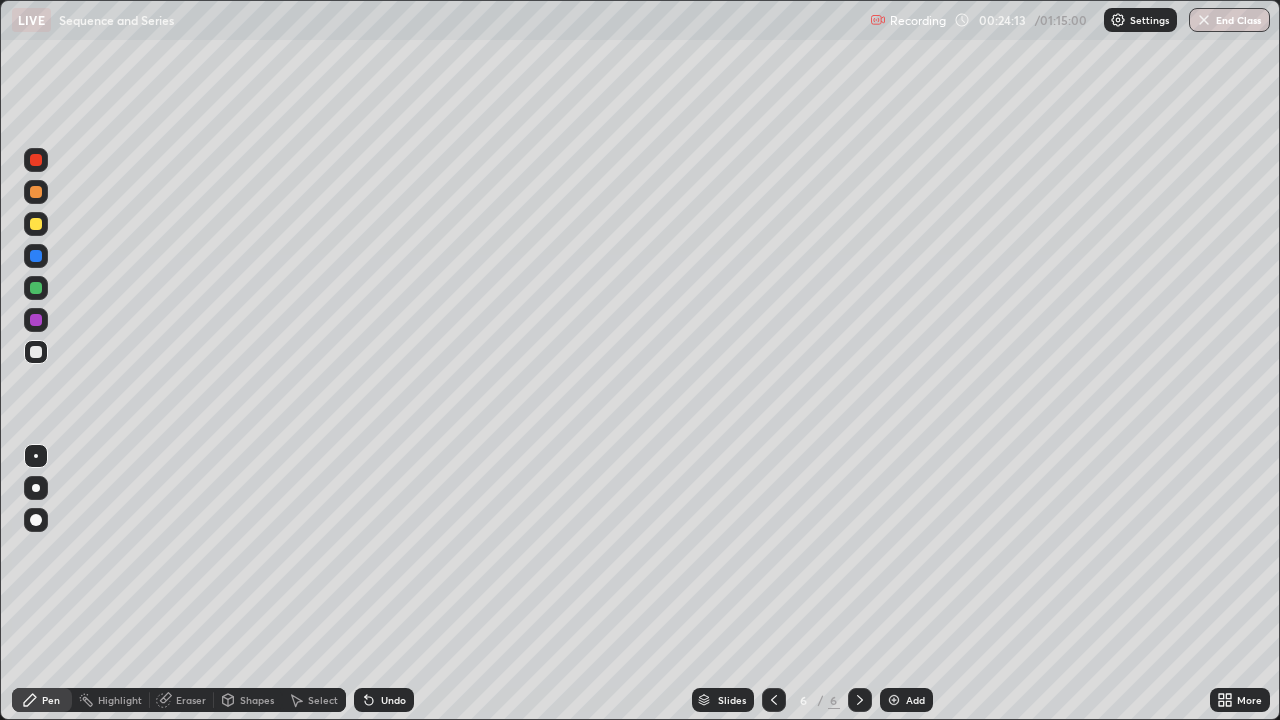 click at bounding box center (36, 224) 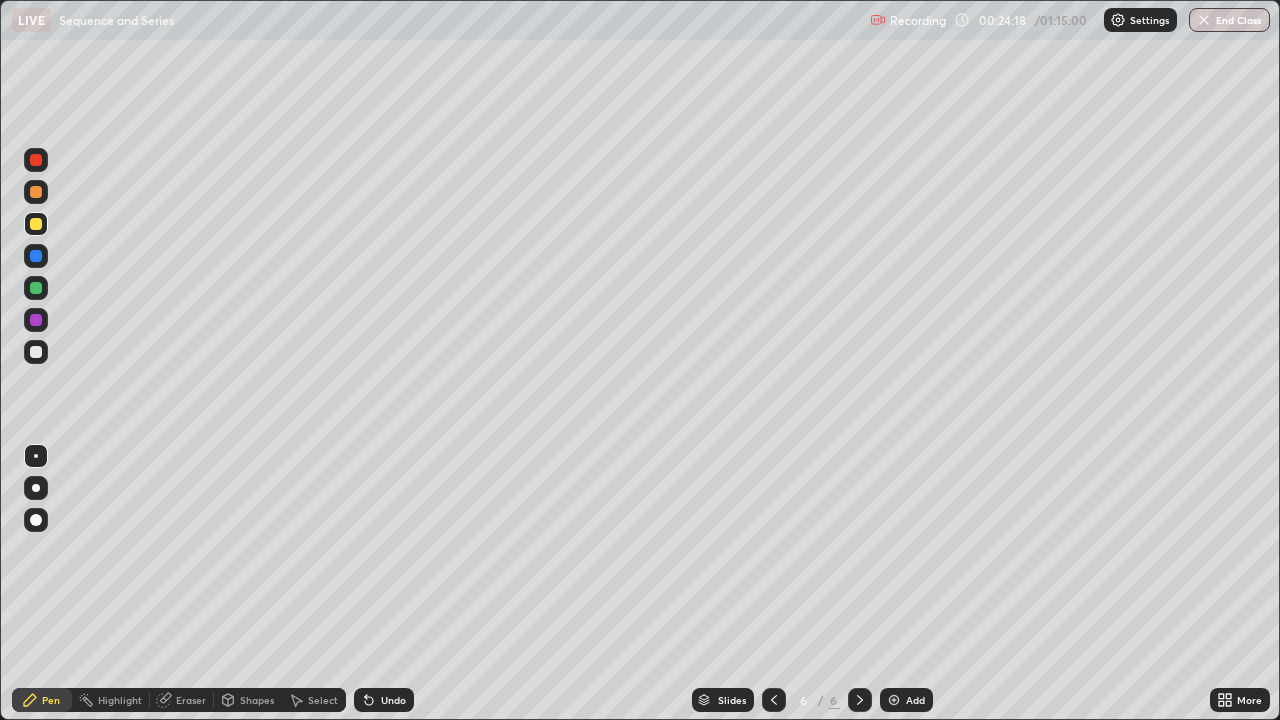 click at bounding box center [36, 256] 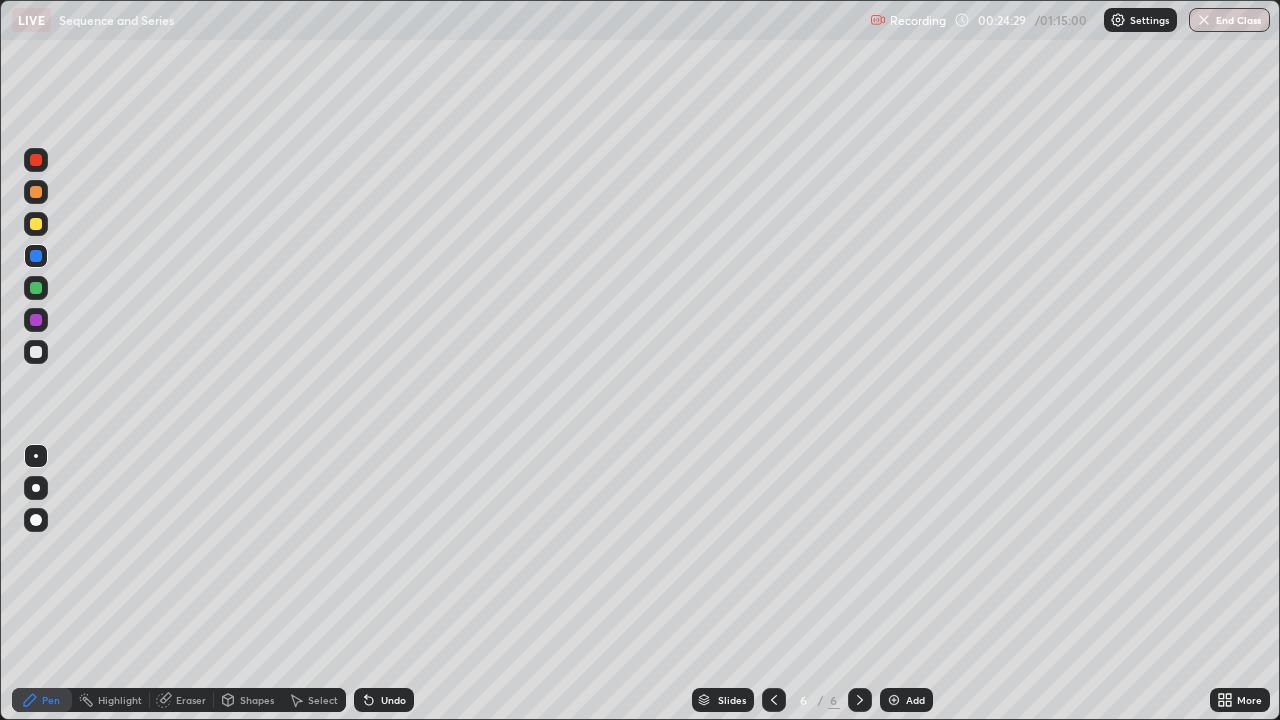 click at bounding box center (36, 352) 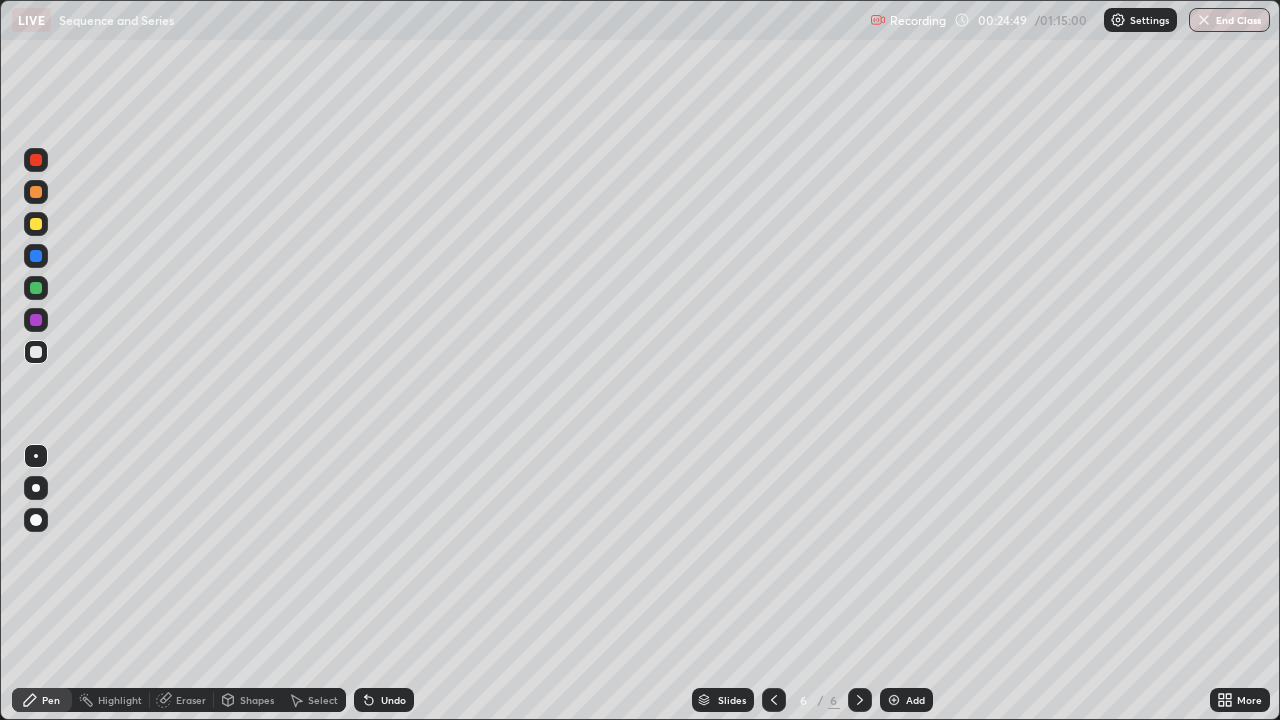click on "Eraser" at bounding box center (191, 700) 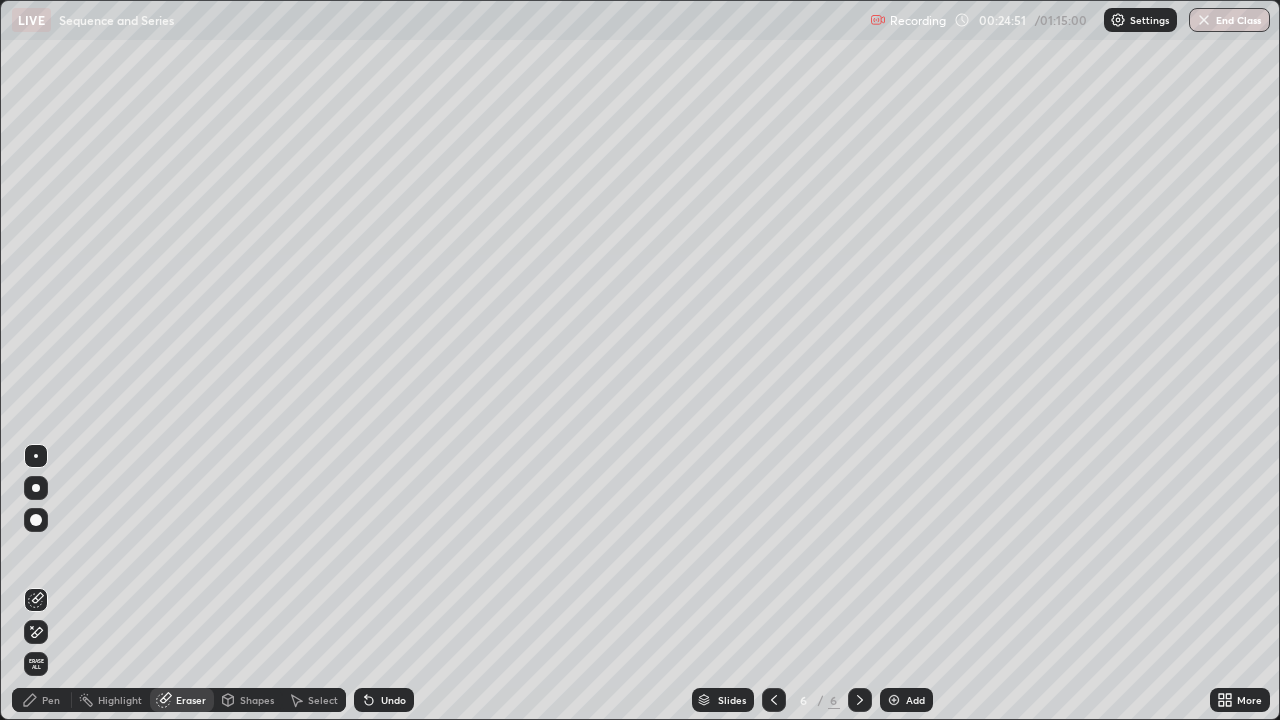 click on "Pen" at bounding box center (42, 700) 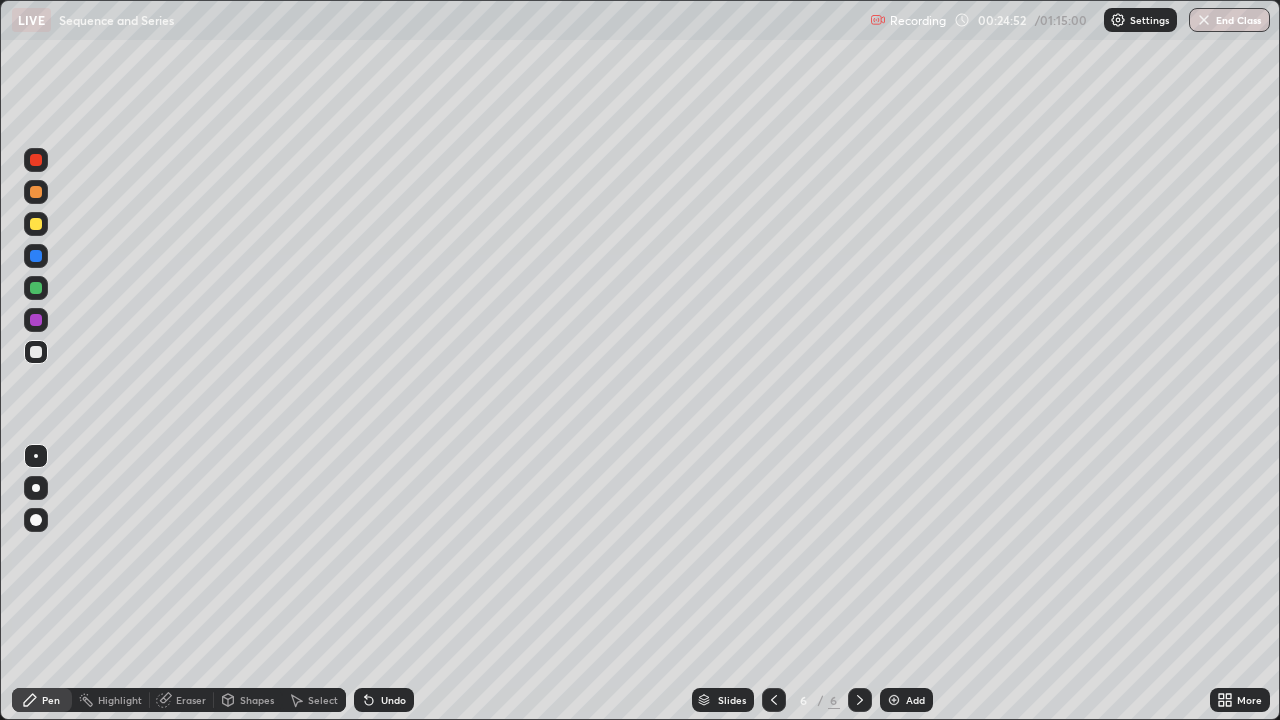 click at bounding box center [36, 352] 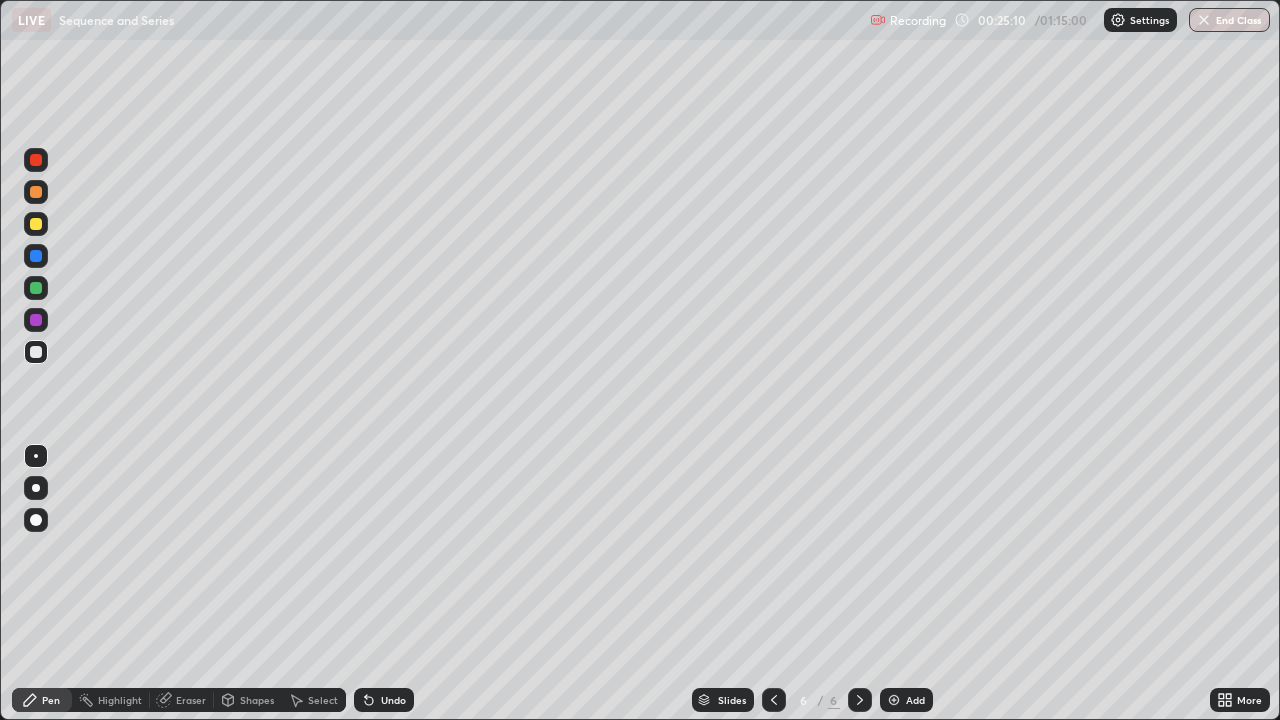 click at bounding box center [36, 224] 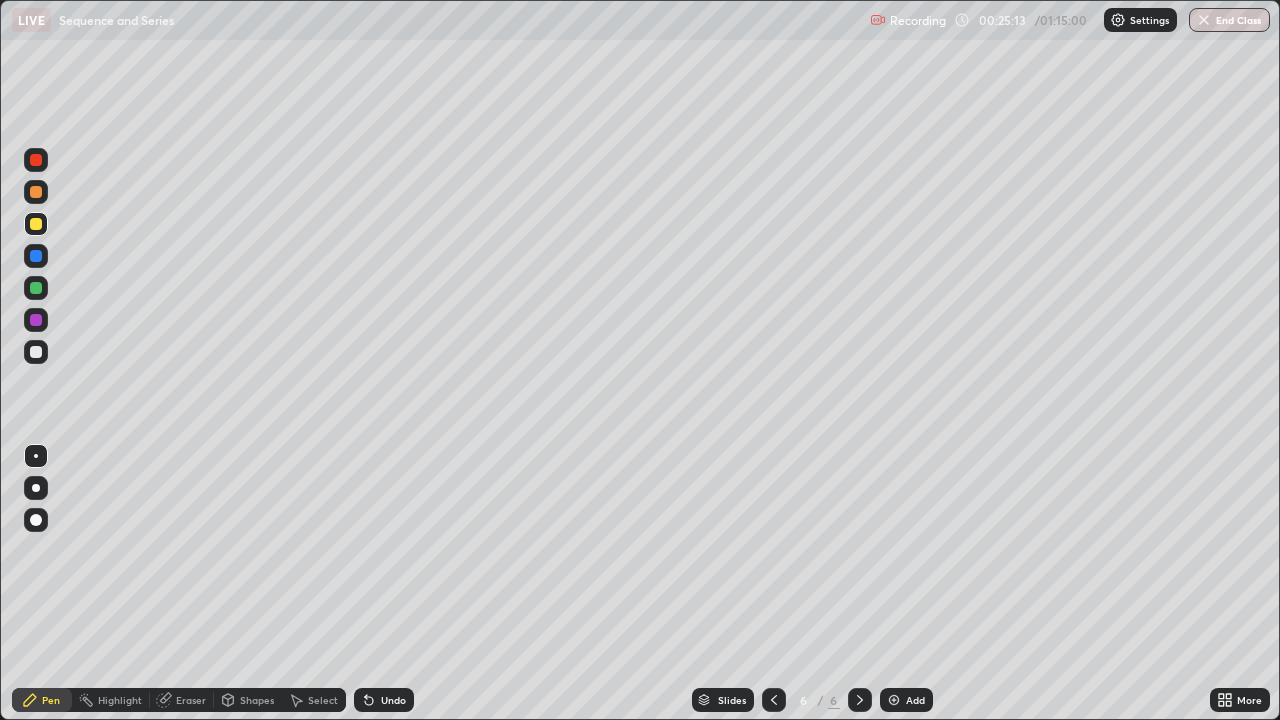 click 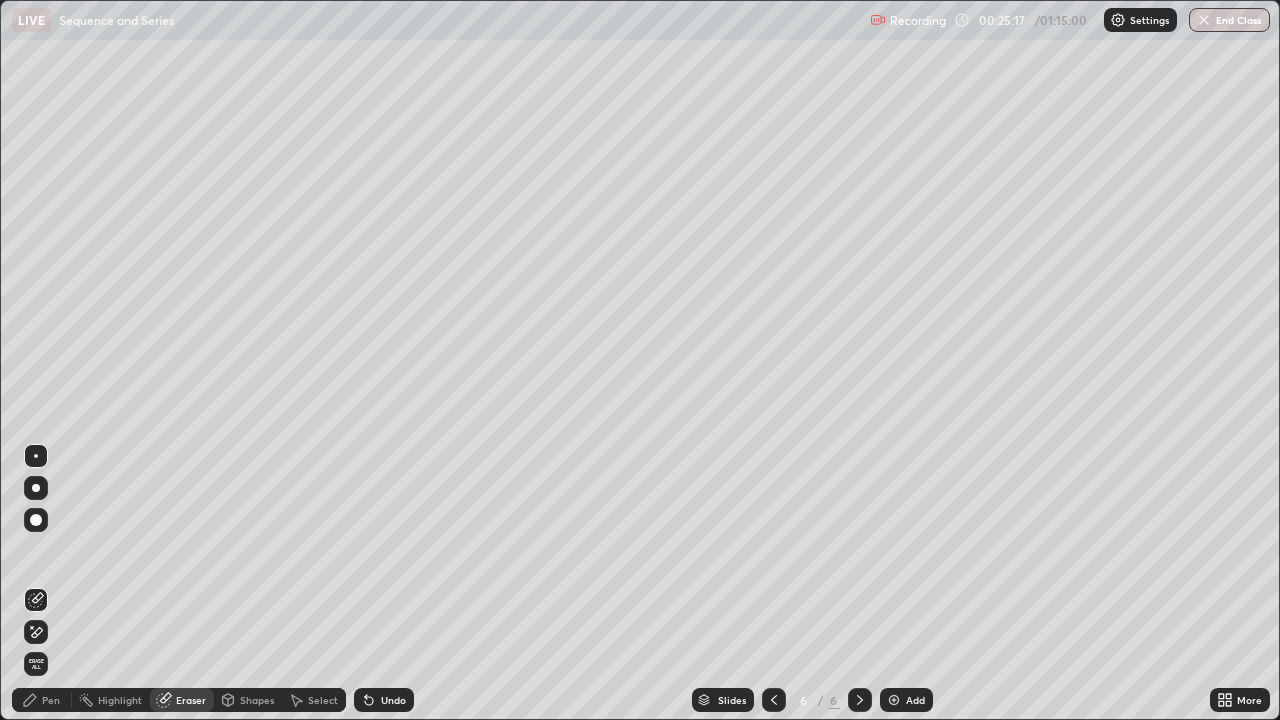 click on "Pen" at bounding box center (51, 700) 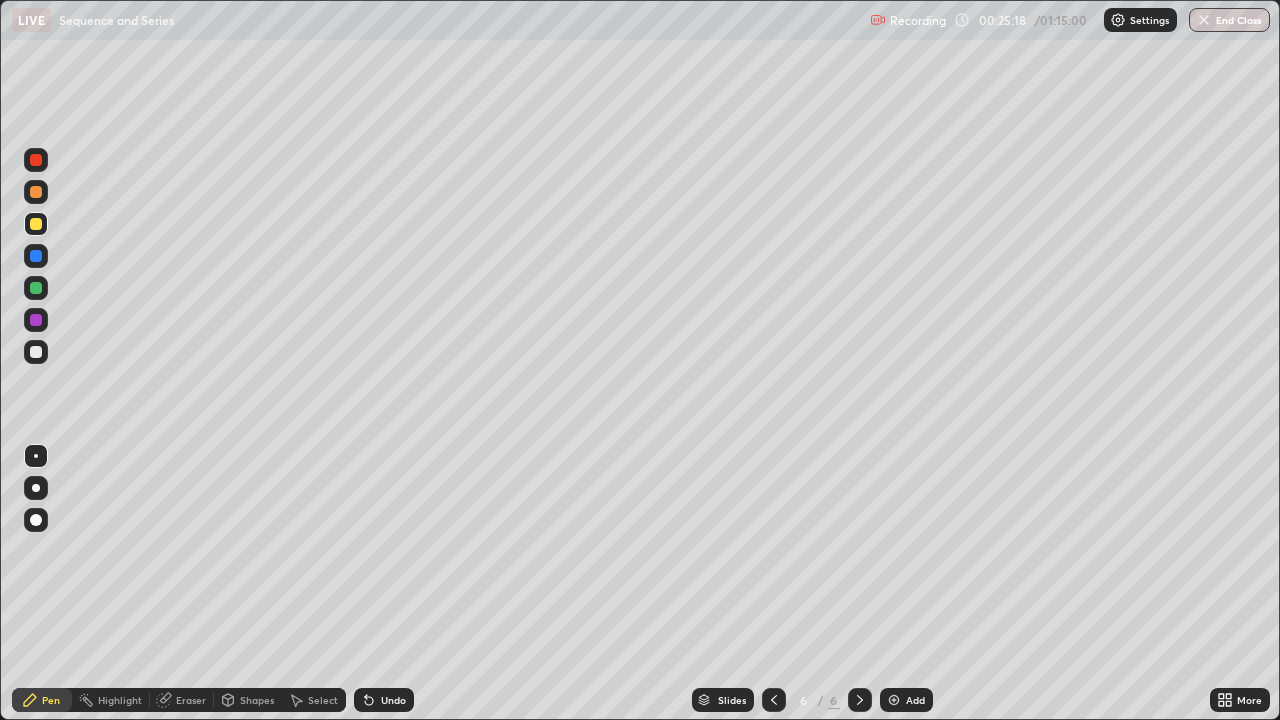 click at bounding box center (36, 256) 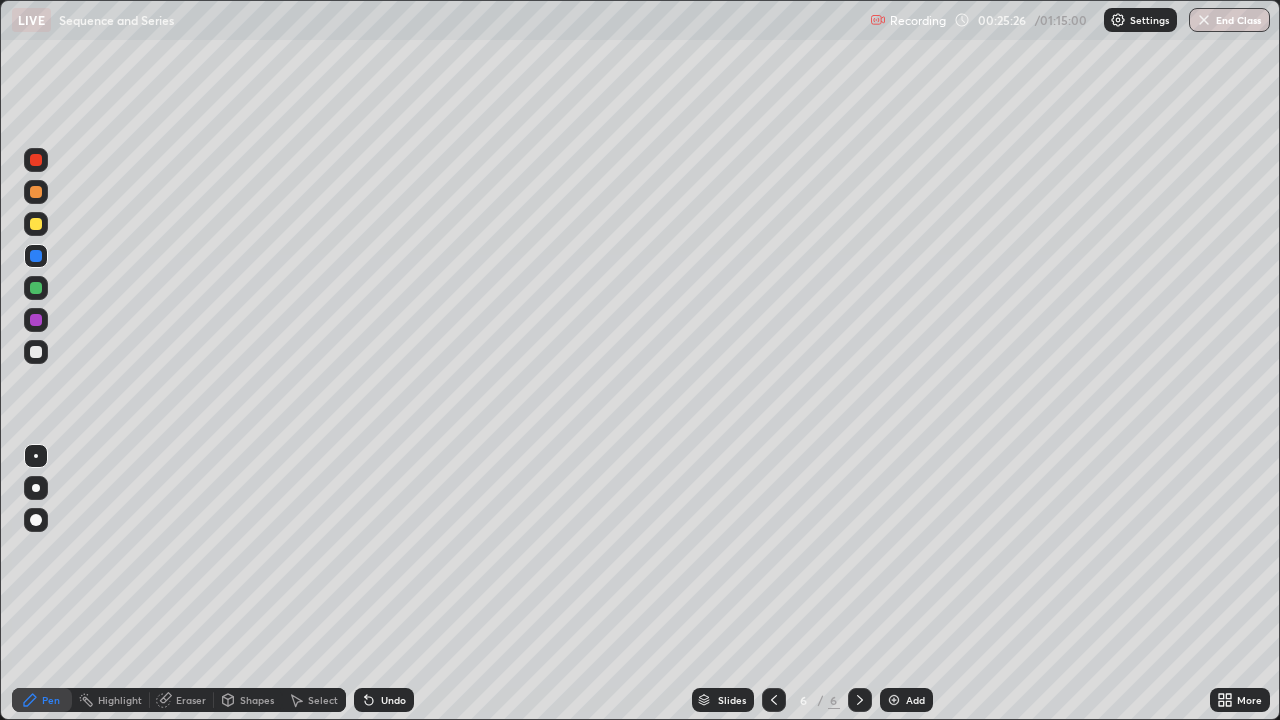 click at bounding box center (36, 224) 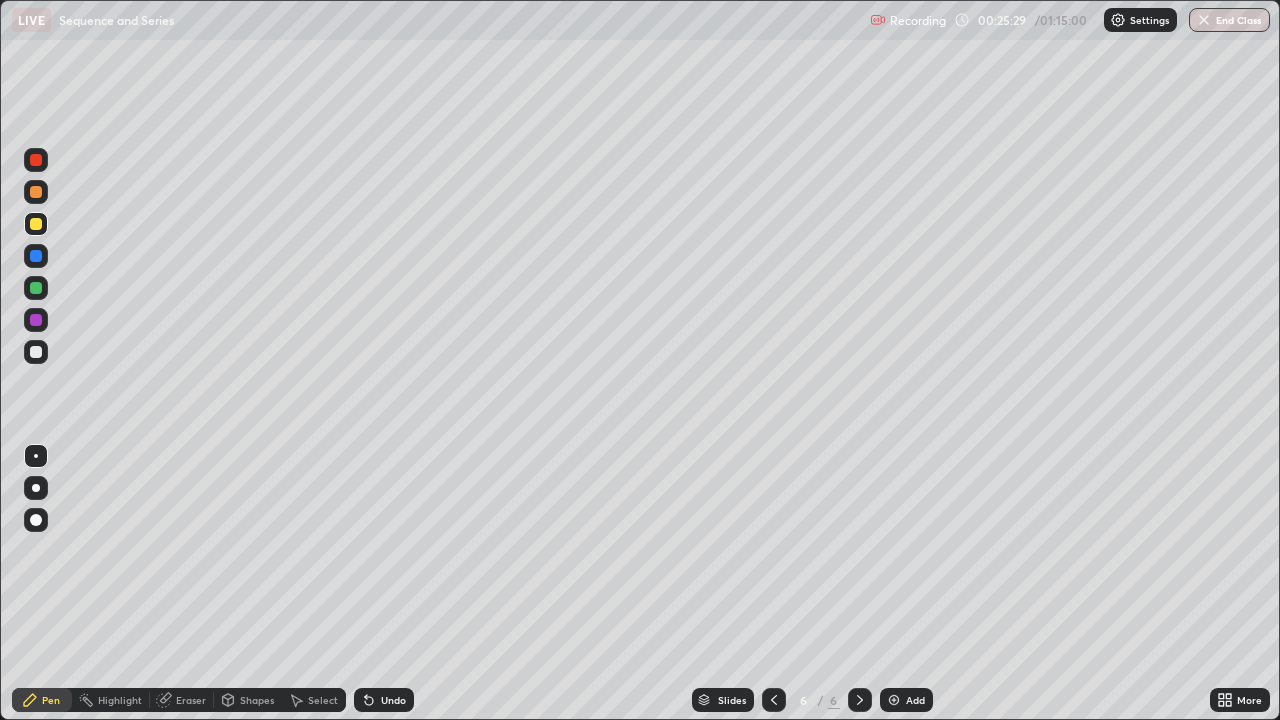 click at bounding box center [36, 352] 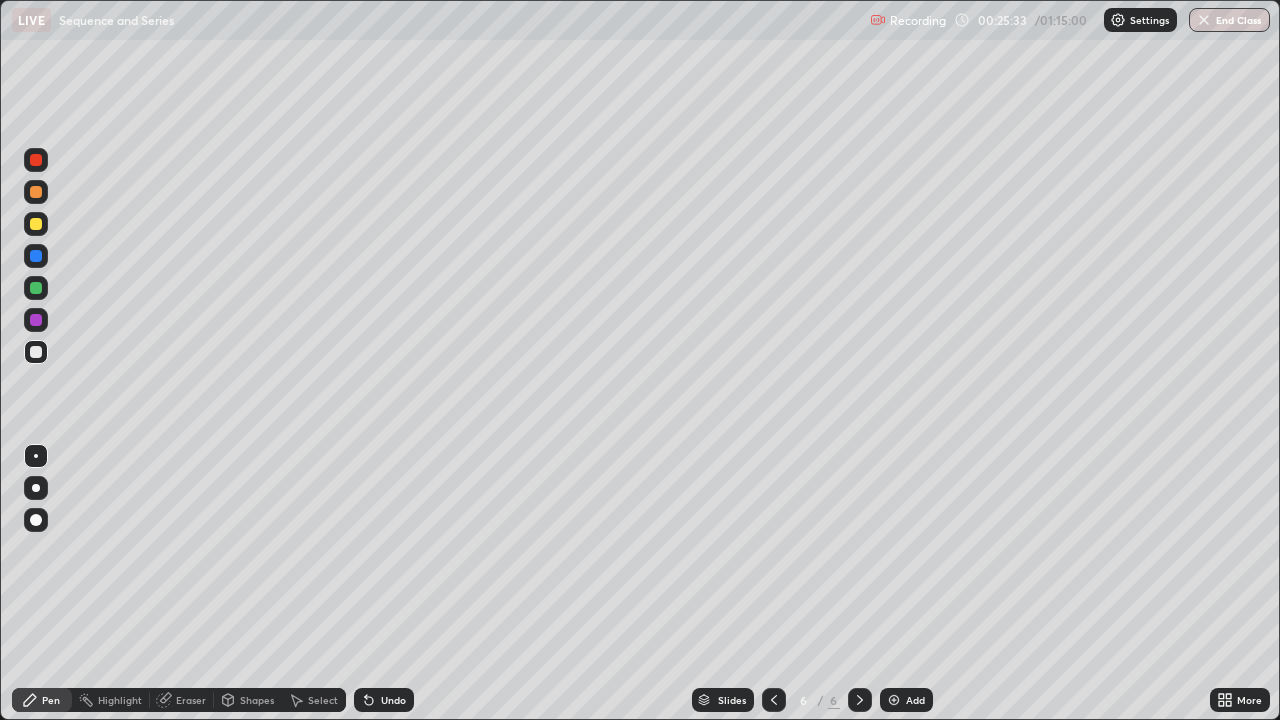 click on "Eraser" at bounding box center (182, 700) 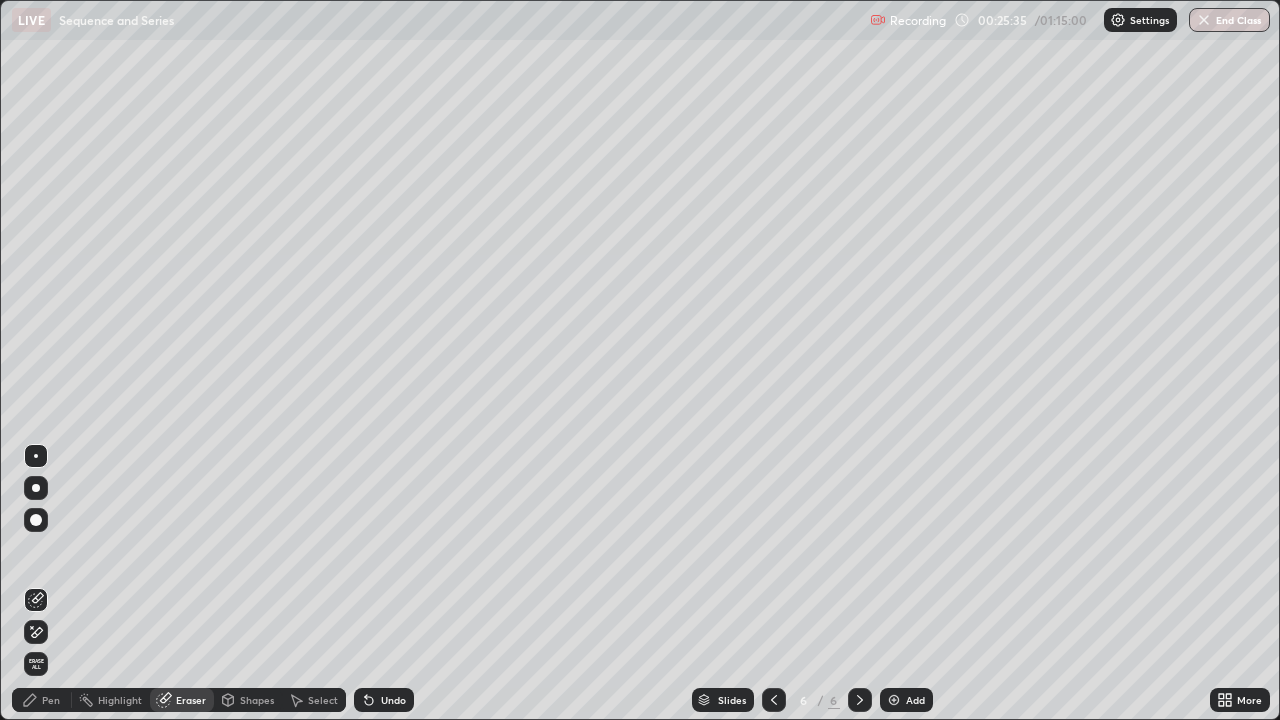 click on "Pen" at bounding box center (42, 700) 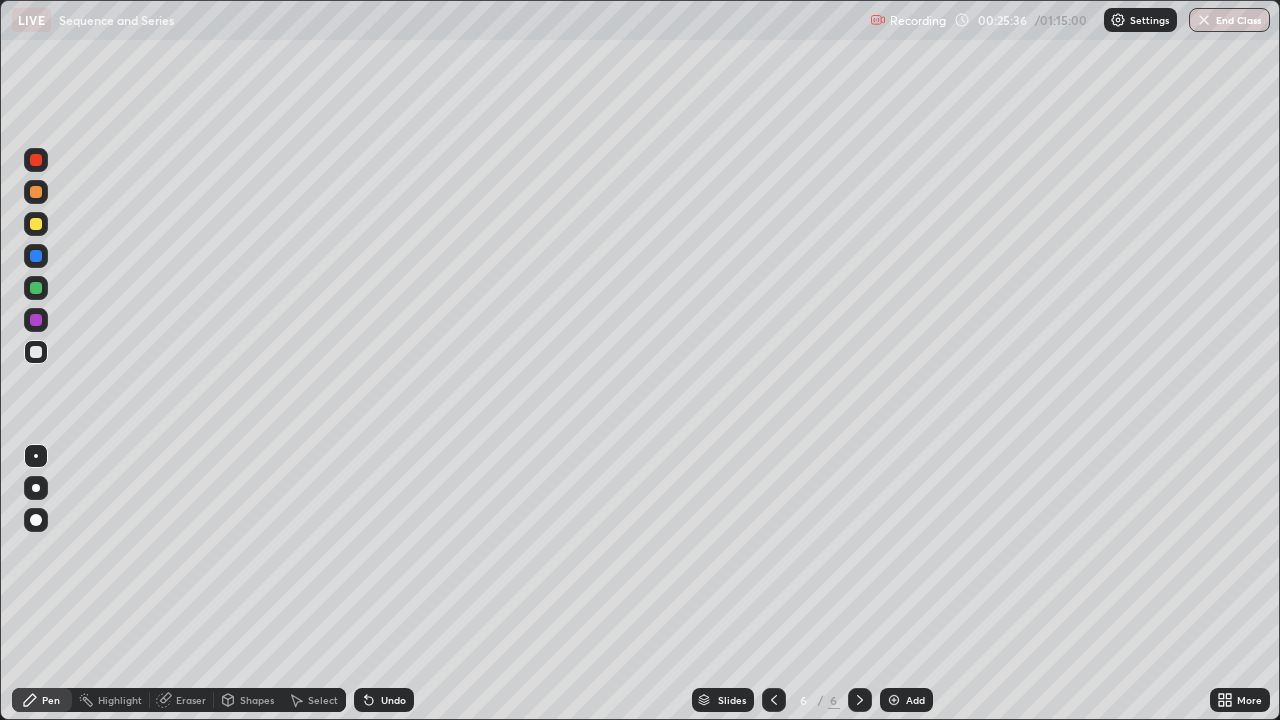 click at bounding box center [36, 224] 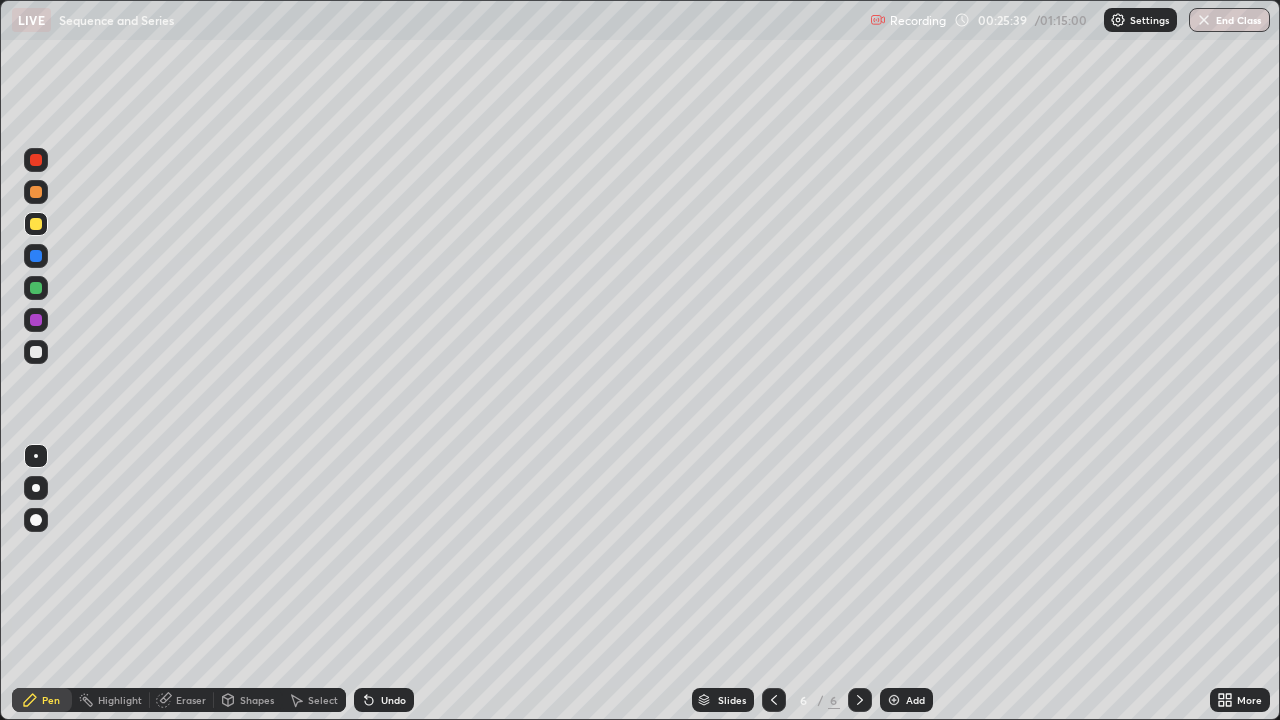 click at bounding box center (36, 352) 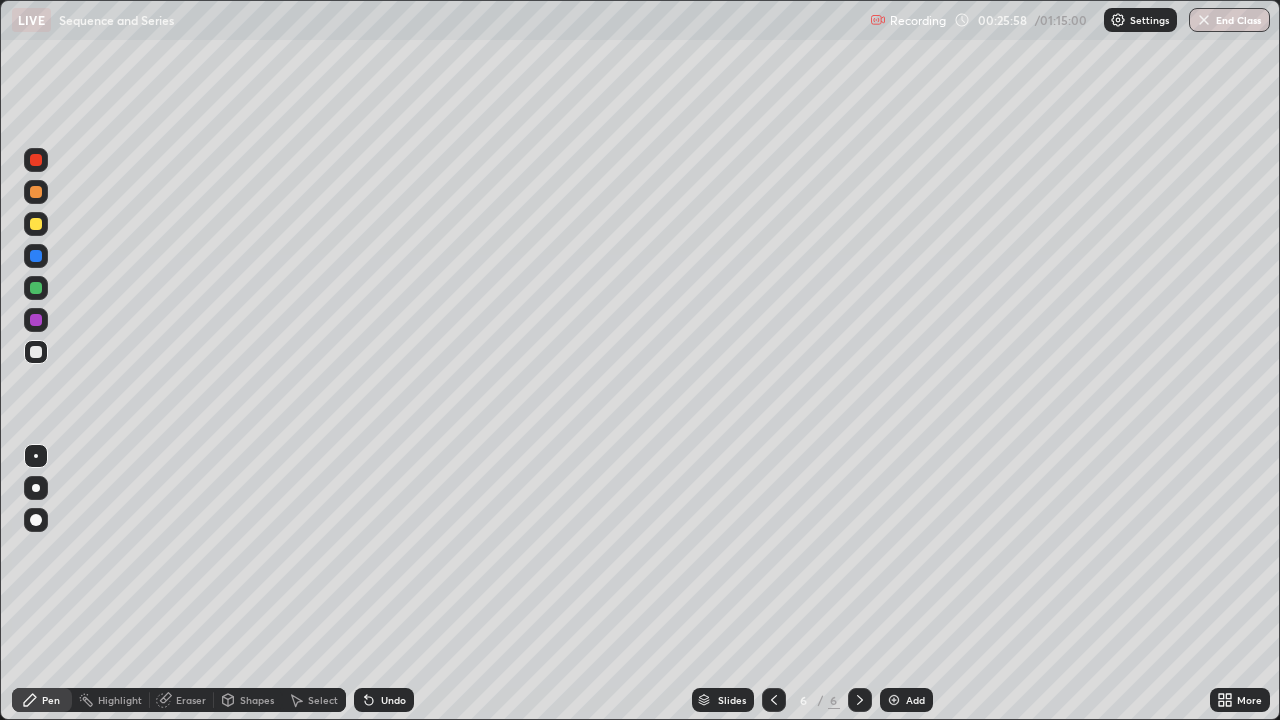click on "Eraser" at bounding box center (191, 700) 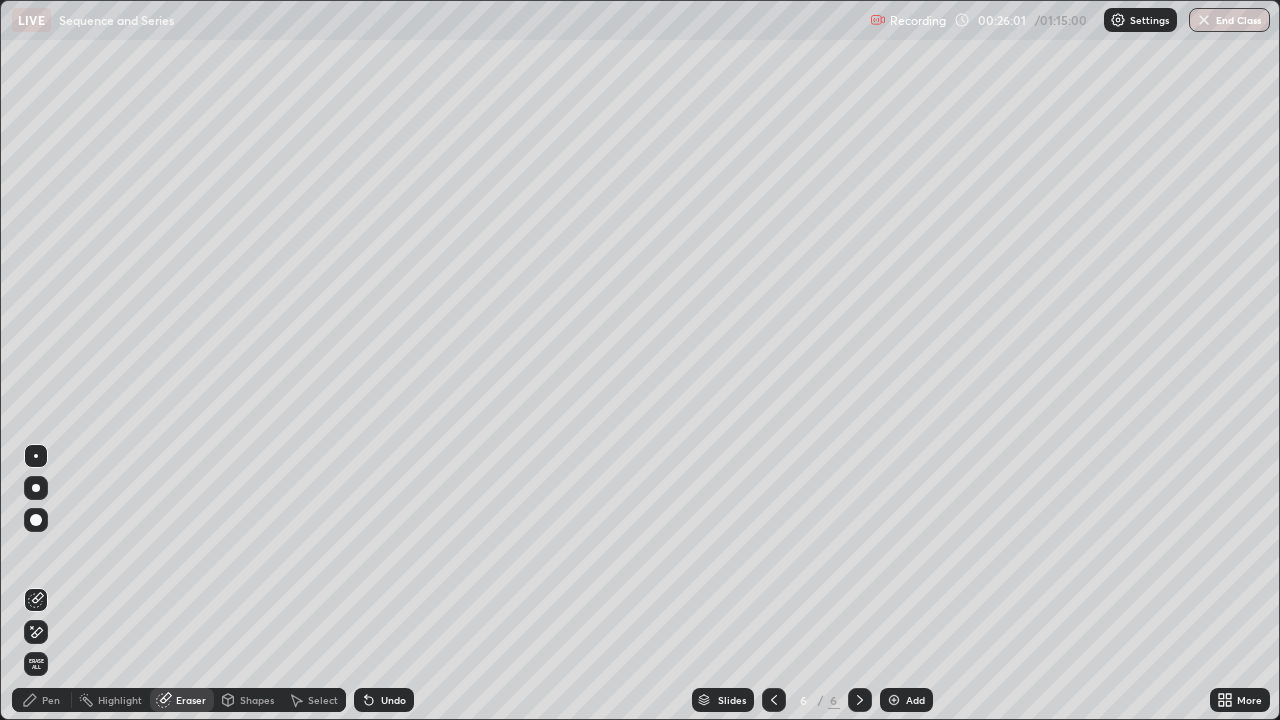 click on "Pen" at bounding box center (42, 700) 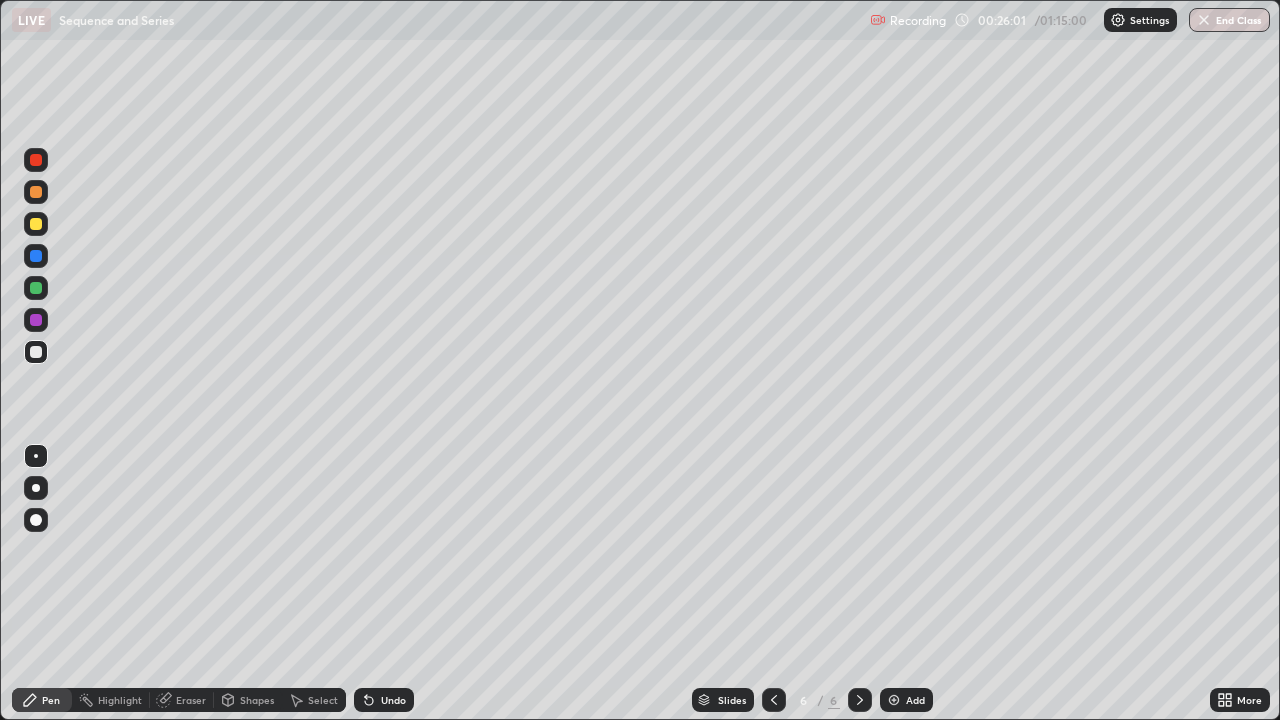 click at bounding box center (36, 352) 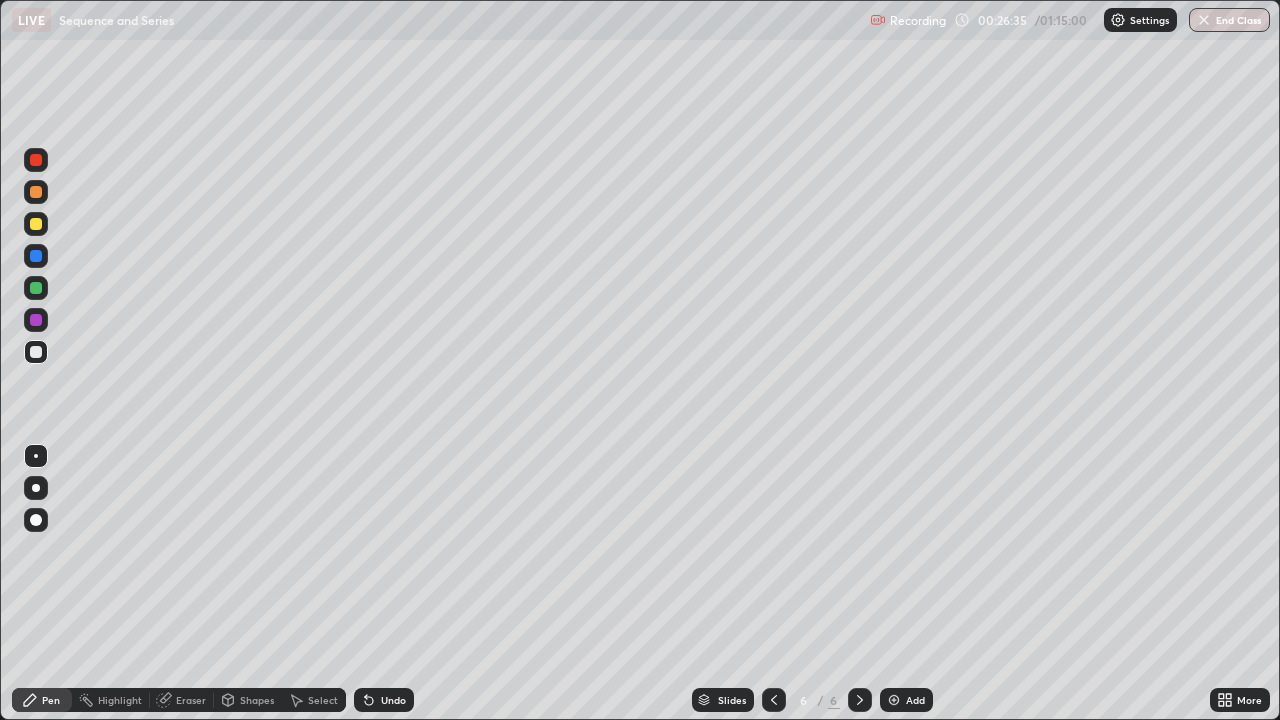 click at bounding box center [36, 320] 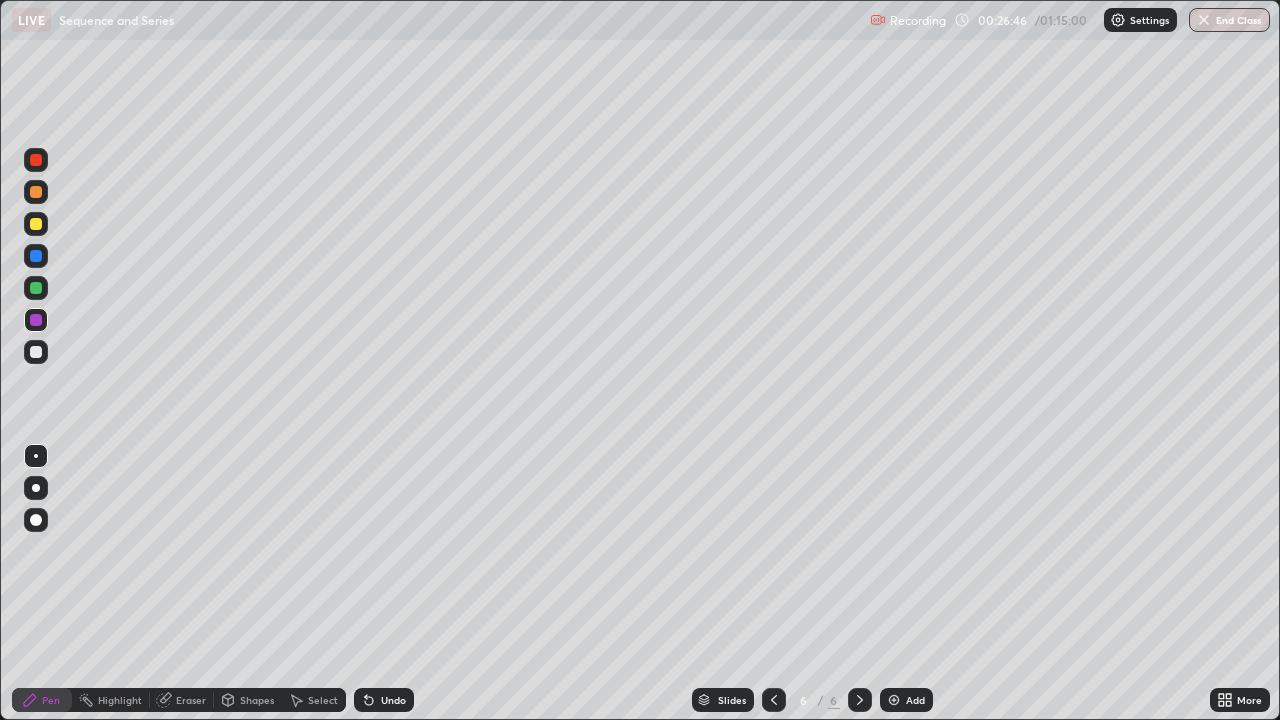 click at bounding box center [36, 288] 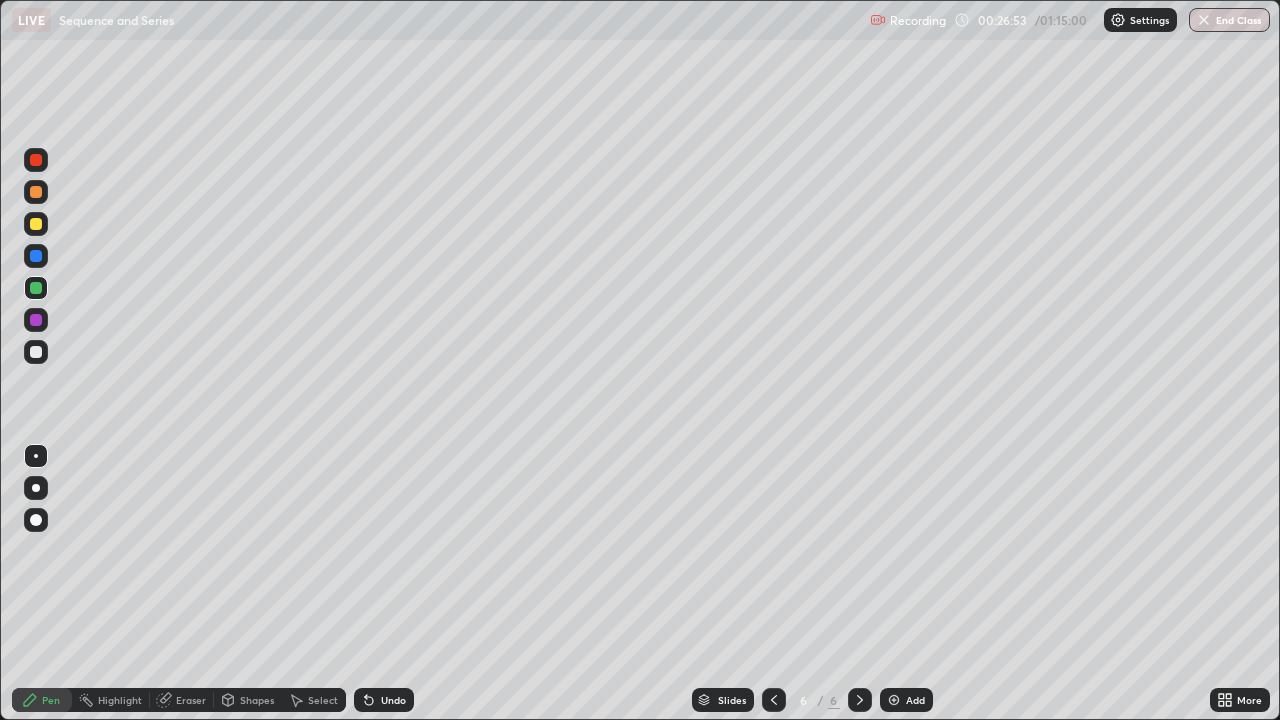 click at bounding box center [36, 352] 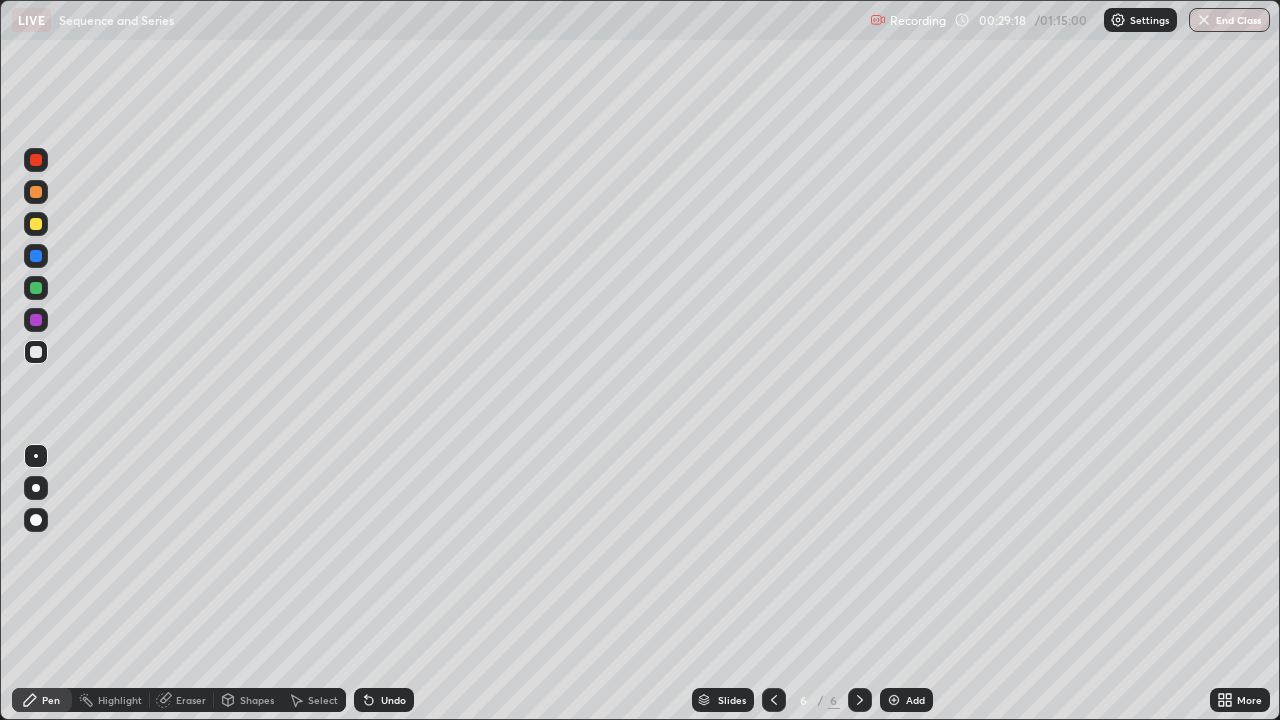 click at bounding box center (894, 700) 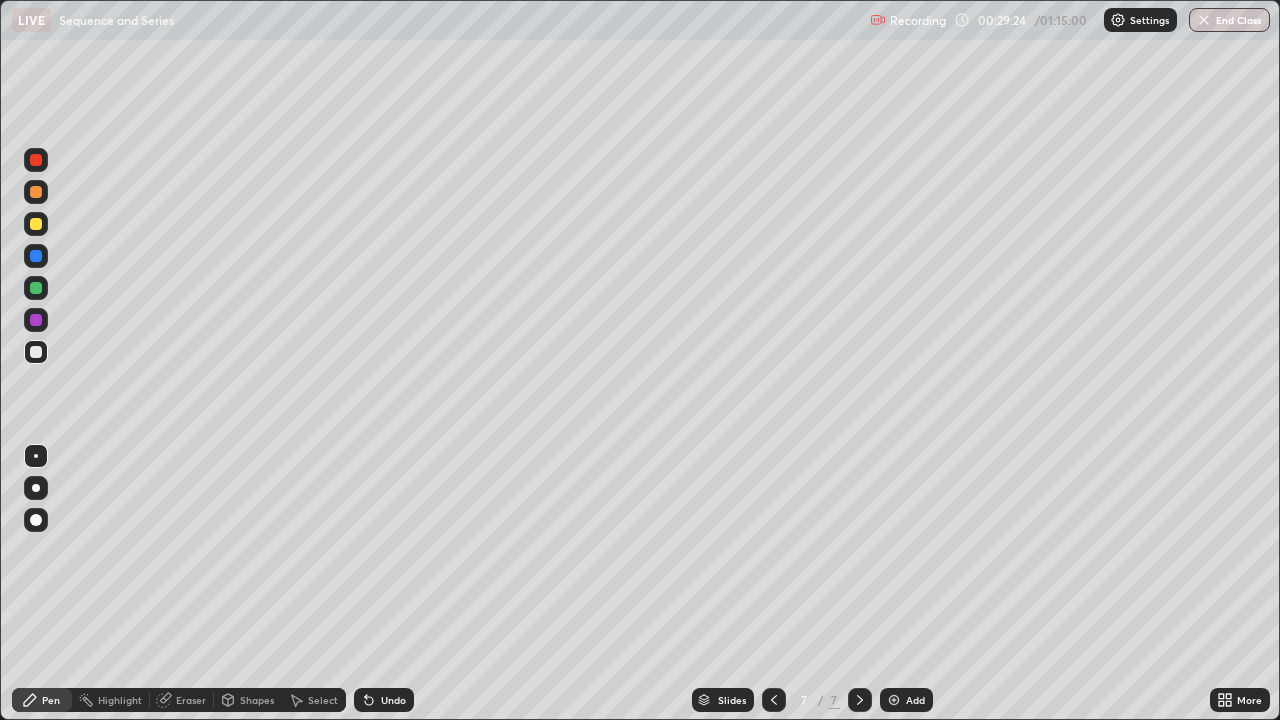 click at bounding box center [36, 352] 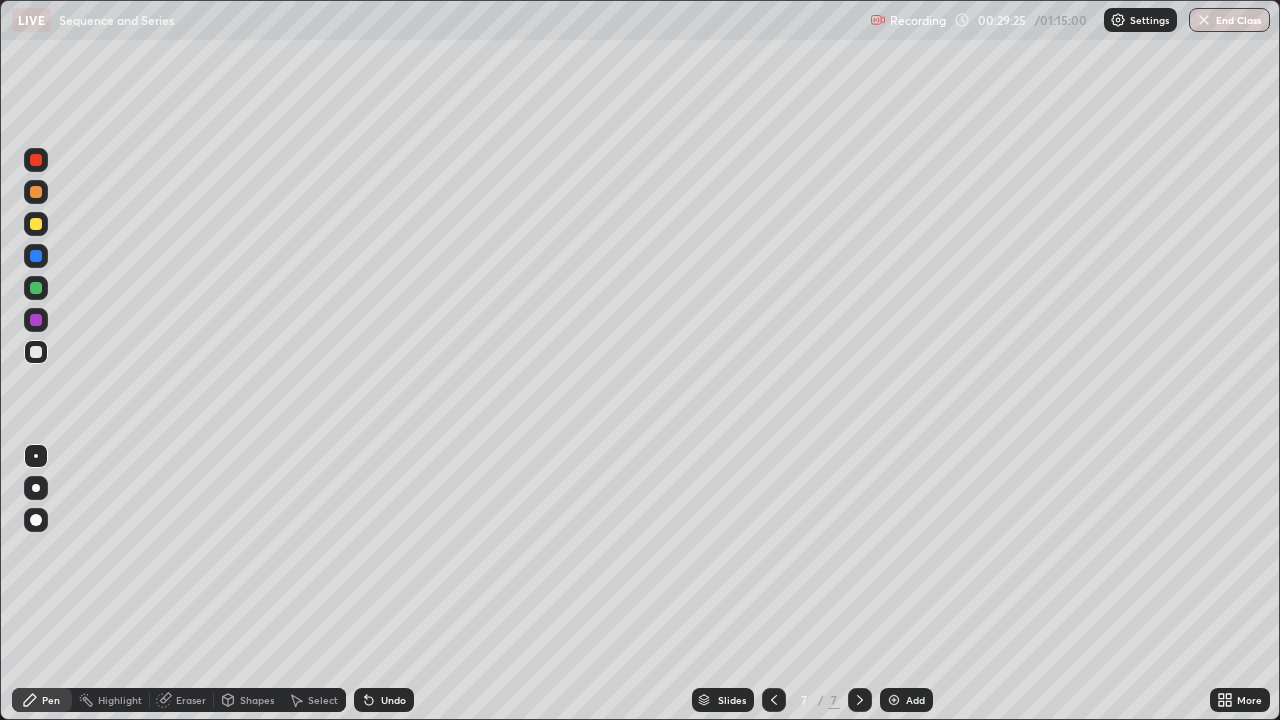 click at bounding box center [36, 352] 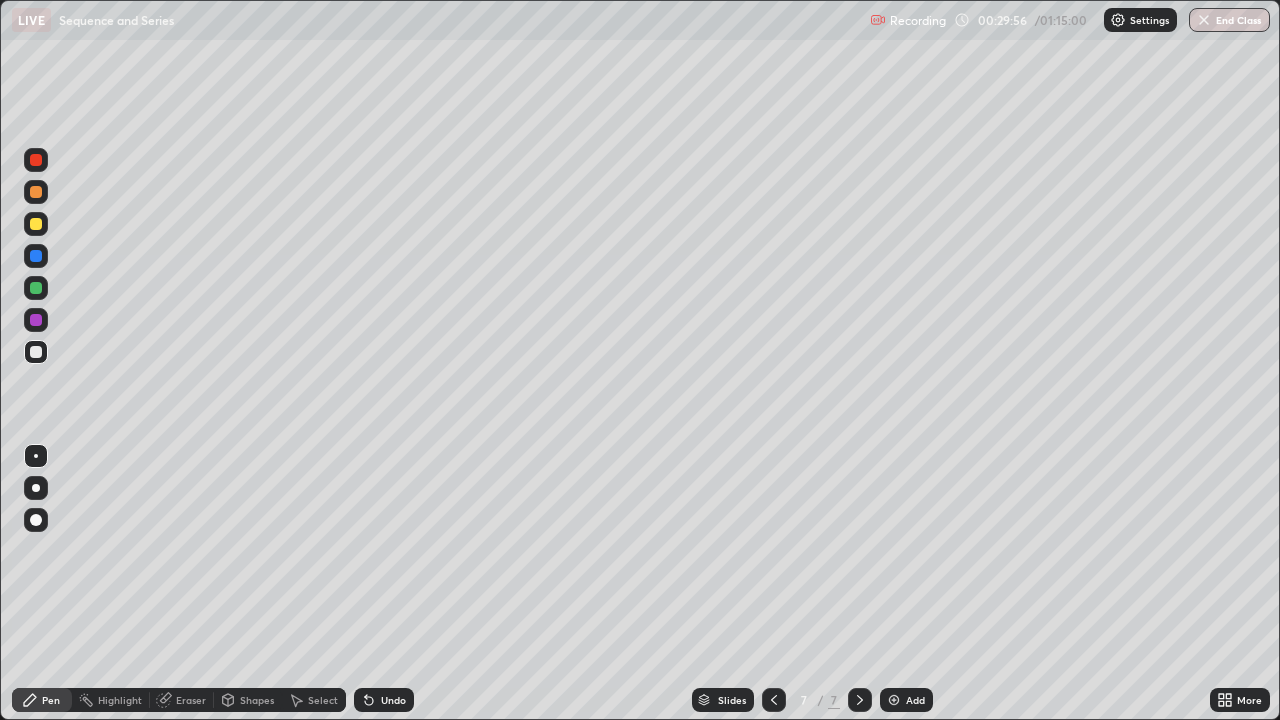 click at bounding box center [36, 224] 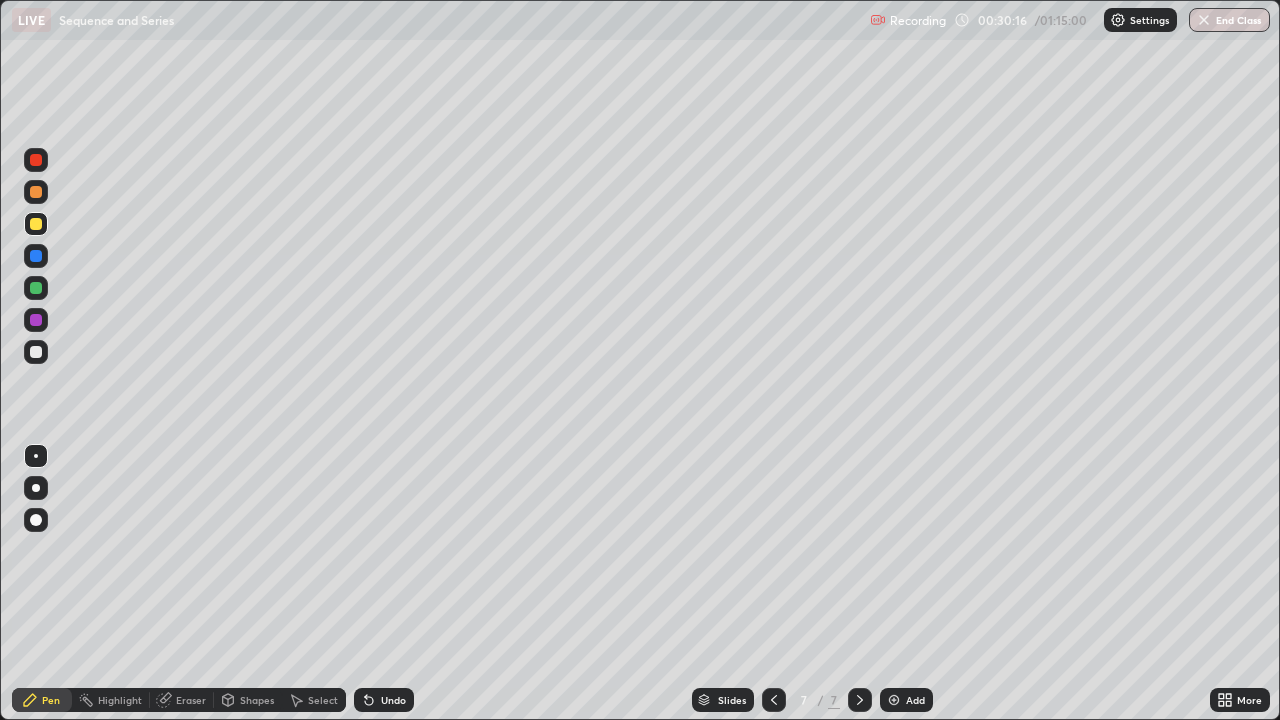 click at bounding box center [36, 352] 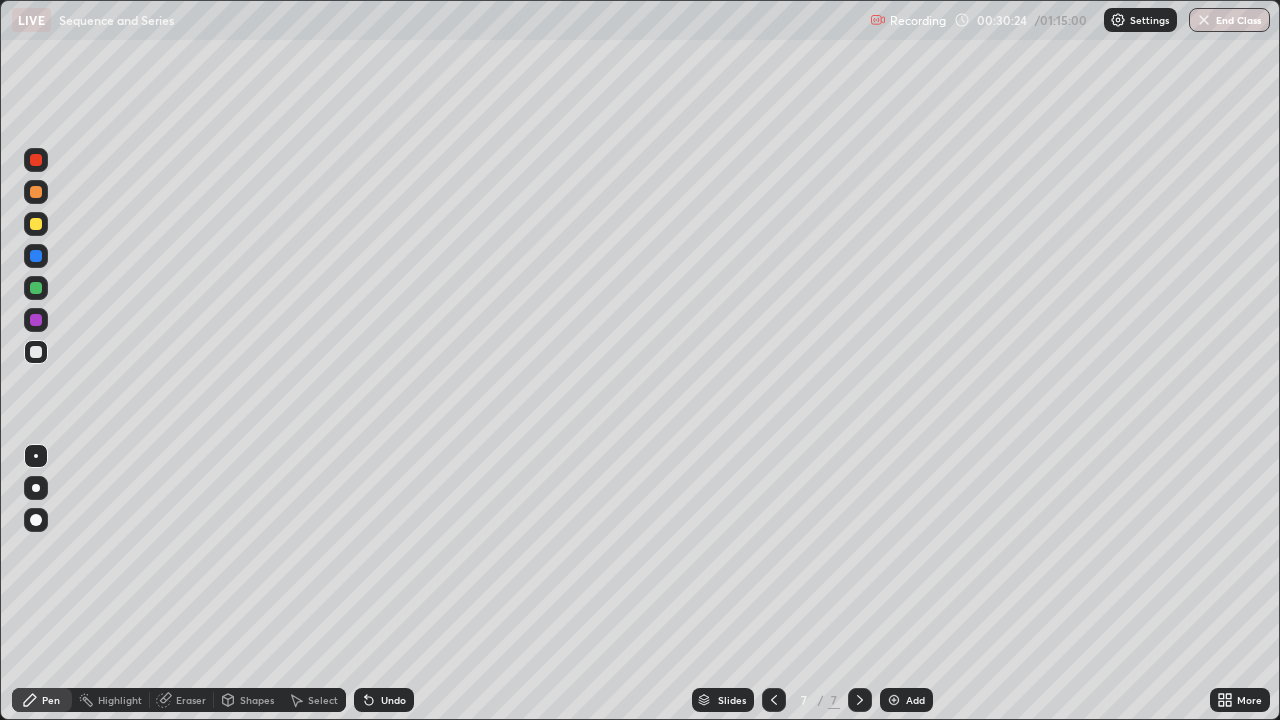 click at bounding box center (36, 288) 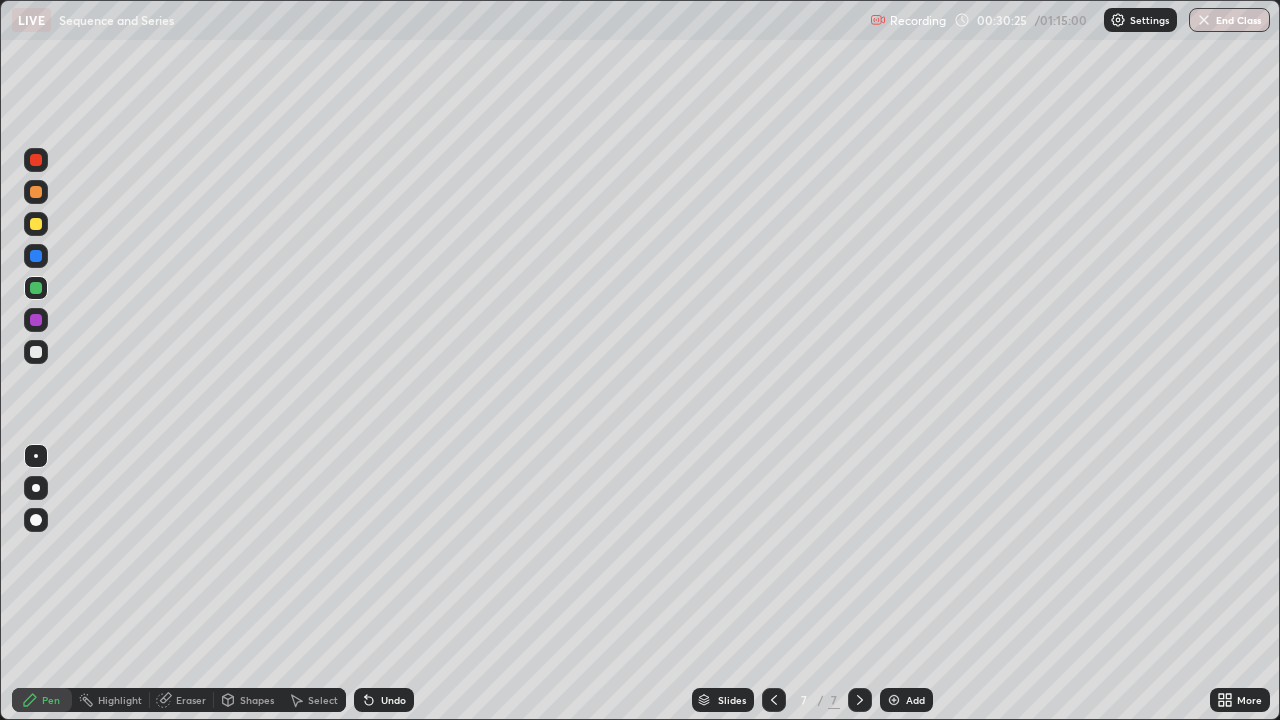 click at bounding box center [36, 352] 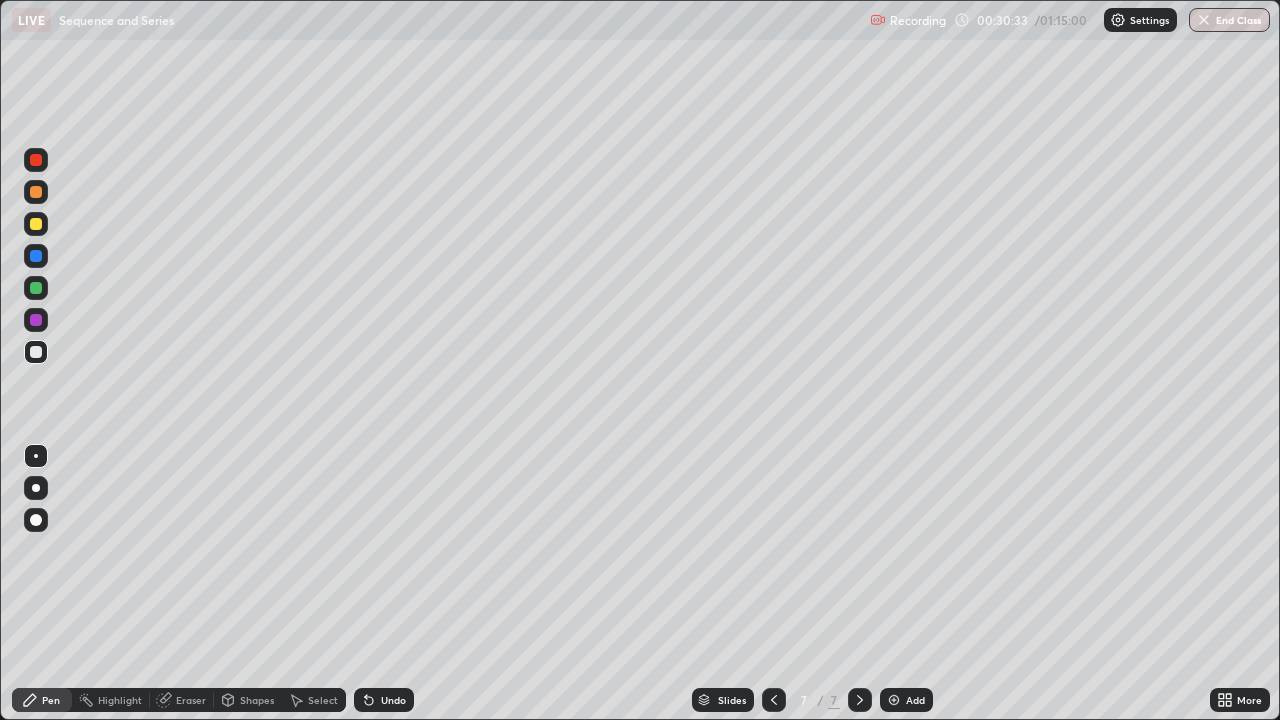 click at bounding box center [36, 288] 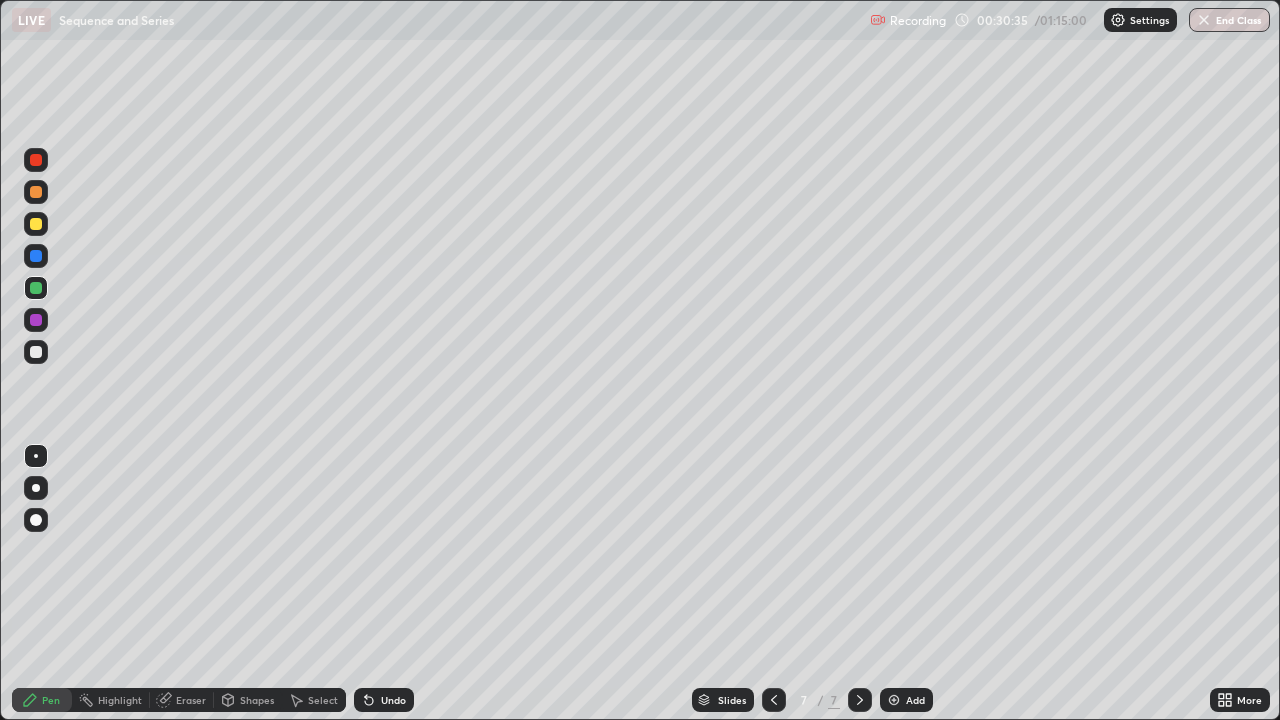 click at bounding box center [36, 352] 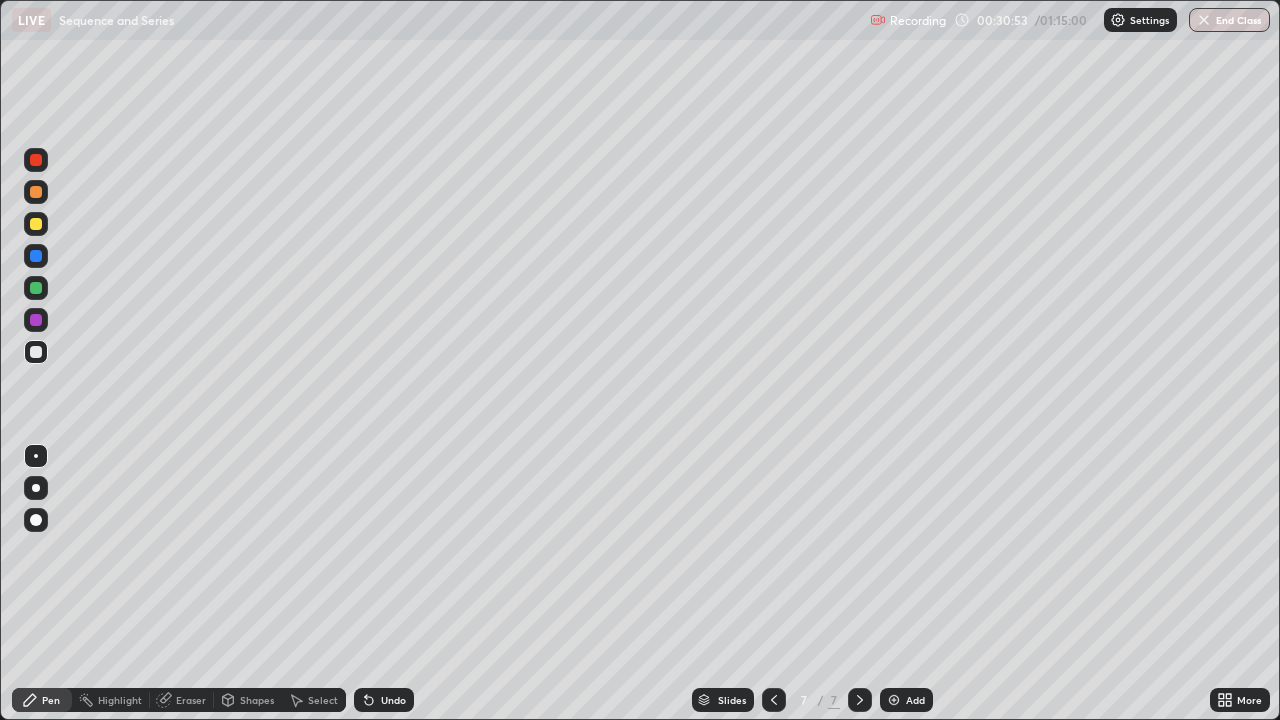 click at bounding box center [36, 288] 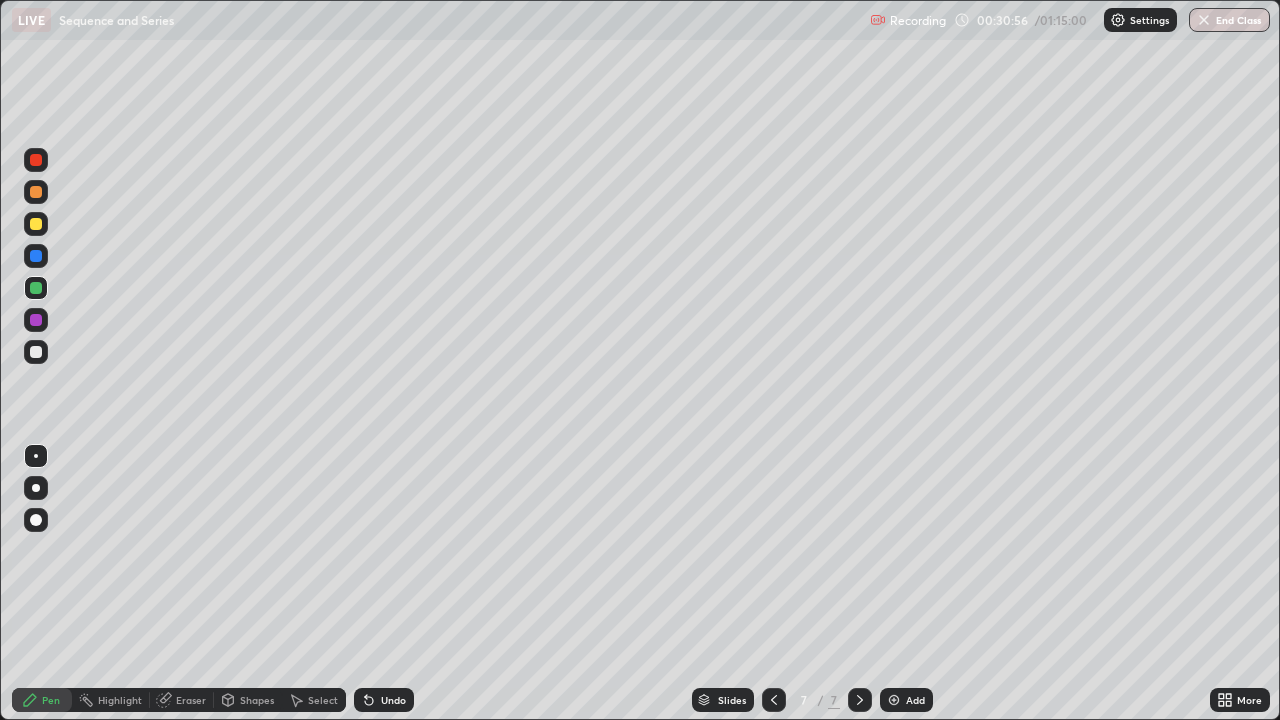 click at bounding box center [36, 352] 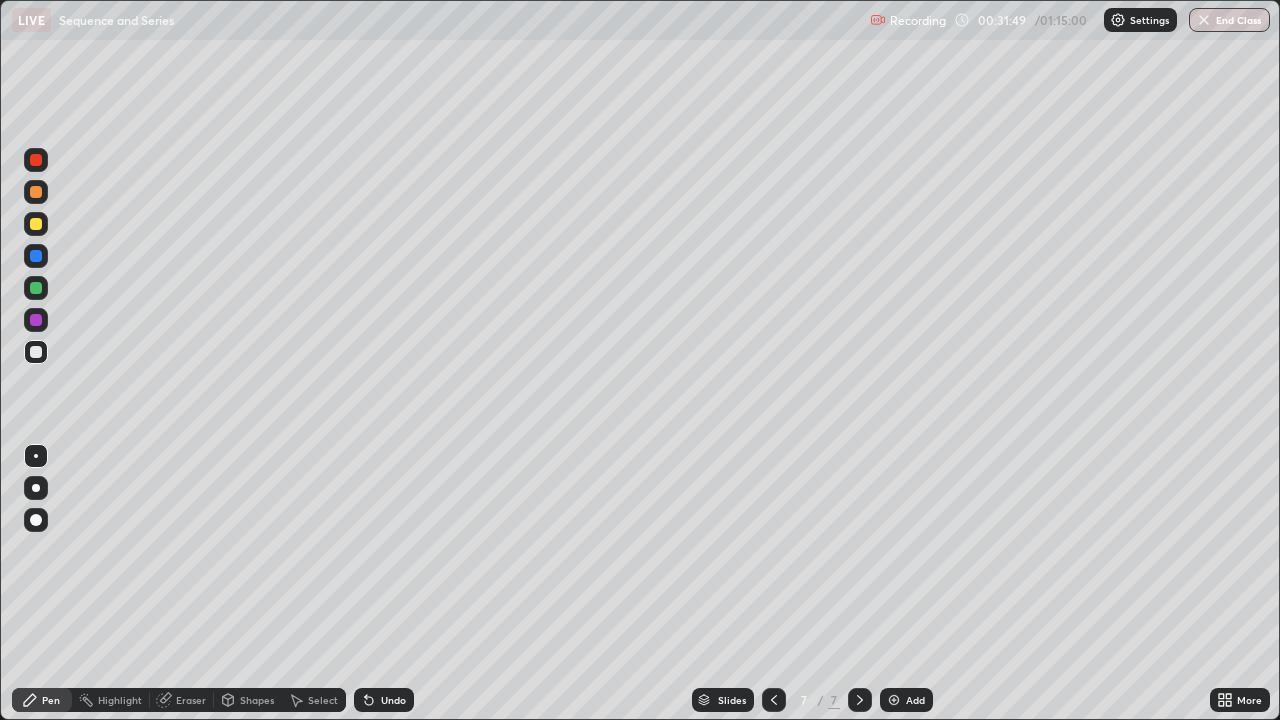 click at bounding box center [36, 352] 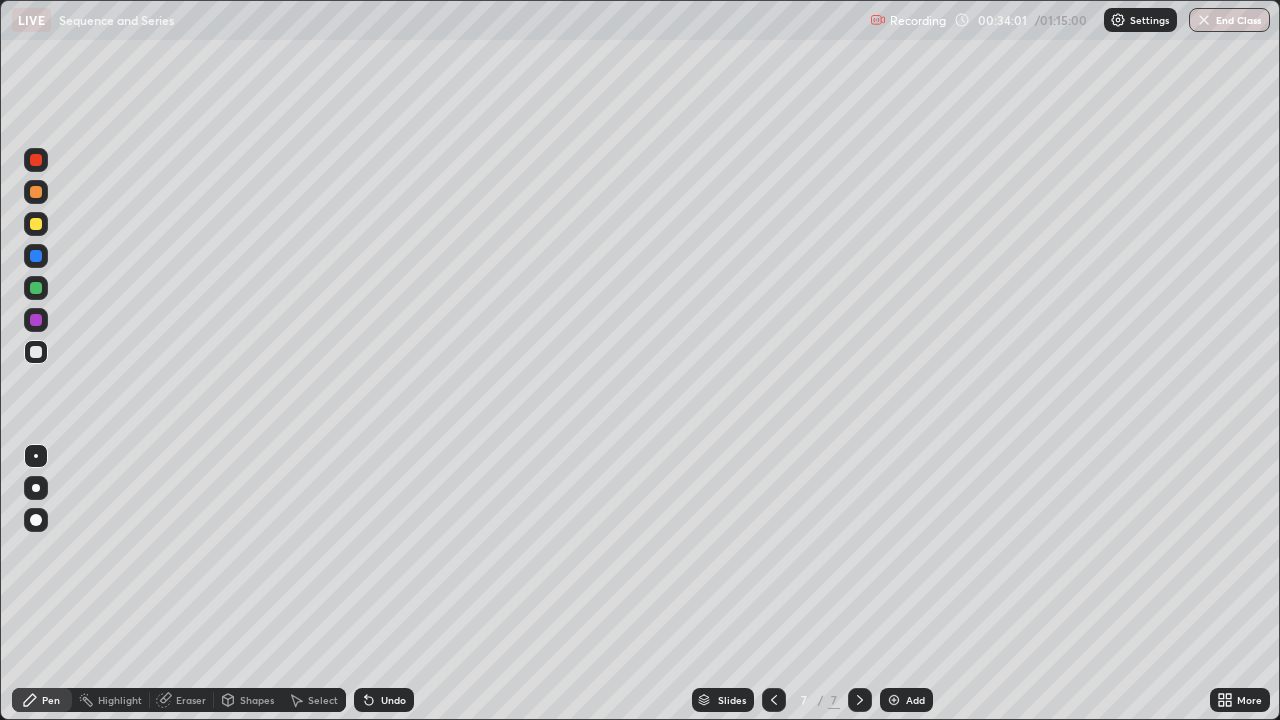click on "Add" at bounding box center (906, 700) 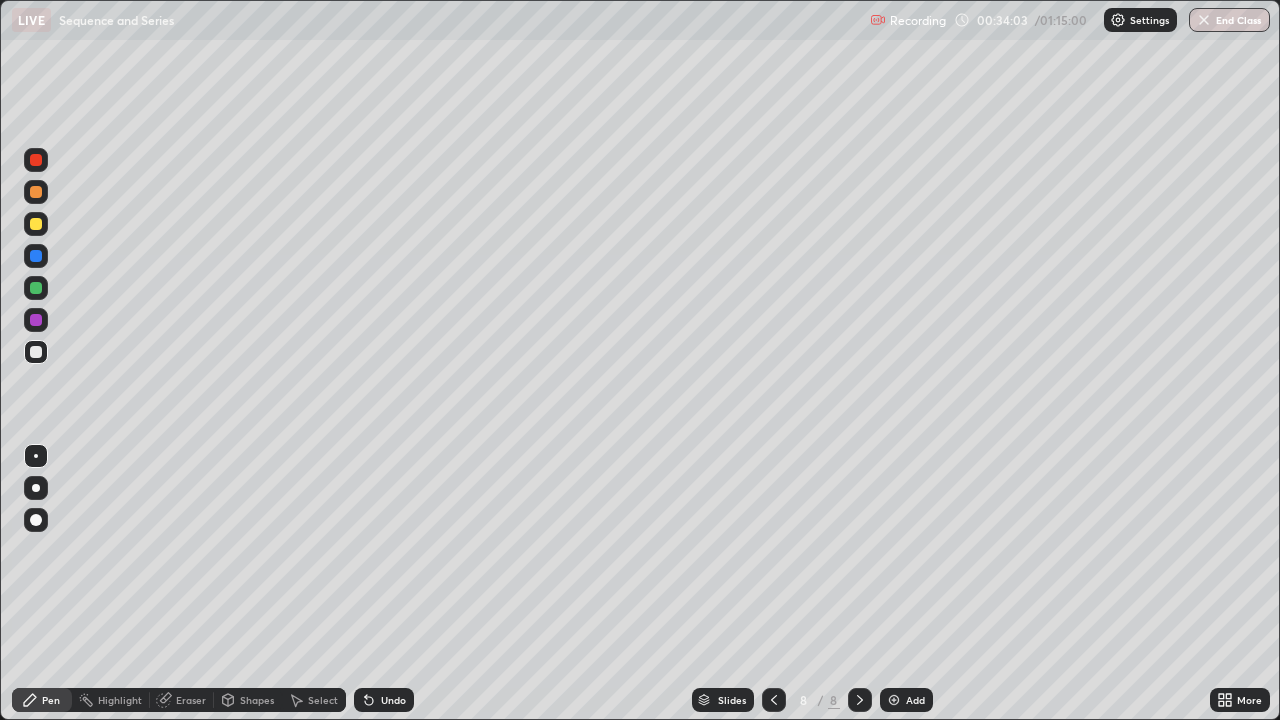 click at bounding box center [36, 352] 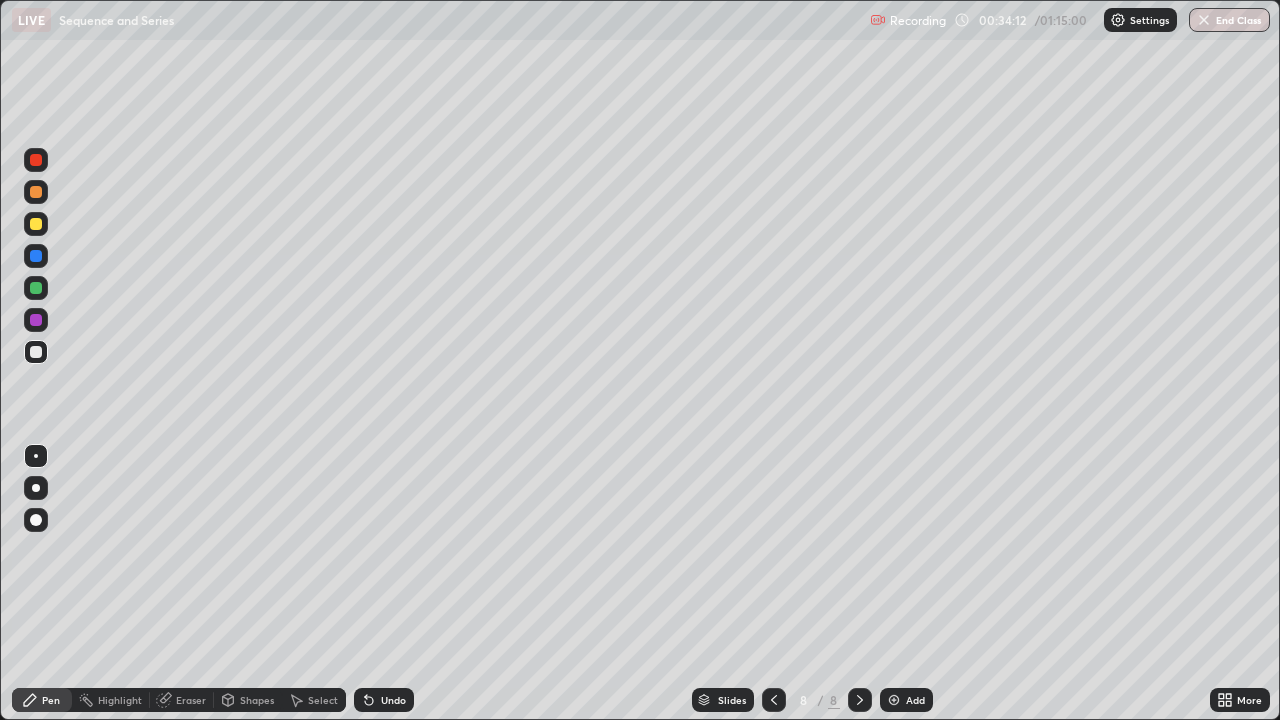 click at bounding box center [36, 352] 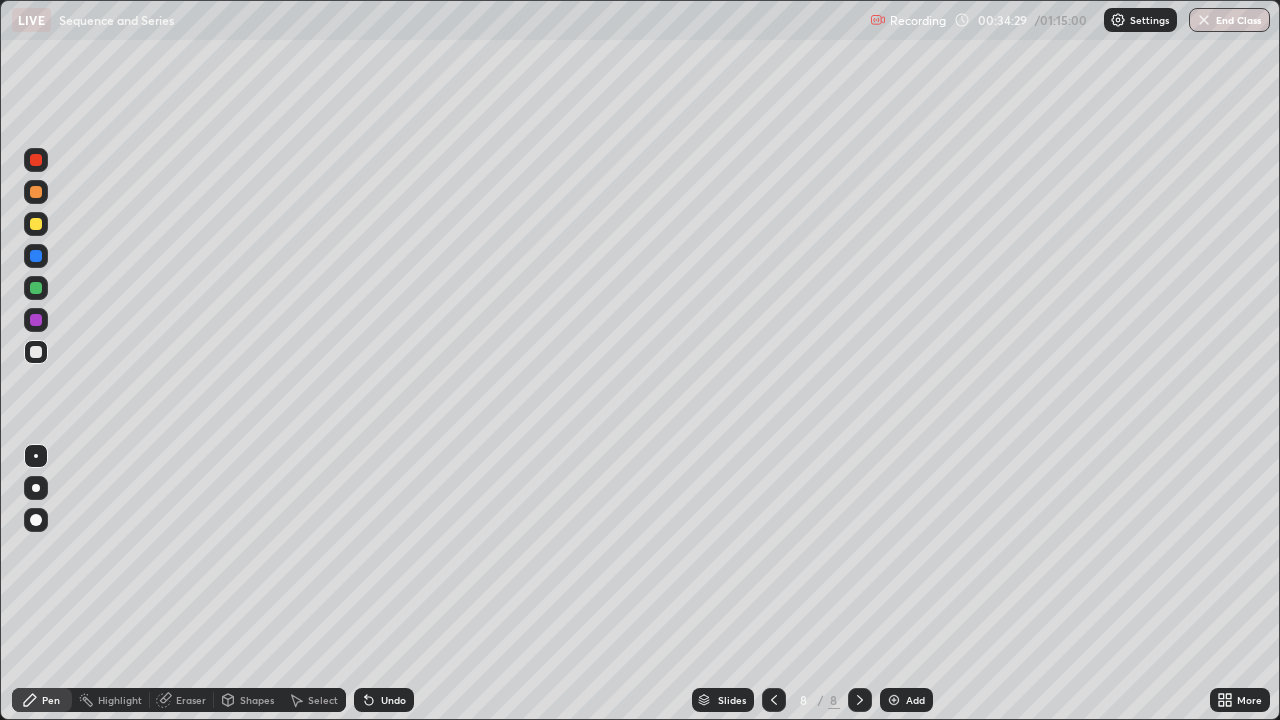 click at bounding box center [36, 352] 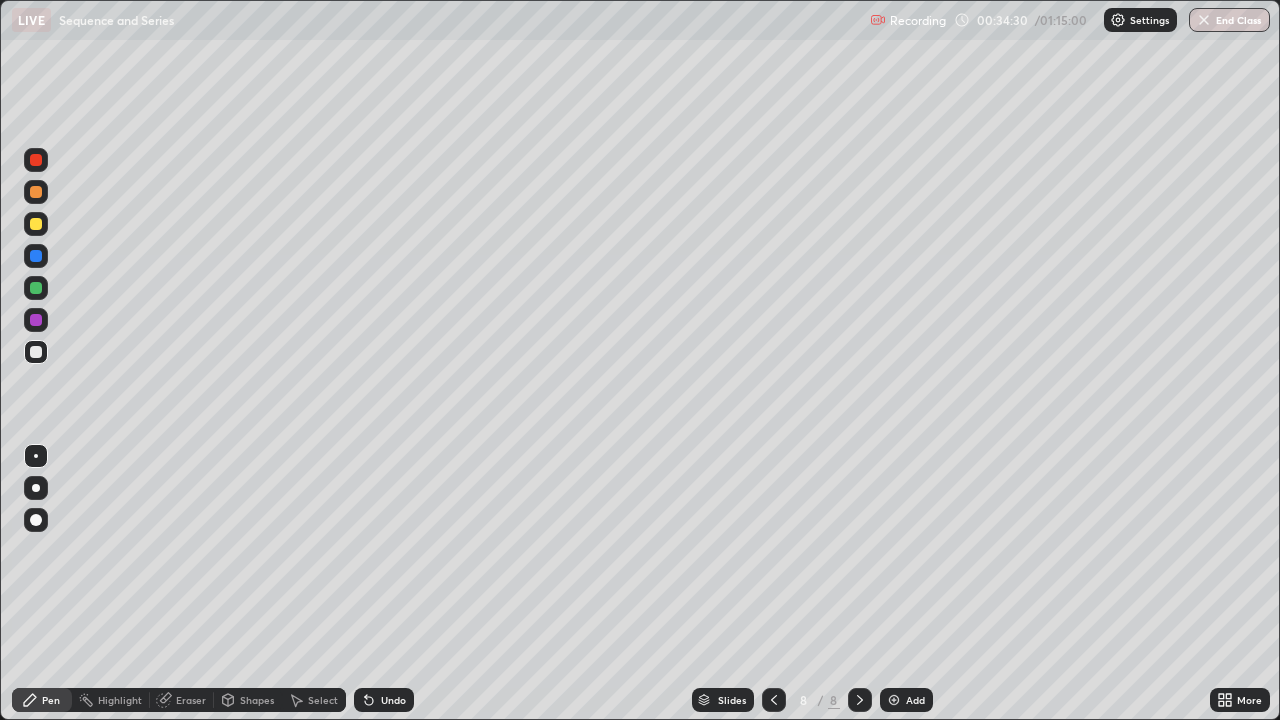 click at bounding box center [36, 224] 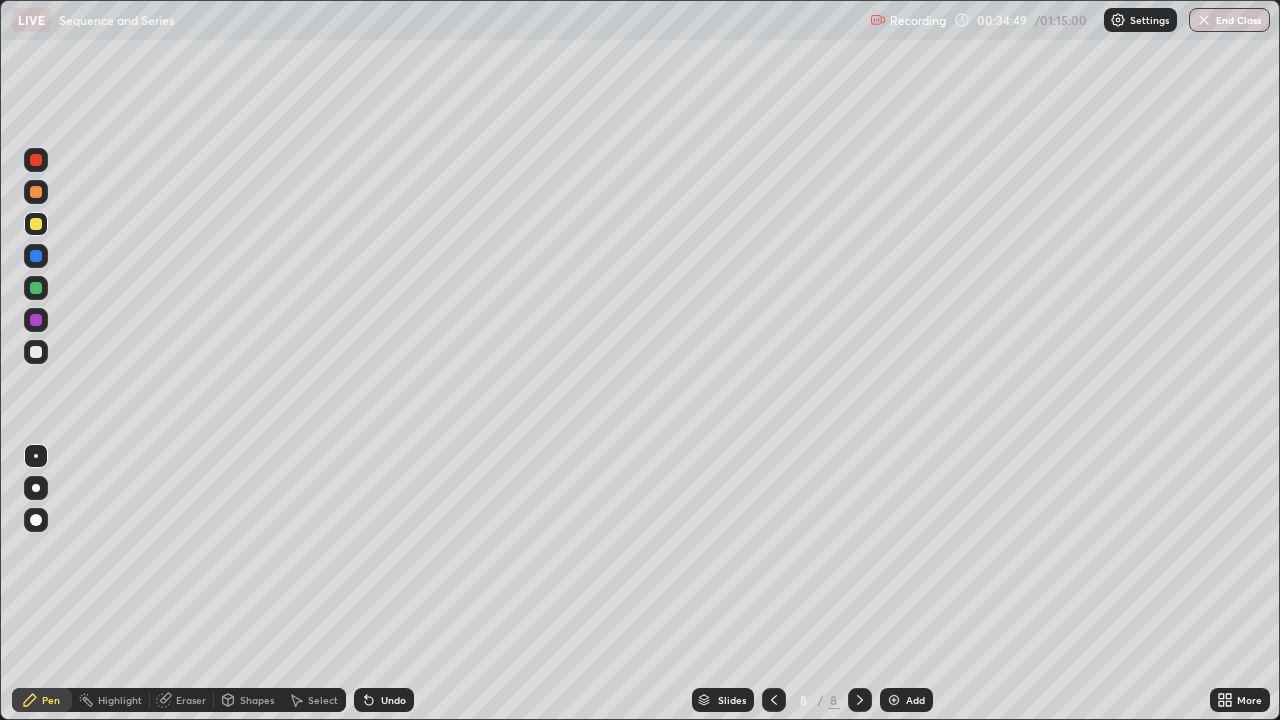click at bounding box center [36, 352] 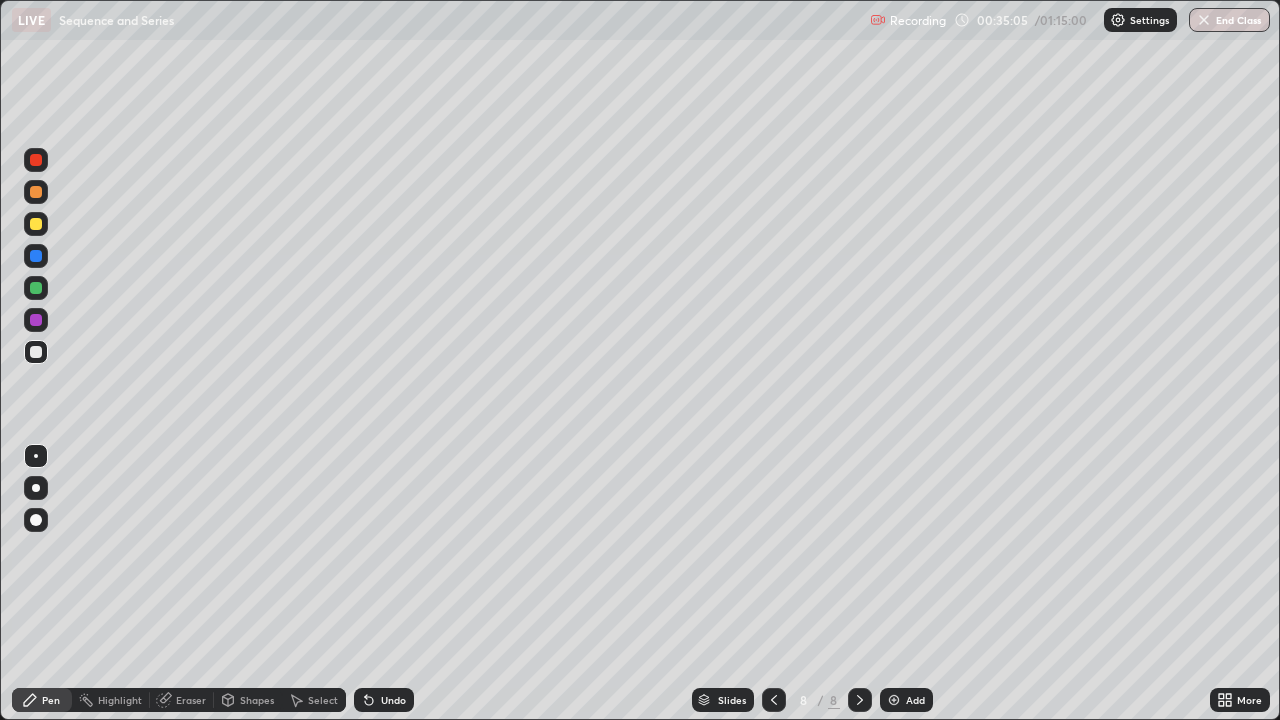 click at bounding box center (36, 288) 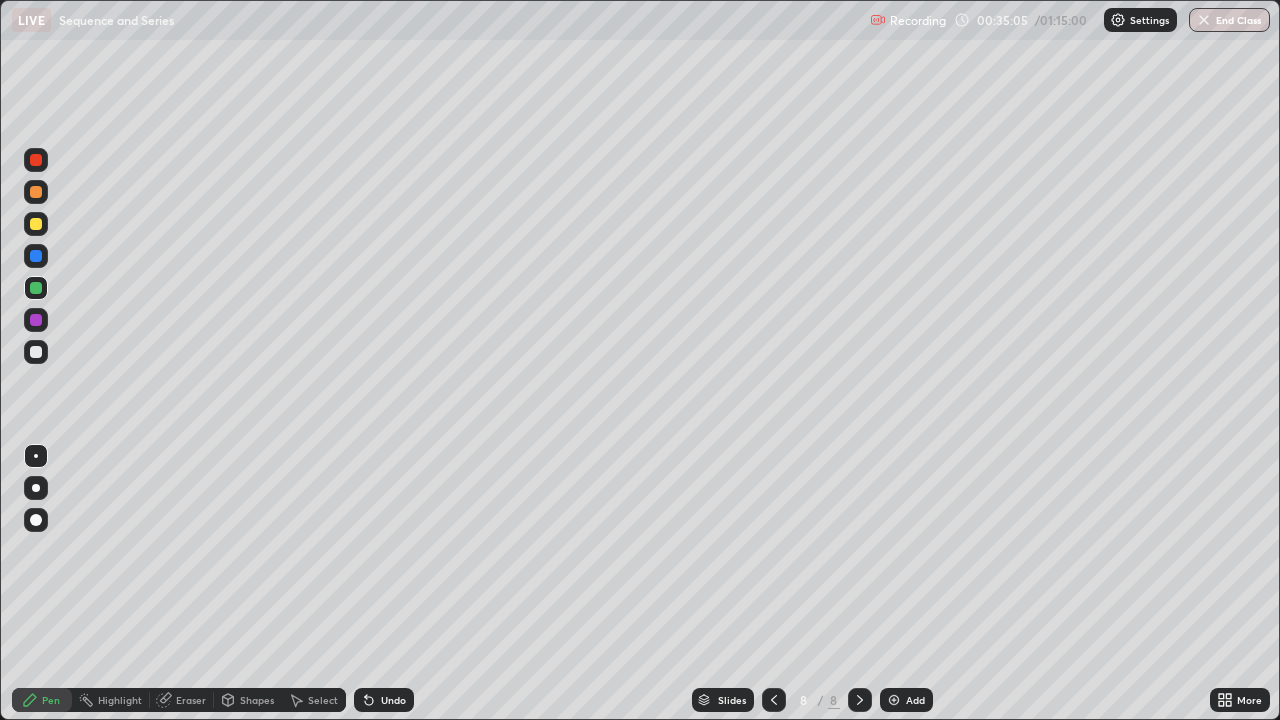 click at bounding box center (36, 224) 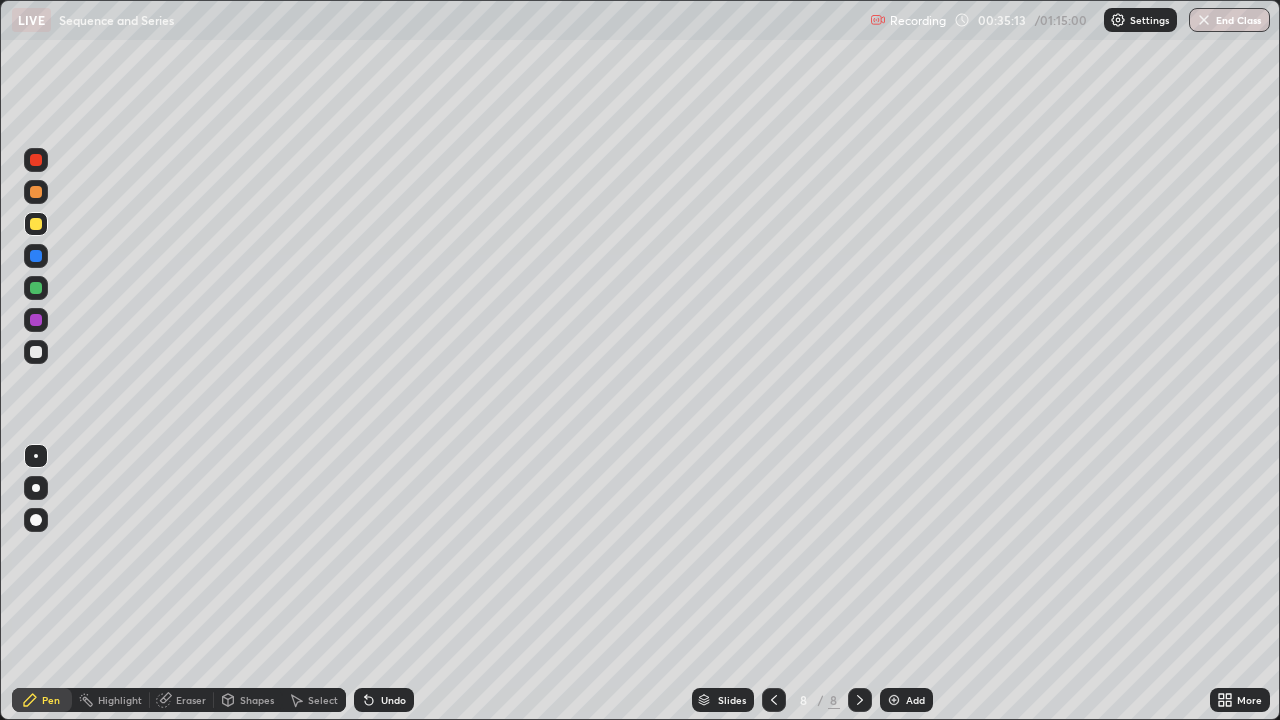 click at bounding box center [36, 352] 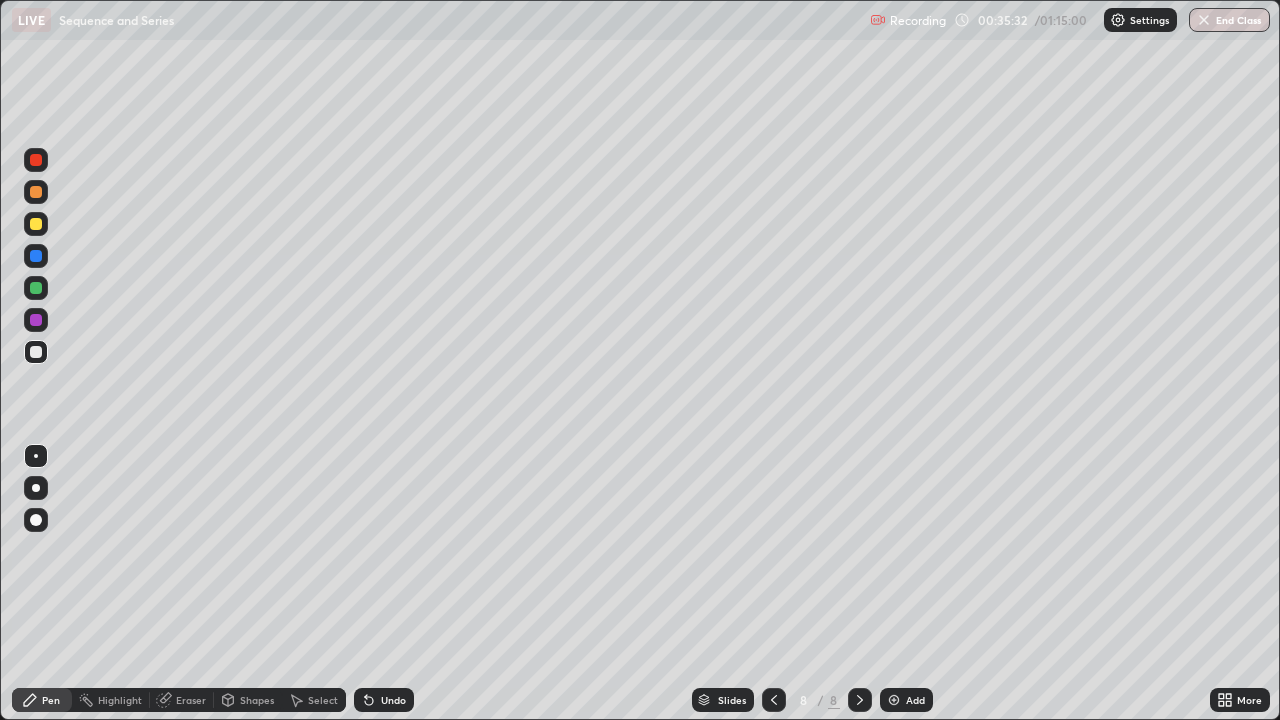 click on "Eraser" at bounding box center [191, 700] 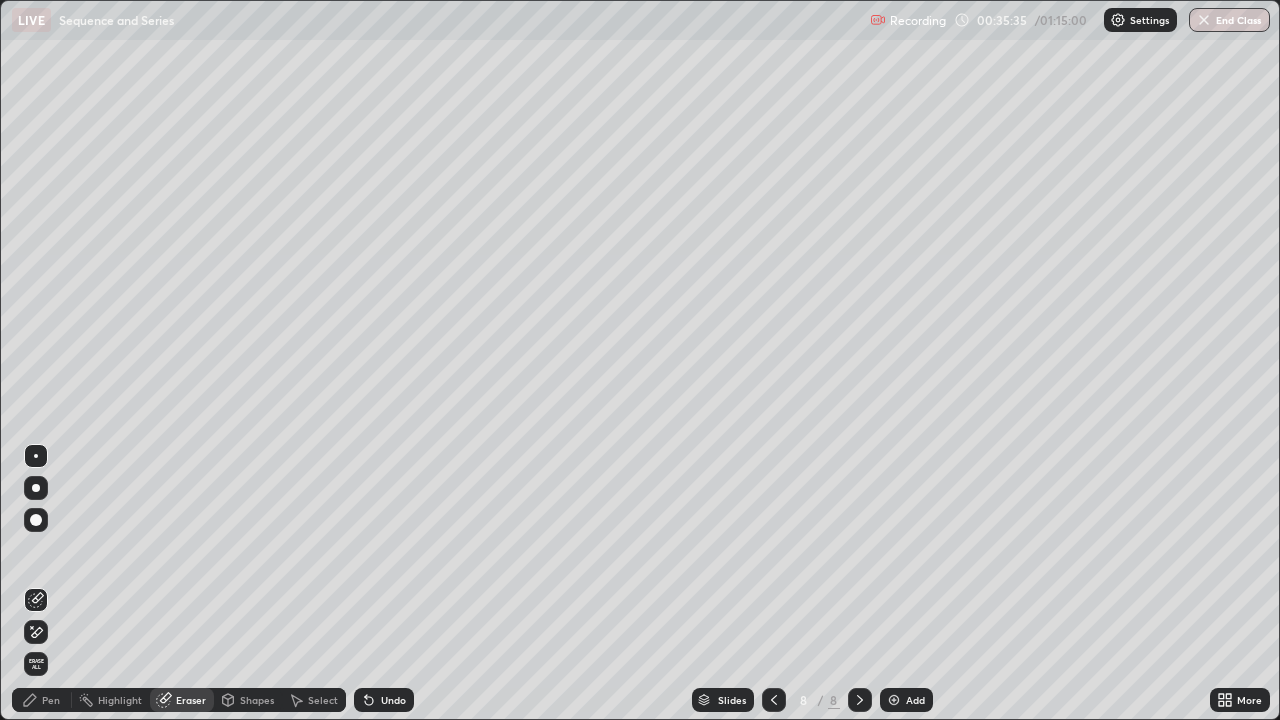 click on "Pen" at bounding box center [51, 700] 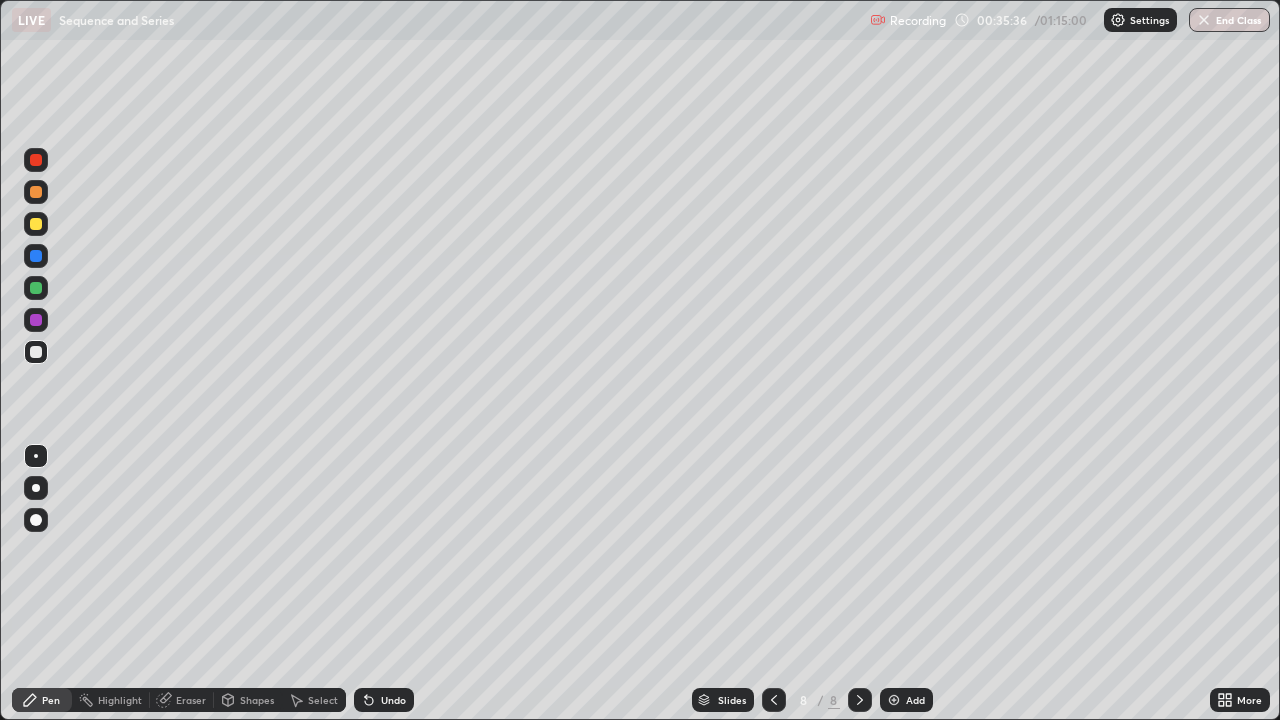 click at bounding box center [36, 352] 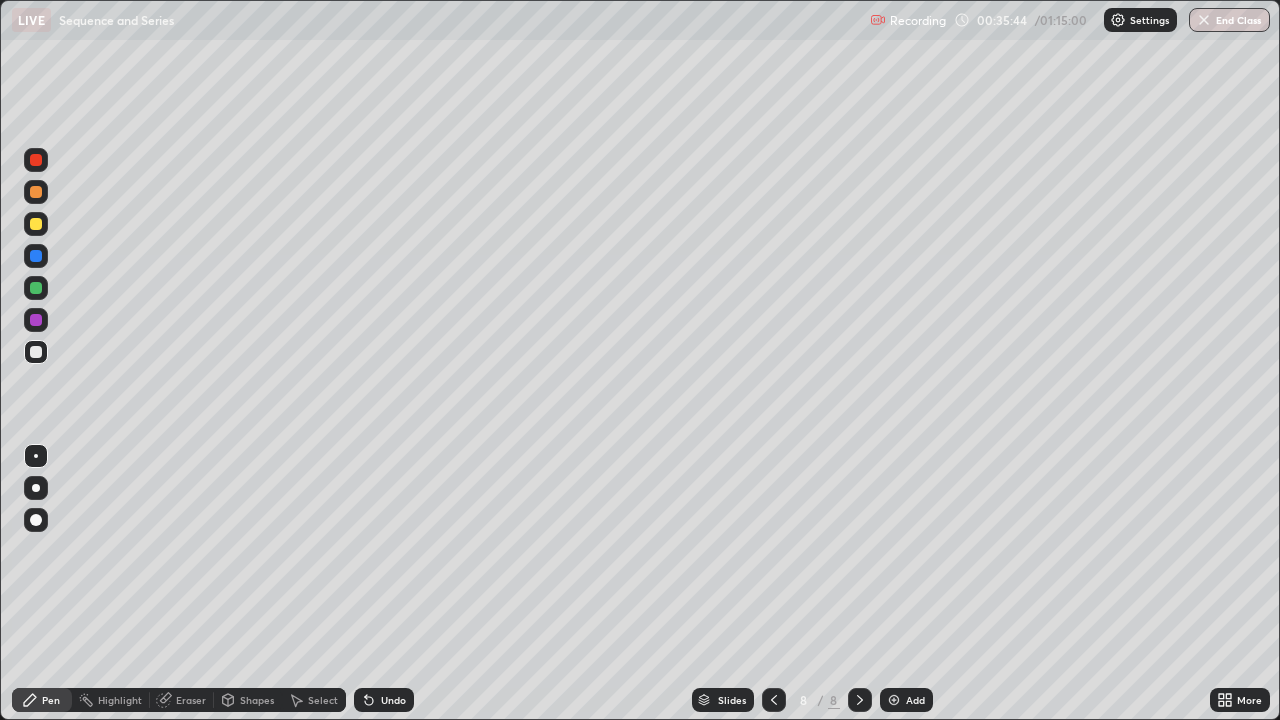 click on "Eraser" at bounding box center [191, 700] 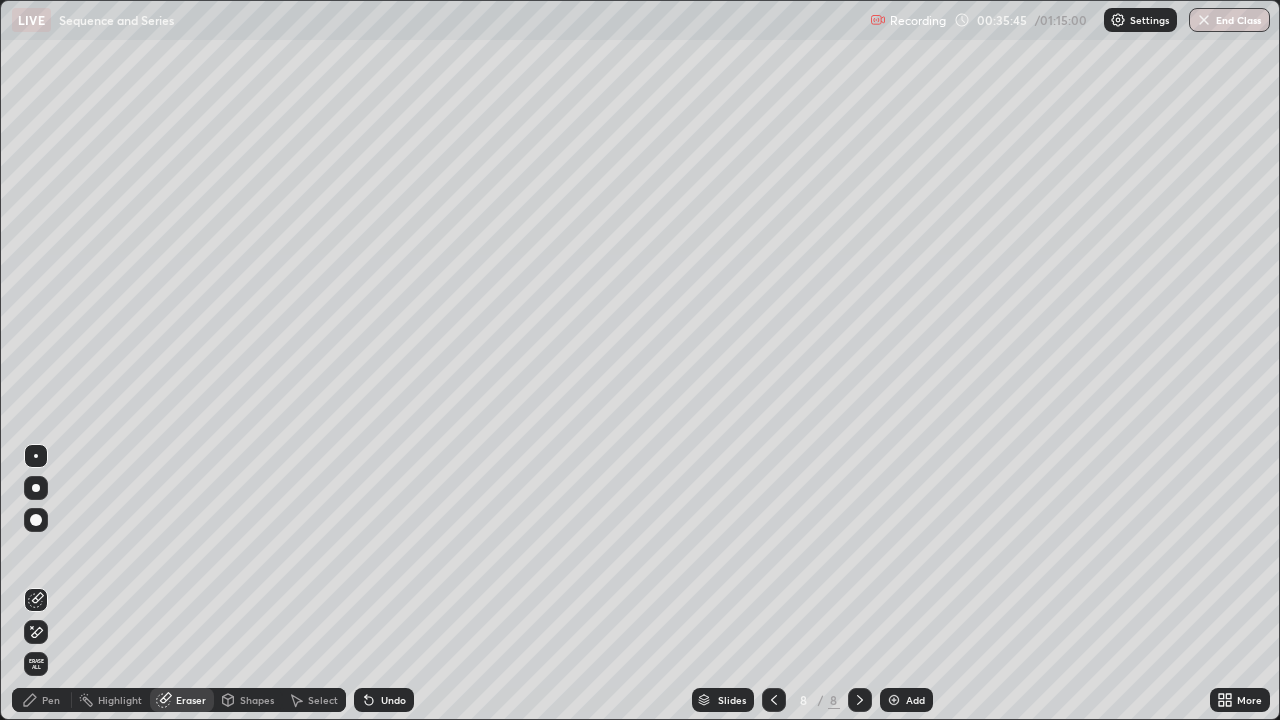 click on "Pen" at bounding box center [51, 700] 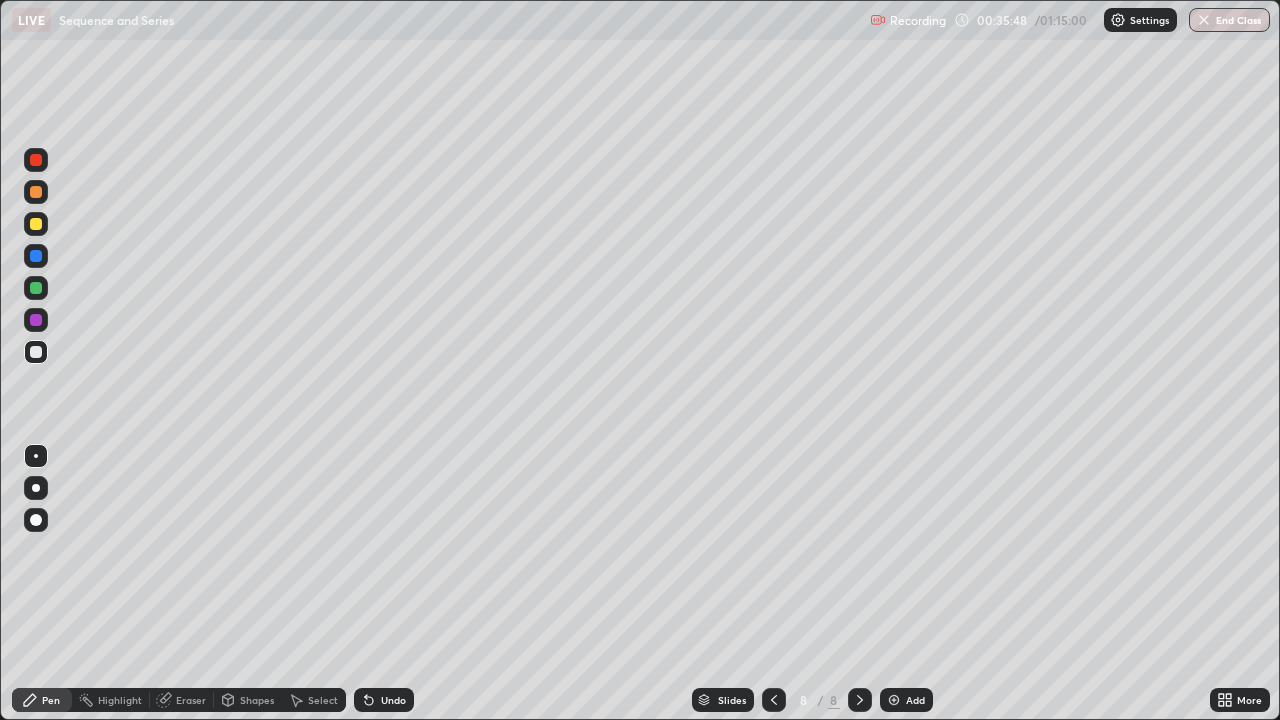 click 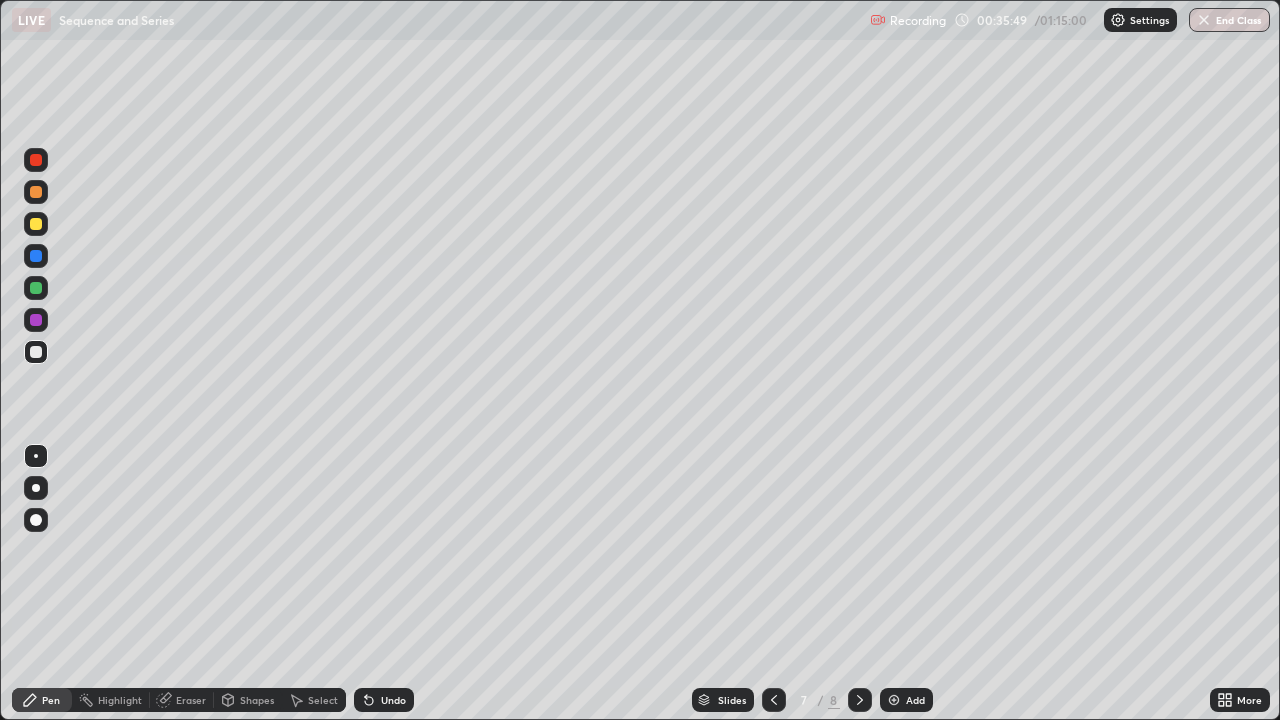 click 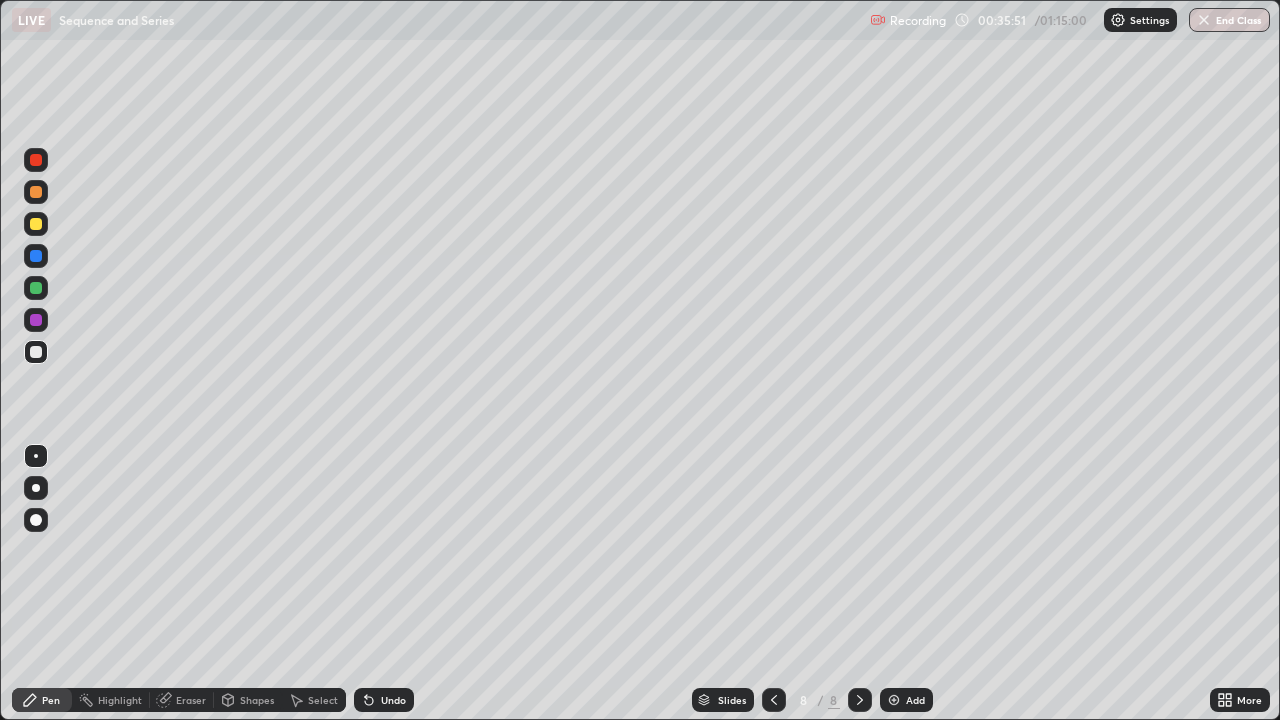 click on "Eraser" at bounding box center [182, 700] 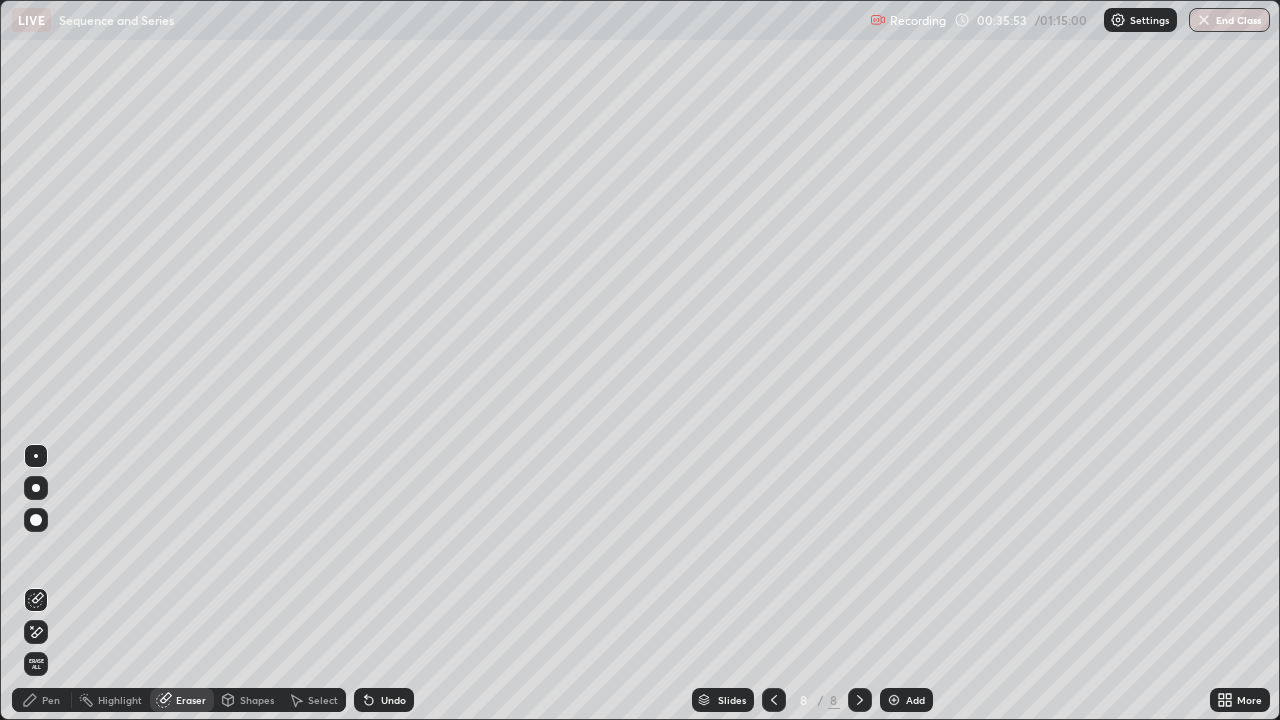 click on "Pen" at bounding box center [42, 700] 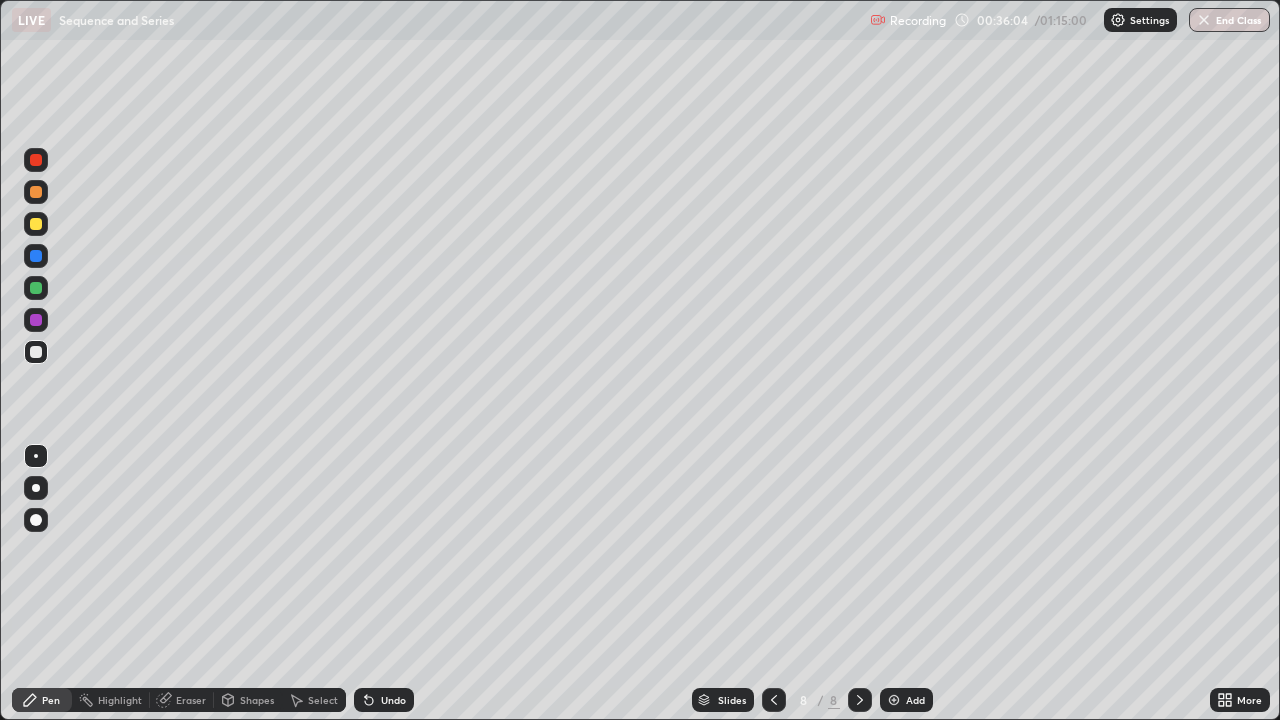 click on "Eraser" at bounding box center (191, 700) 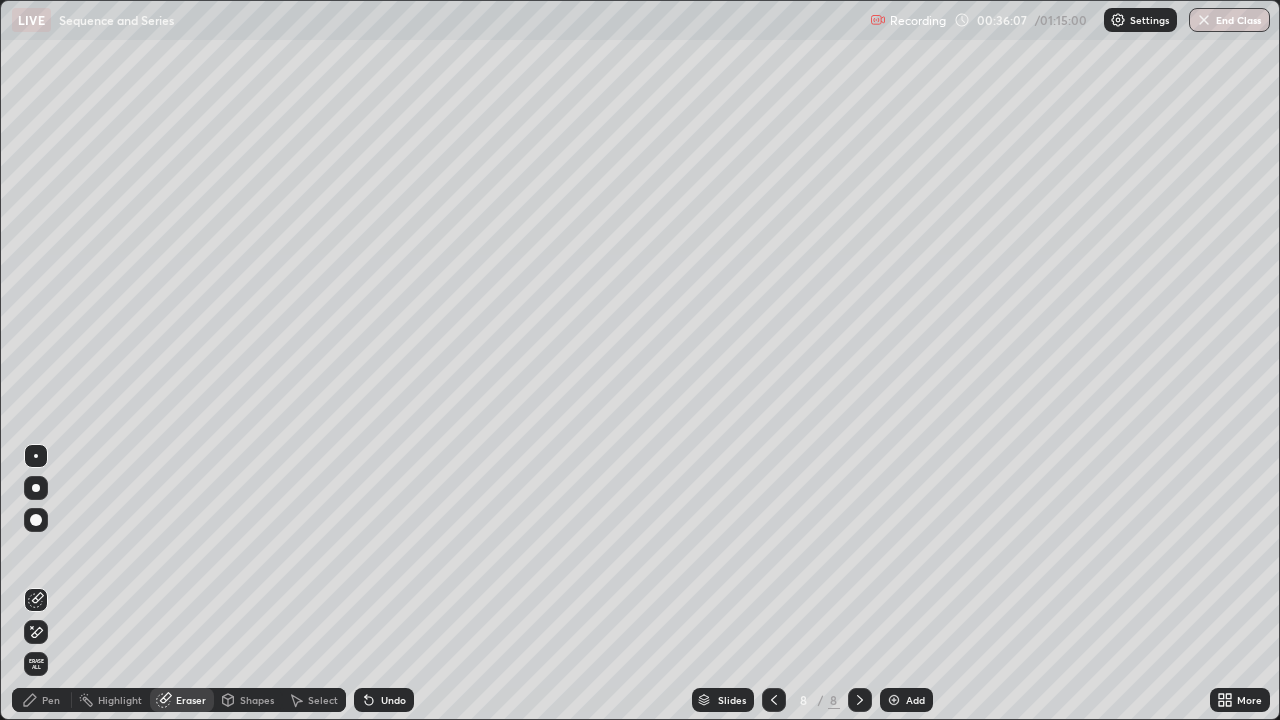 click on "Pen" at bounding box center (42, 700) 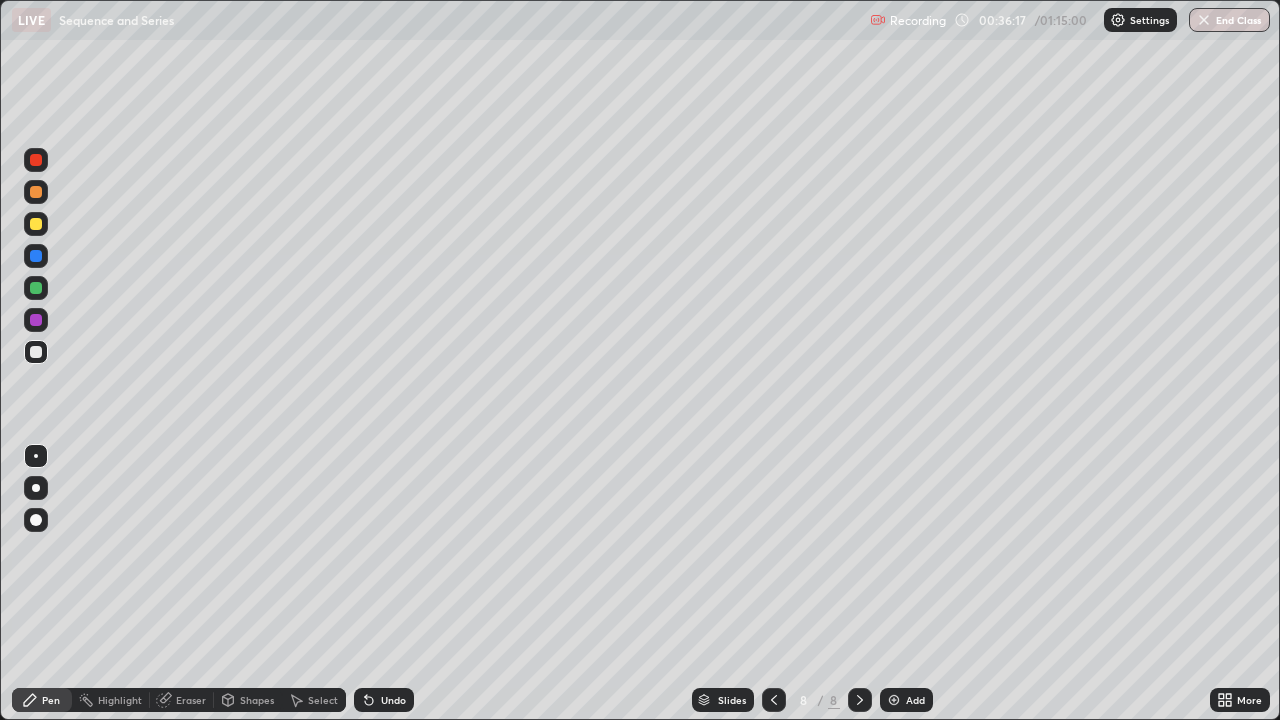 click at bounding box center (36, 288) 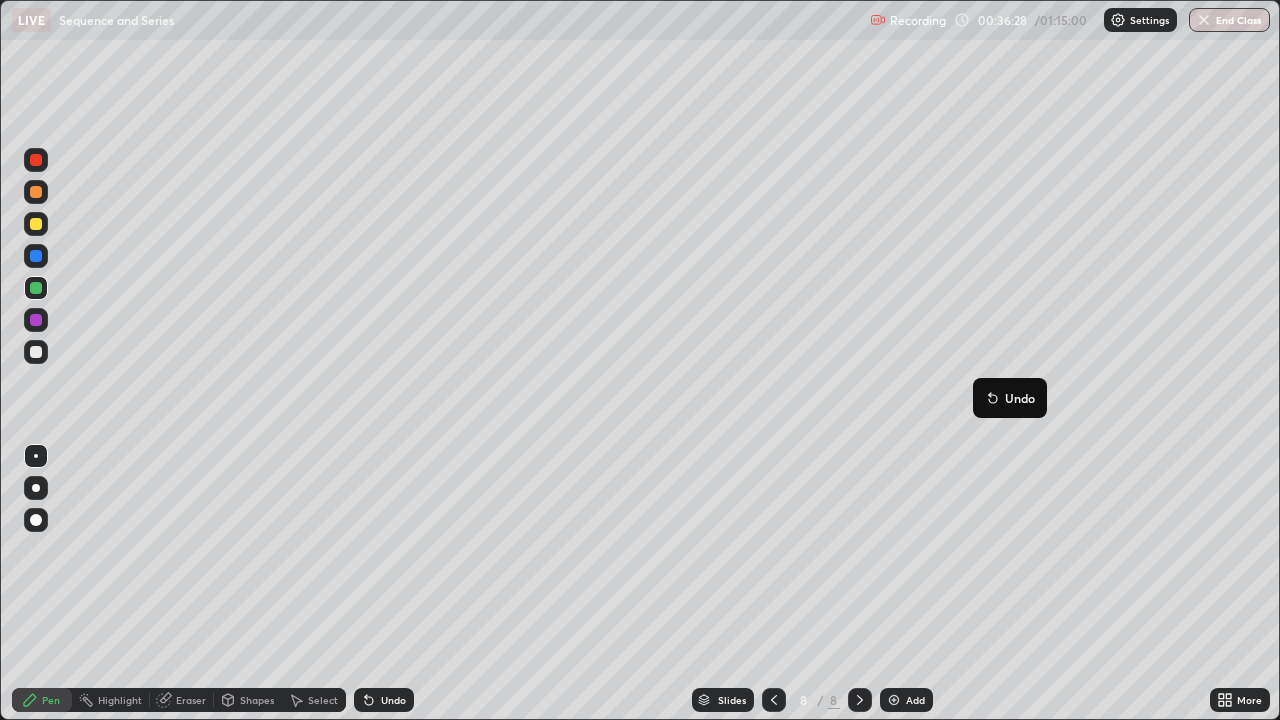 click on "Eraser" at bounding box center [191, 700] 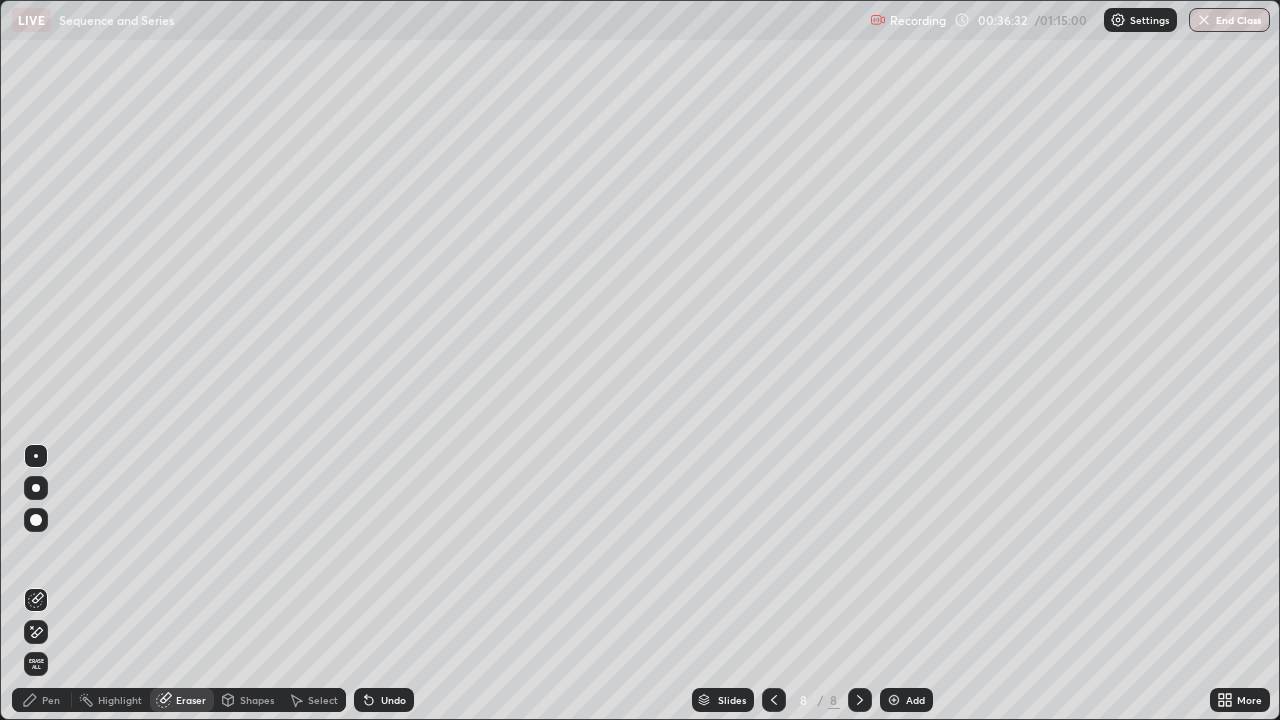 click on "Pen" at bounding box center [51, 700] 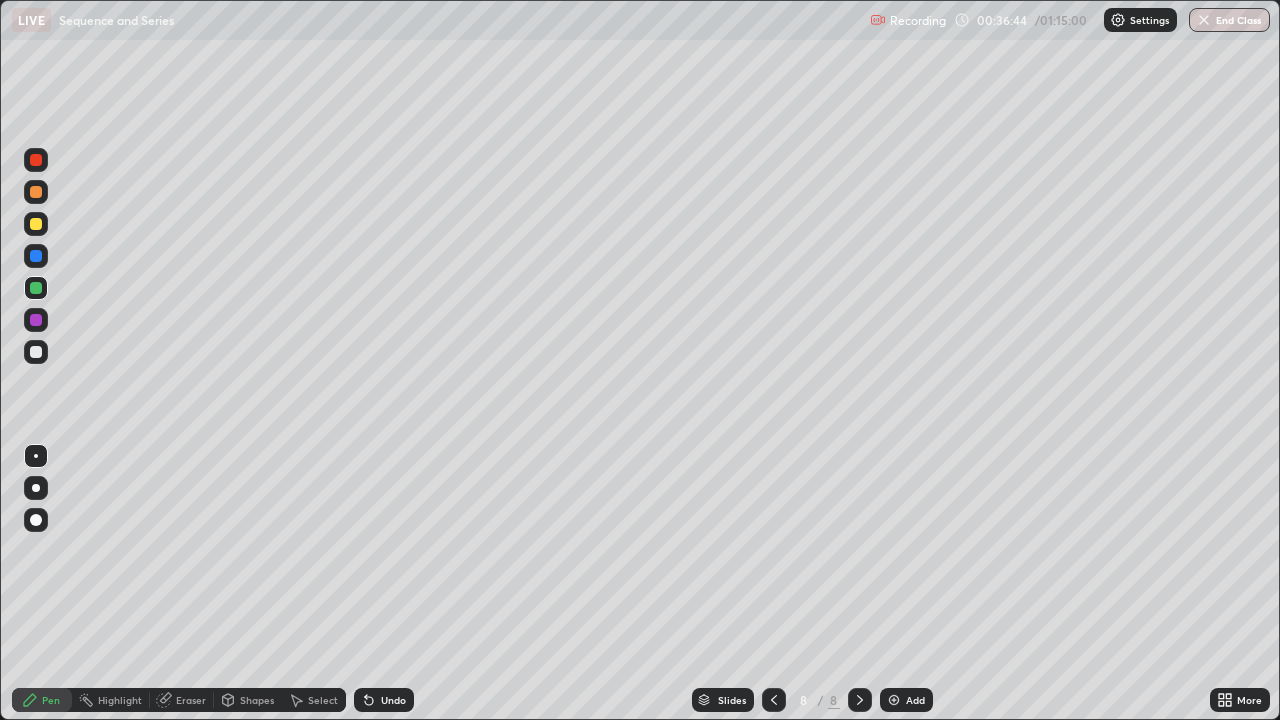 click at bounding box center [36, 352] 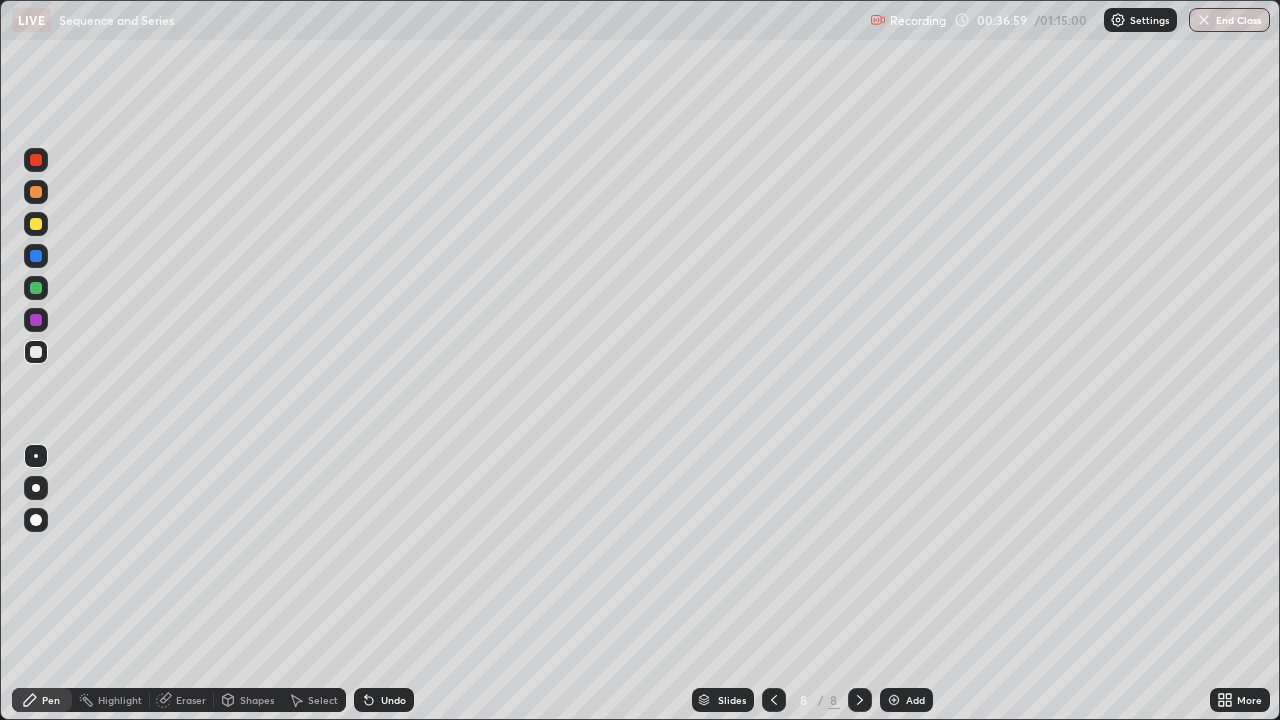 click on "Eraser" at bounding box center [182, 700] 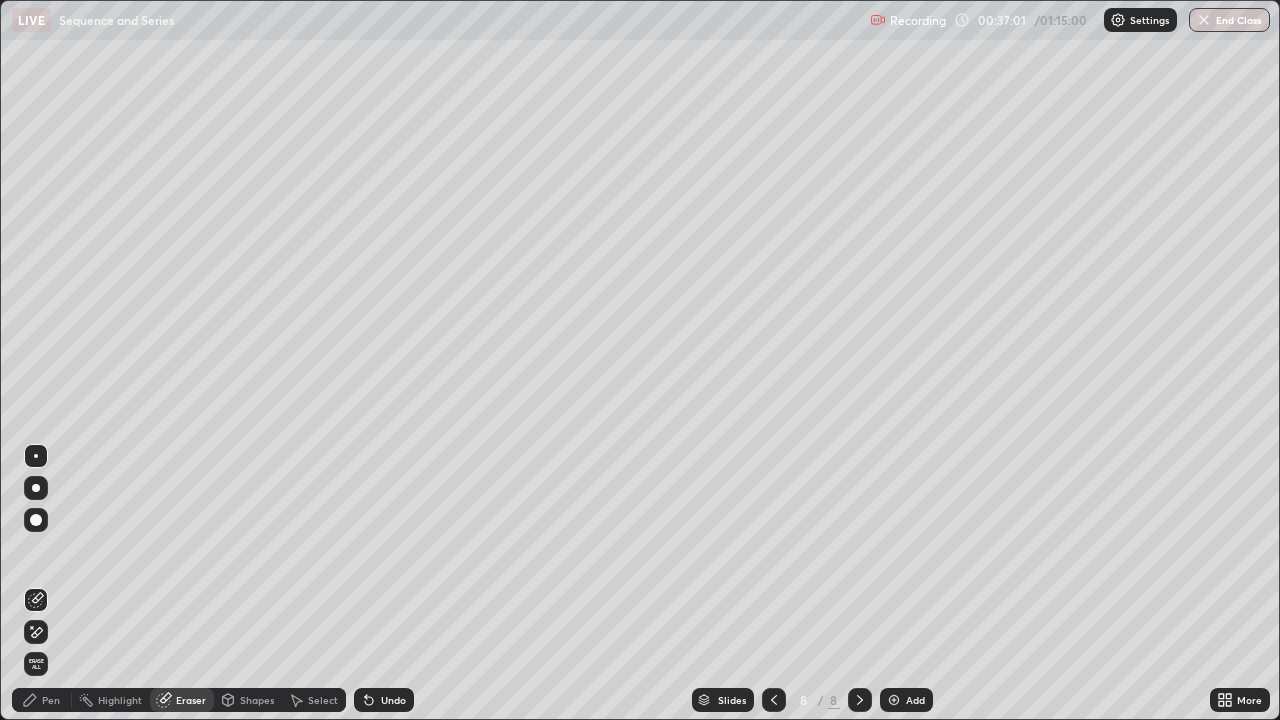 click on "Pen" at bounding box center [42, 700] 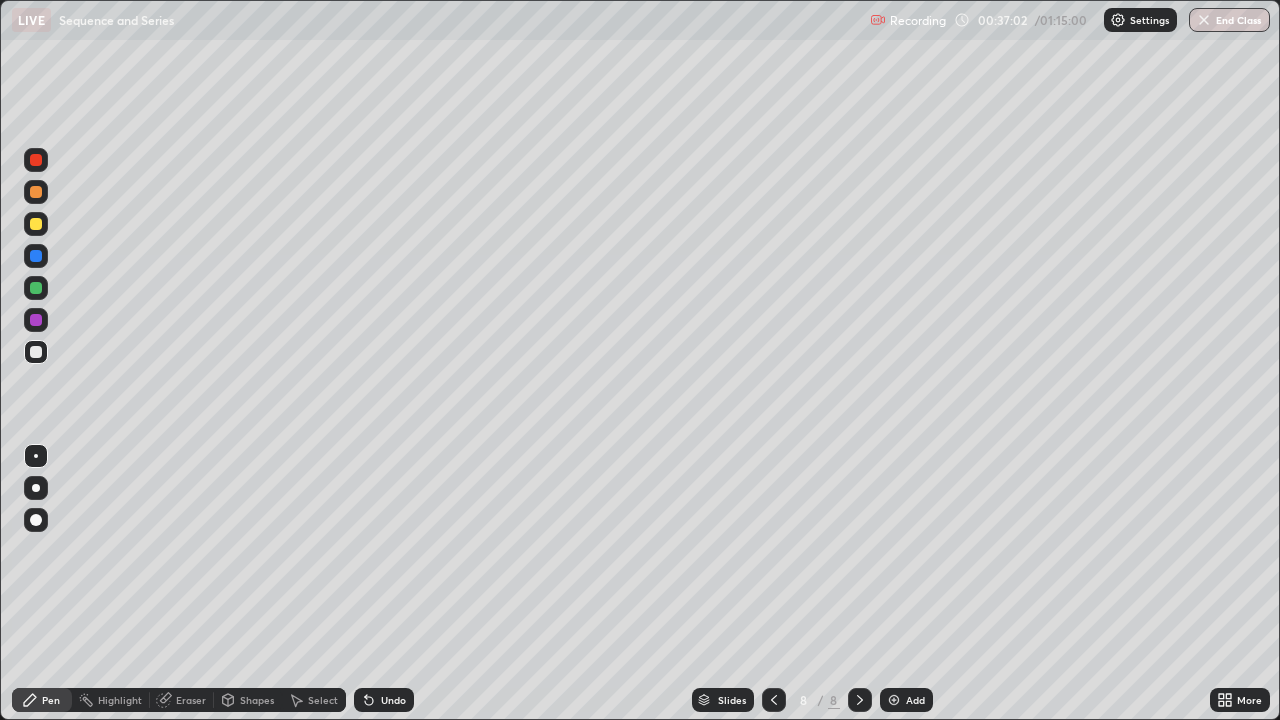 click at bounding box center (36, 352) 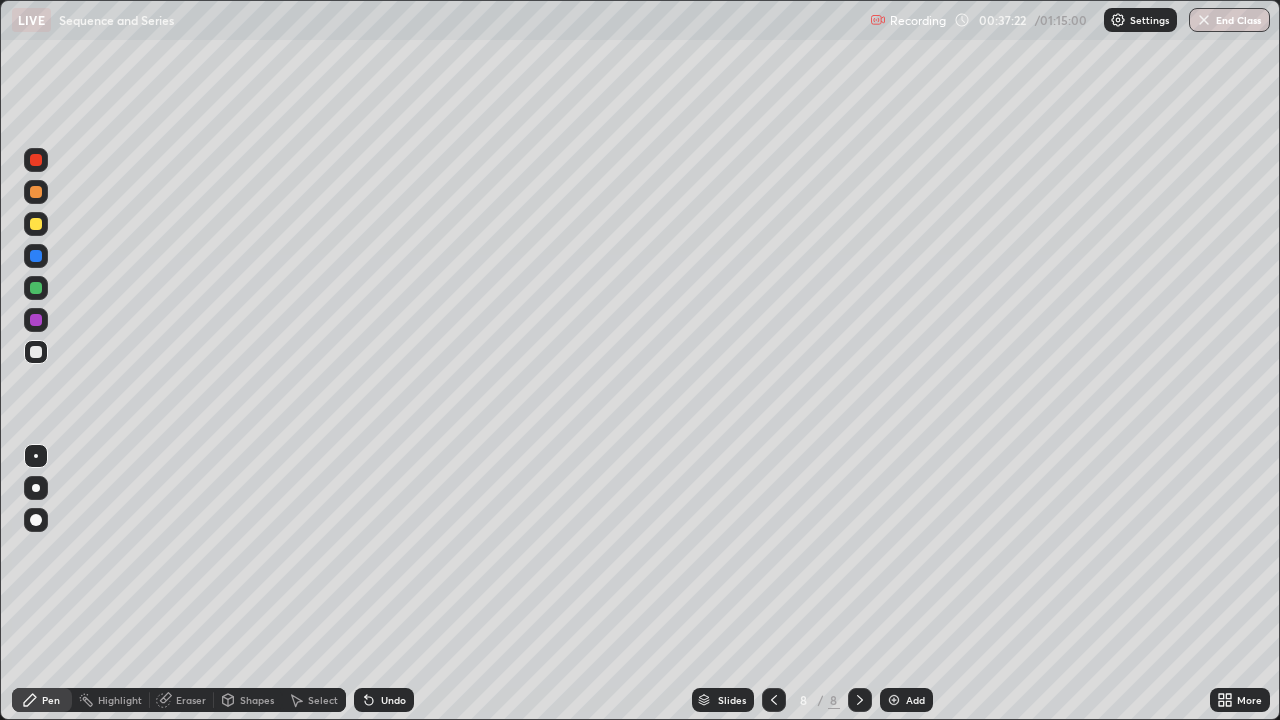 click on "Eraser" at bounding box center (191, 700) 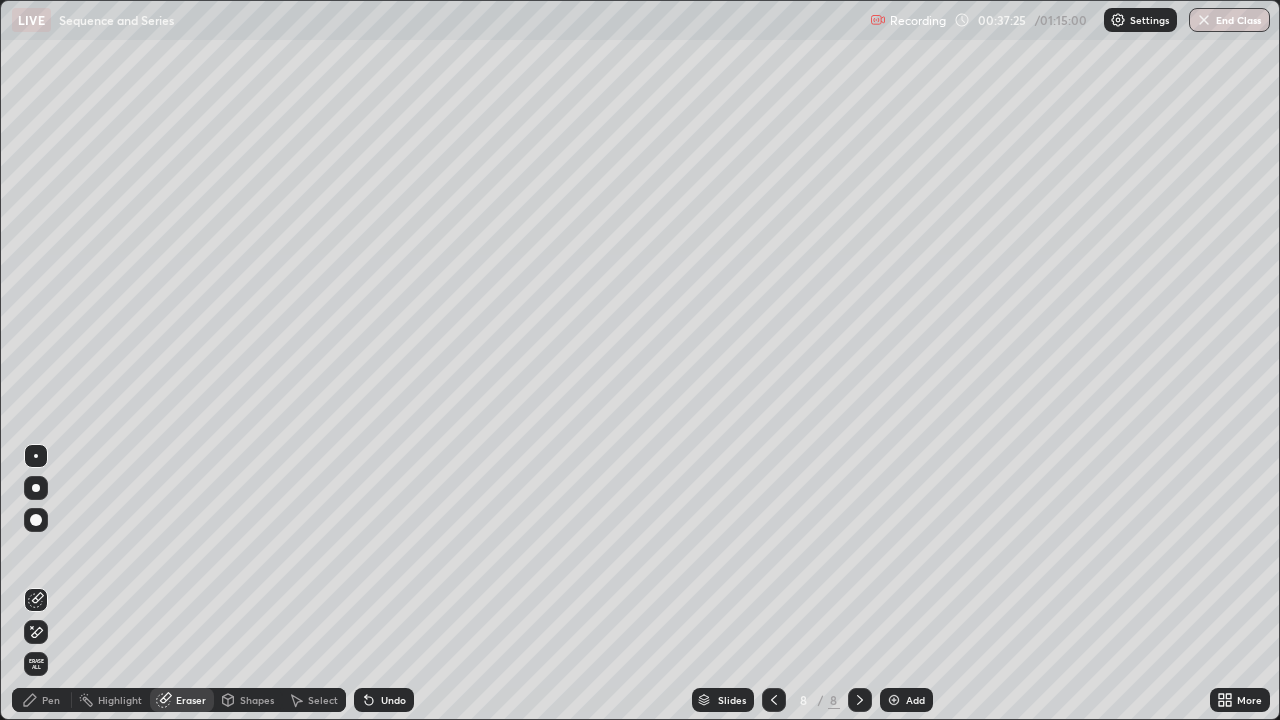 click on "Pen" at bounding box center [42, 700] 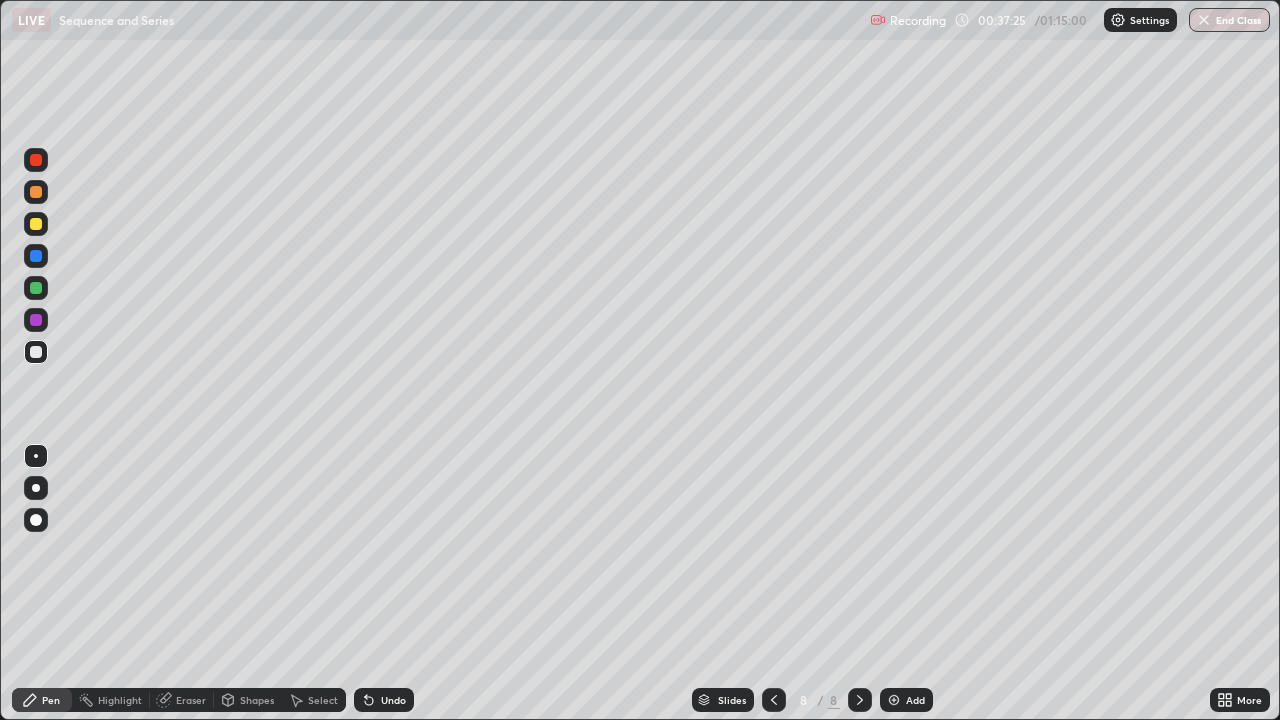 click at bounding box center (36, 352) 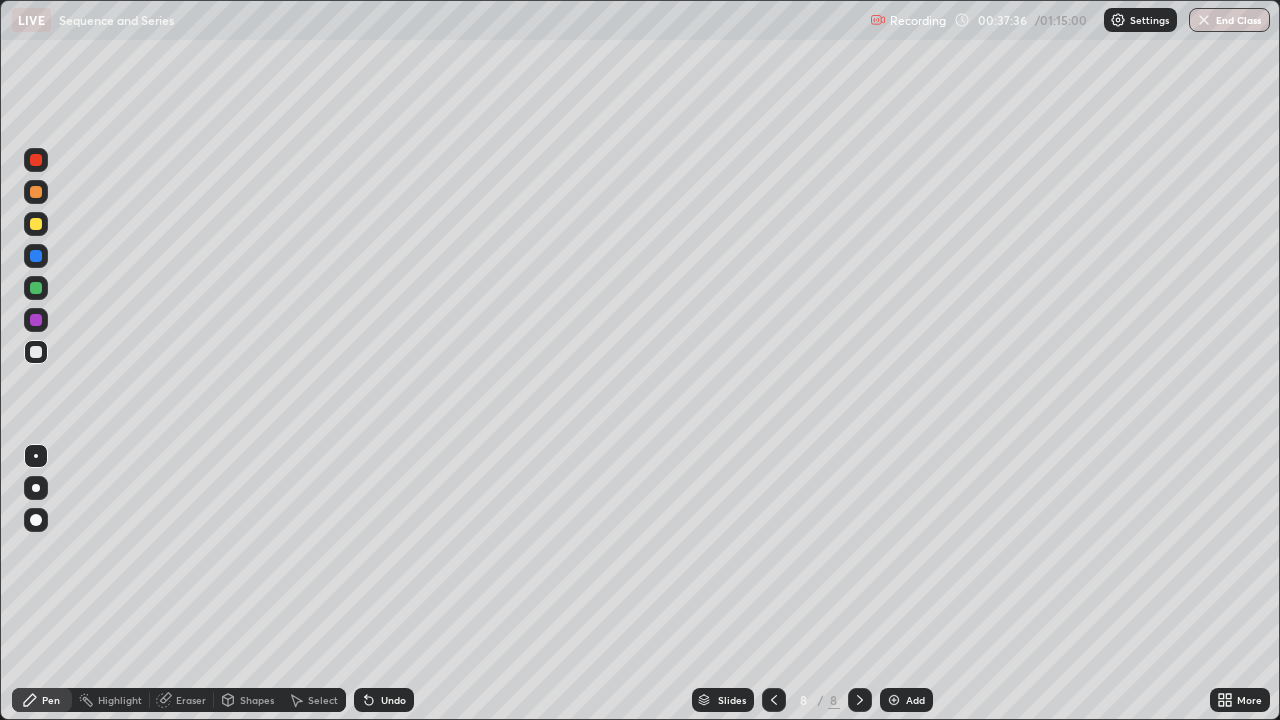 click on "Eraser" at bounding box center [191, 700] 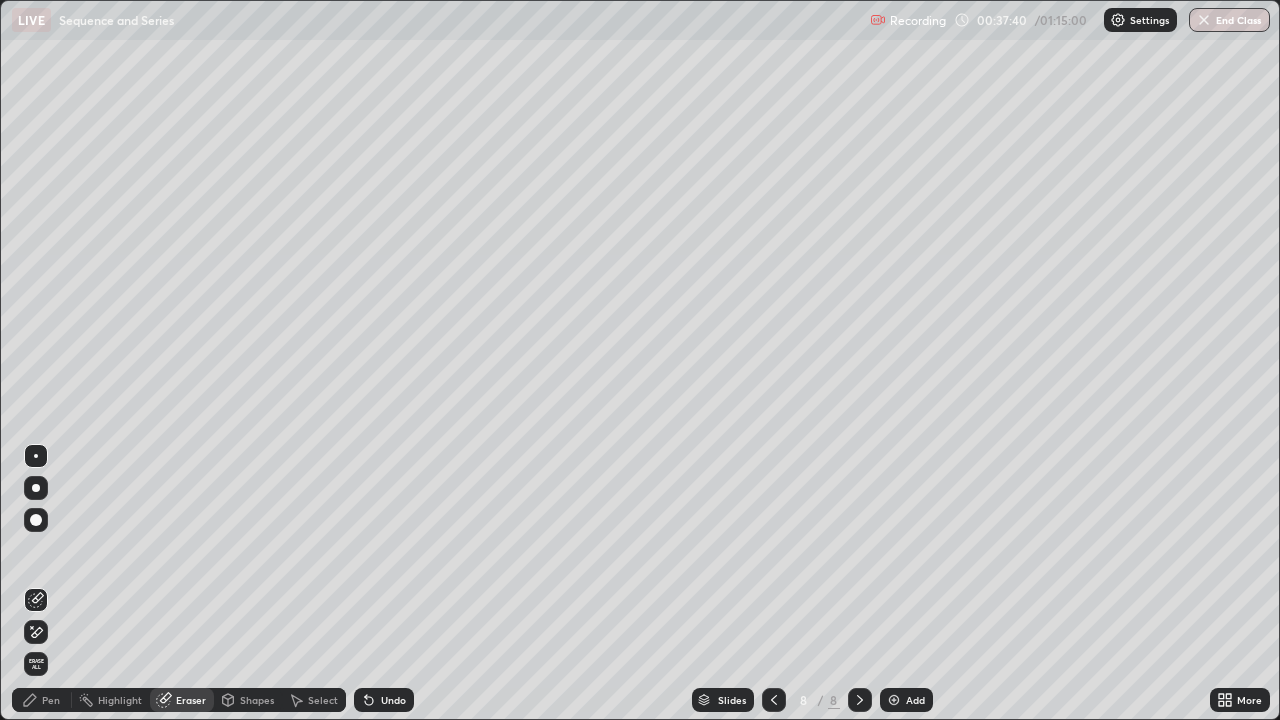 click on "Pen" at bounding box center (42, 700) 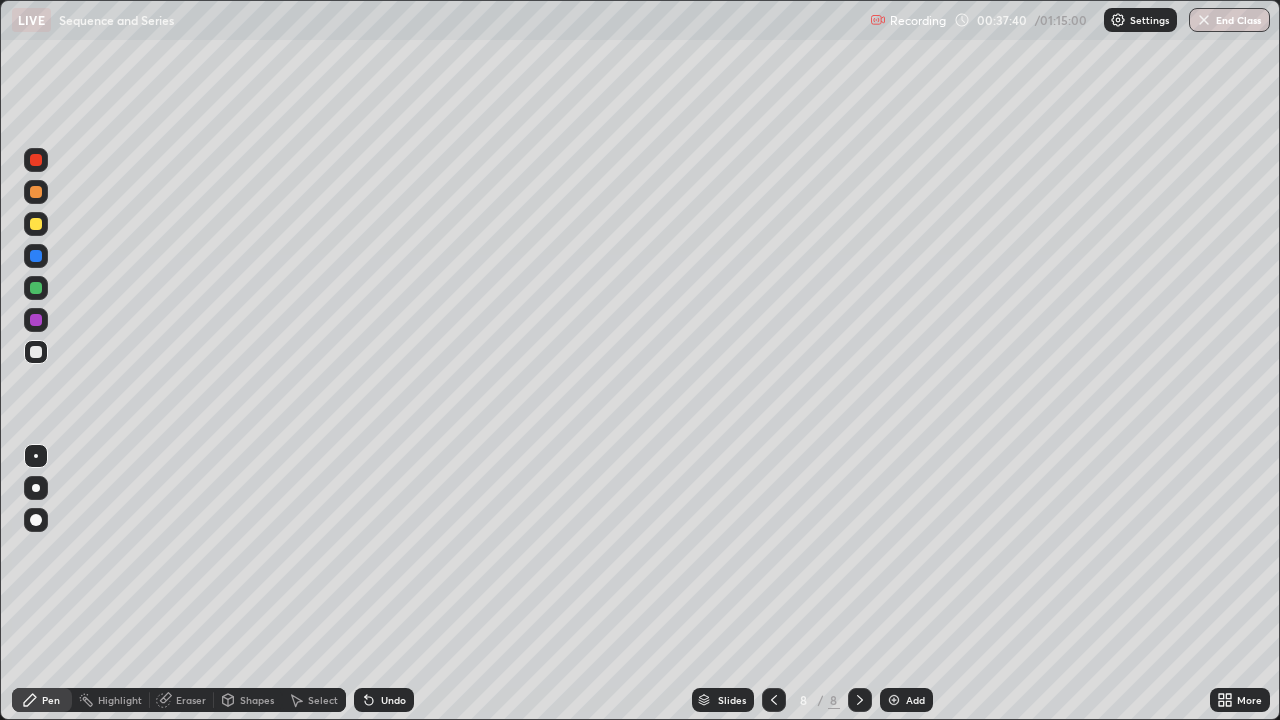 click at bounding box center [36, 352] 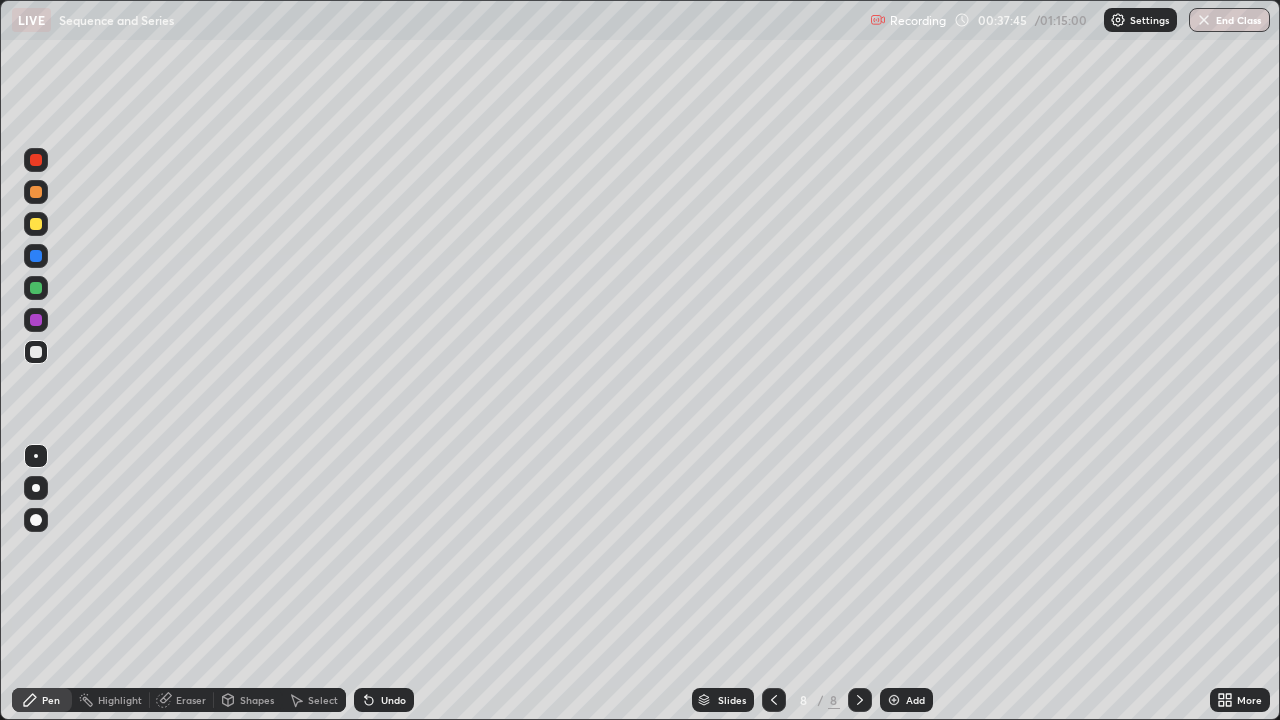 click at bounding box center [36, 288] 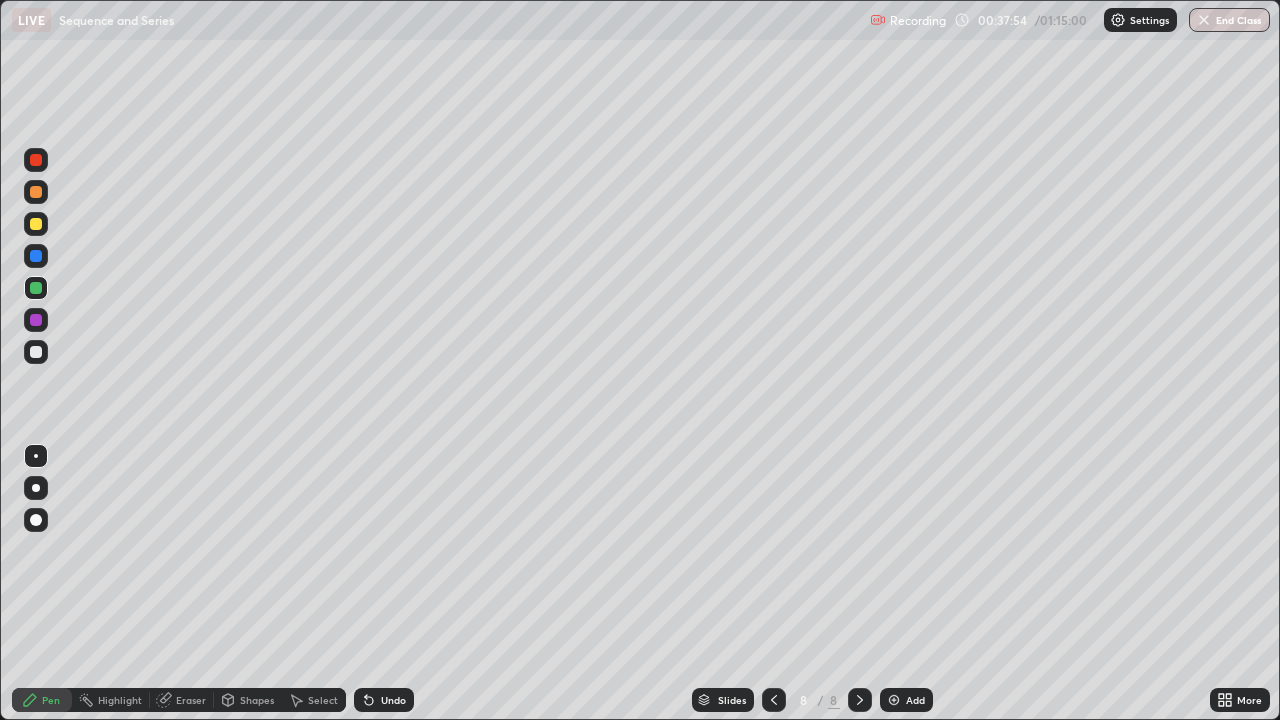 click on "Eraser" at bounding box center (182, 700) 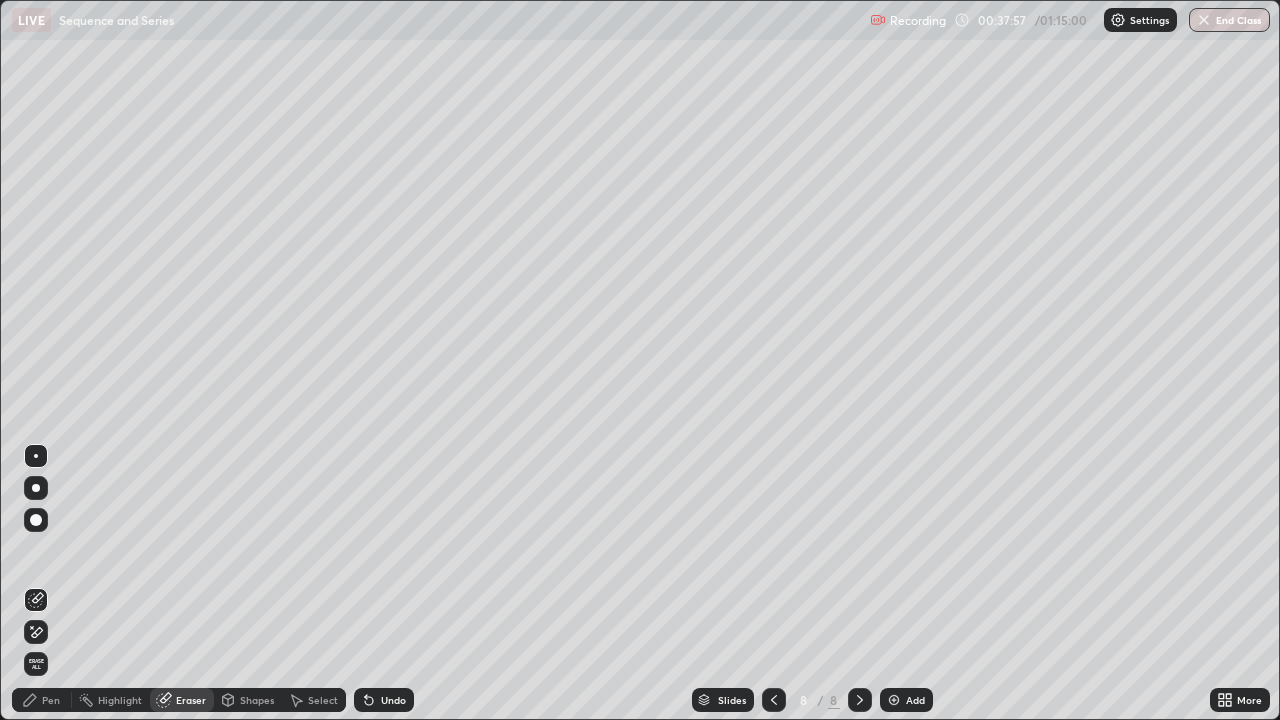 click on "Pen" at bounding box center (51, 700) 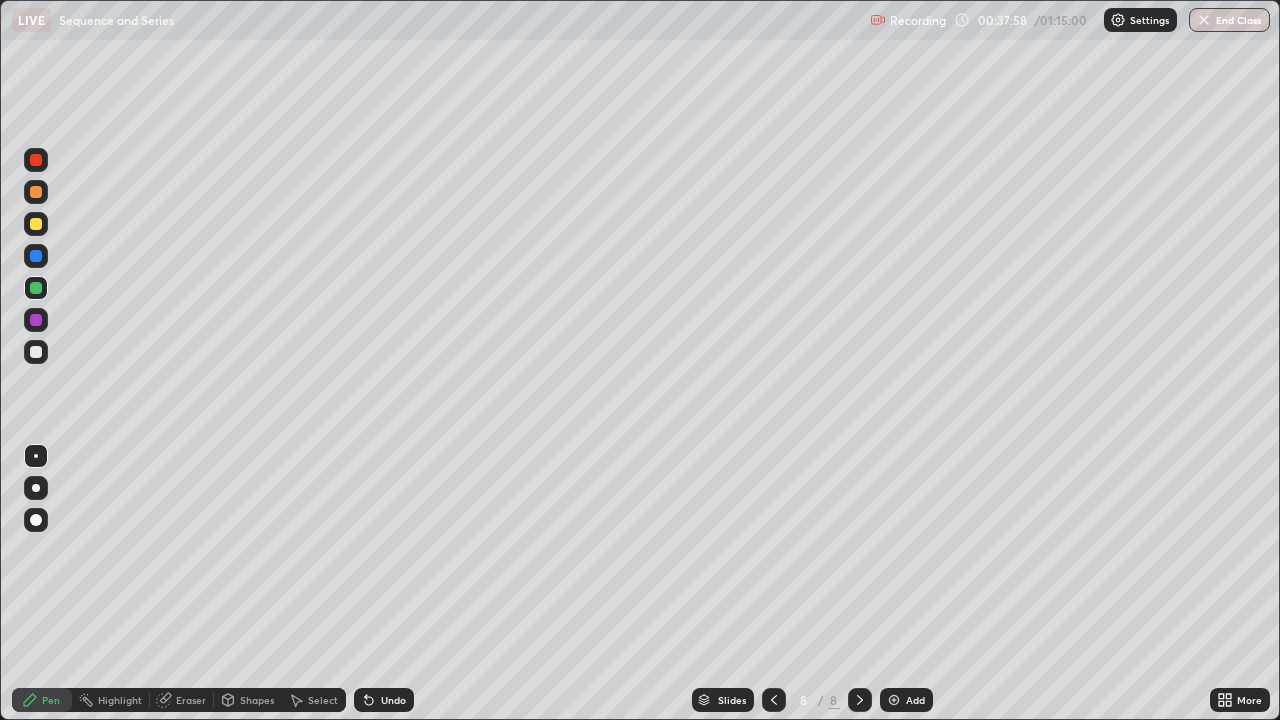 click at bounding box center (36, 352) 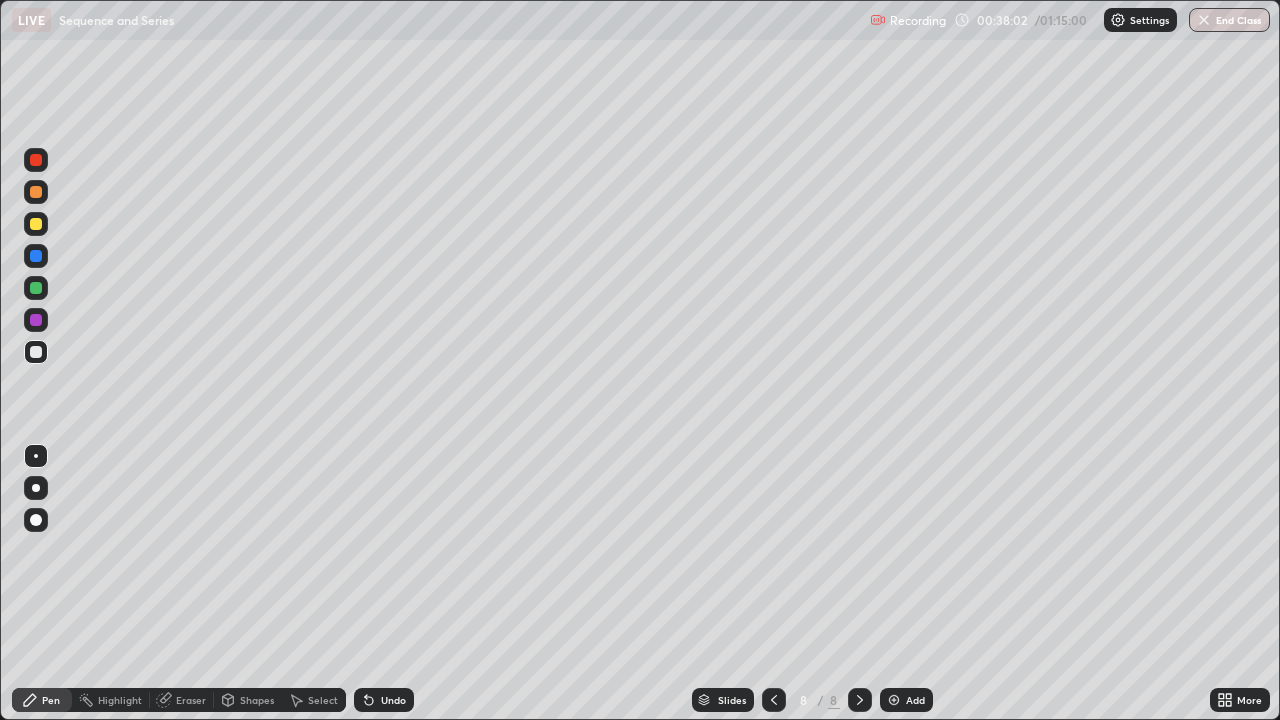 click on "Eraser" at bounding box center [182, 700] 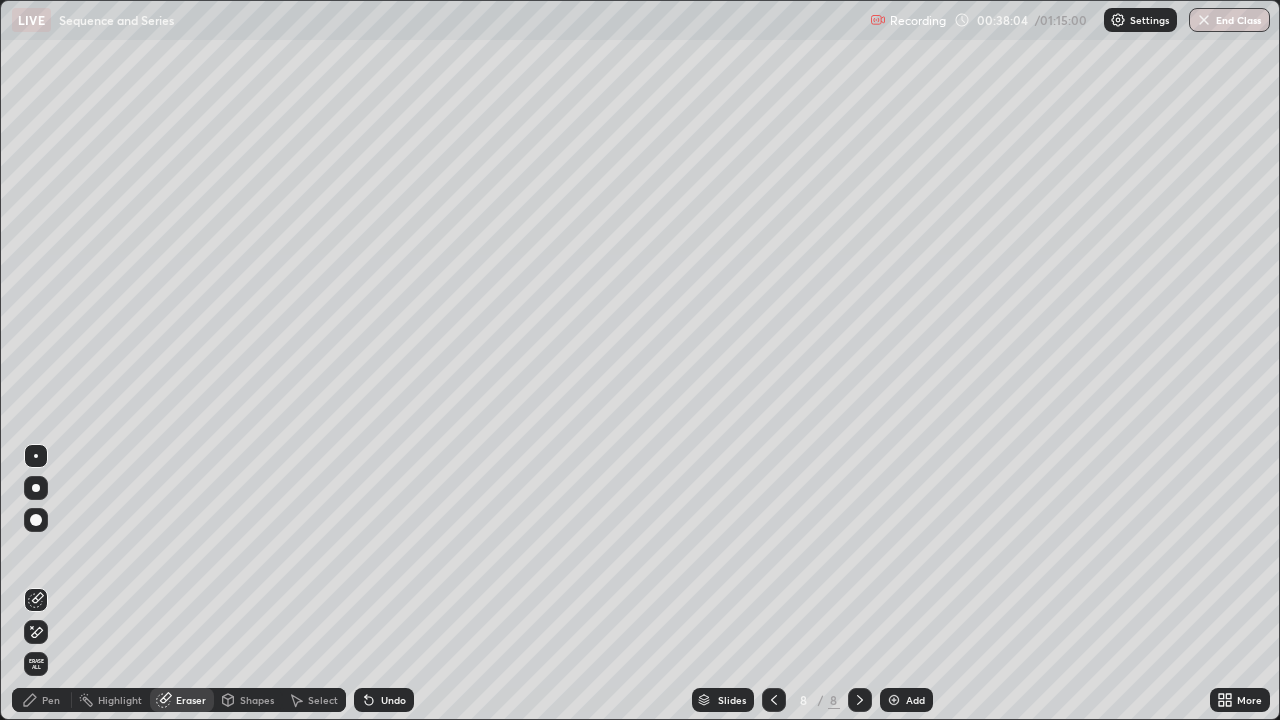 click on "Pen" at bounding box center (51, 700) 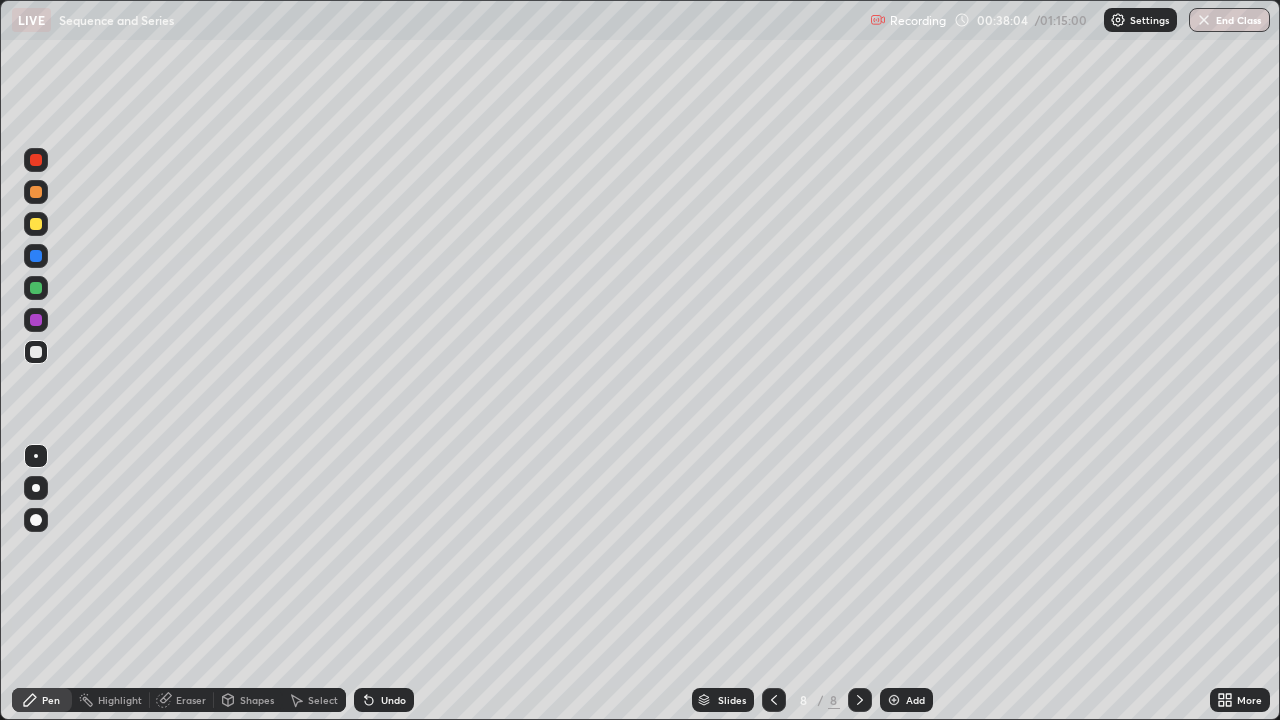 click at bounding box center [36, 288] 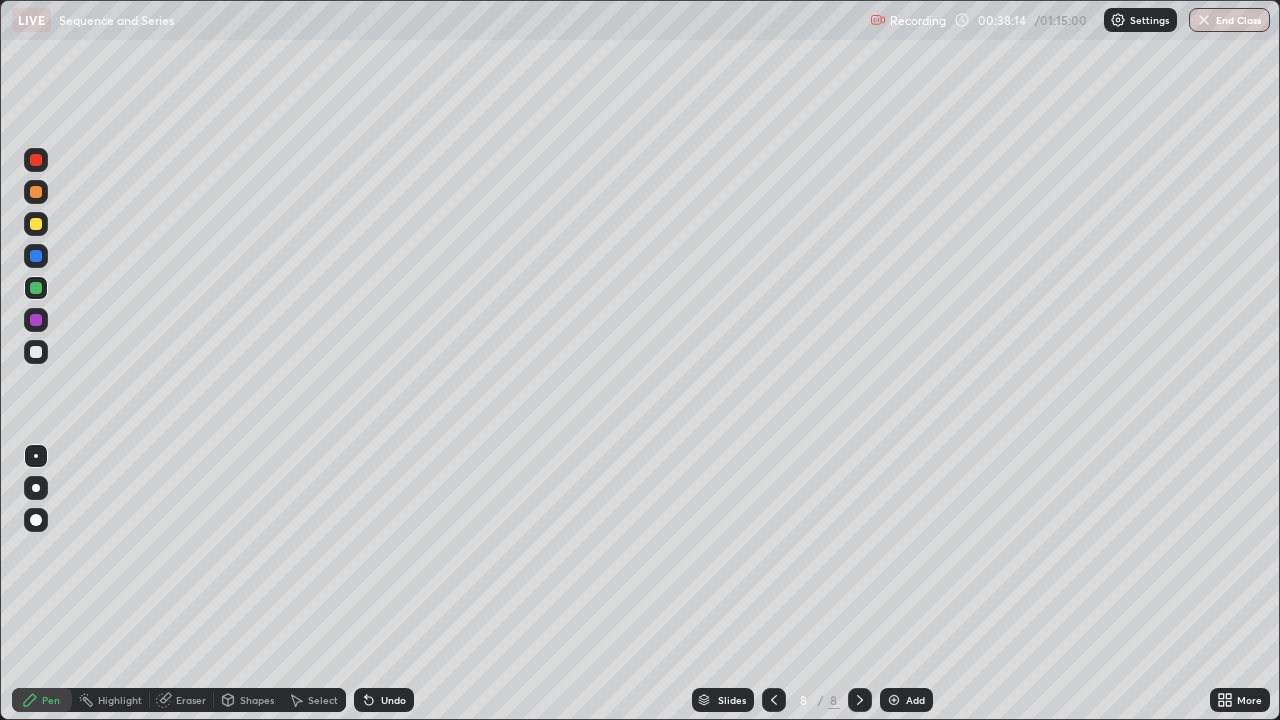 click at bounding box center [36, 224] 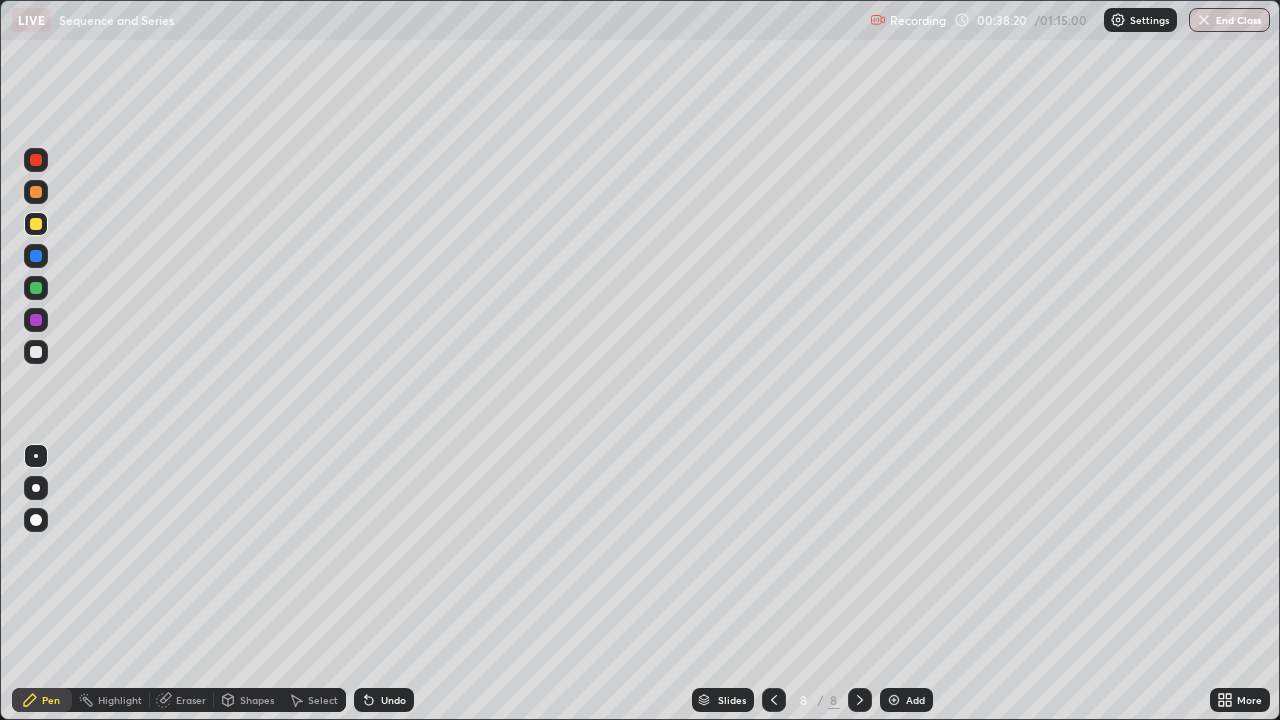 click at bounding box center (36, 352) 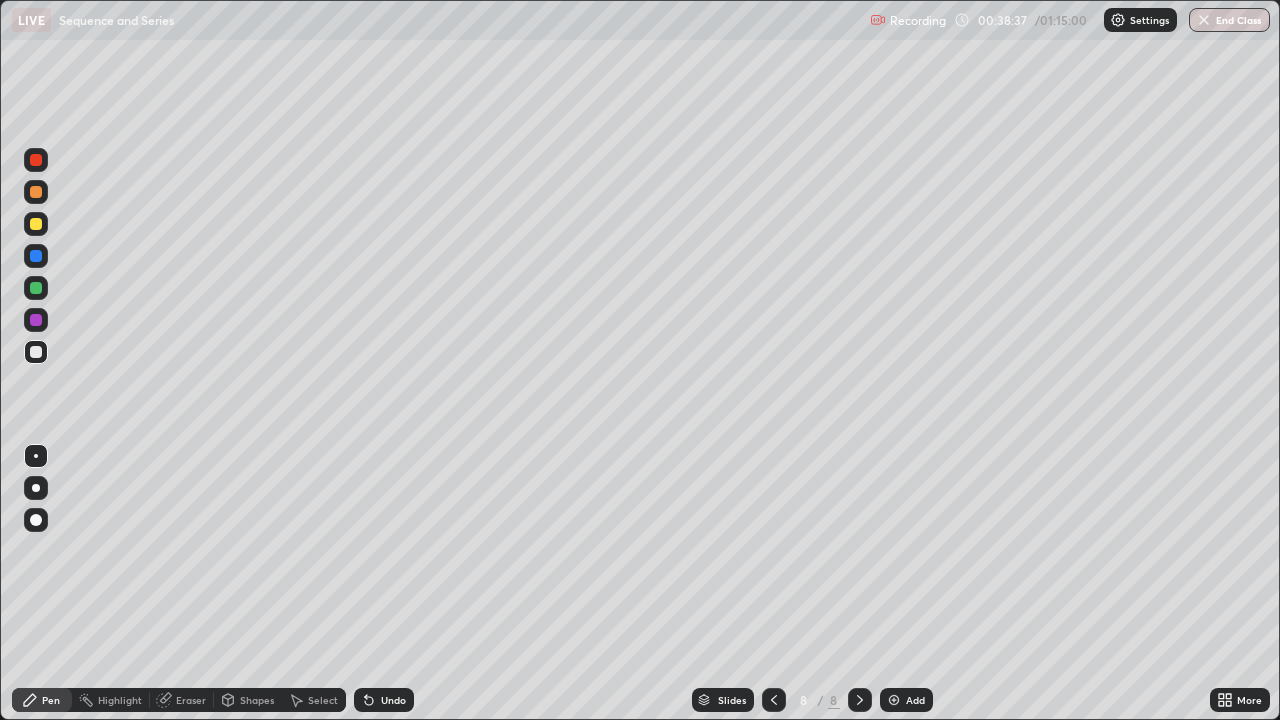 click on "Eraser" at bounding box center [191, 700] 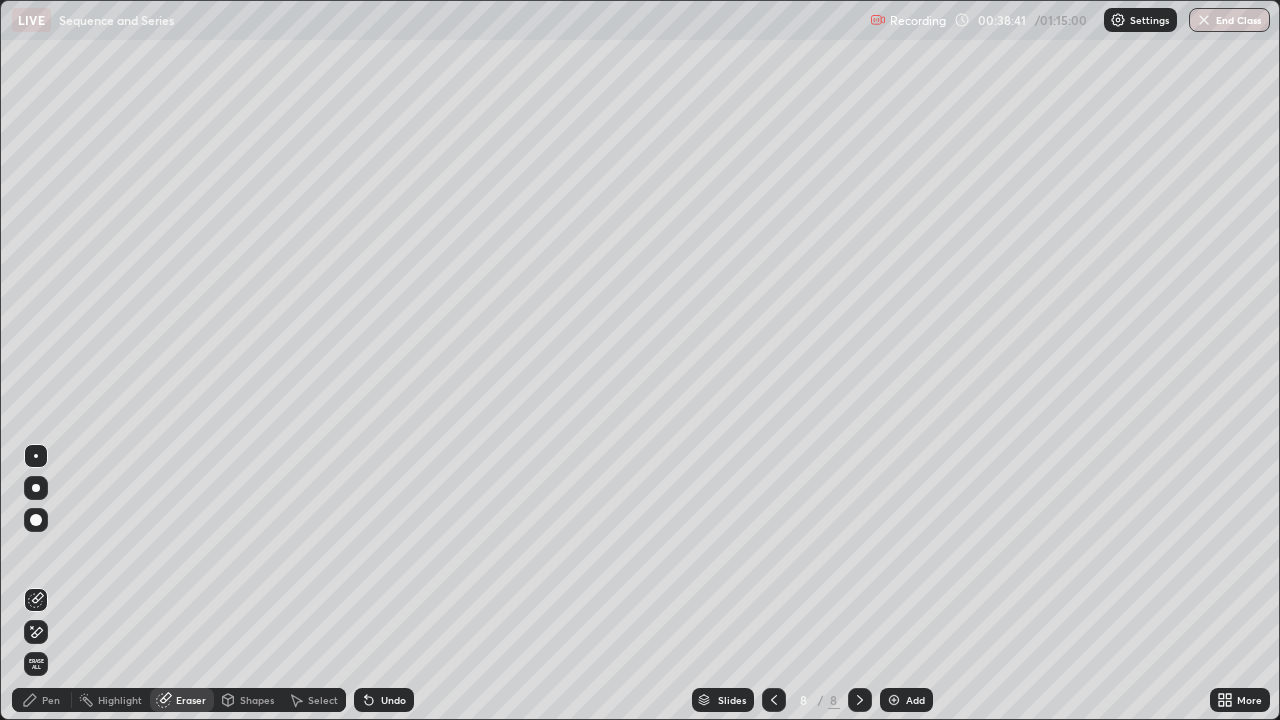 click on "Pen" at bounding box center (51, 700) 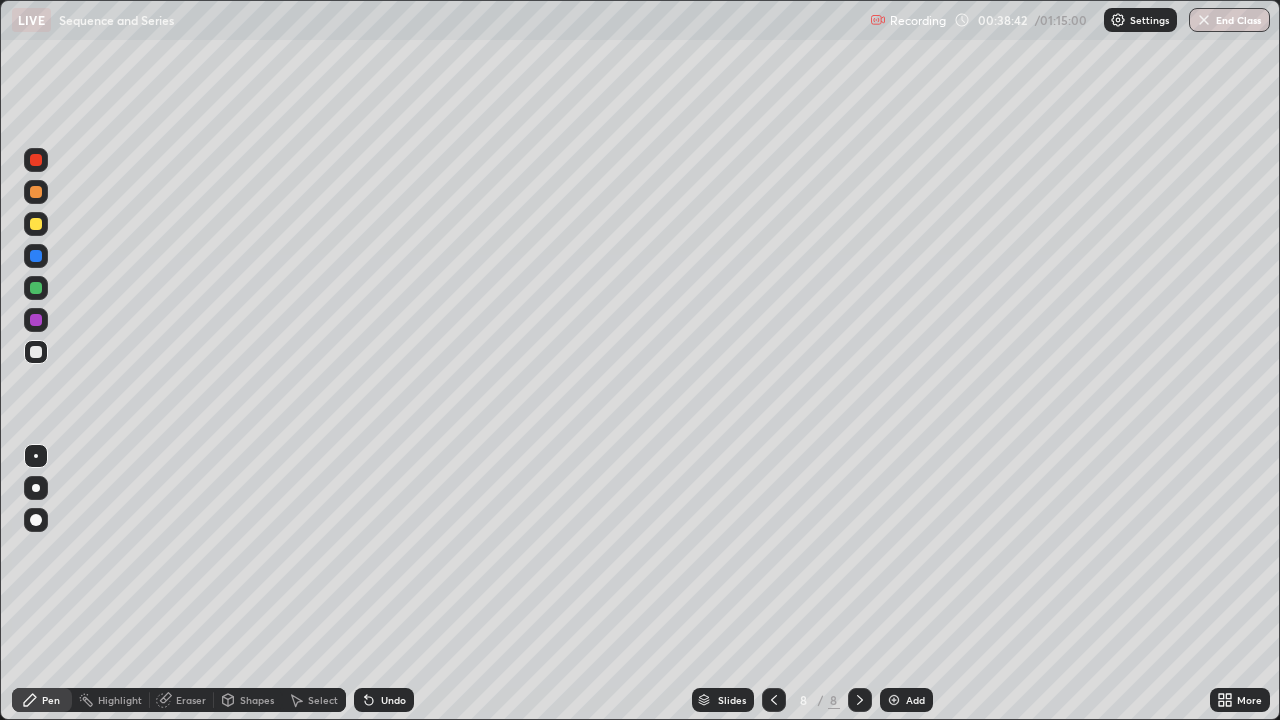 click at bounding box center (36, 352) 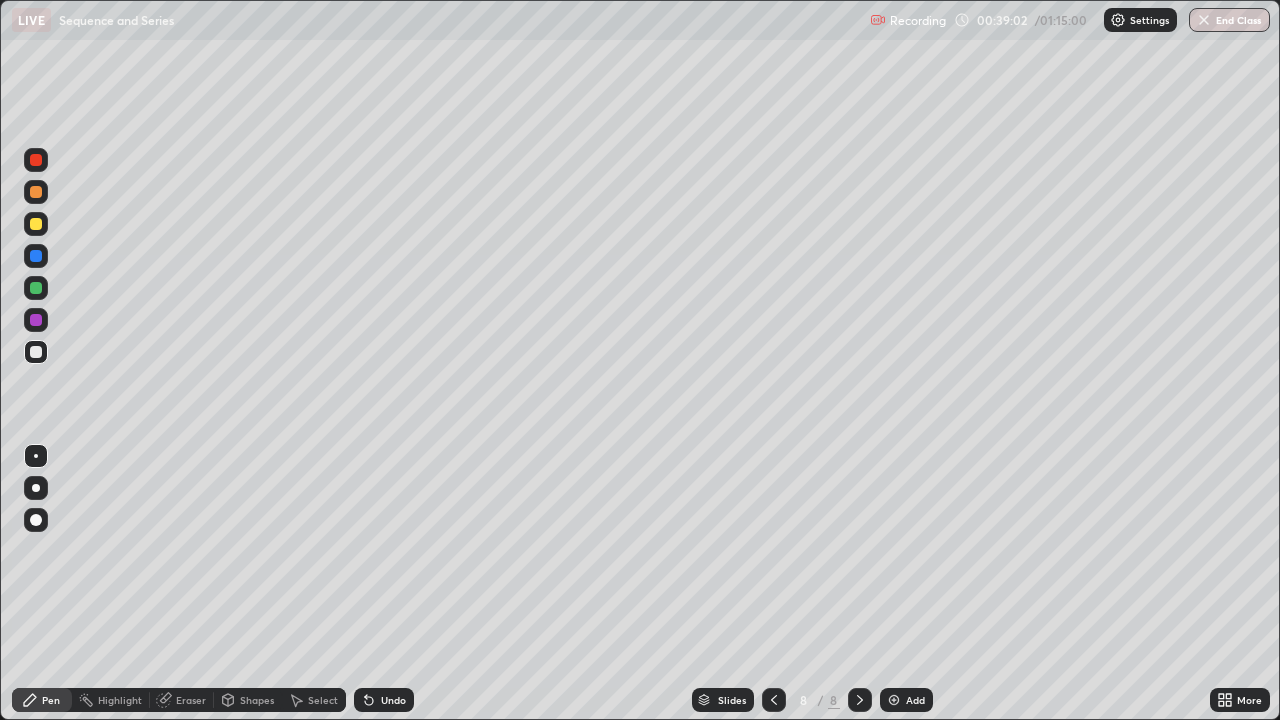click at bounding box center (36, 320) 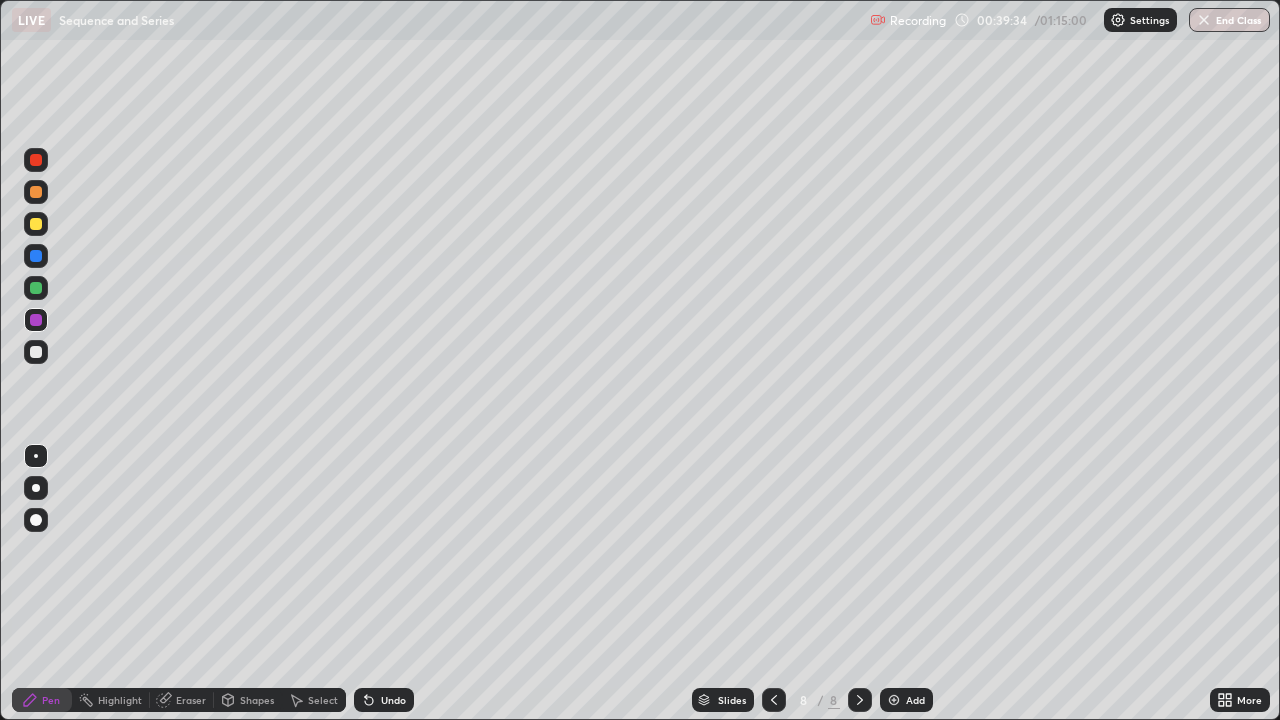 click at bounding box center (36, 352) 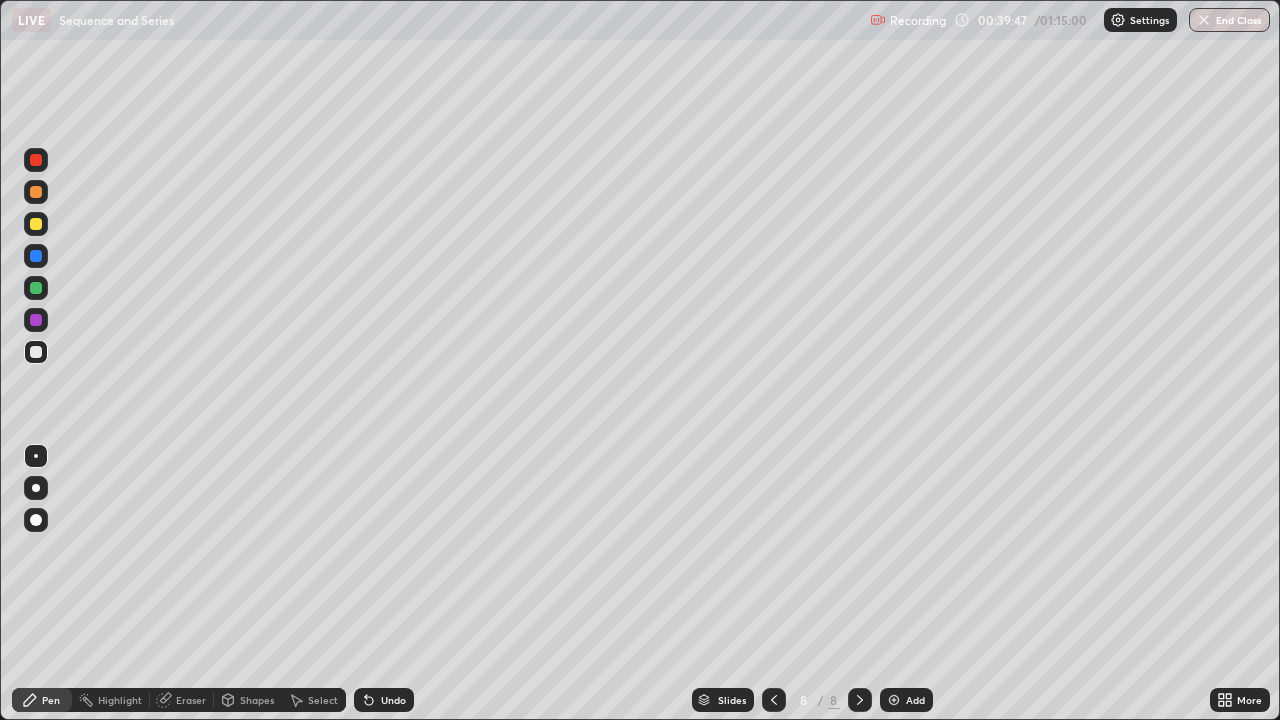click at bounding box center [36, 288] 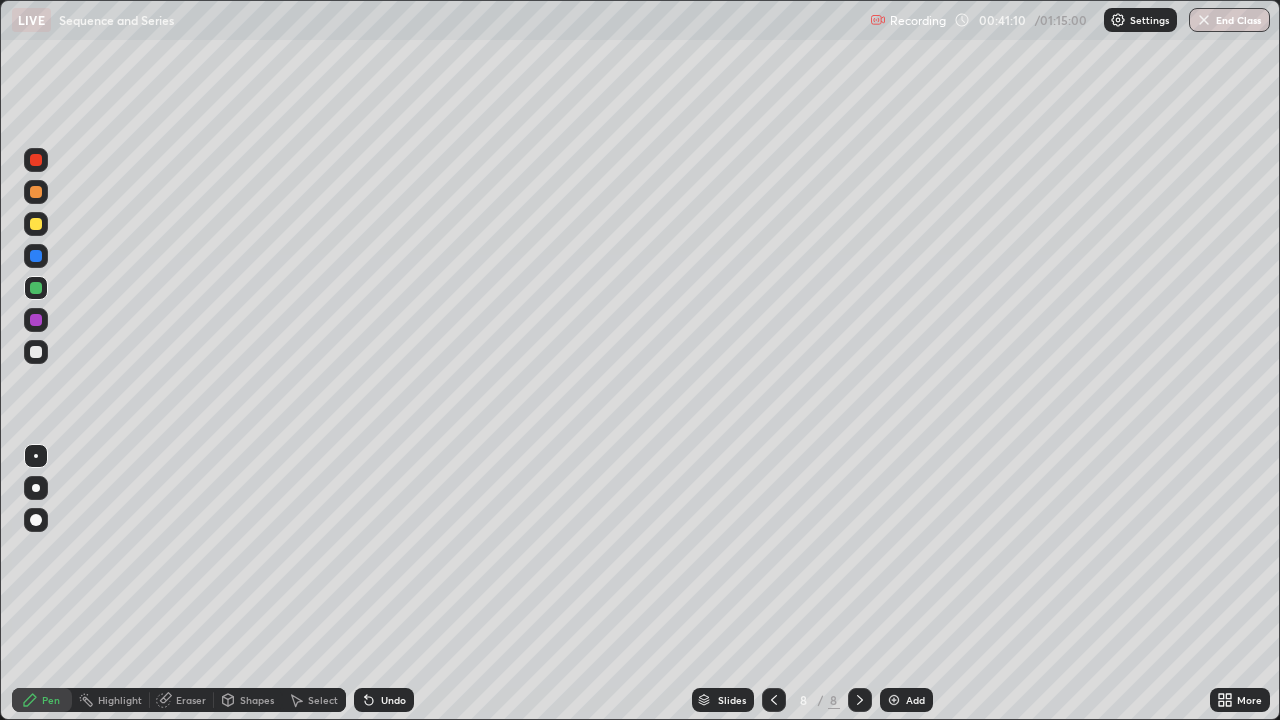 click on "Eraser" at bounding box center (191, 700) 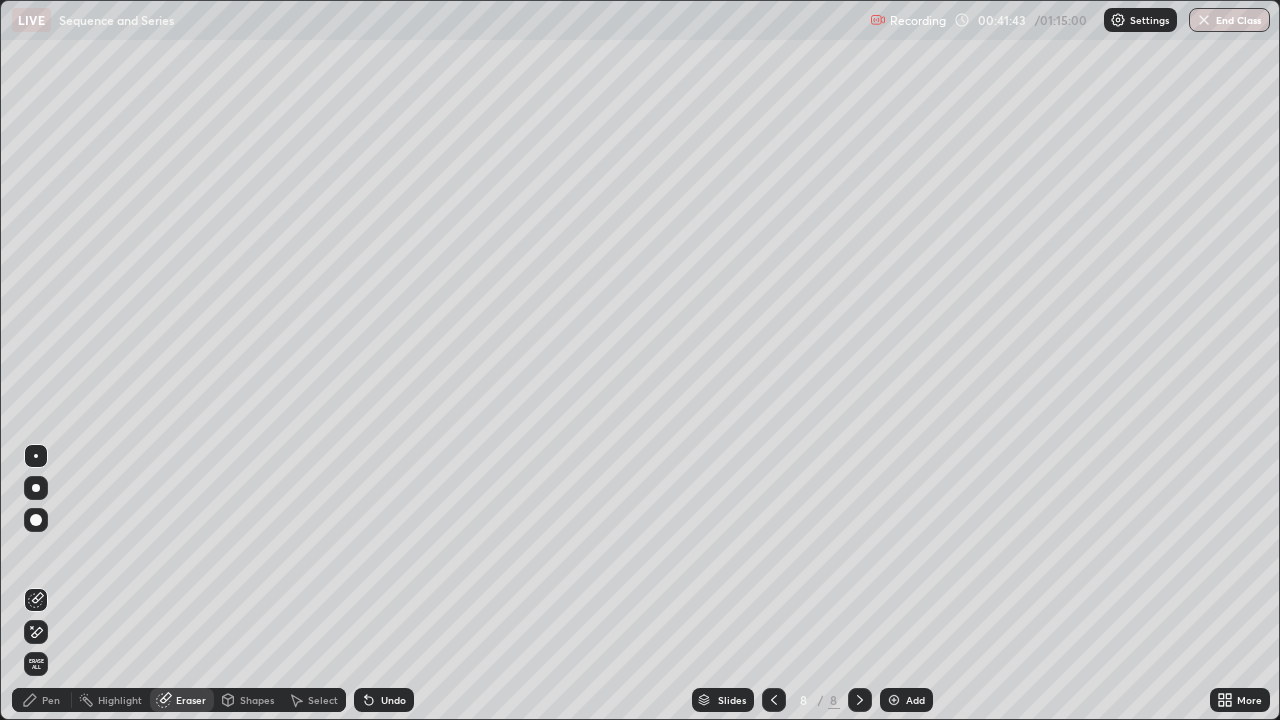 click on "Pen" at bounding box center [42, 700] 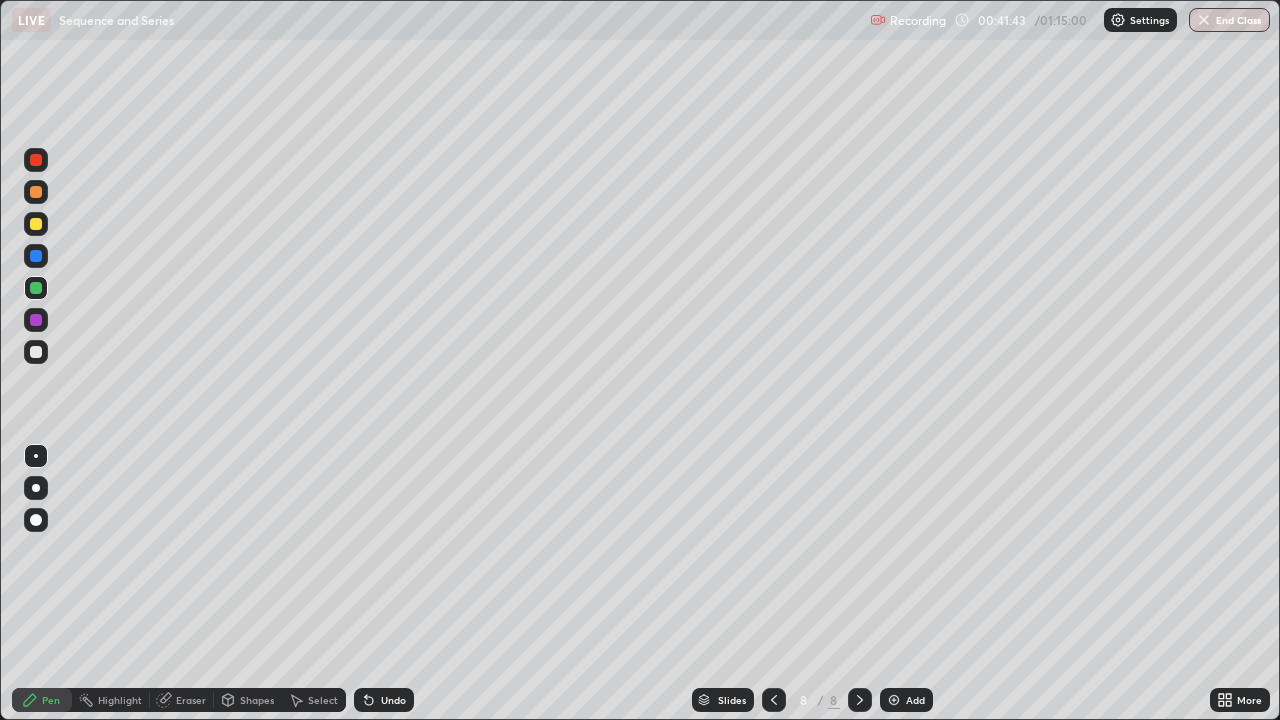click at bounding box center [36, 352] 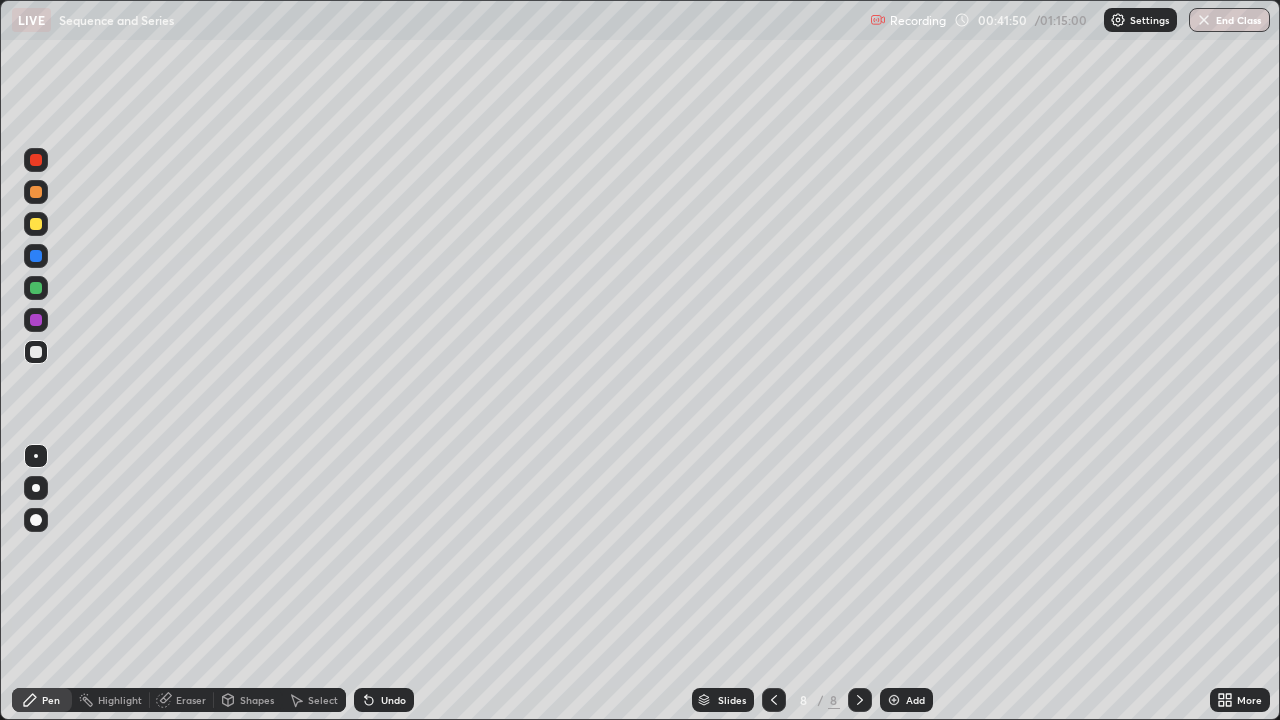 click on "Eraser" at bounding box center [191, 700] 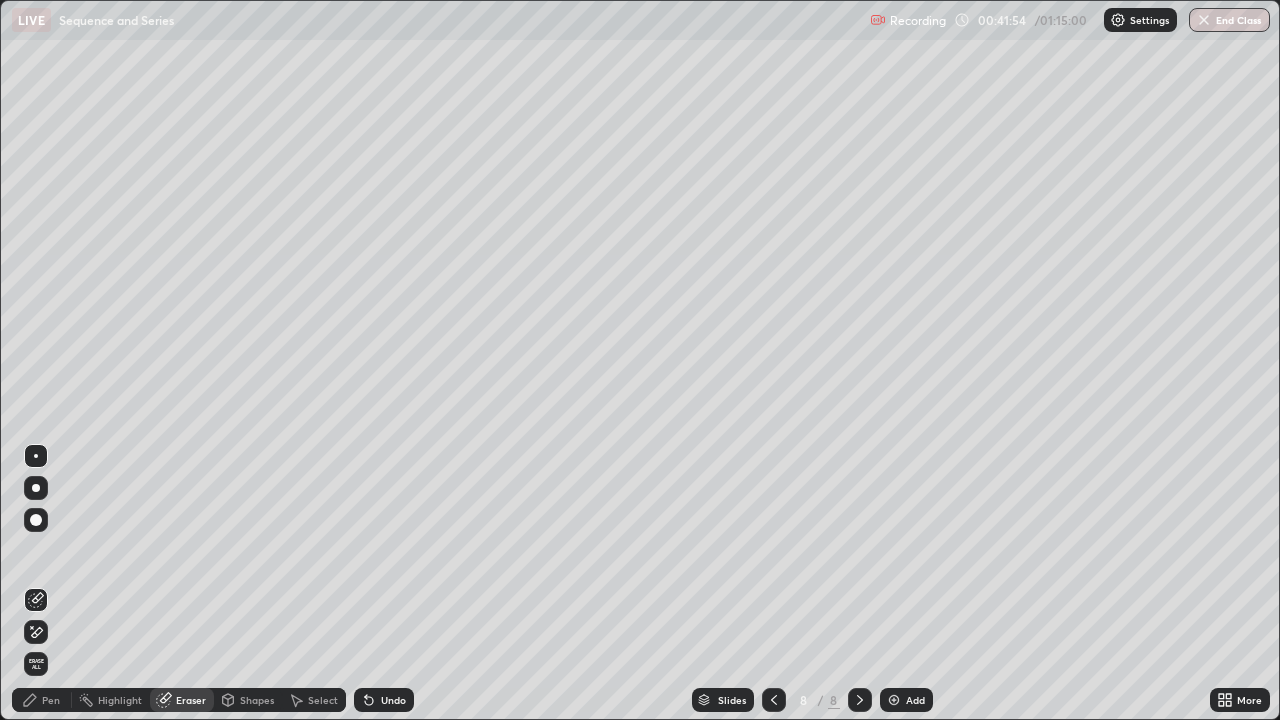 click on "Pen" at bounding box center (51, 700) 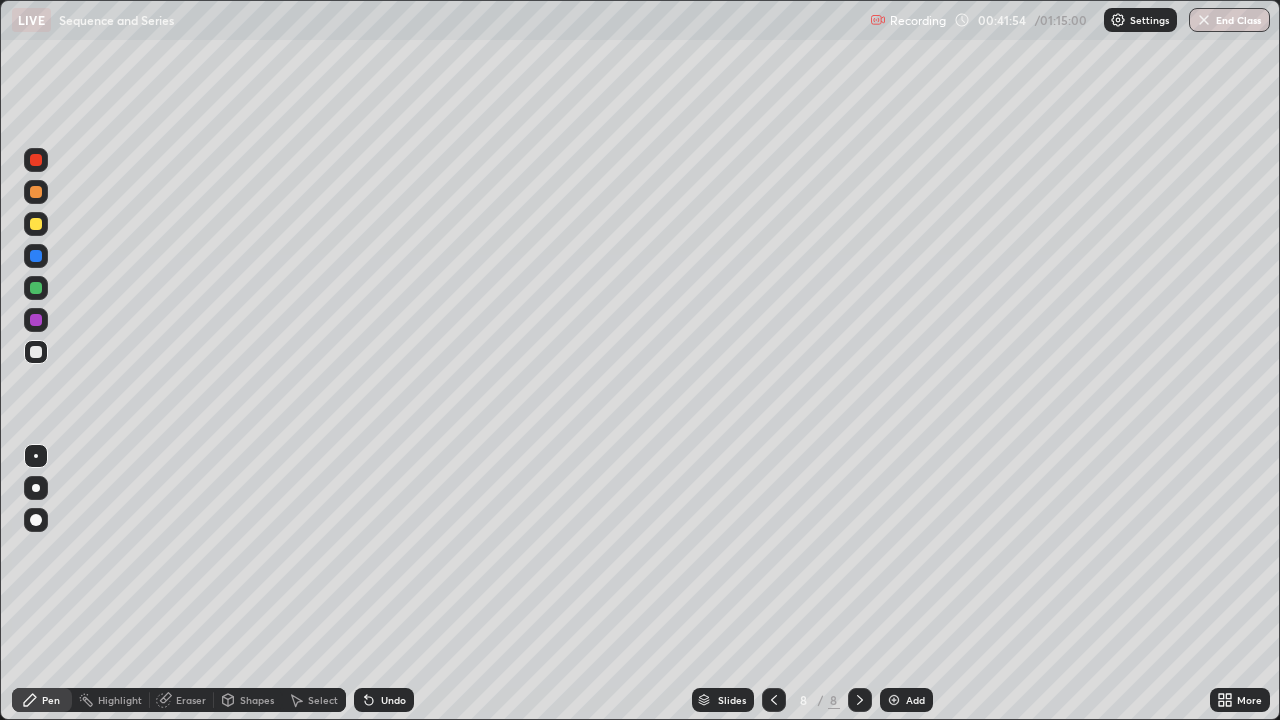 click at bounding box center [36, 352] 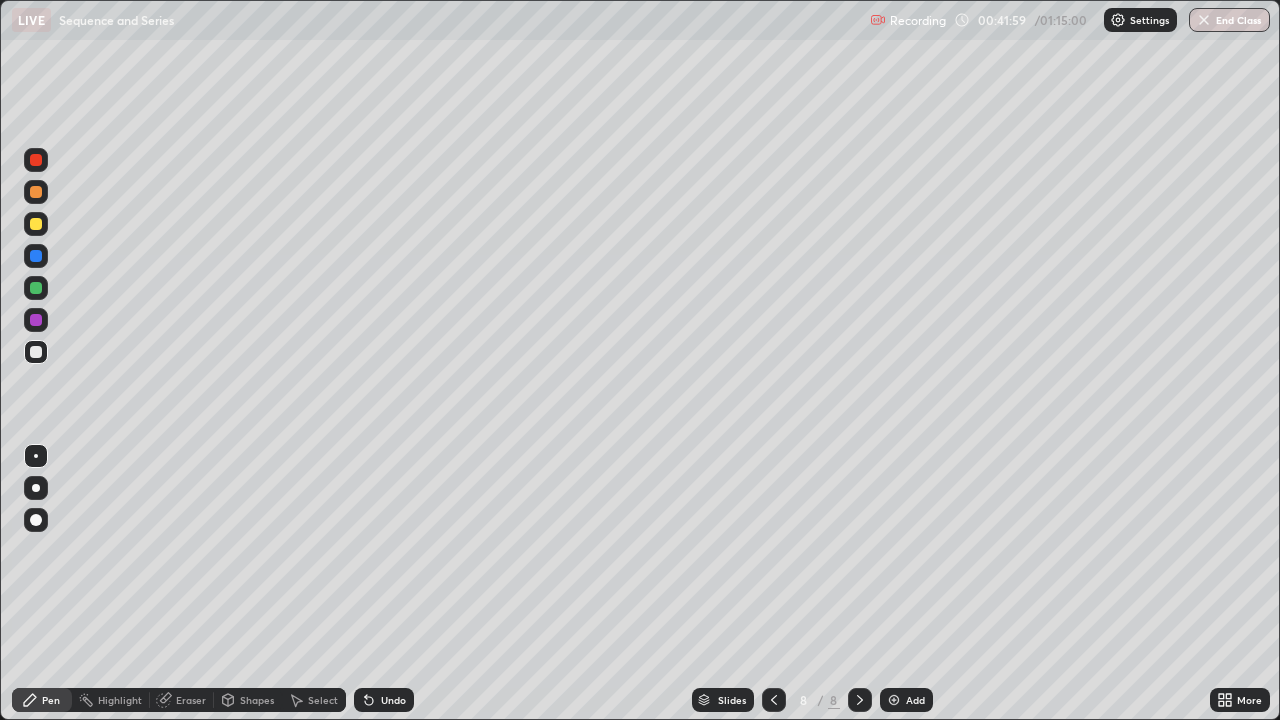 click on "Eraser" at bounding box center [182, 700] 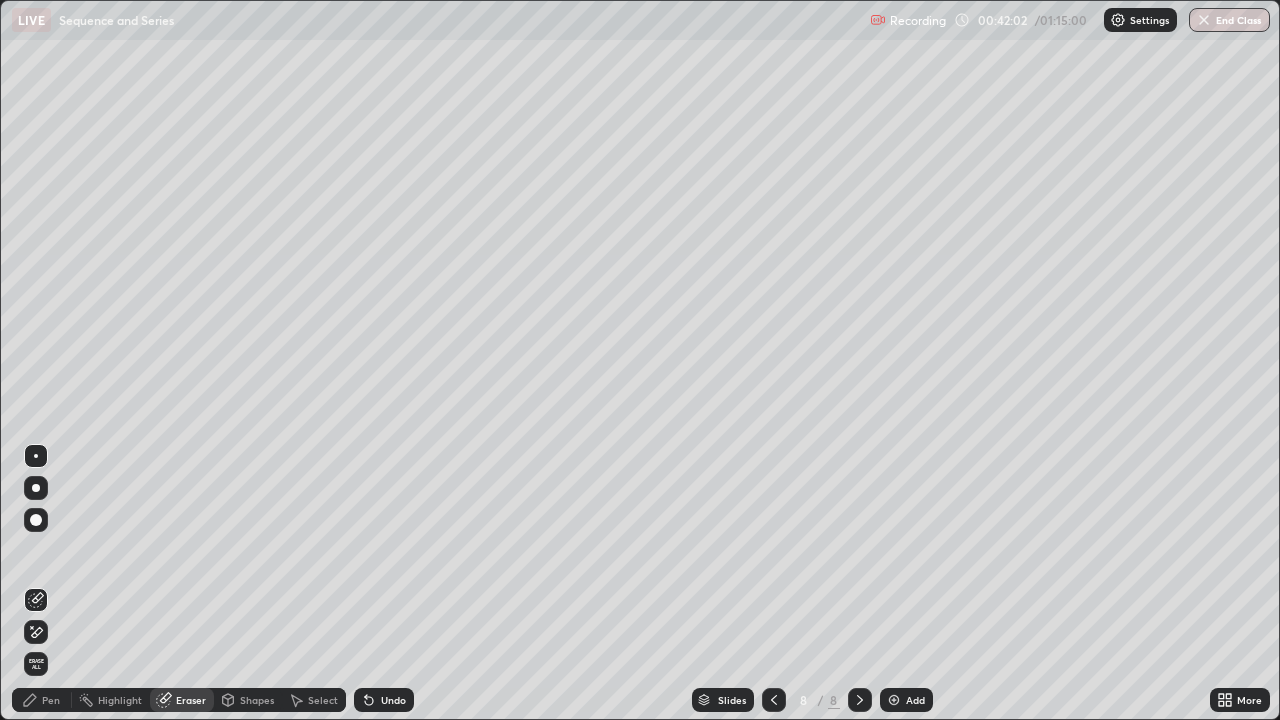 click on "Pen" at bounding box center [42, 700] 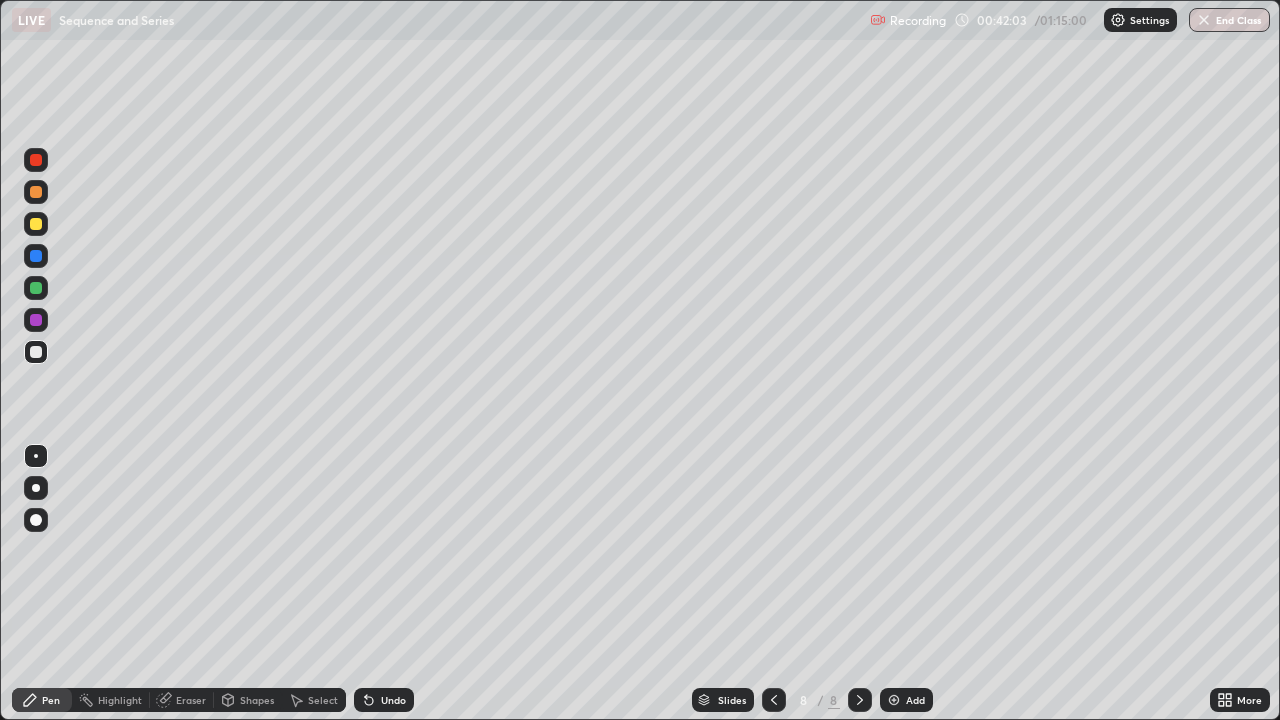 click at bounding box center (36, 352) 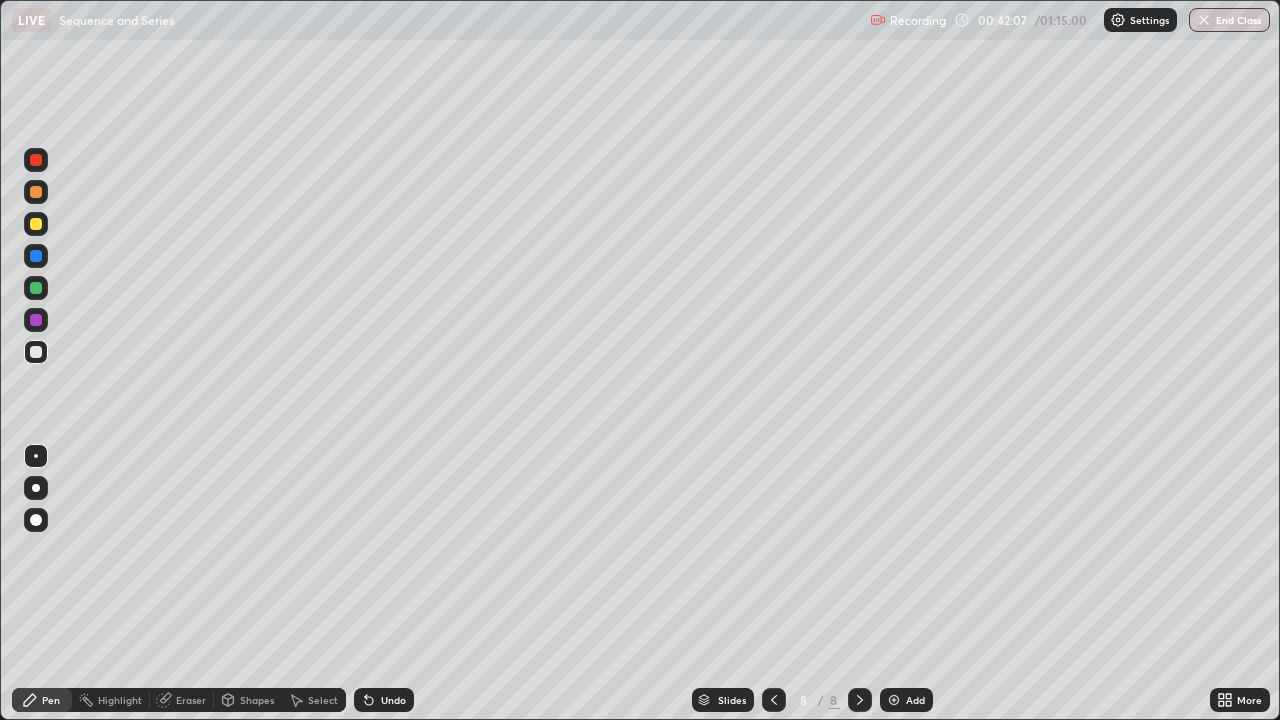 click on "Eraser" at bounding box center [182, 700] 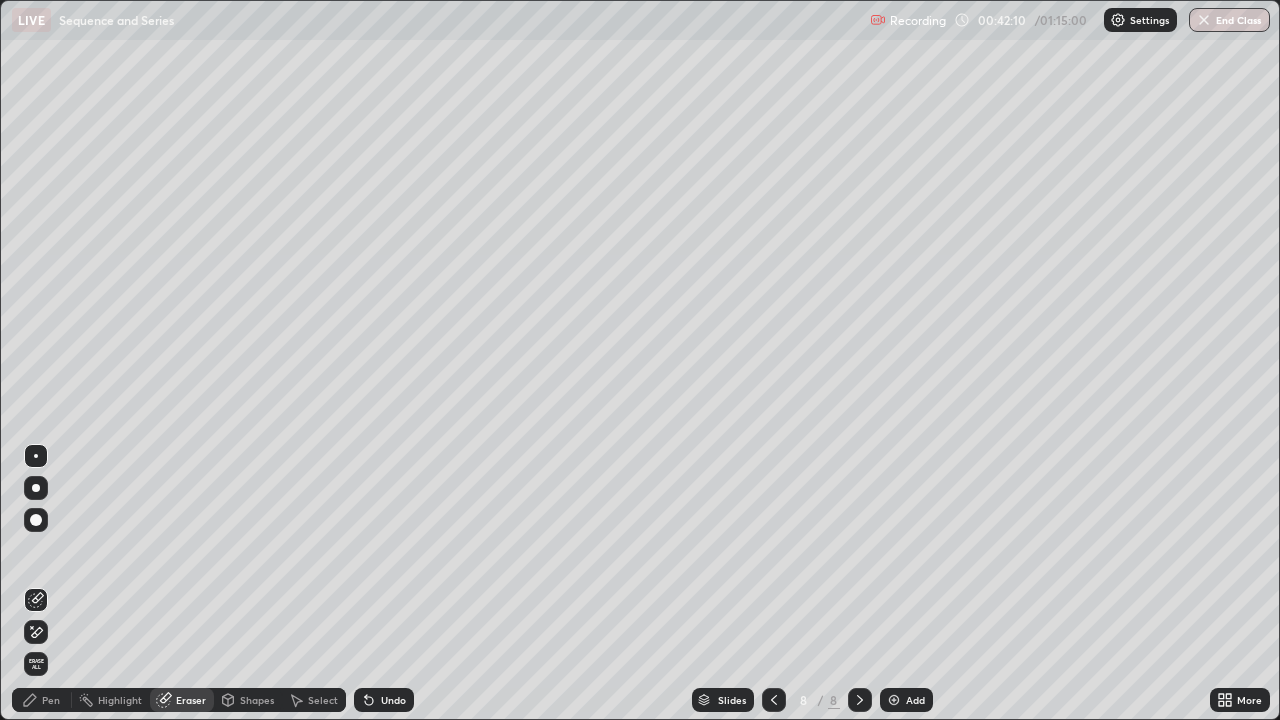 click on "Pen" at bounding box center (42, 700) 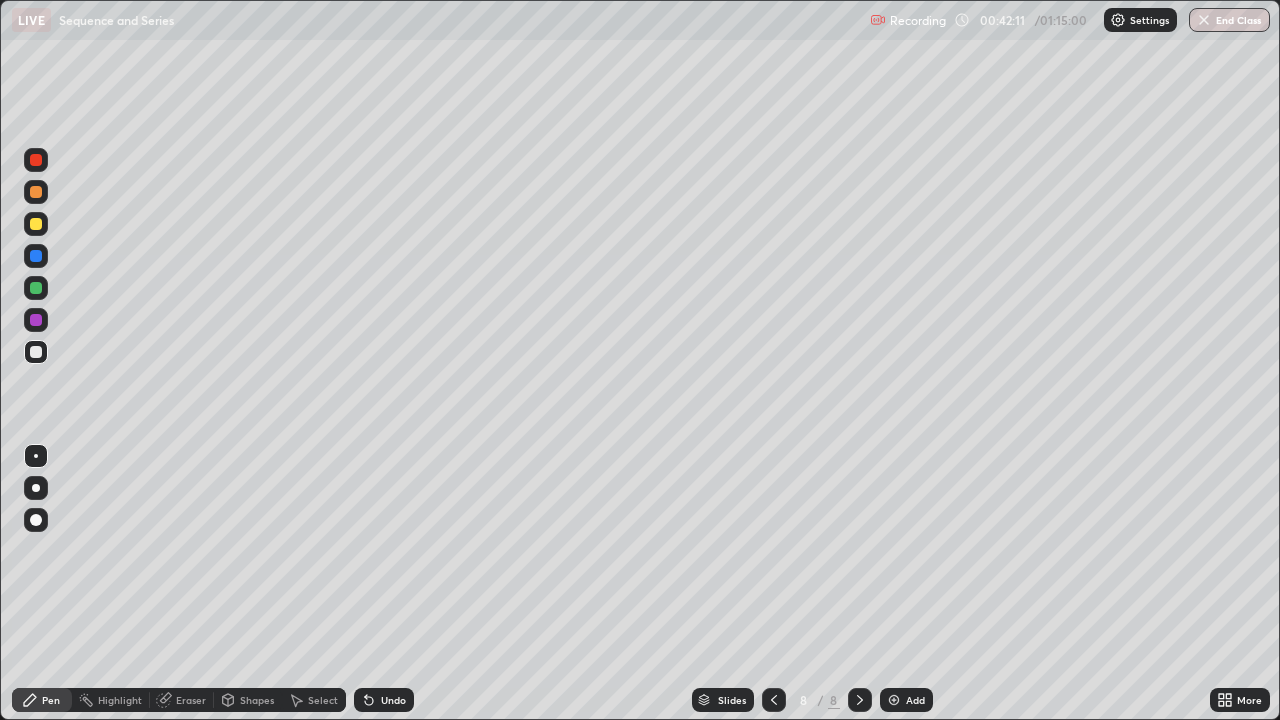 click at bounding box center [36, 320] 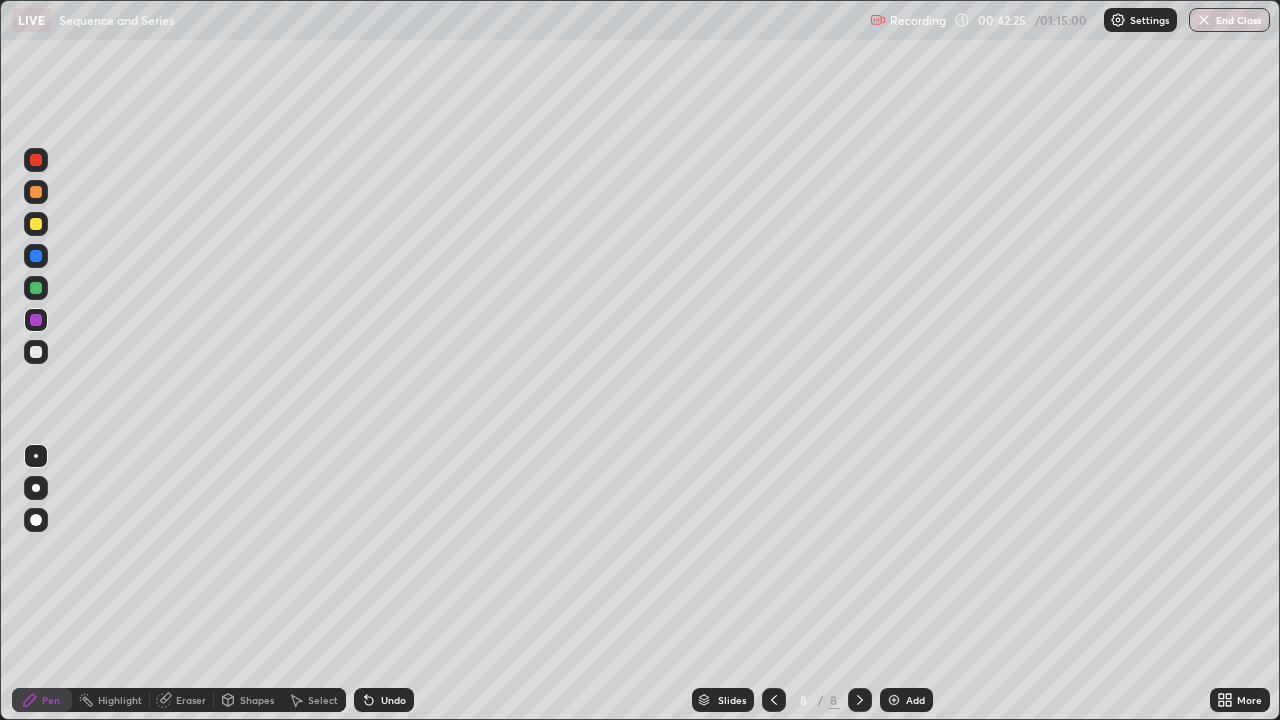 click on "Add" at bounding box center (915, 700) 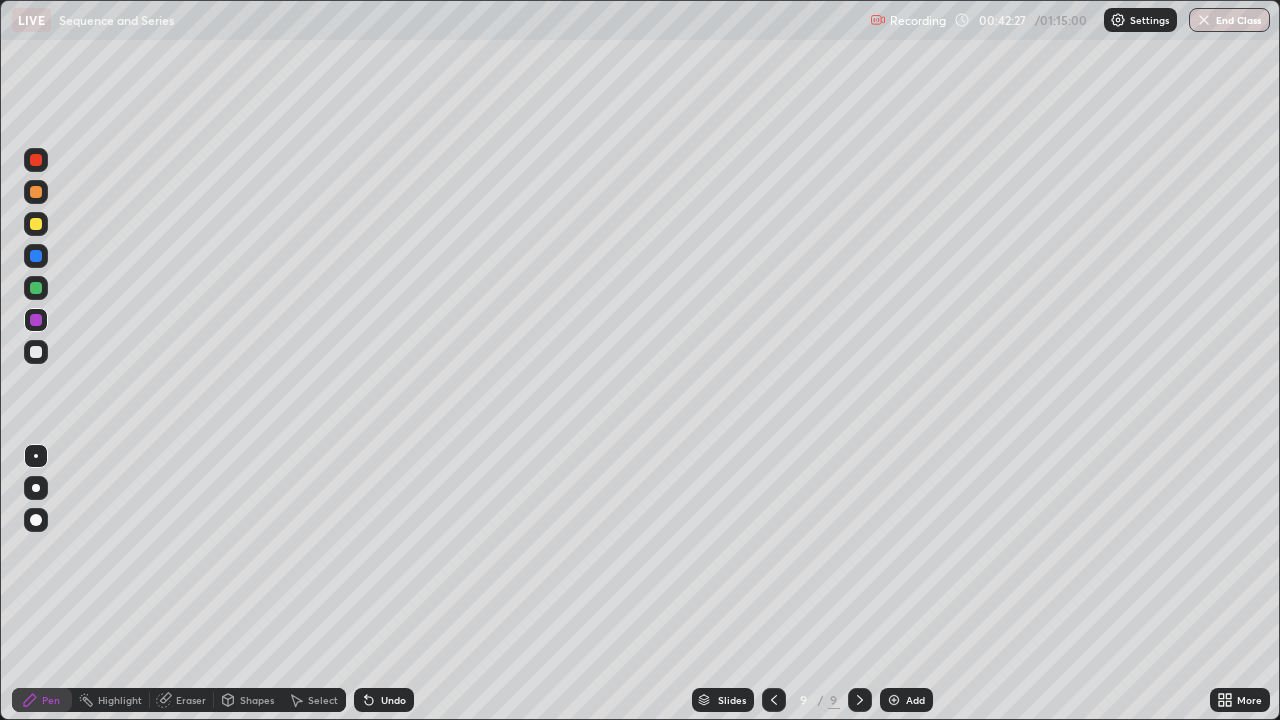 click at bounding box center (36, 352) 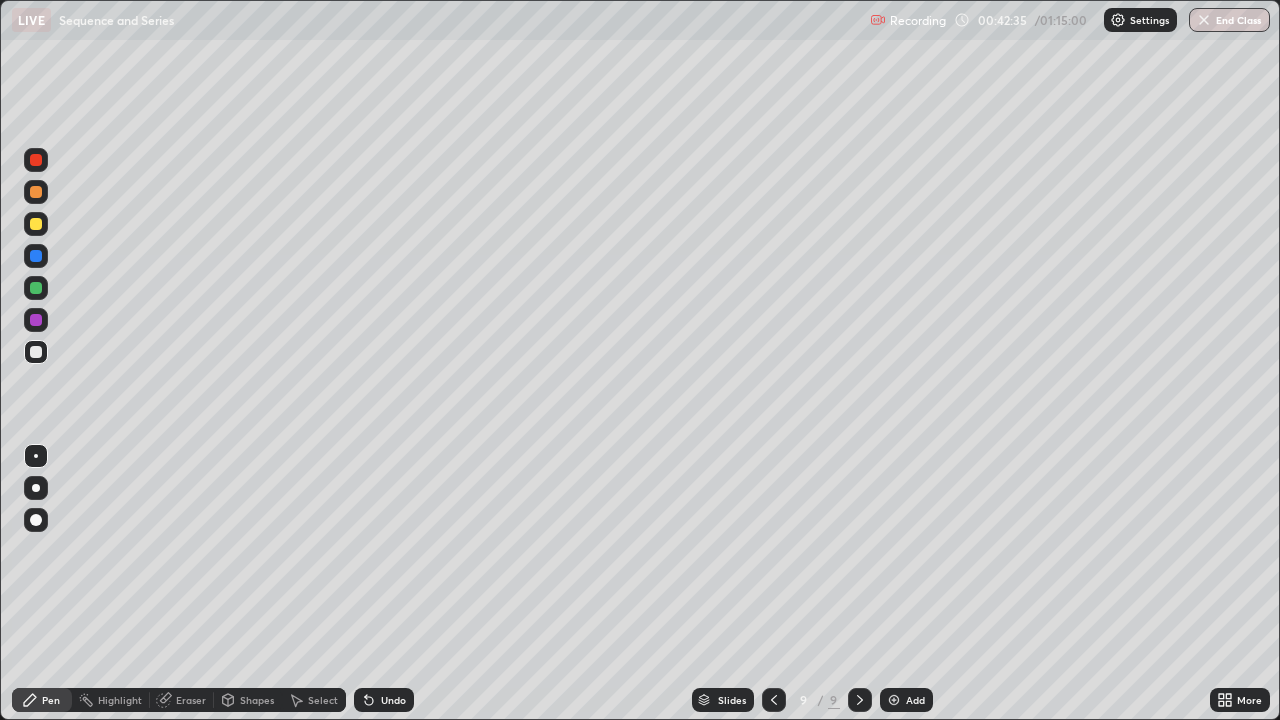 click 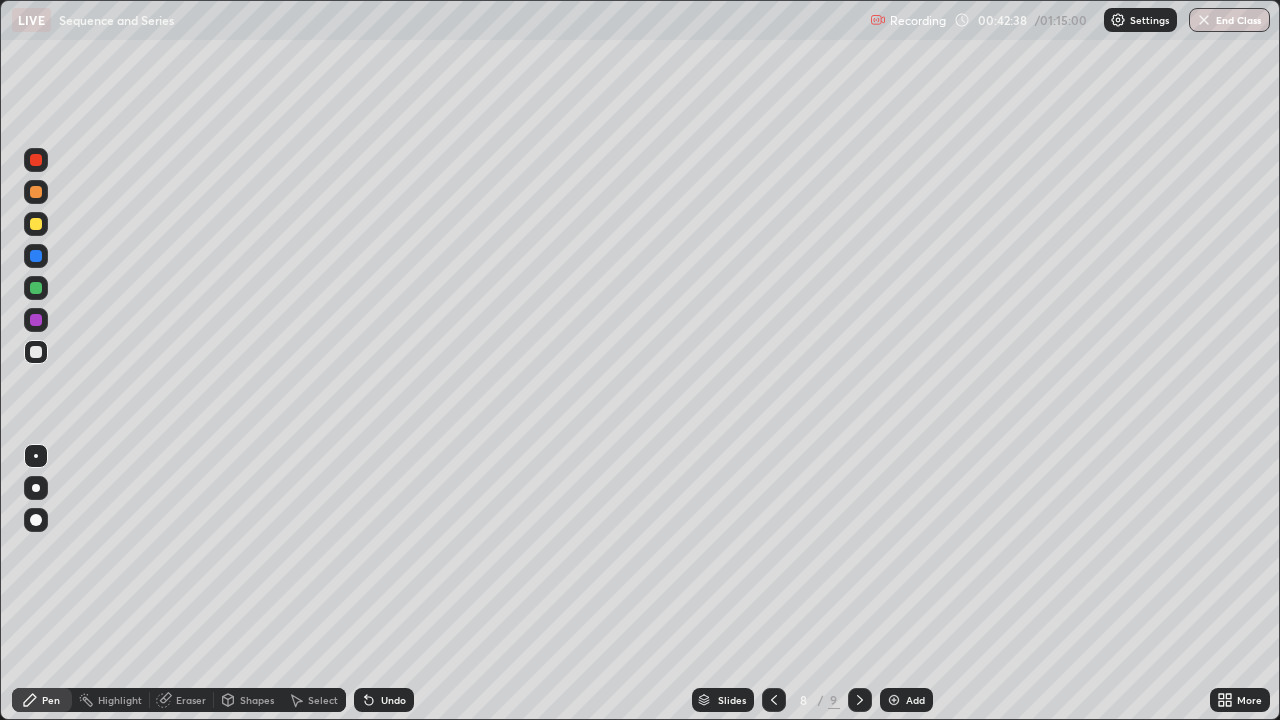 click 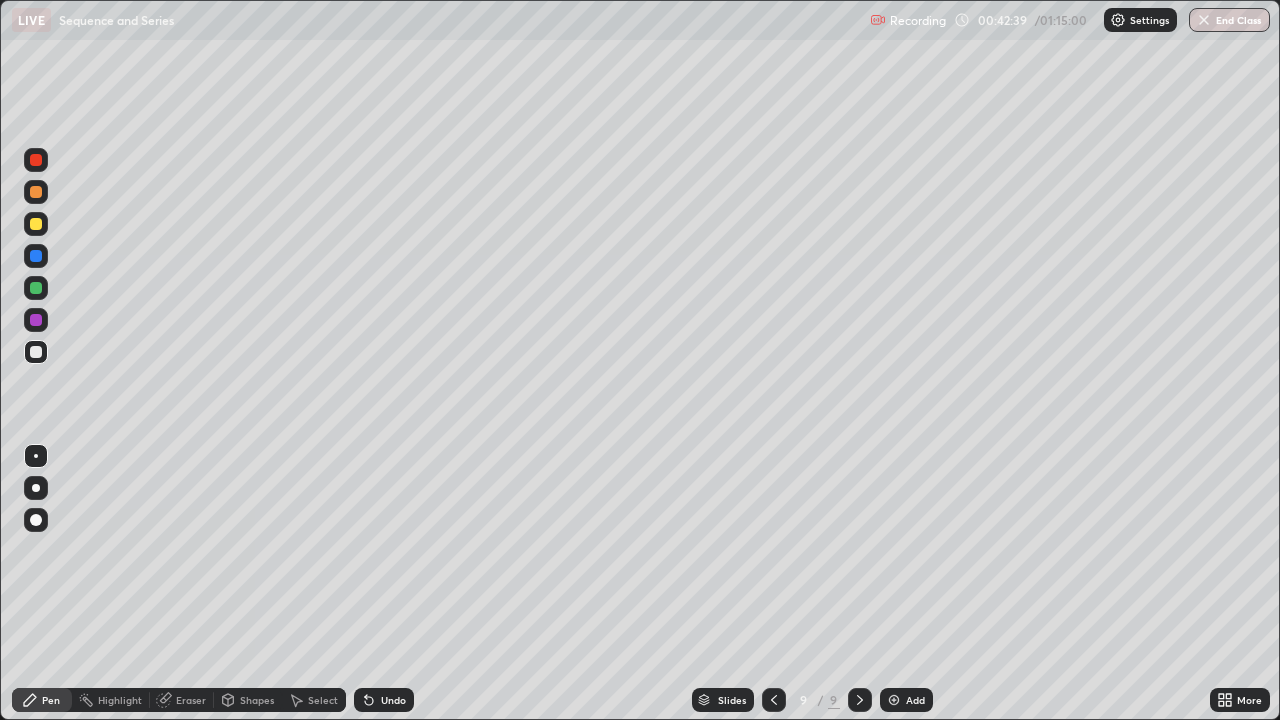 click at bounding box center (36, 224) 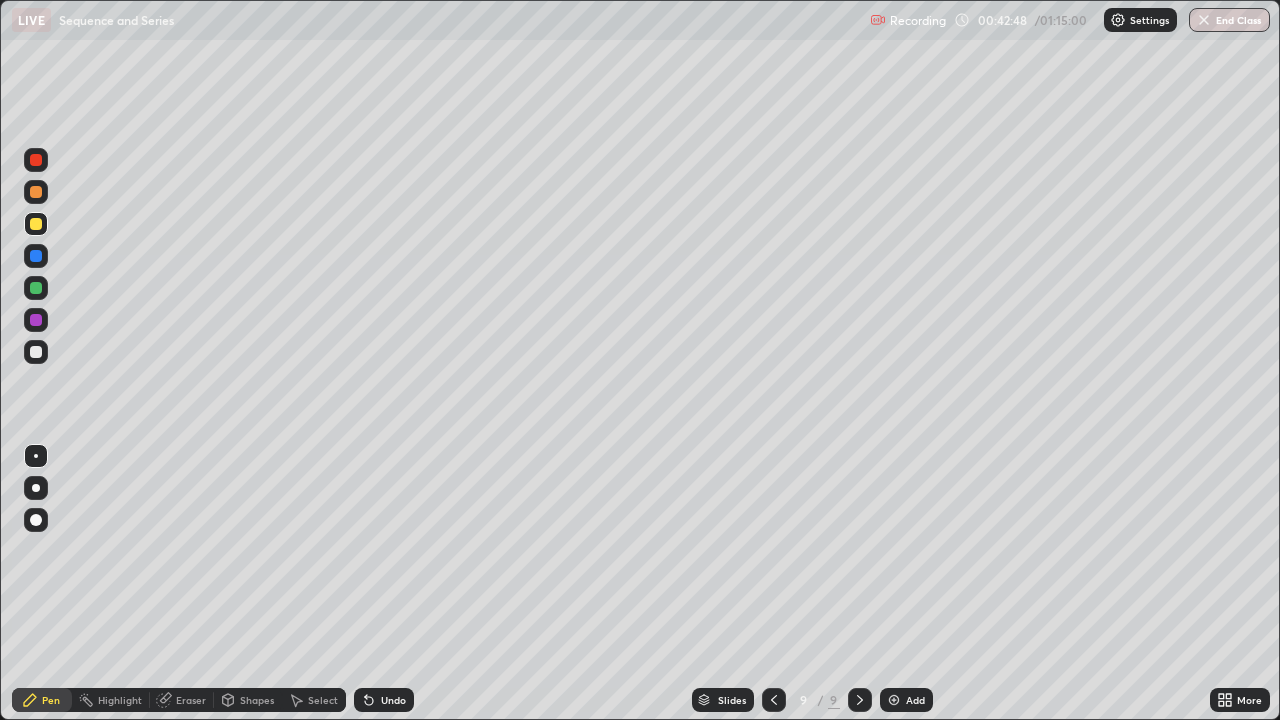 click at bounding box center (36, 352) 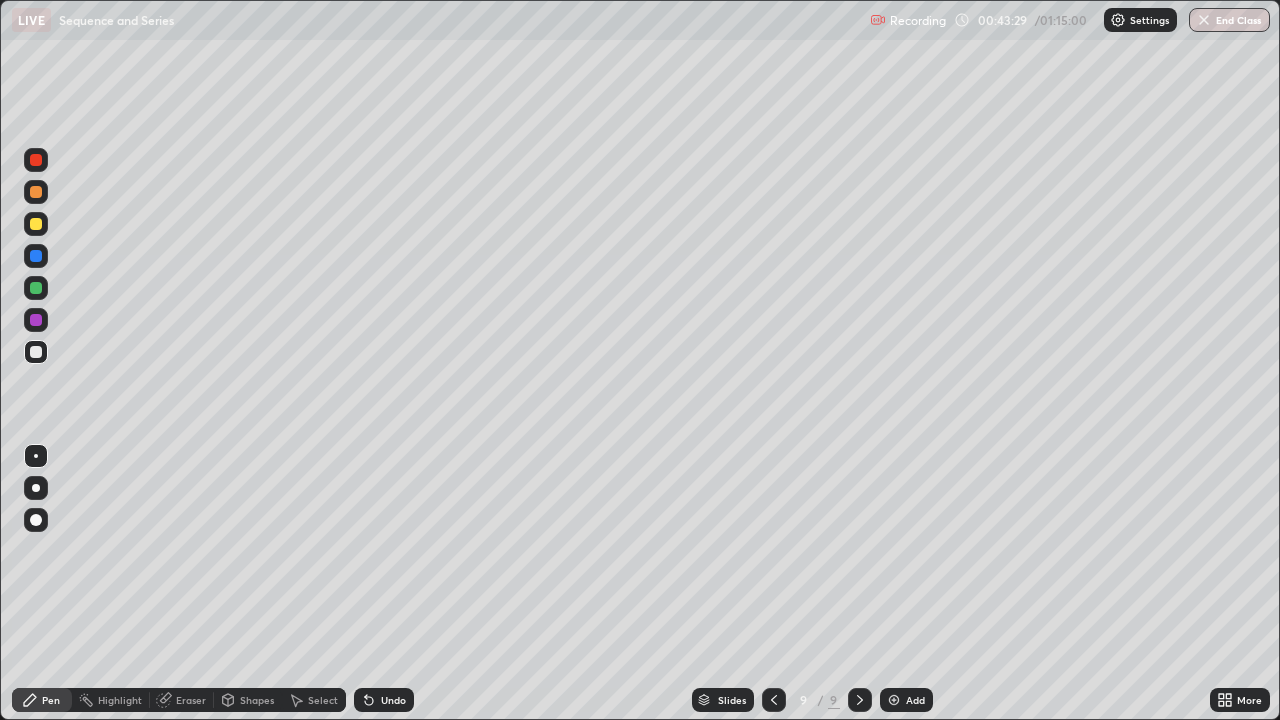 click on "Eraser" at bounding box center (182, 700) 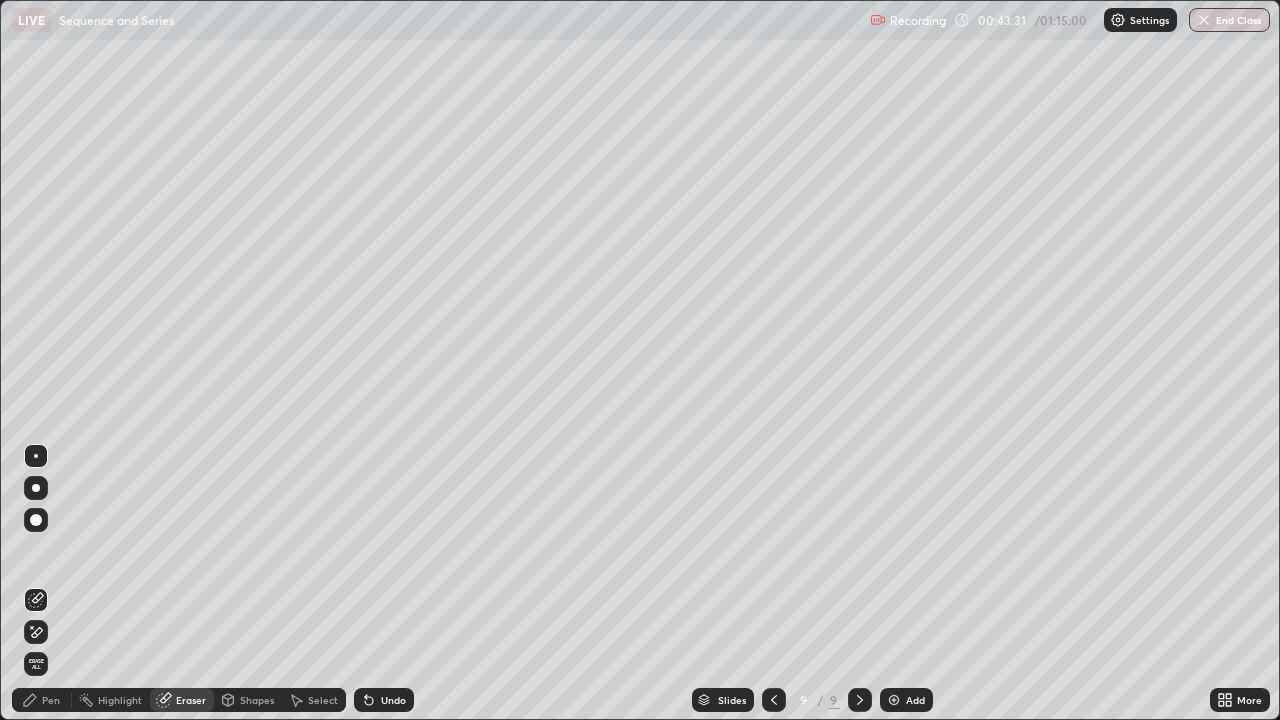 click on "Pen" at bounding box center [42, 700] 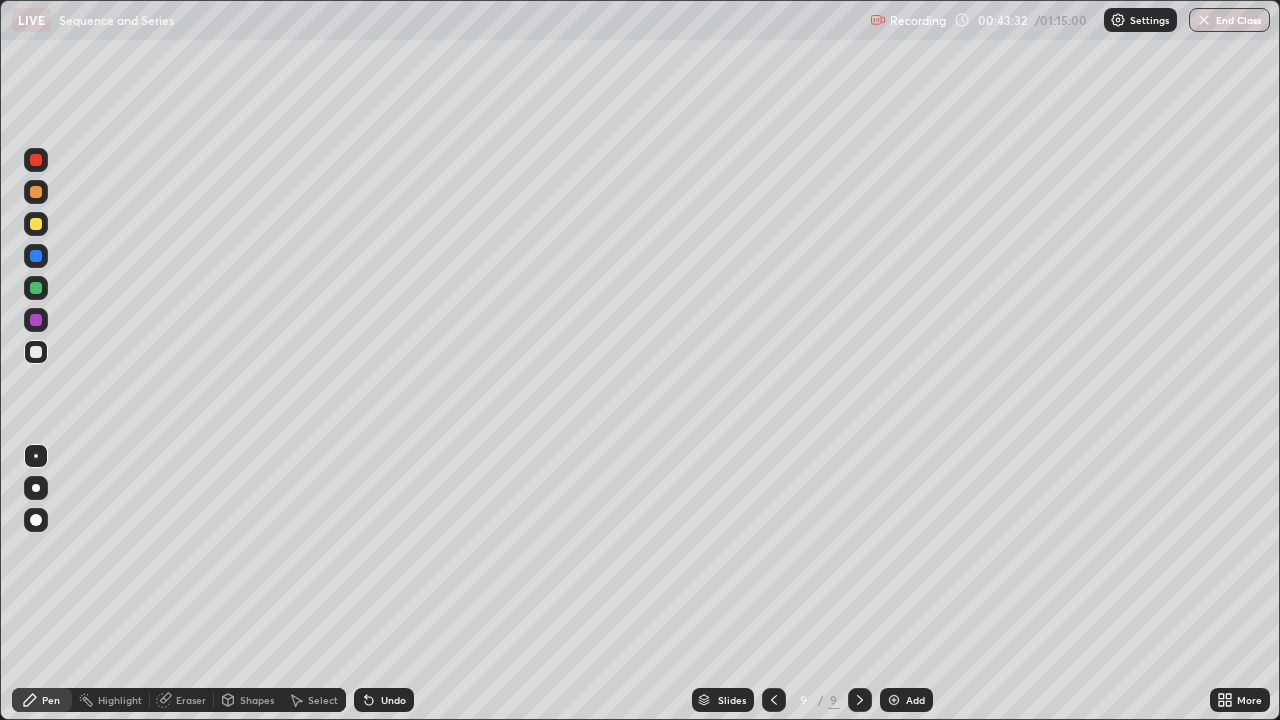 click at bounding box center (36, 352) 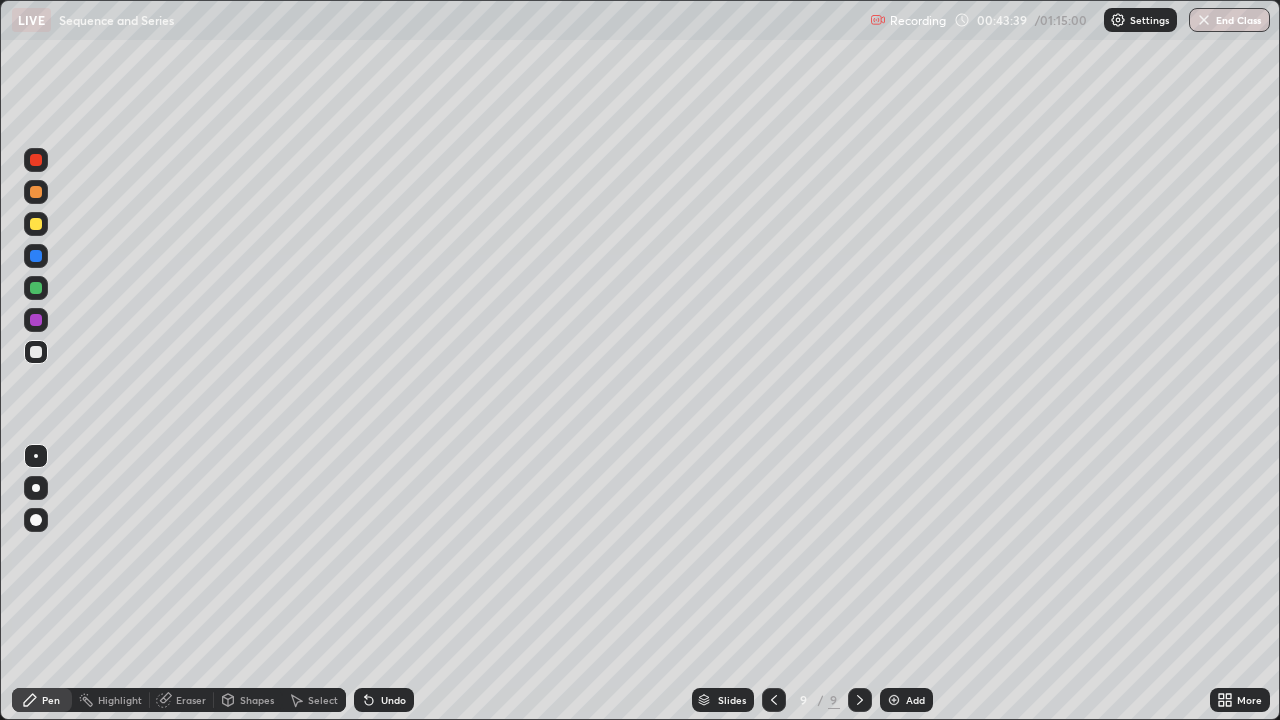 click at bounding box center [36, 352] 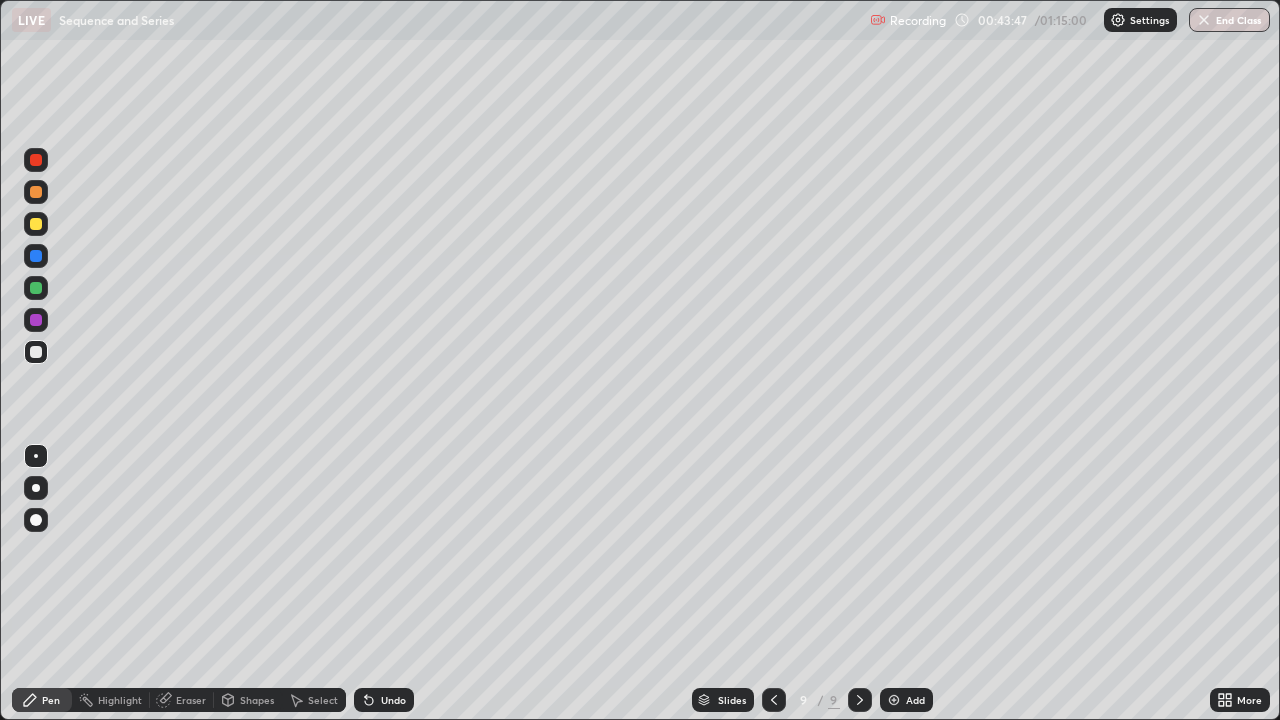 click 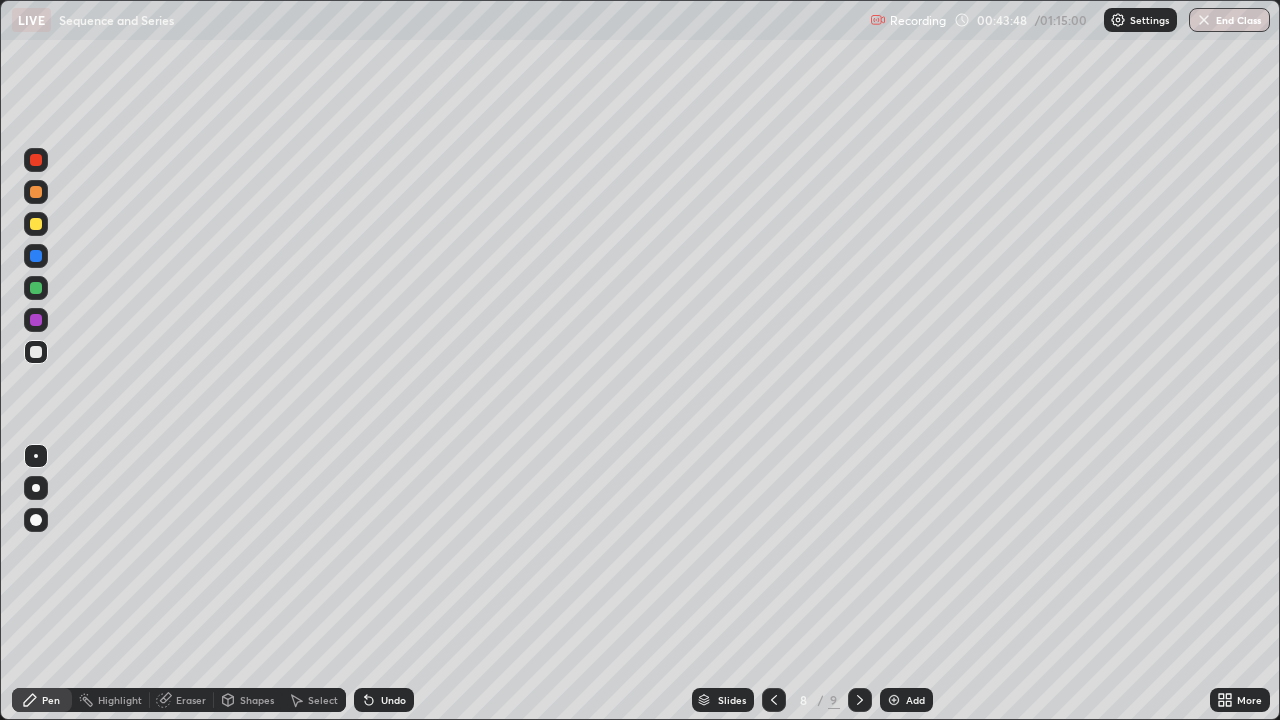 click 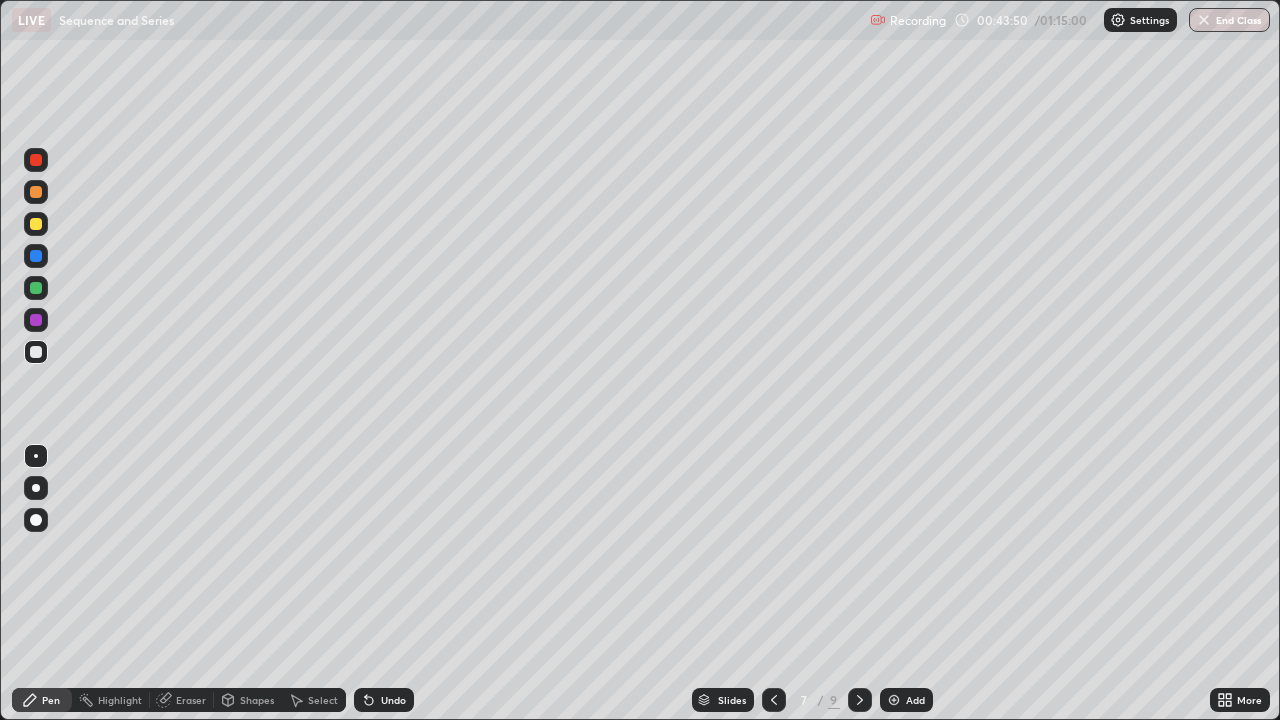 click 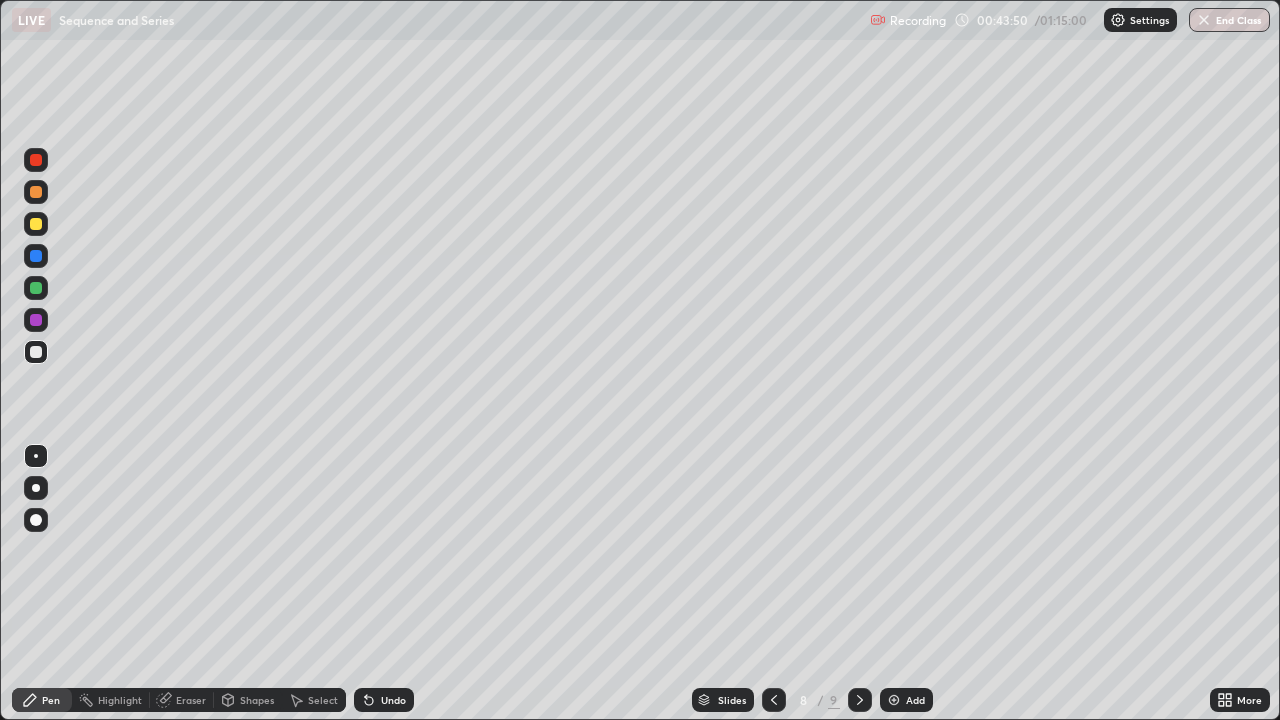 click 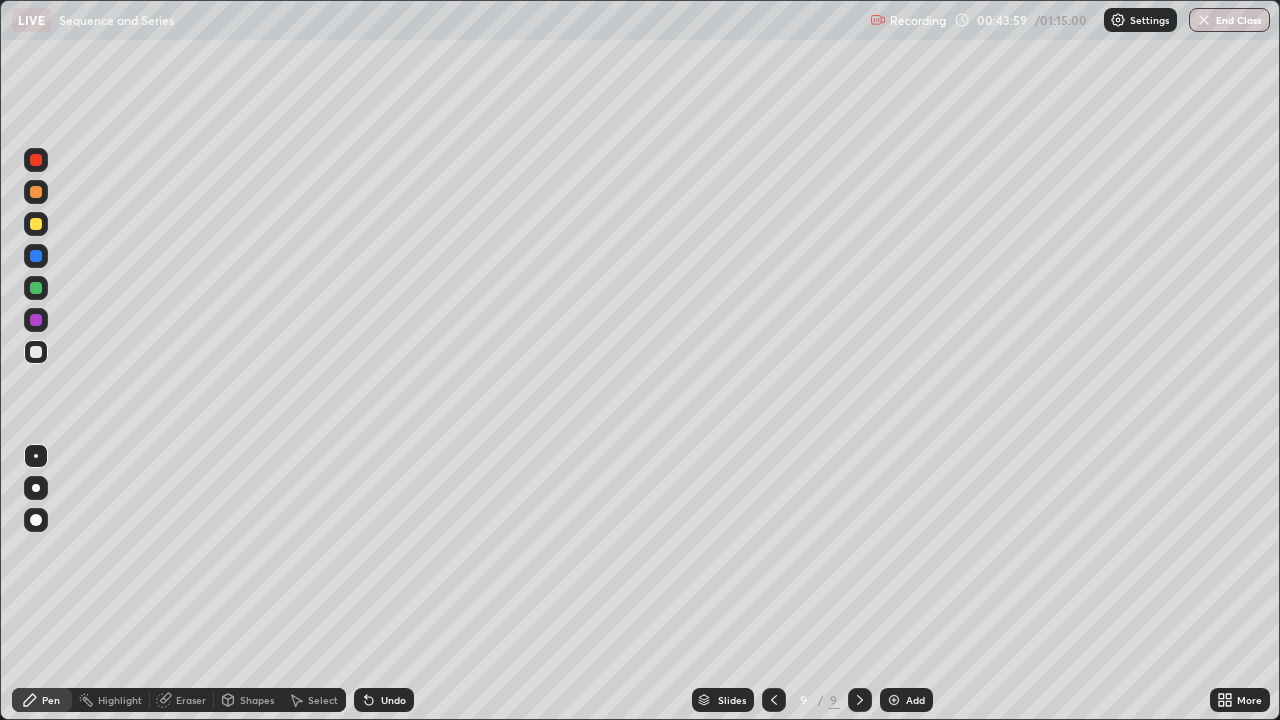 click at bounding box center (36, 192) 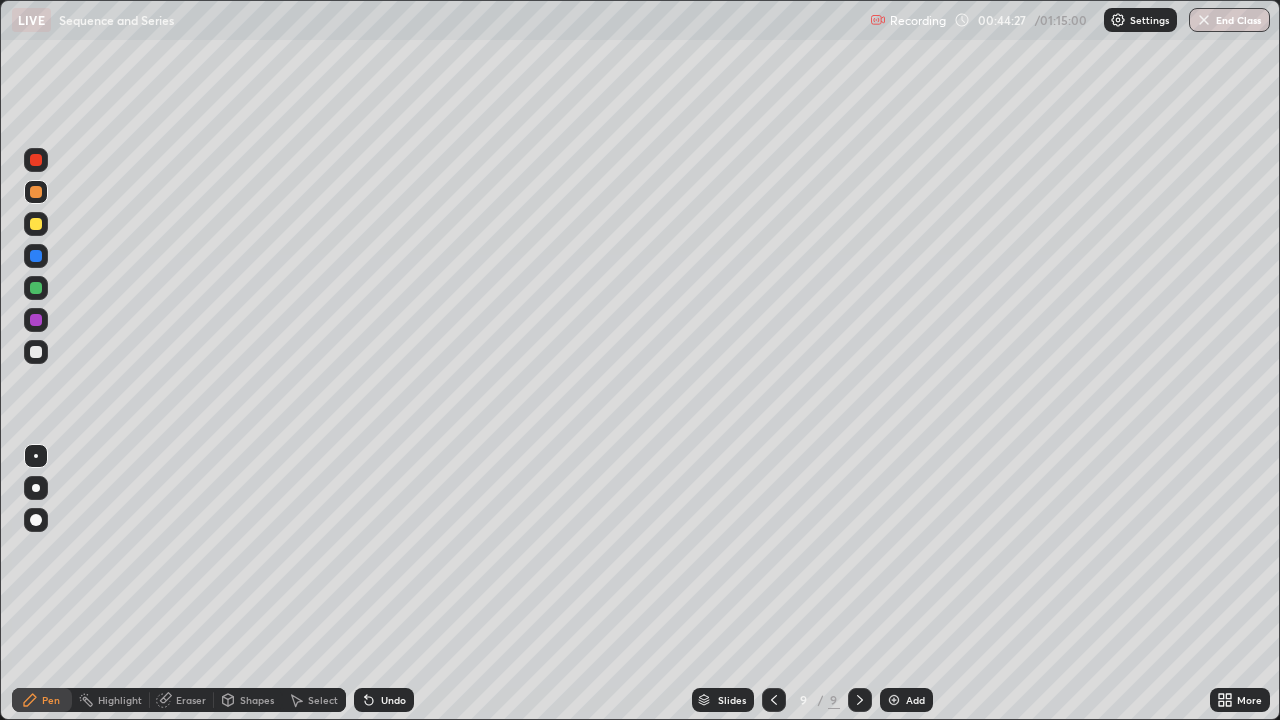 click at bounding box center (36, 352) 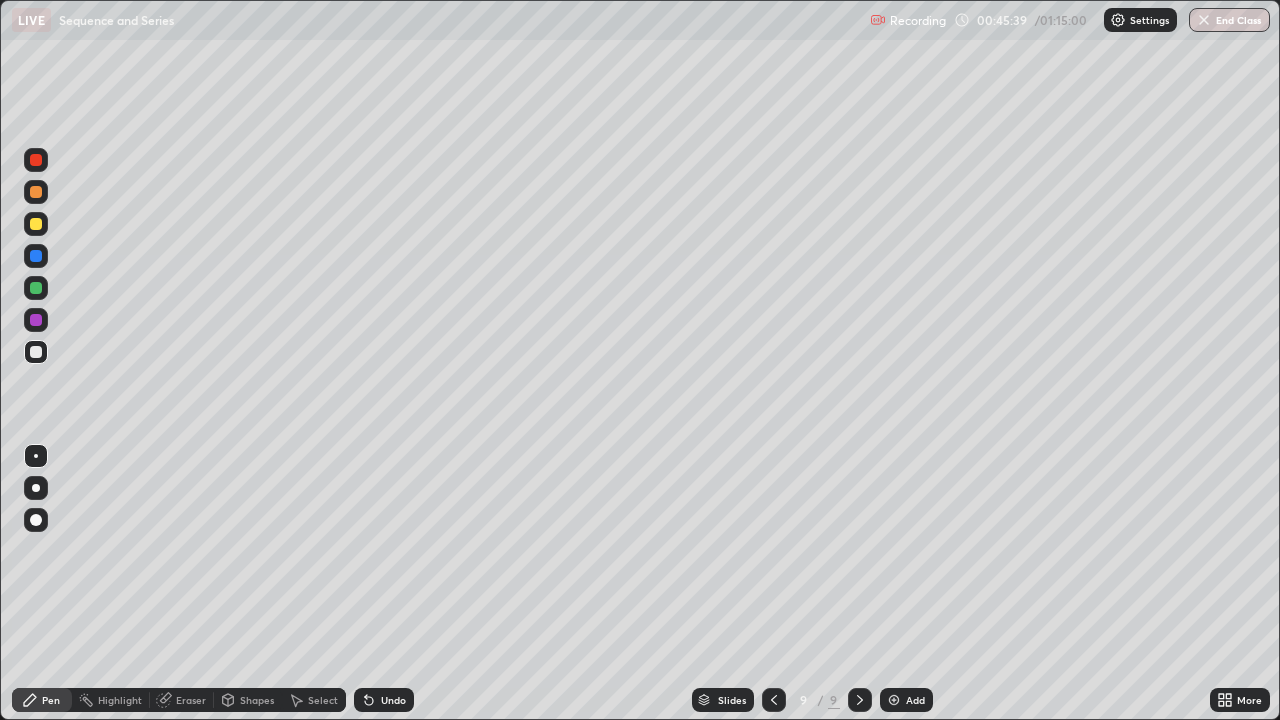 click at bounding box center [36, 288] 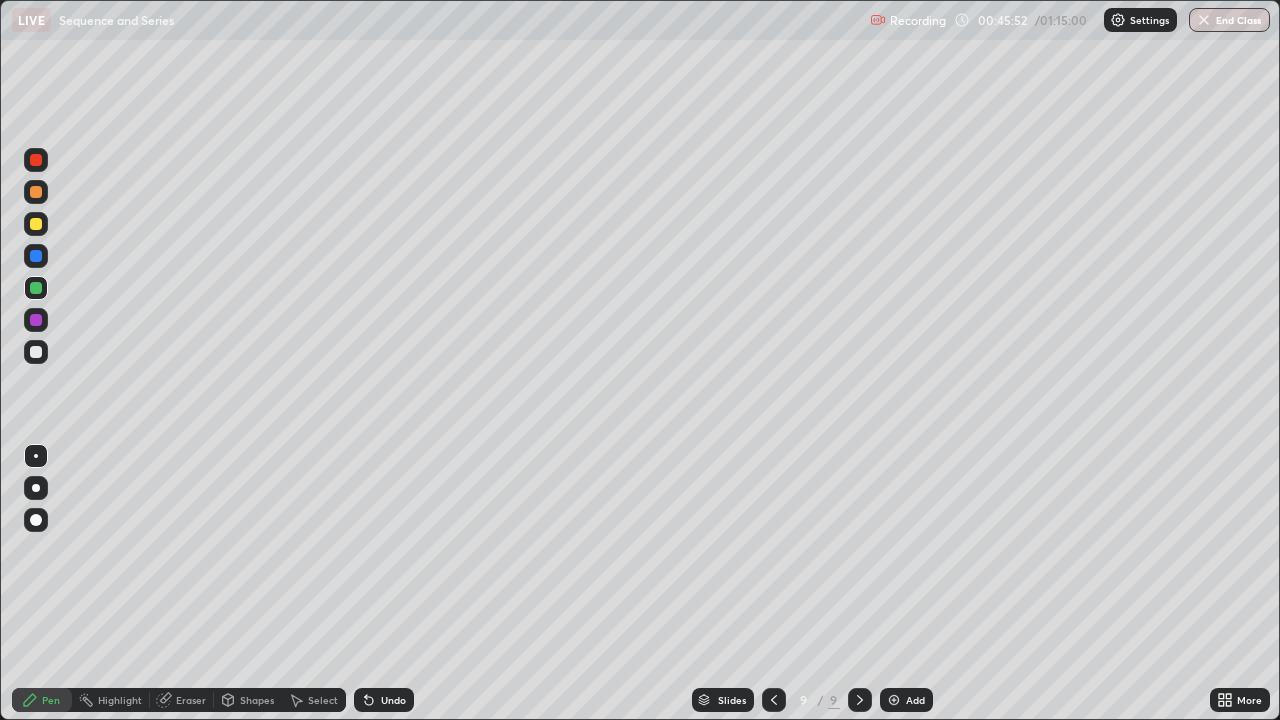 click at bounding box center [36, 352] 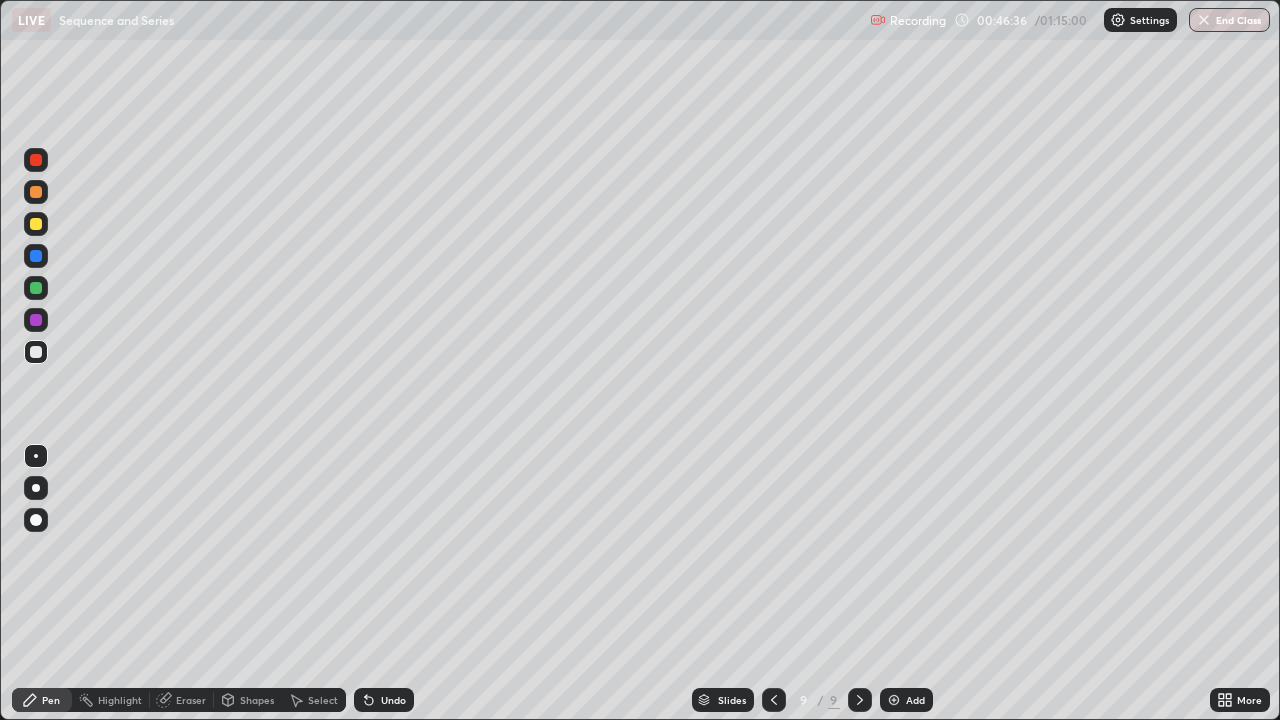 click at bounding box center (36, 192) 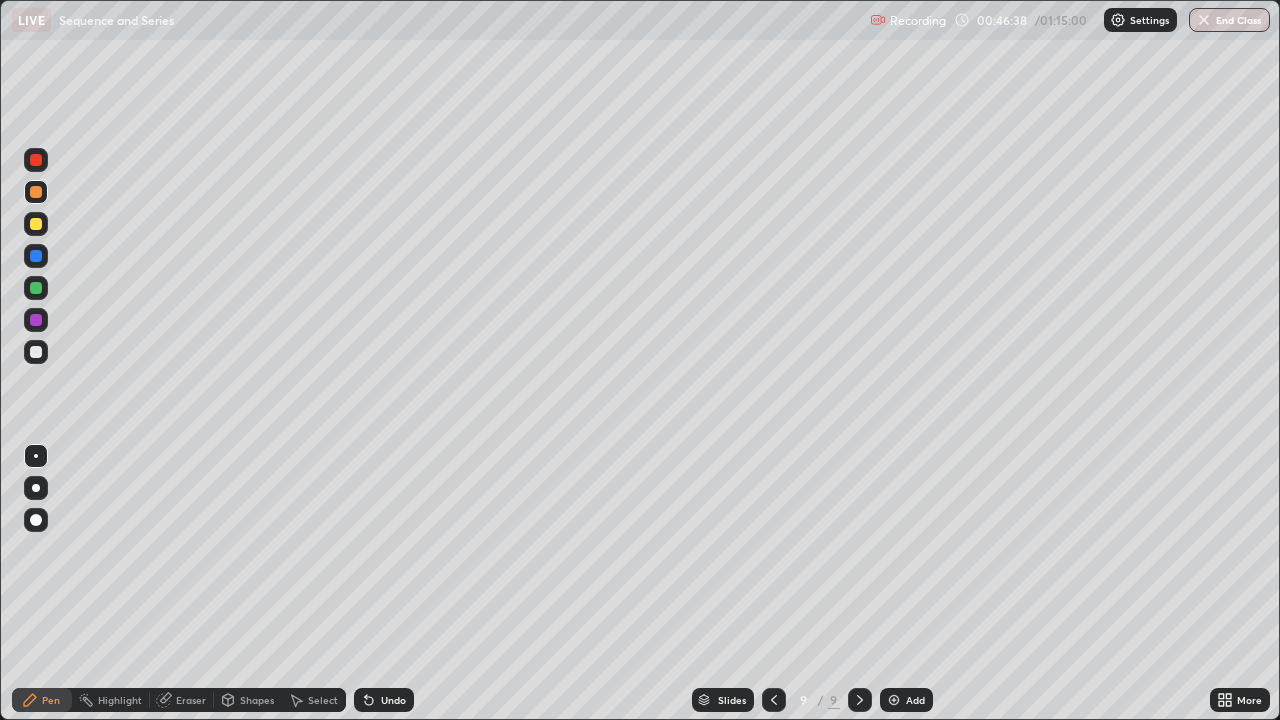 click at bounding box center [36, 288] 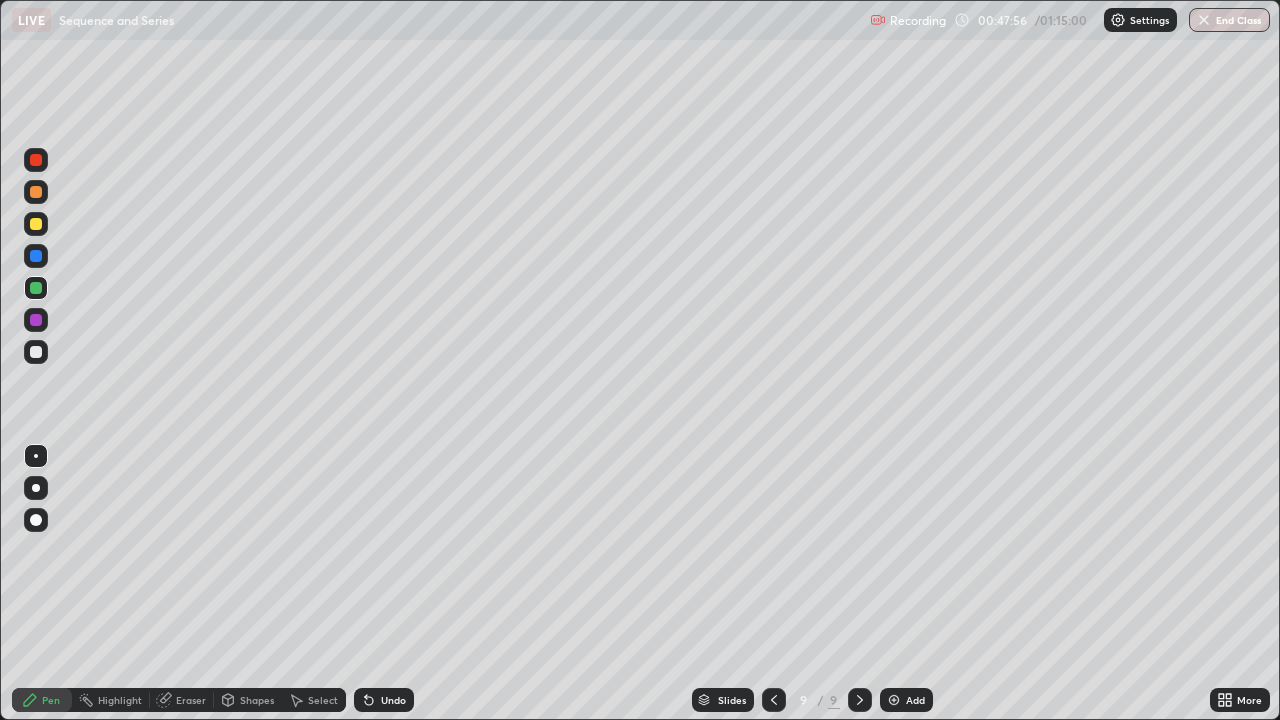 click on "Add" at bounding box center (915, 700) 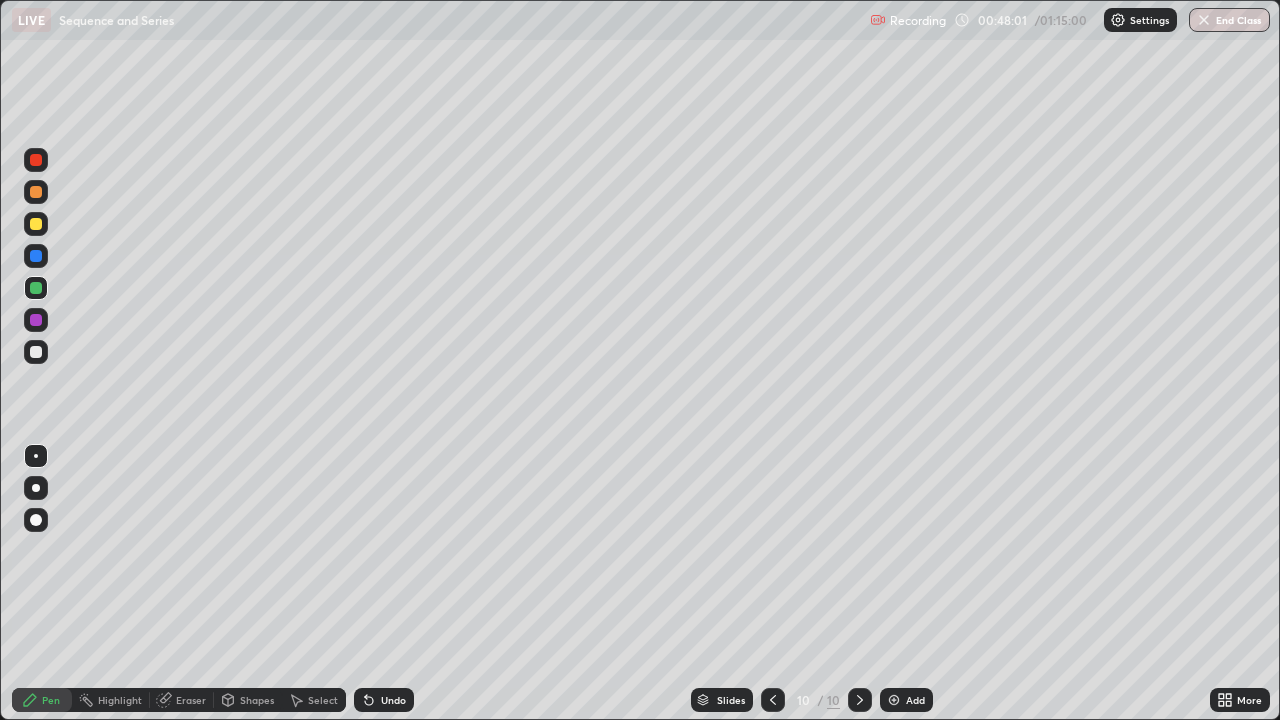 click at bounding box center (36, 352) 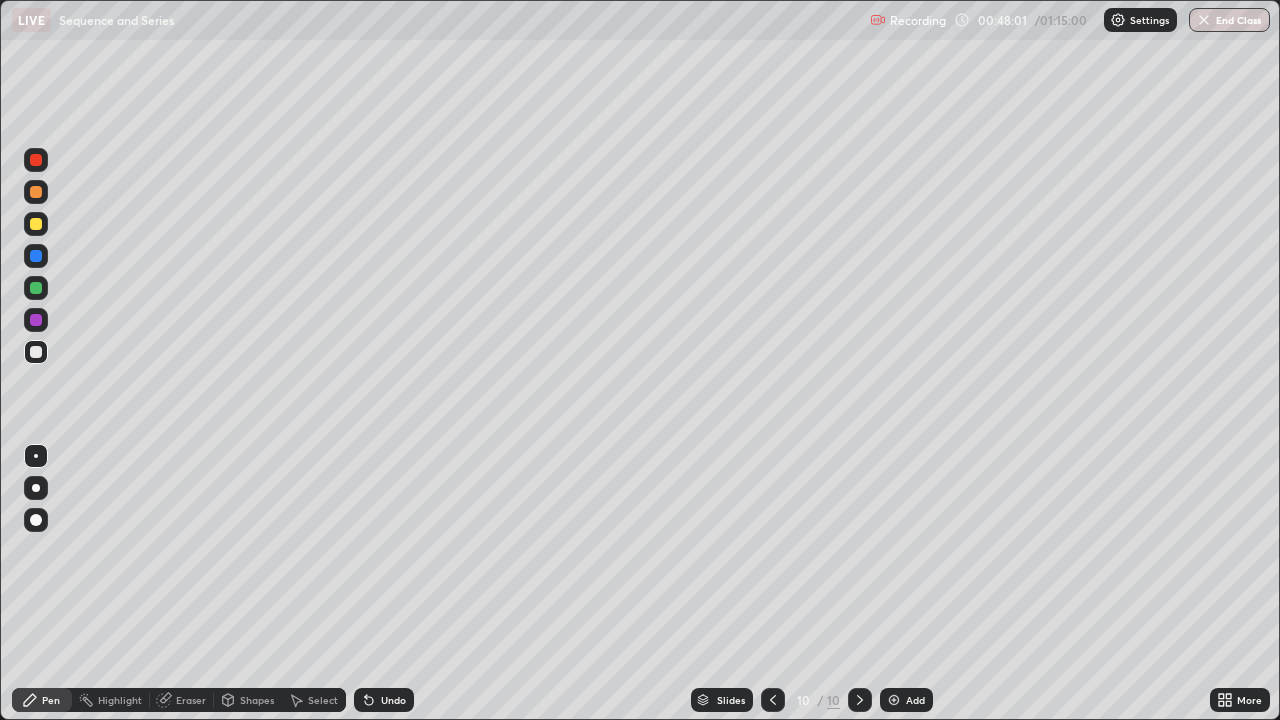 click at bounding box center (36, 352) 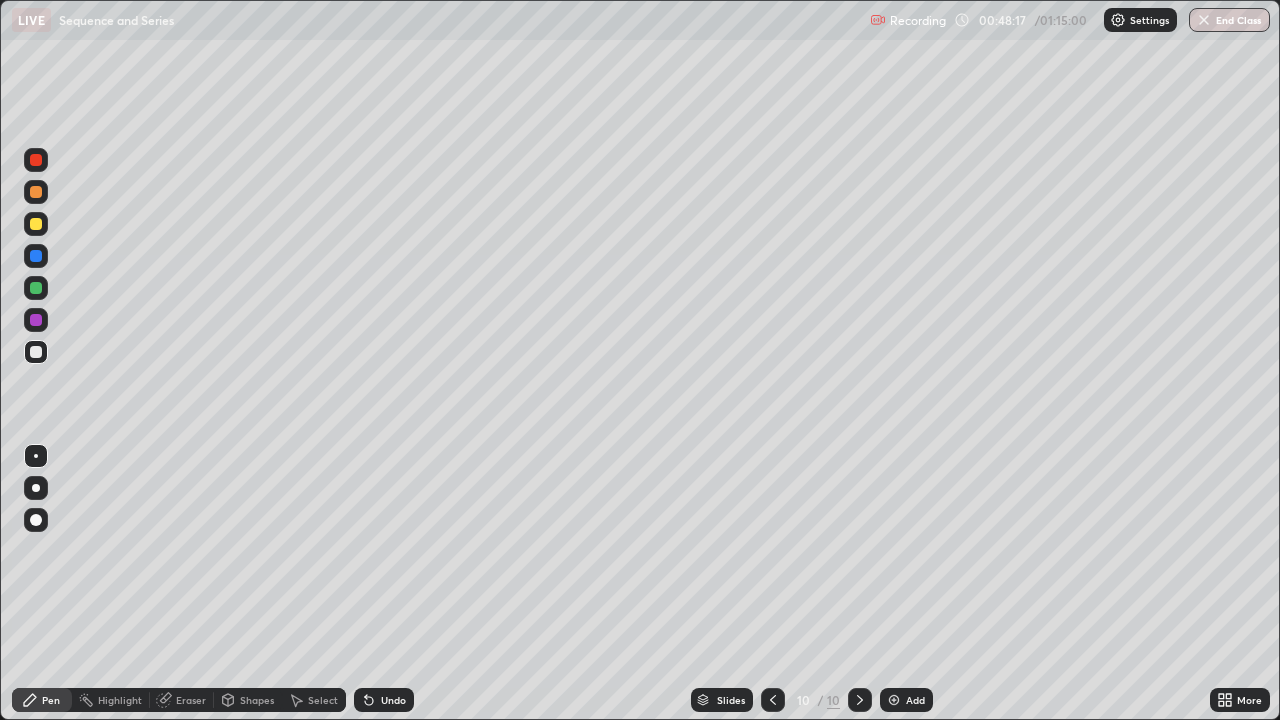 click at bounding box center [36, 224] 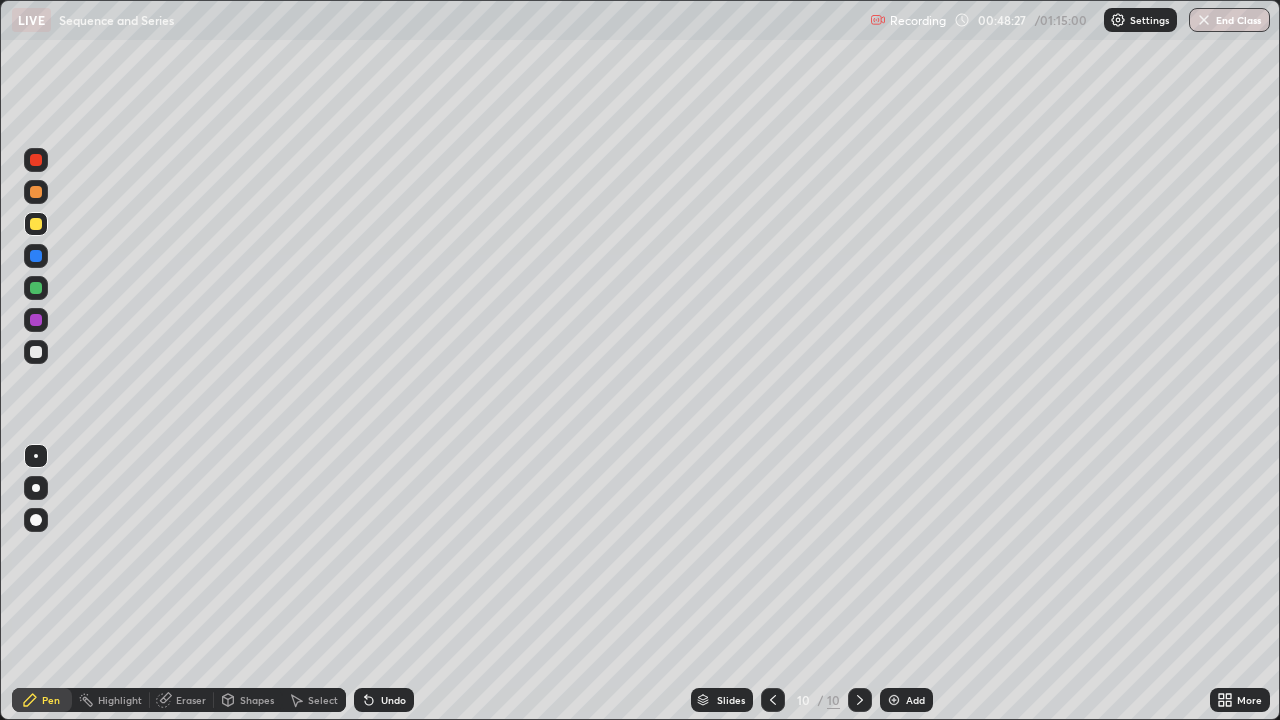 click at bounding box center [36, 352] 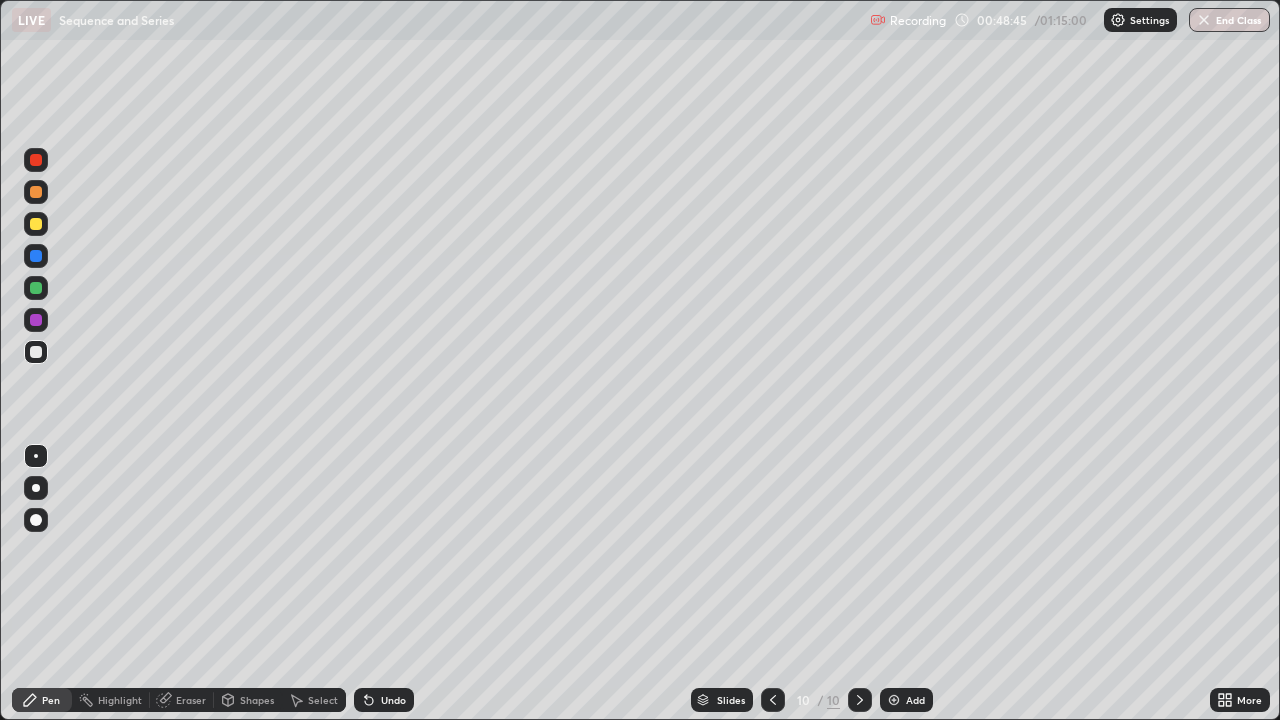 click at bounding box center (36, 288) 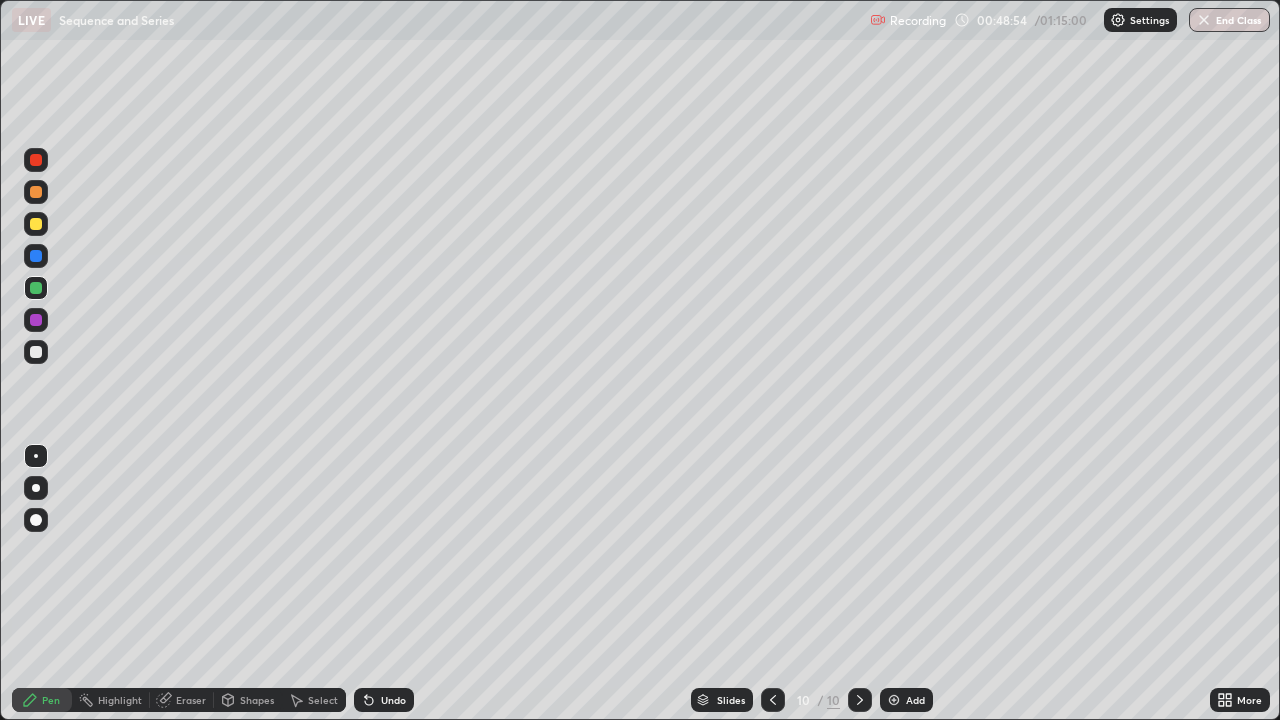 click at bounding box center (36, 320) 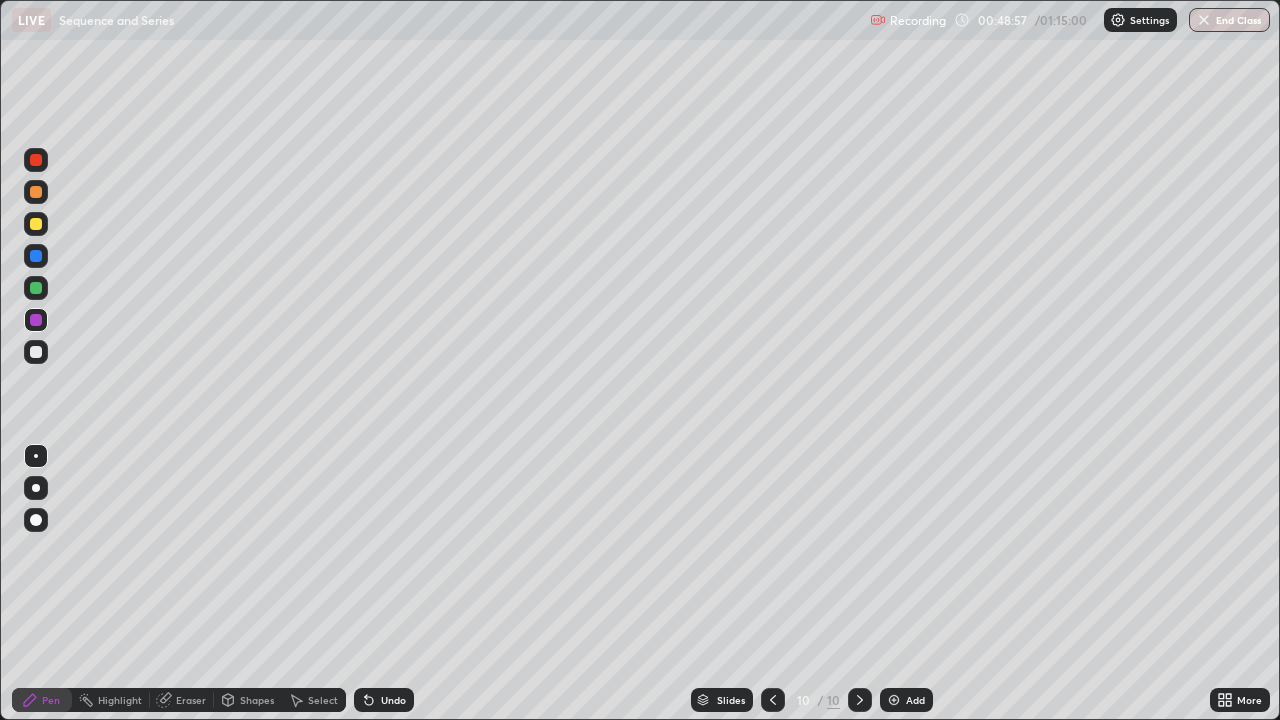 click at bounding box center [36, 352] 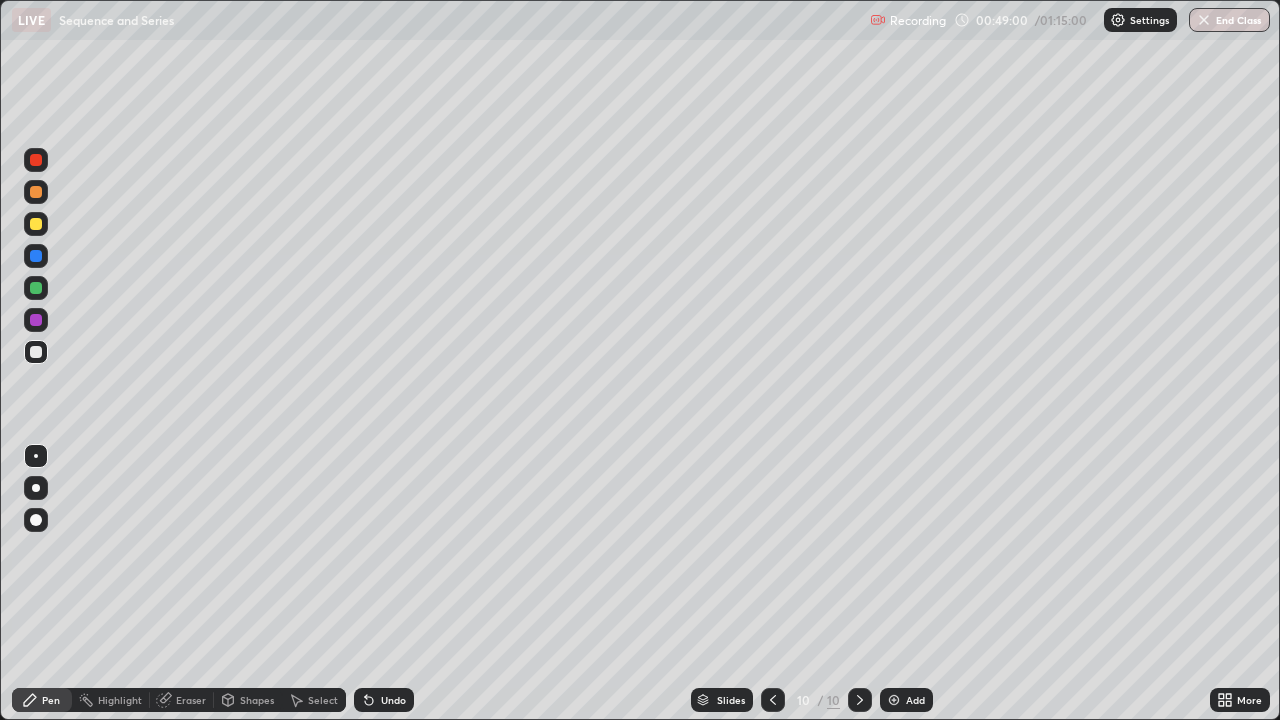 click at bounding box center (36, 352) 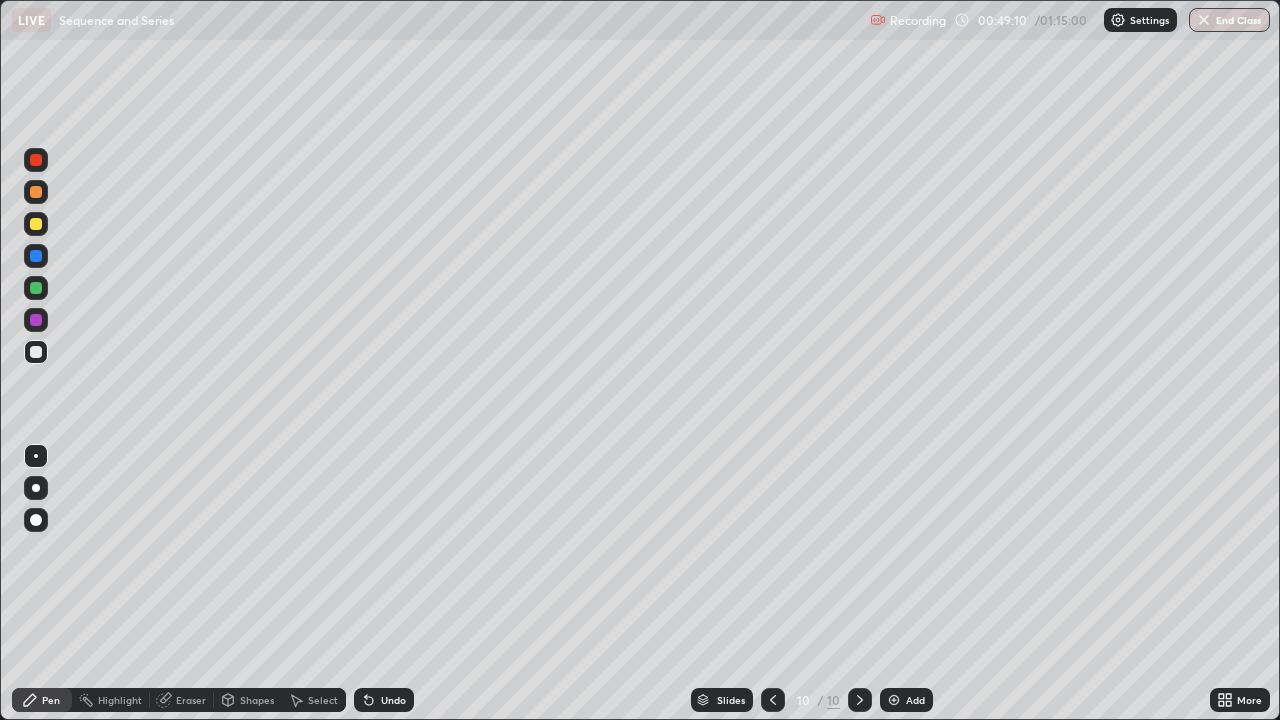 click at bounding box center [36, 288] 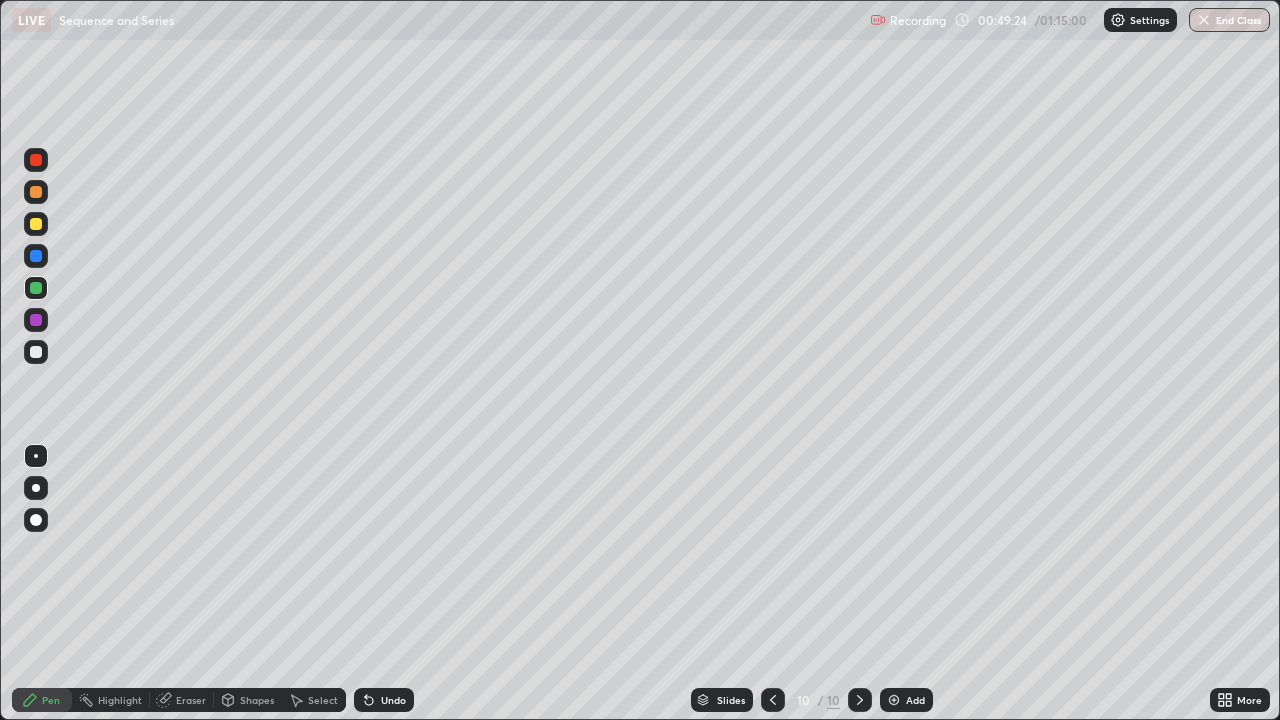 click at bounding box center (36, 352) 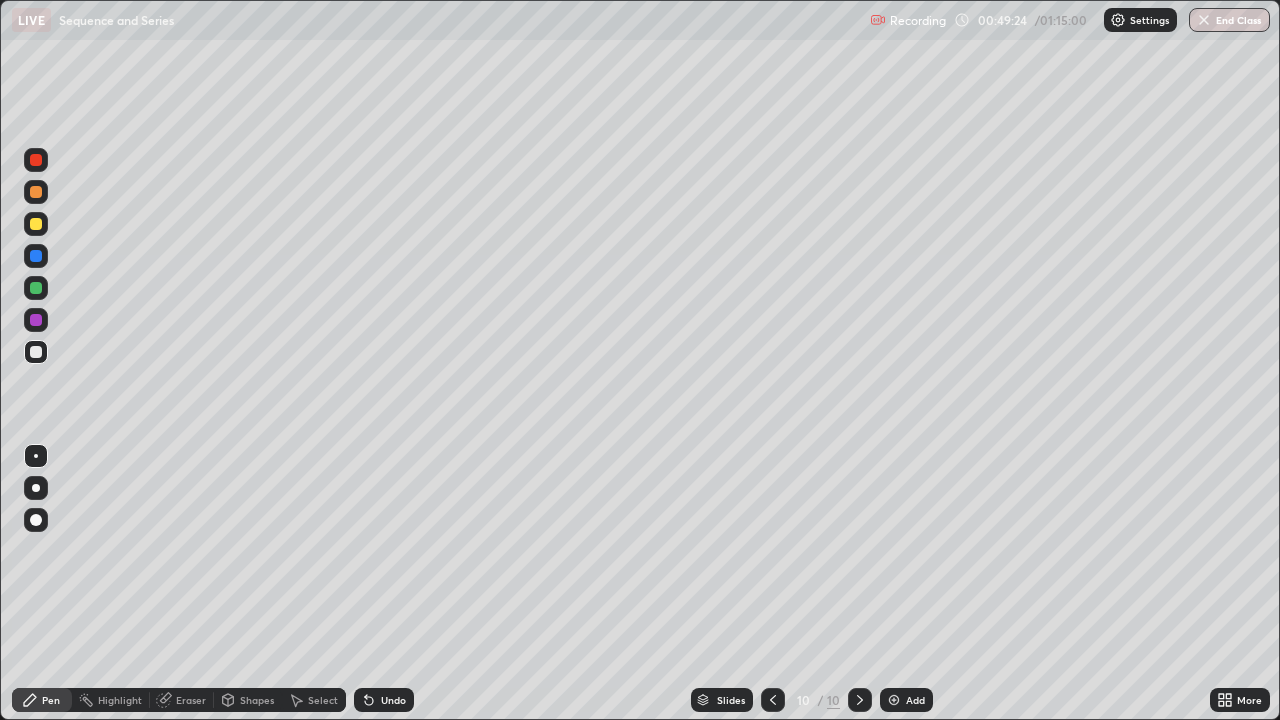 click on "Eraser" at bounding box center (191, 700) 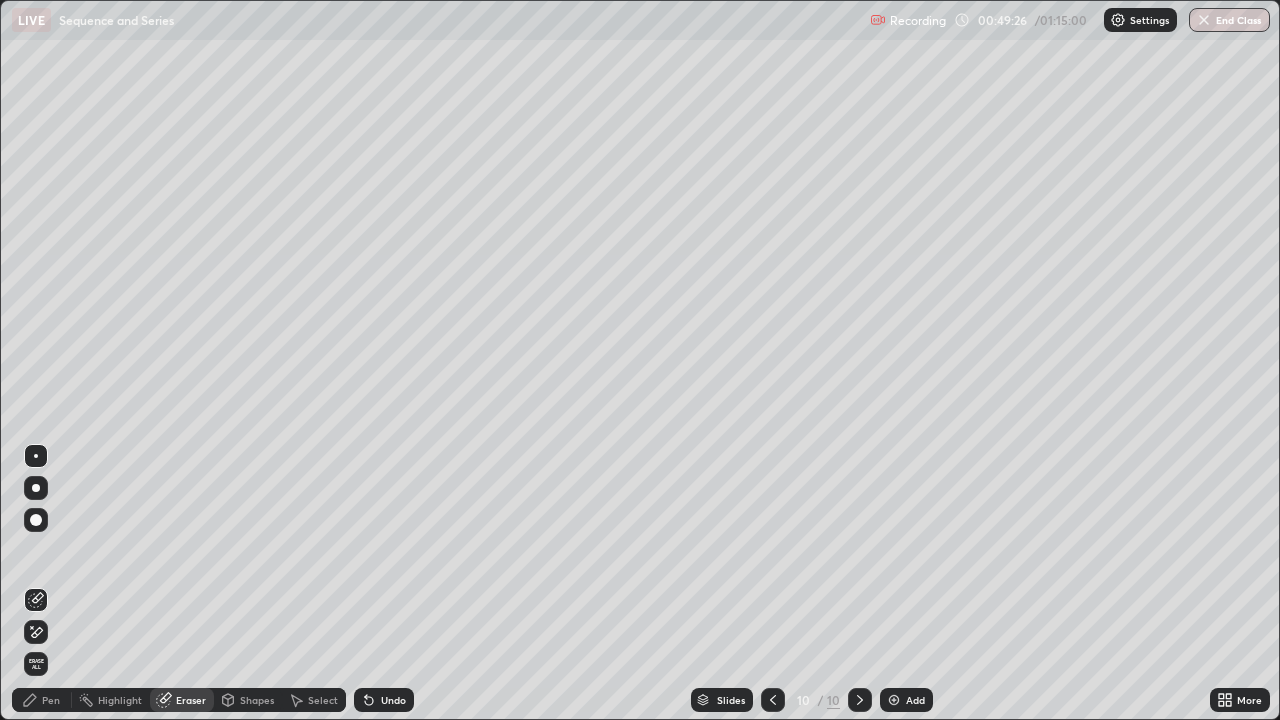 click on "Pen" at bounding box center (51, 700) 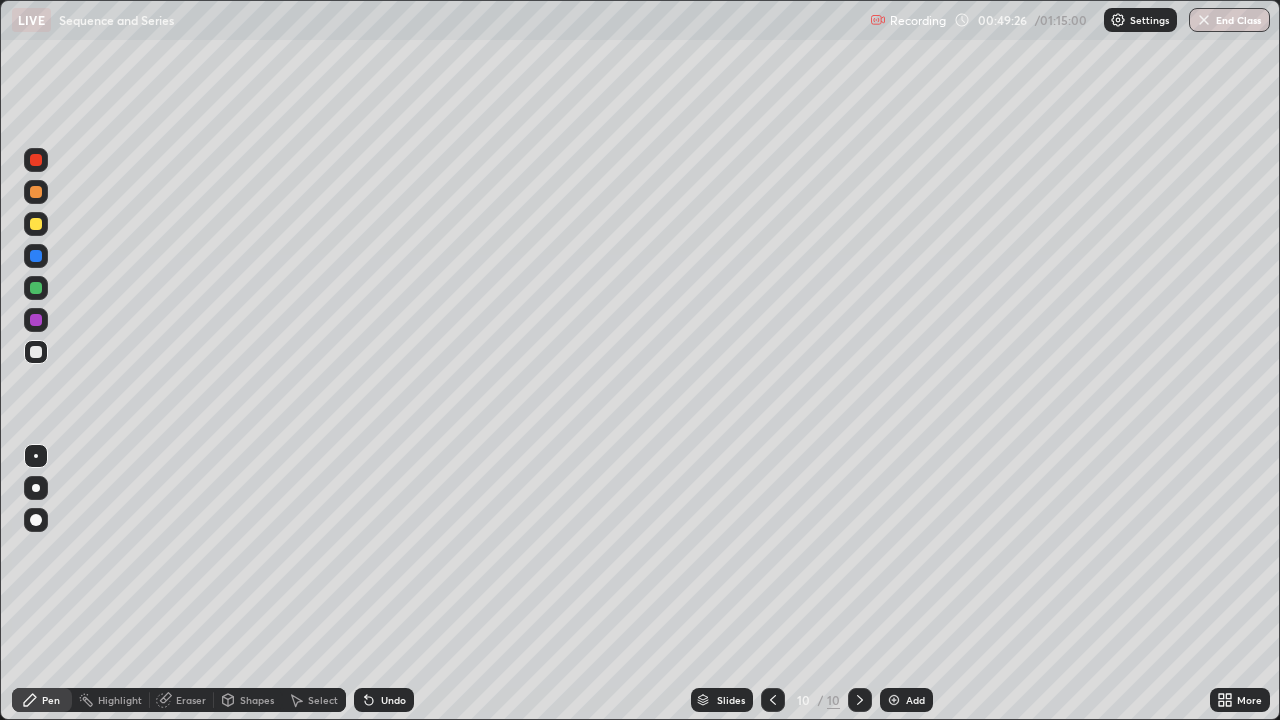 click at bounding box center [36, 352] 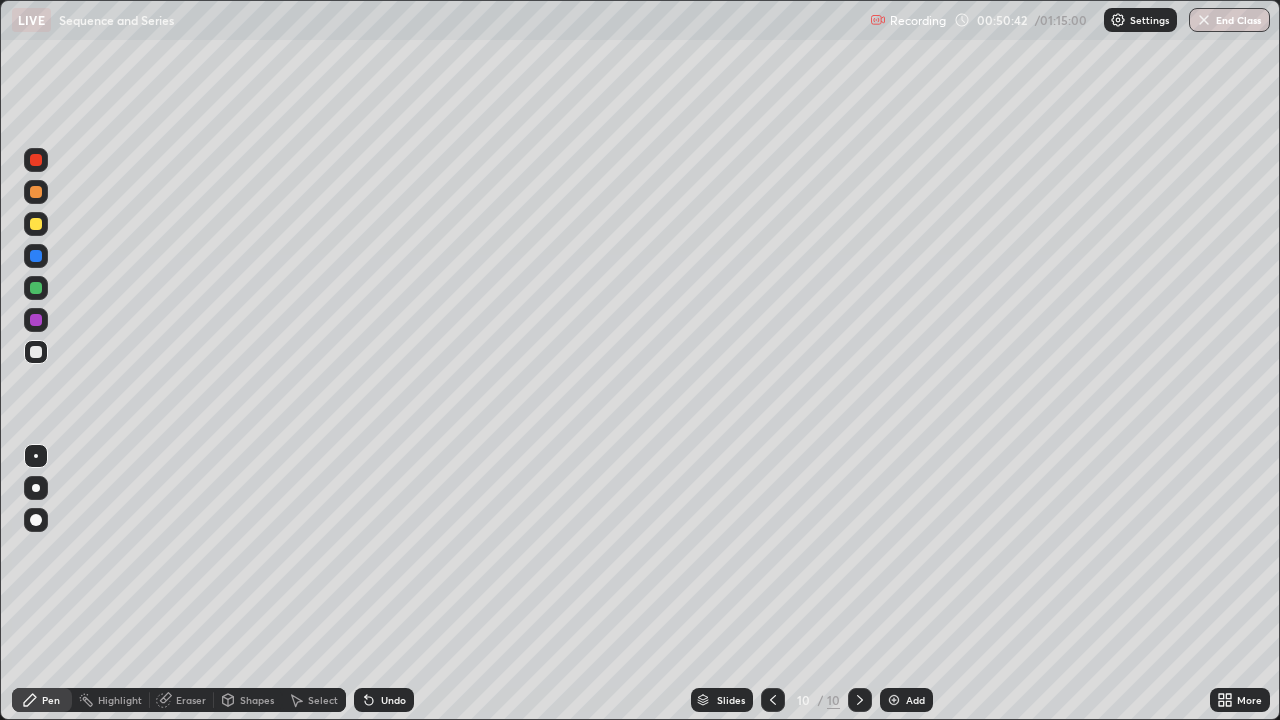 click at bounding box center [36, 352] 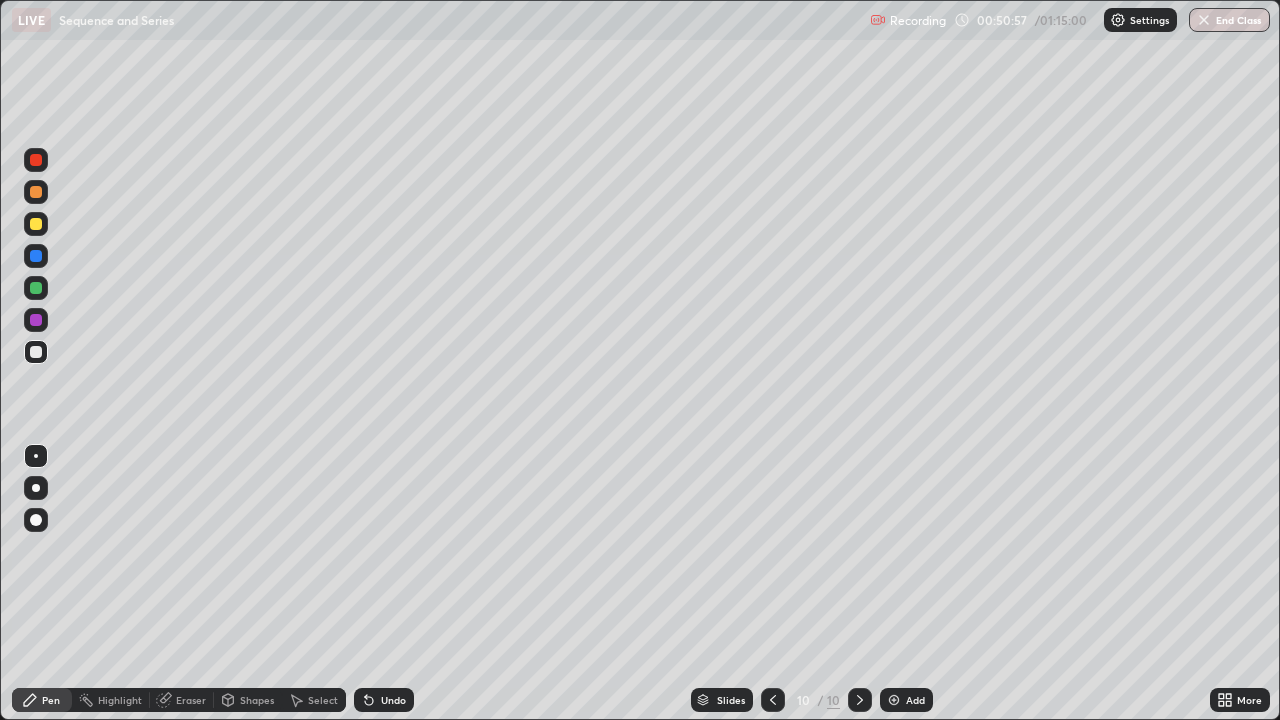 click at bounding box center (36, 288) 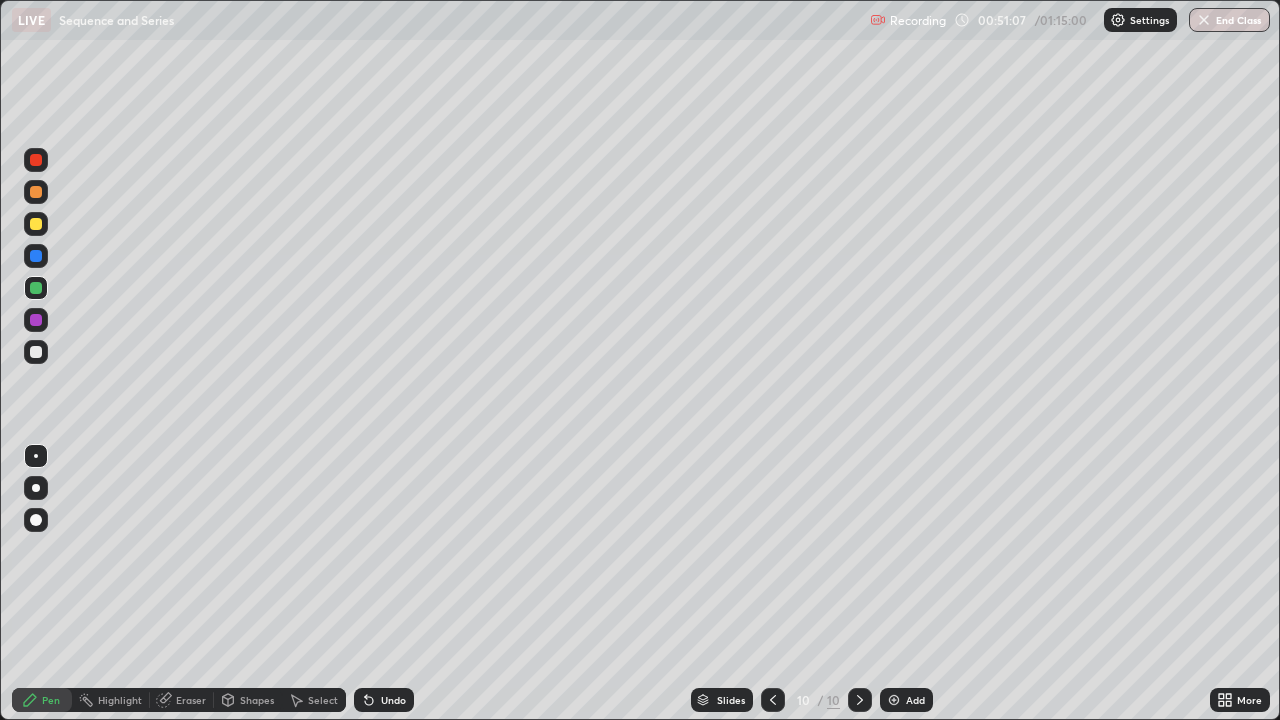 click at bounding box center (36, 352) 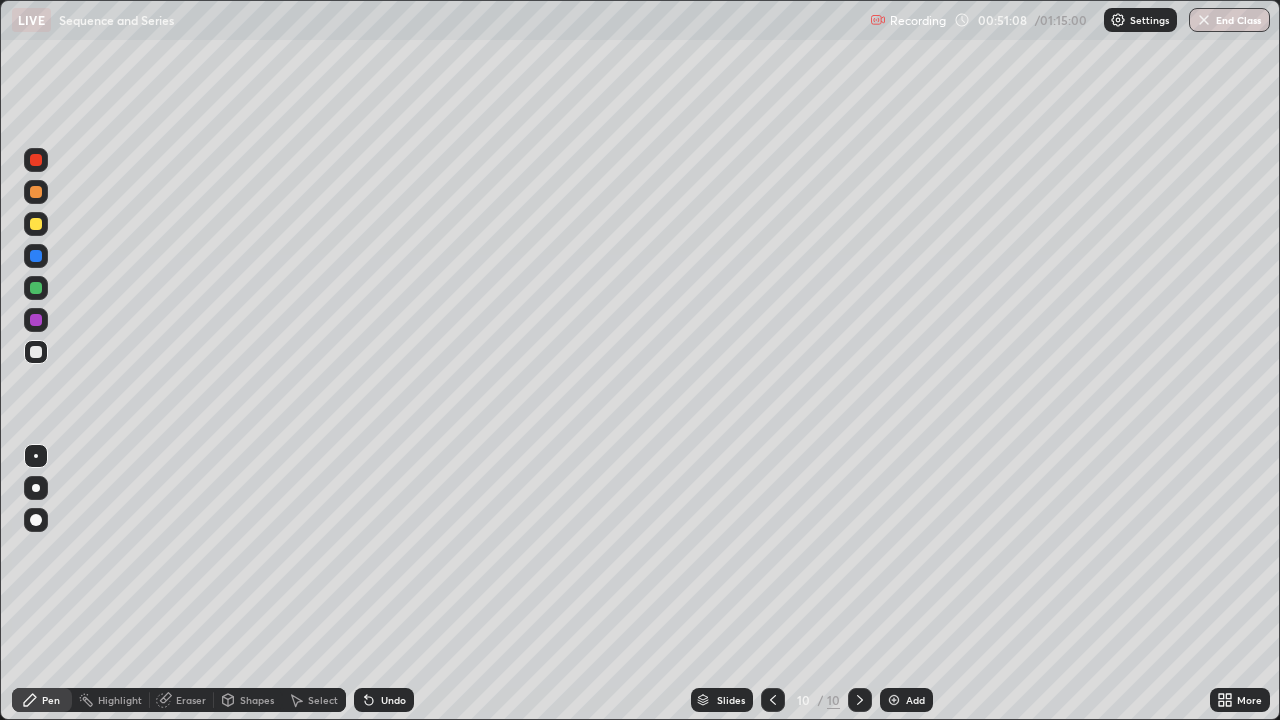 click at bounding box center (36, 352) 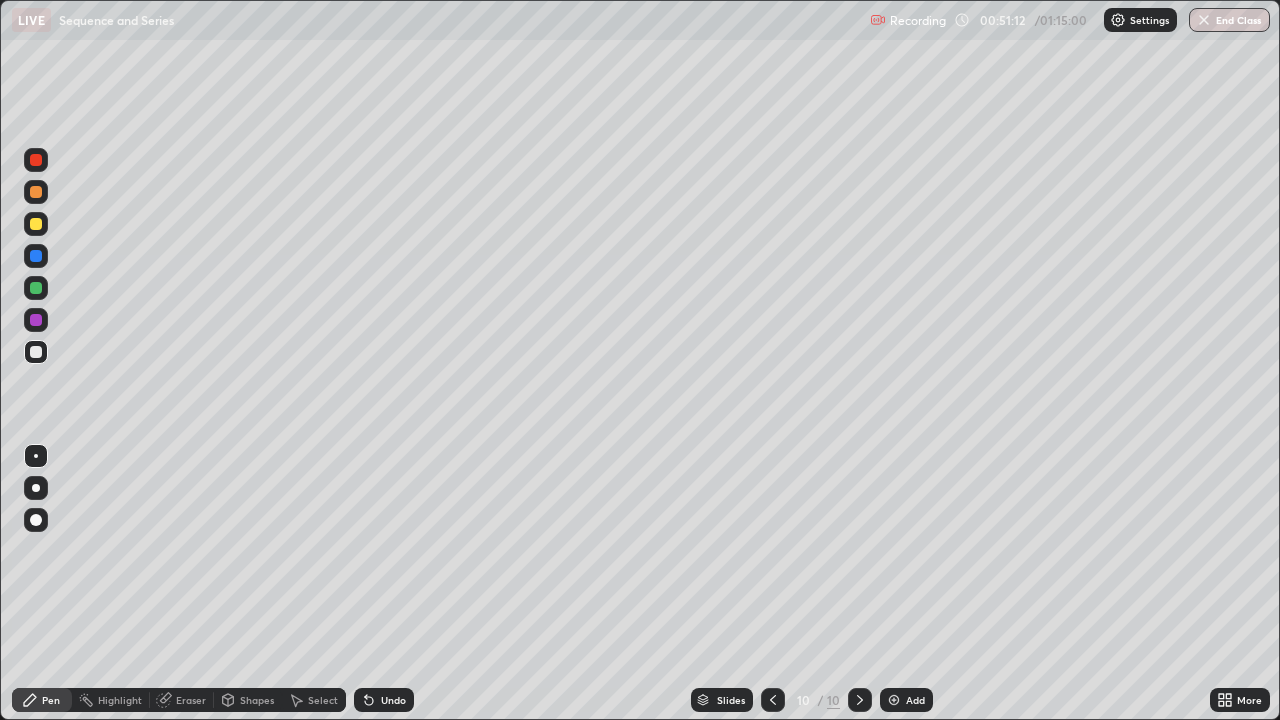 click on "Eraser" at bounding box center [191, 700] 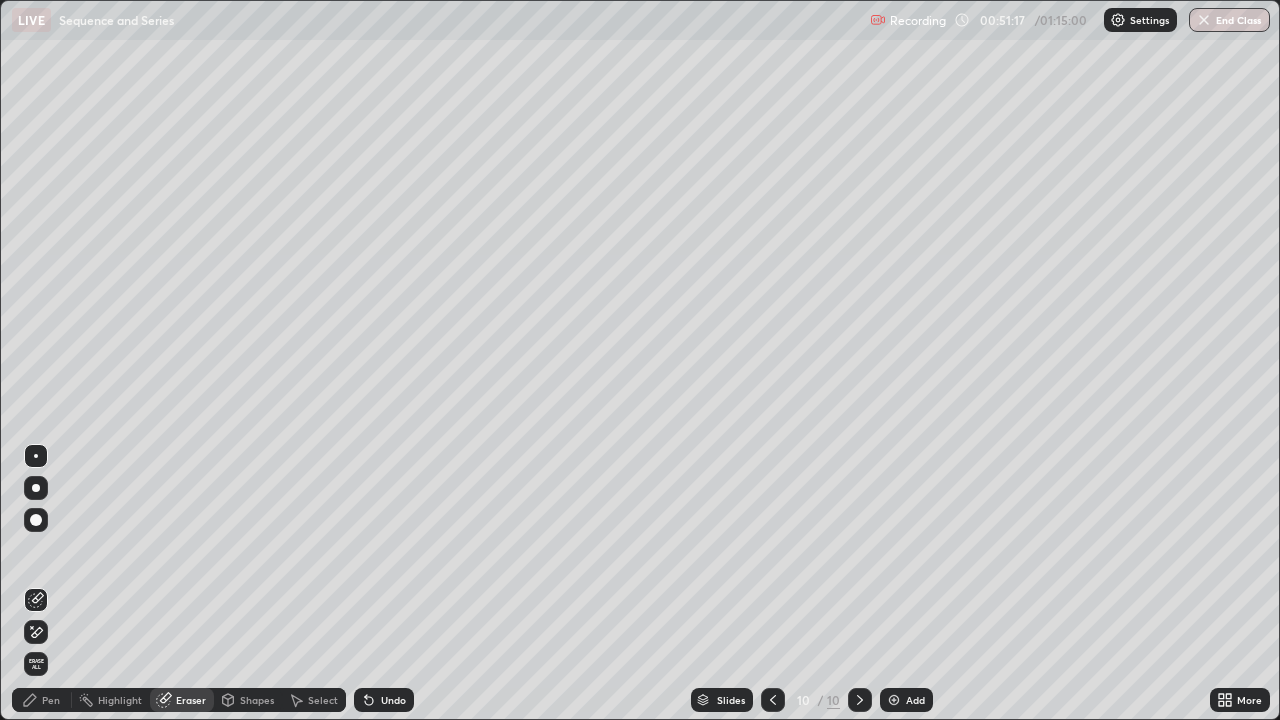 click on "Pen" at bounding box center [51, 700] 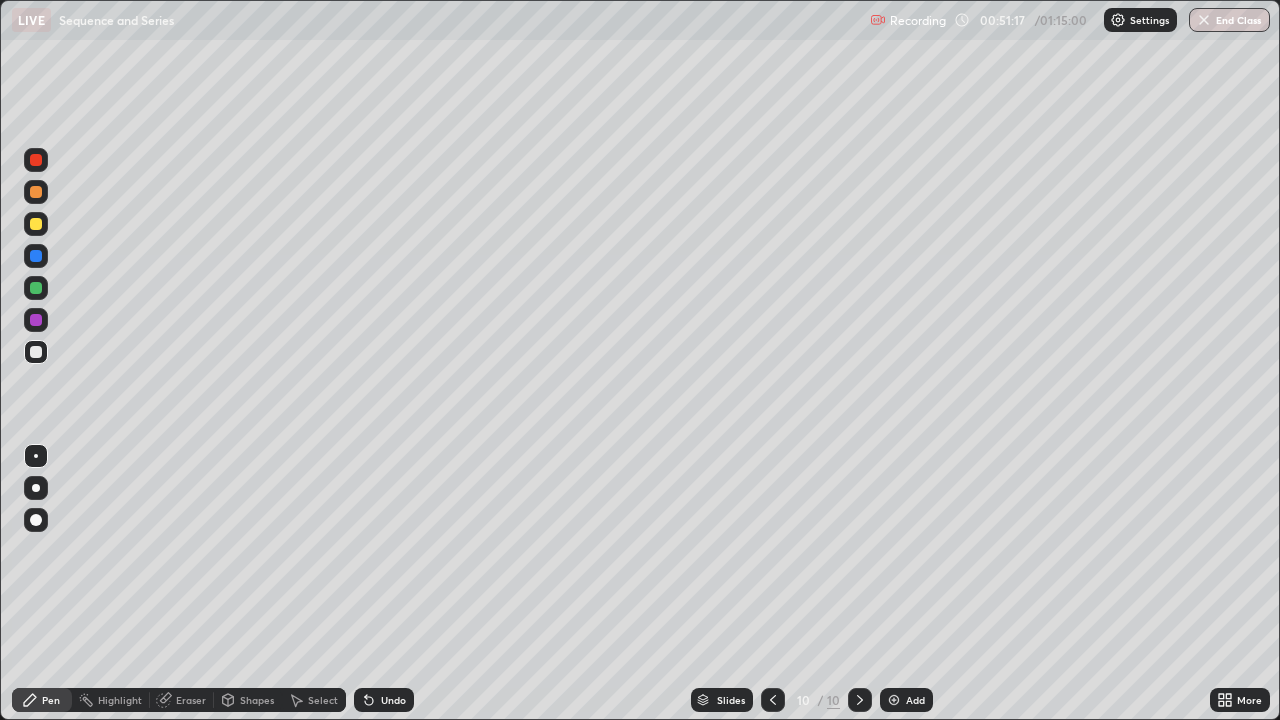 click at bounding box center [36, 352] 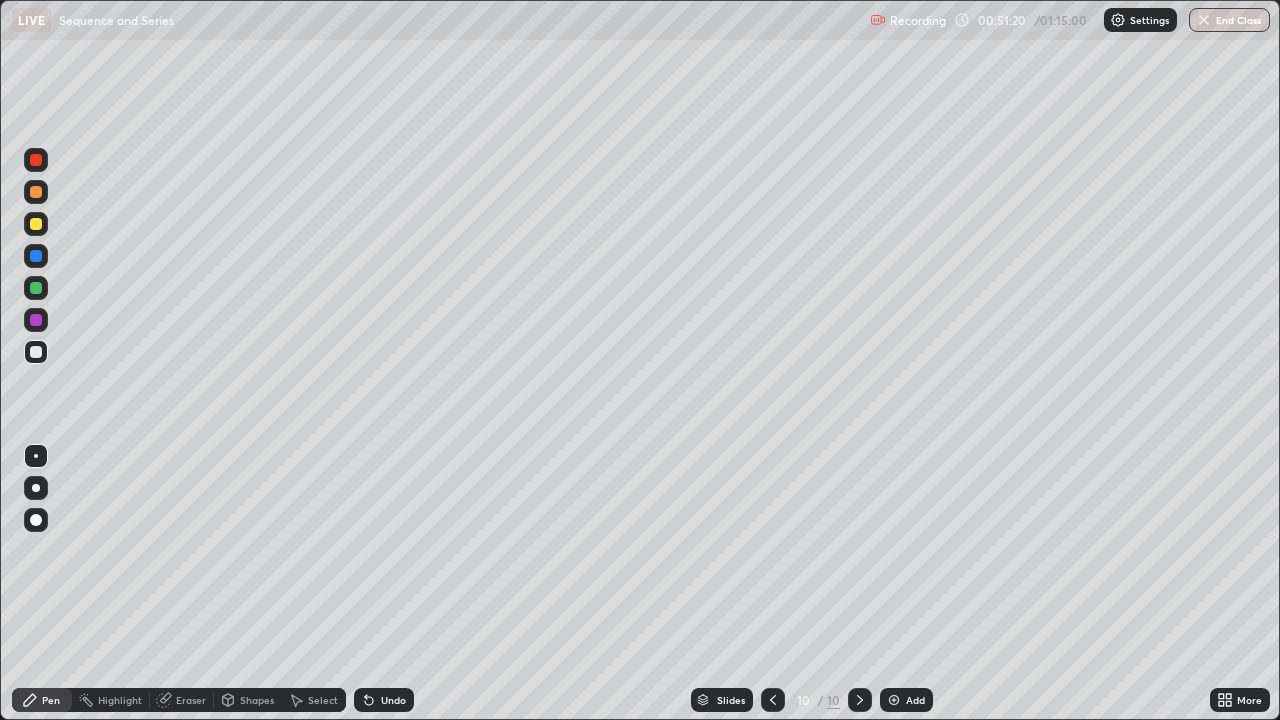 click at bounding box center (36, 224) 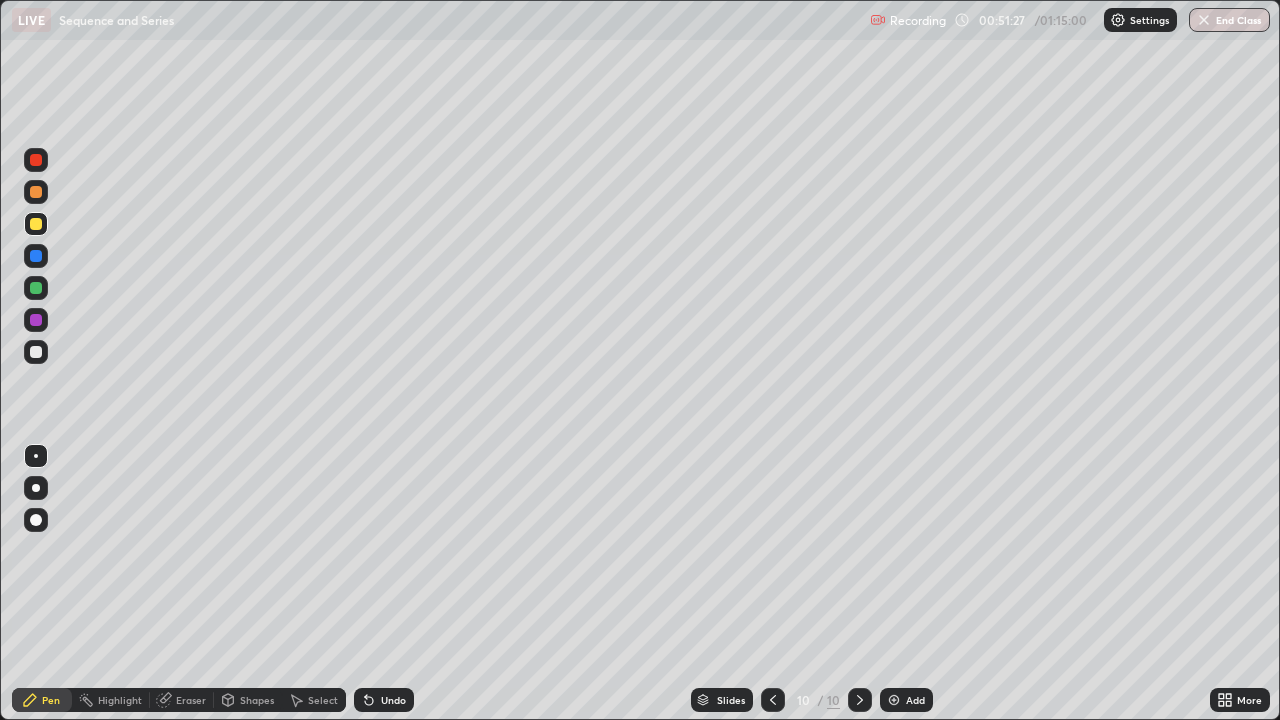 click at bounding box center [36, 288] 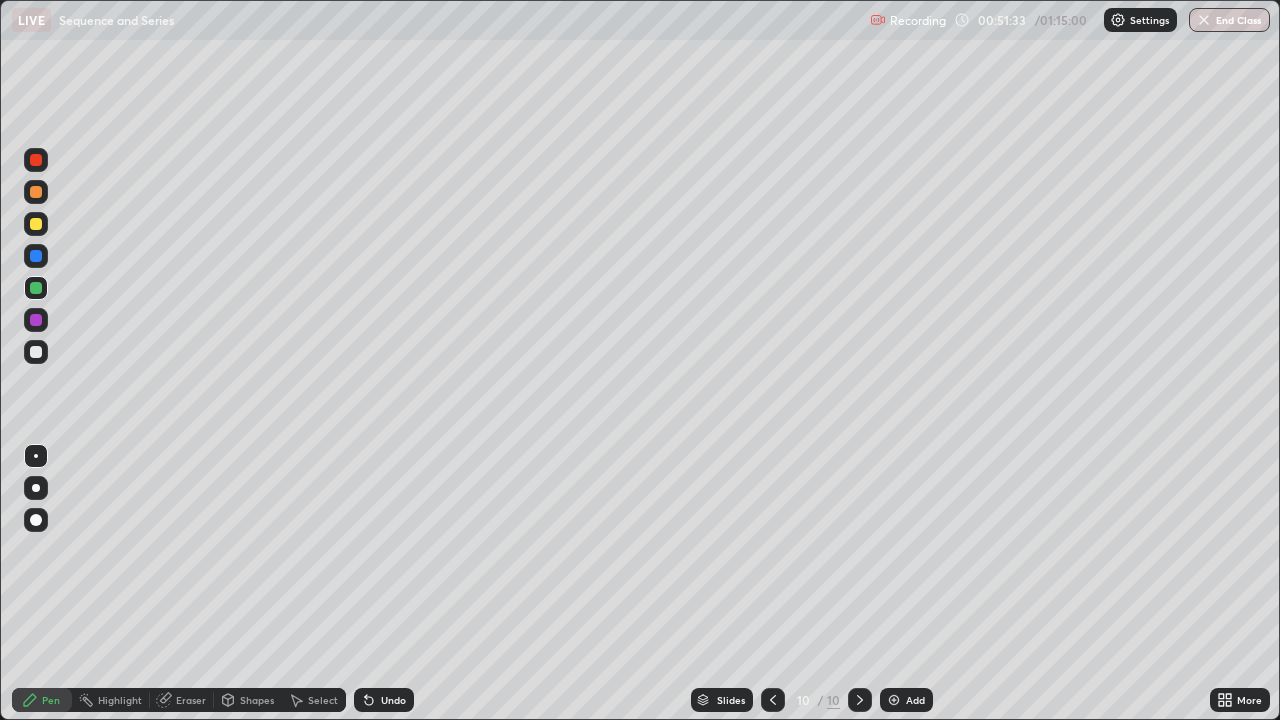 click at bounding box center [36, 352] 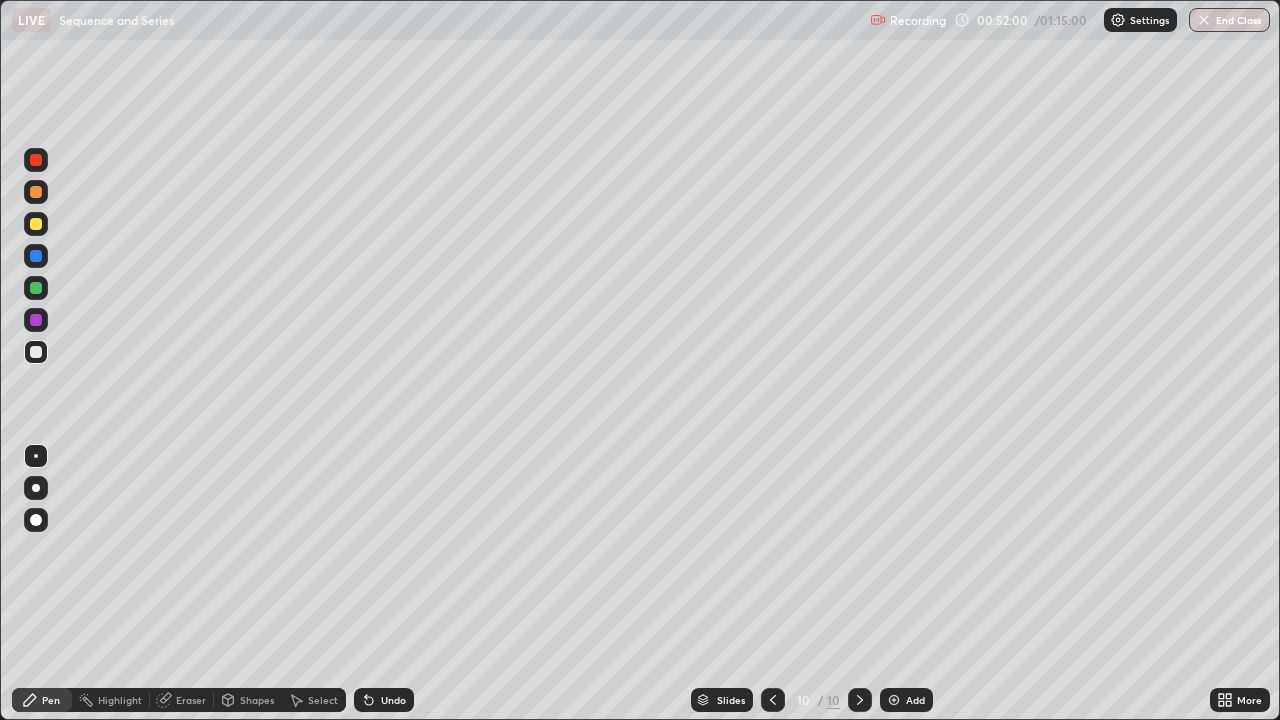 click on "Eraser" at bounding box center [191, 700] 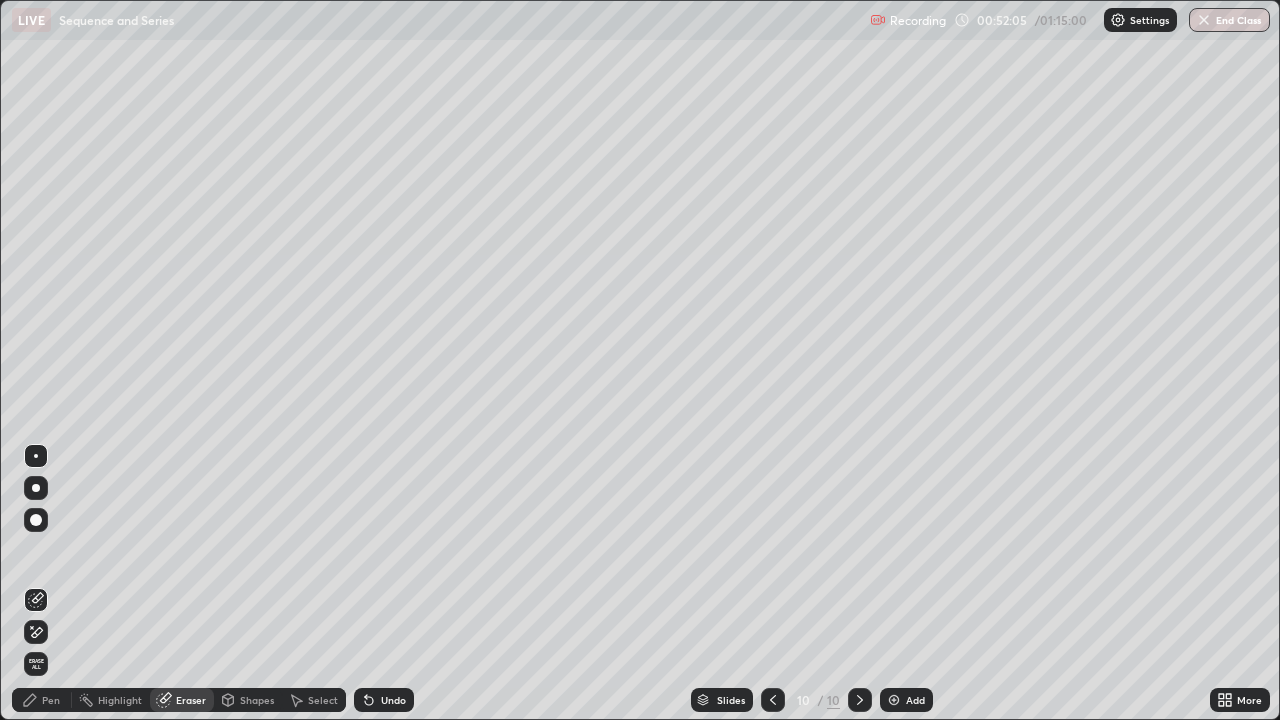click on "Pen" at bounding box center (42, 700) 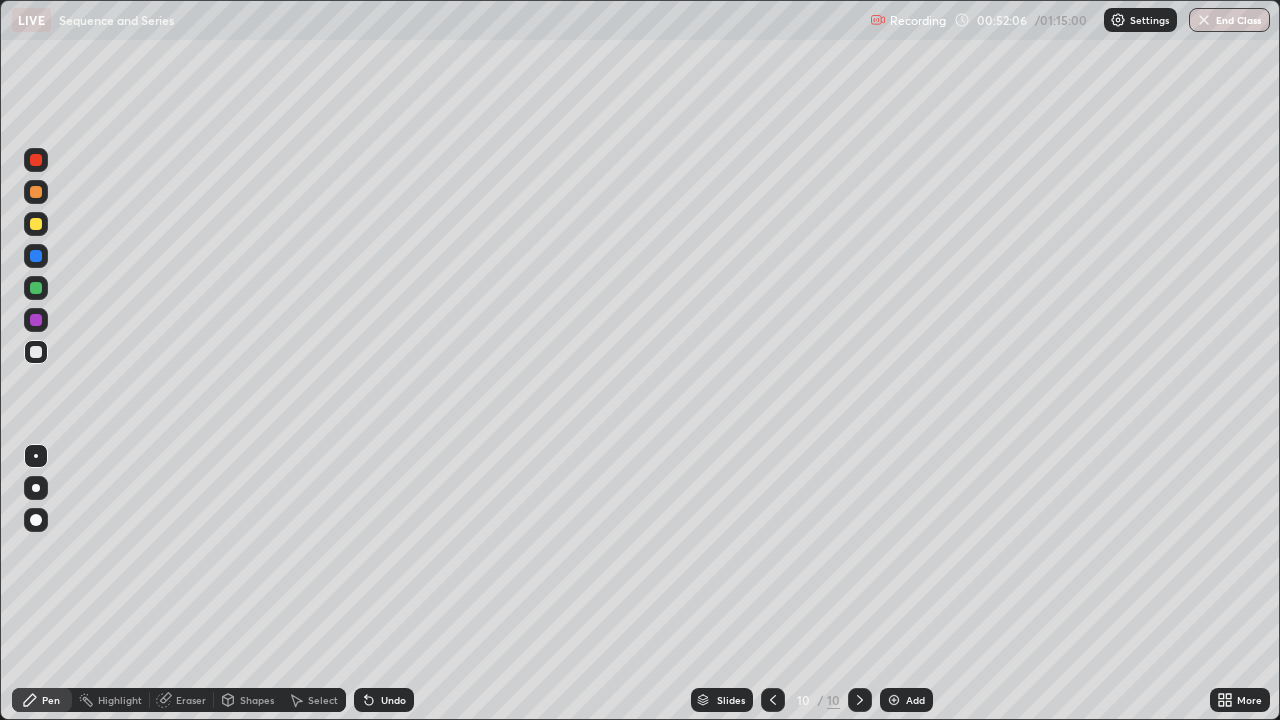 click at bounding box center [36, 352] 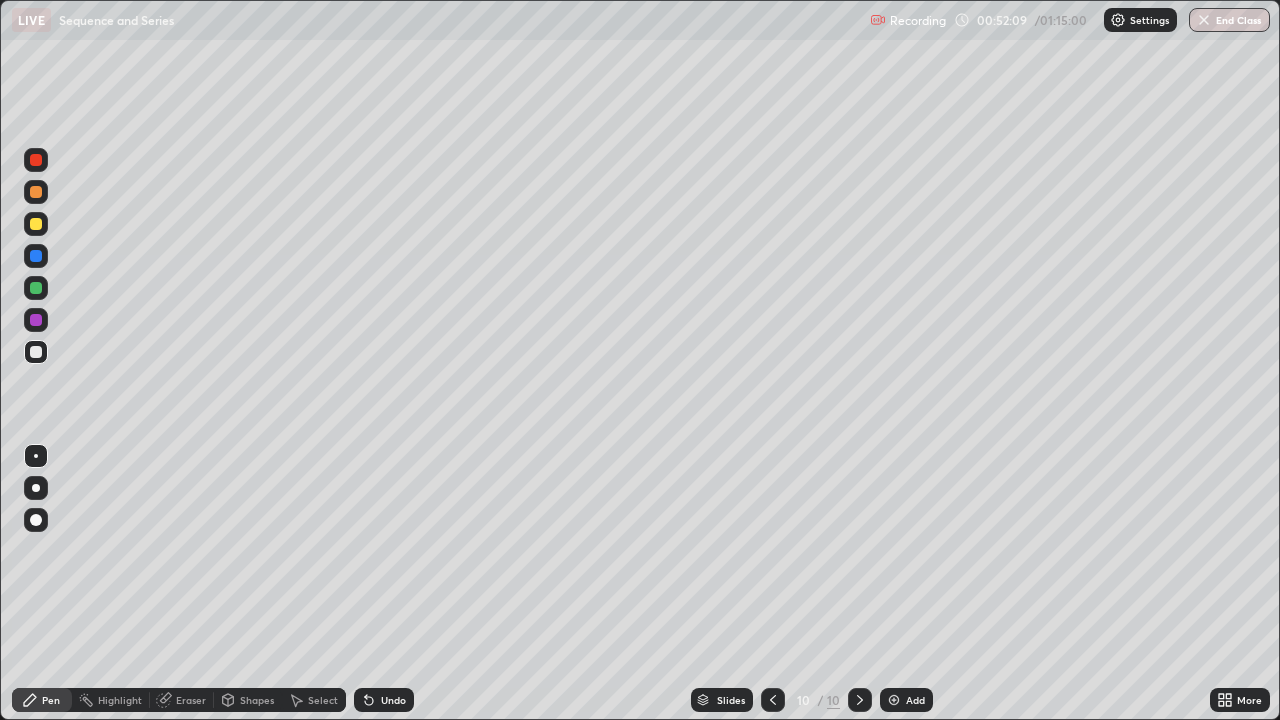 click on "Eraser" at bounding box center [182, 700] 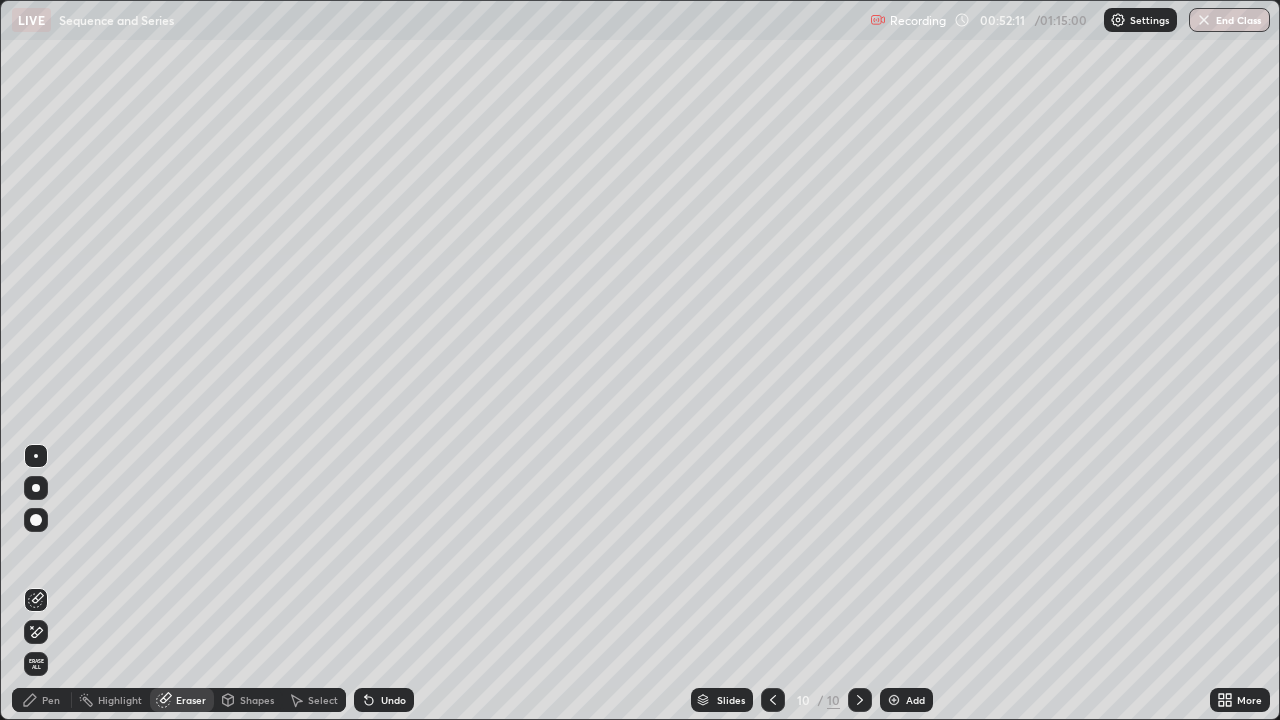 click on "Pen" at bounding box center [51, 700] 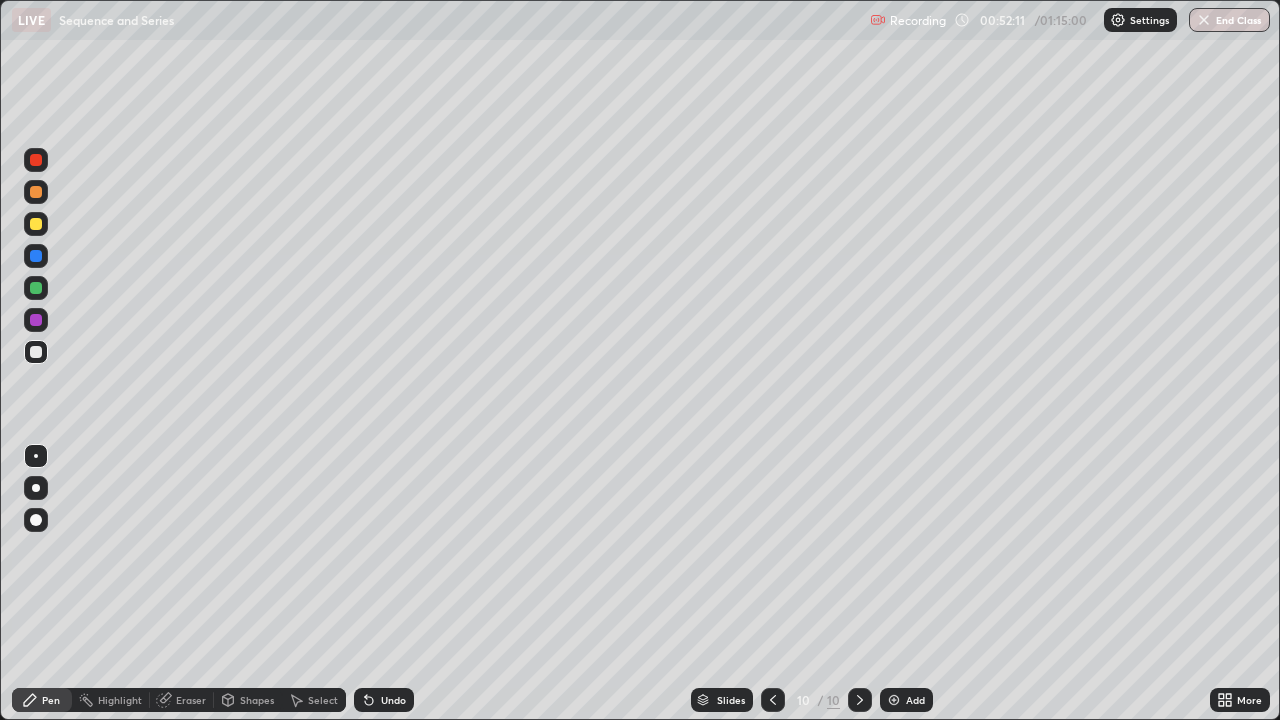 click at bounding box center [36, 352] 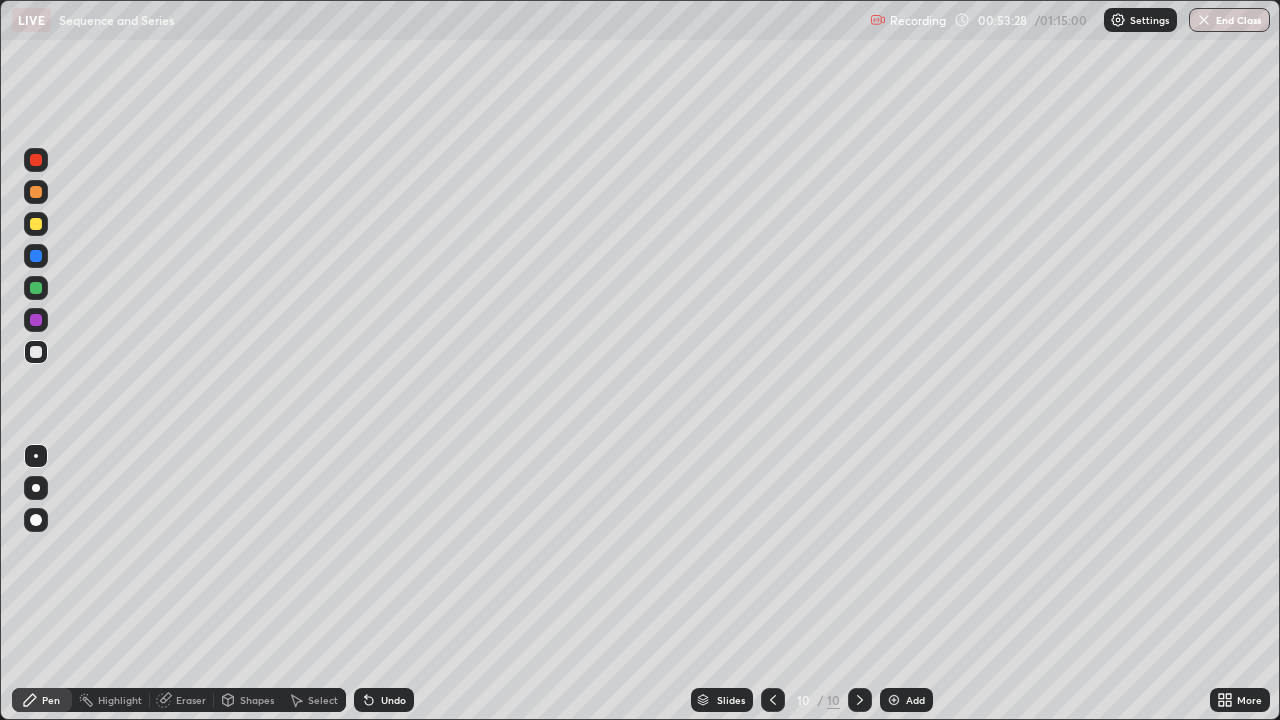 click at bounding box center [36, 320] 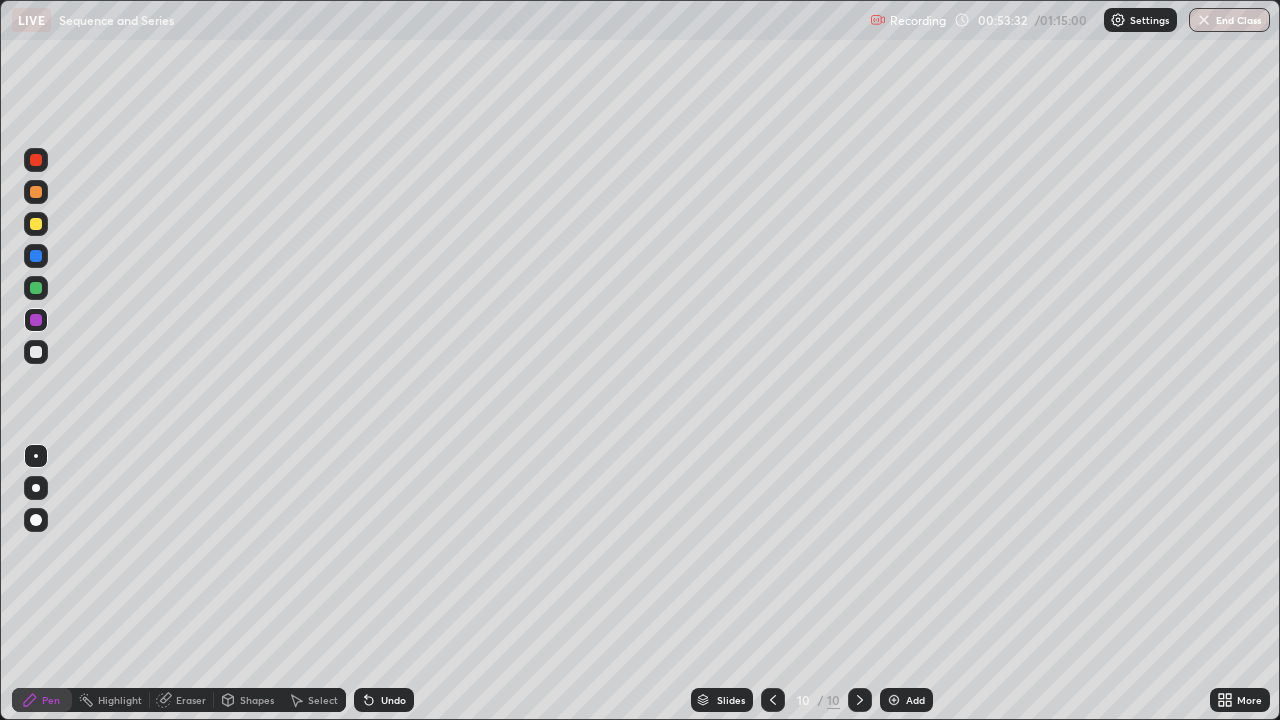 click at bounding box center (36, 352) 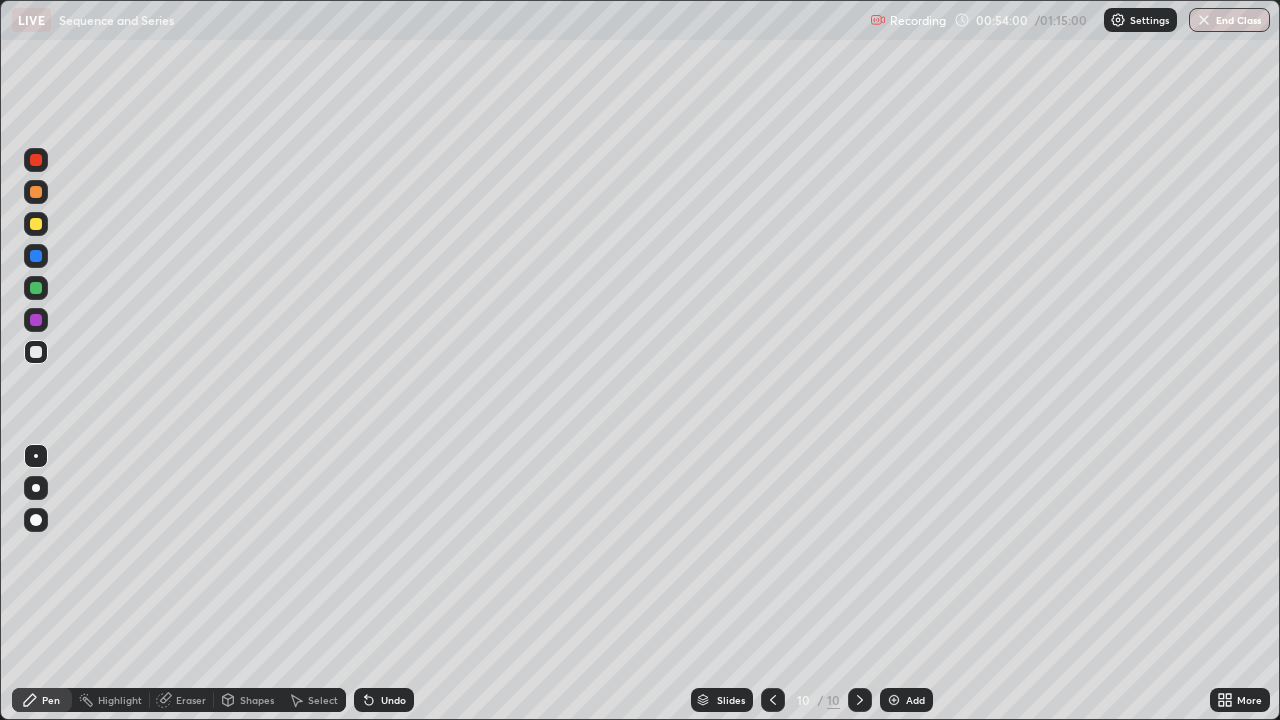click at bounding box center [36, 352] 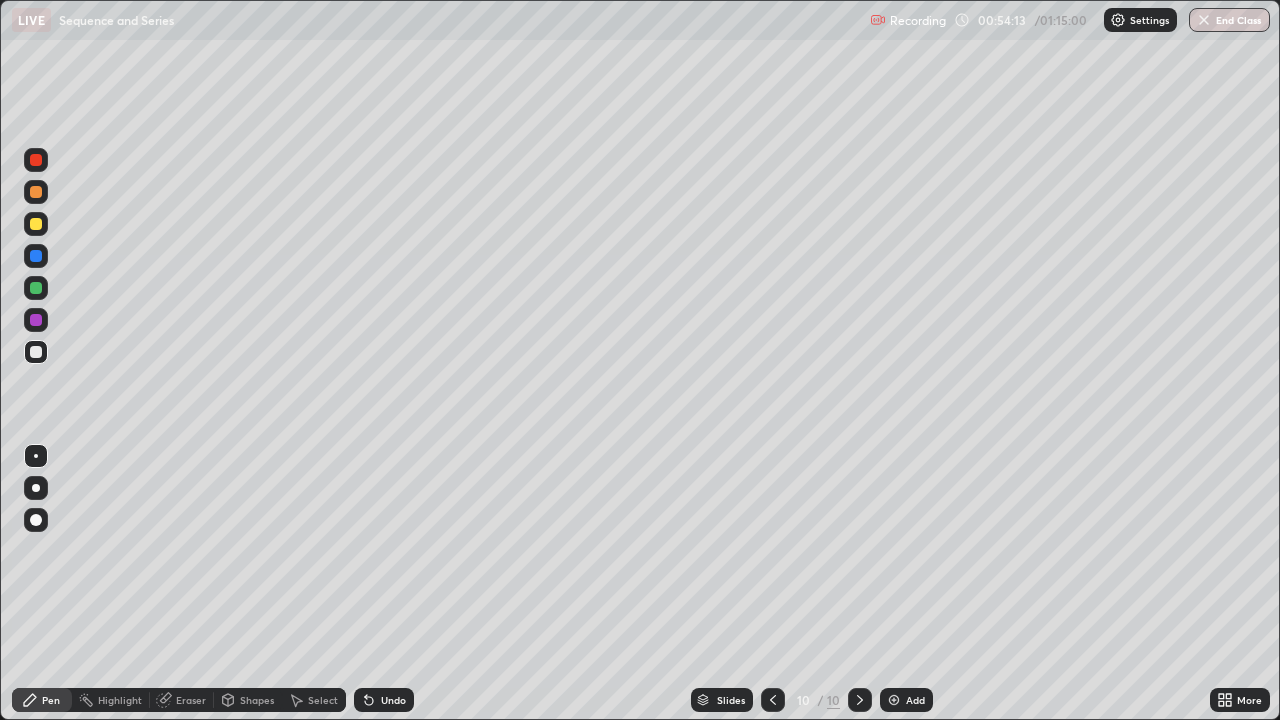 click on "Eraser" at bounding box center [191, 700] 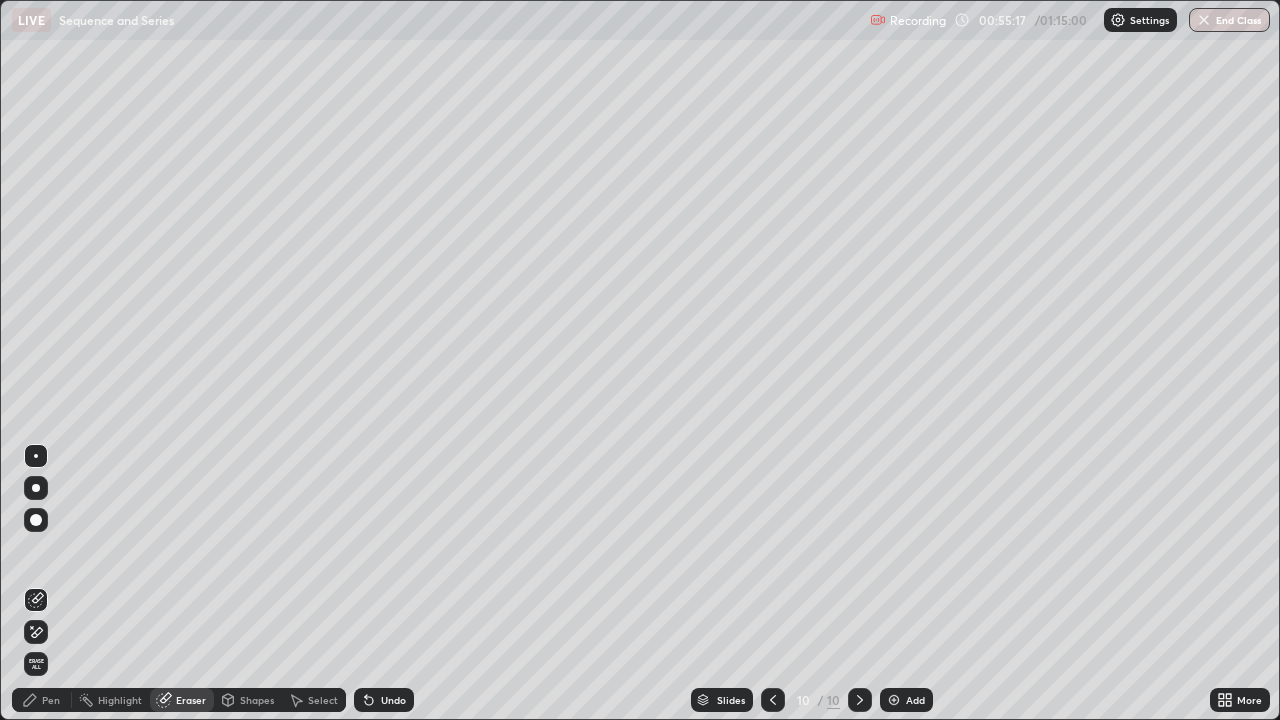 click on "Add" at bounding box center [906, 700] 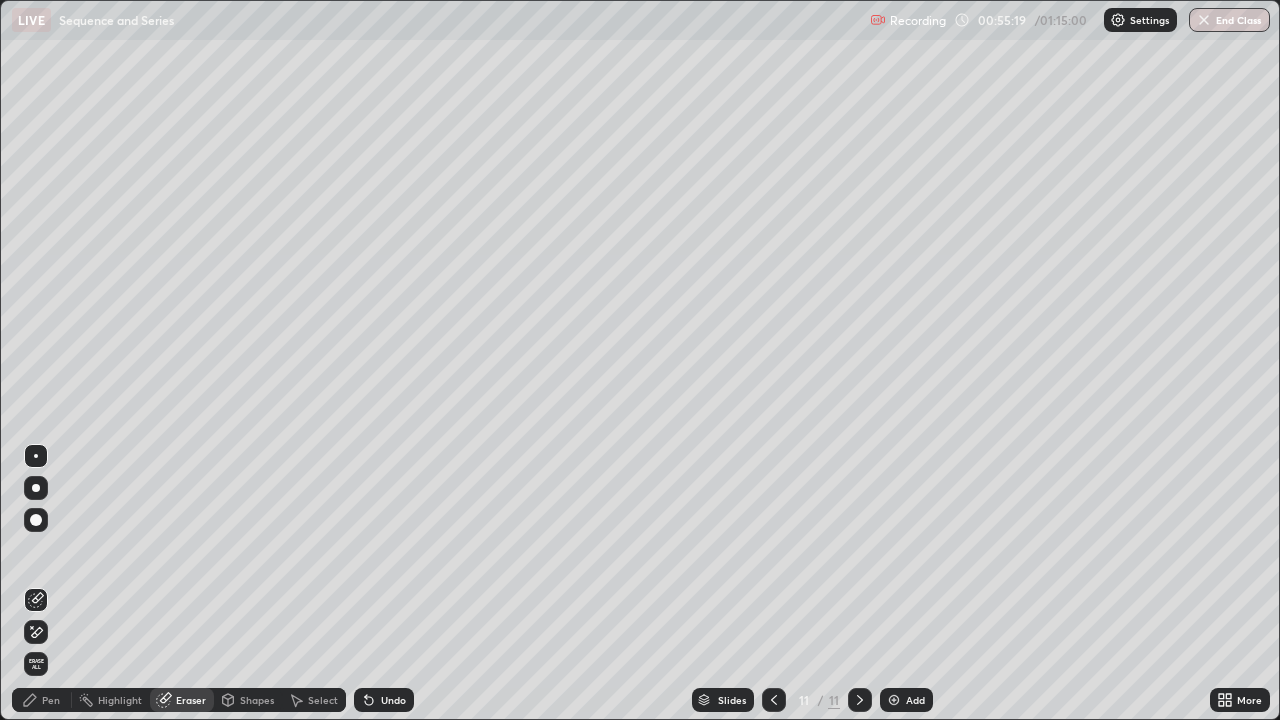 click on "Pen" at bounding box center [42, 700] 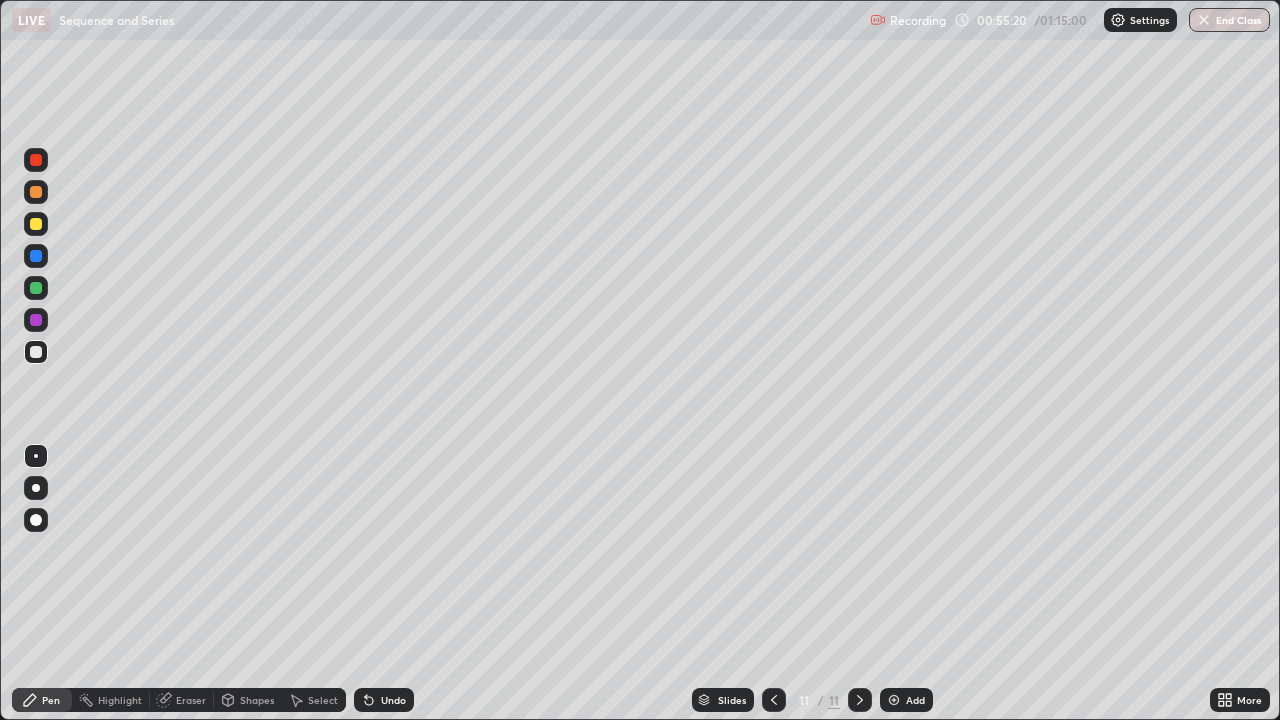 click at bounding box center (36, 352) 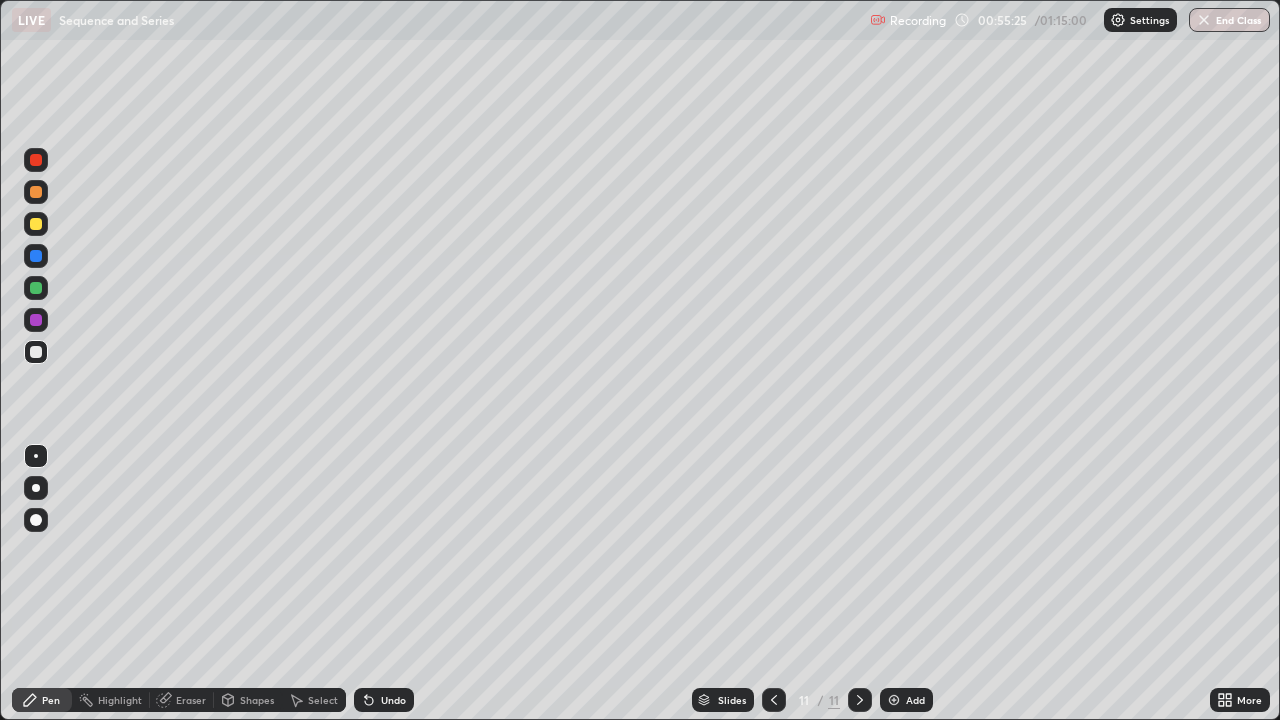 click 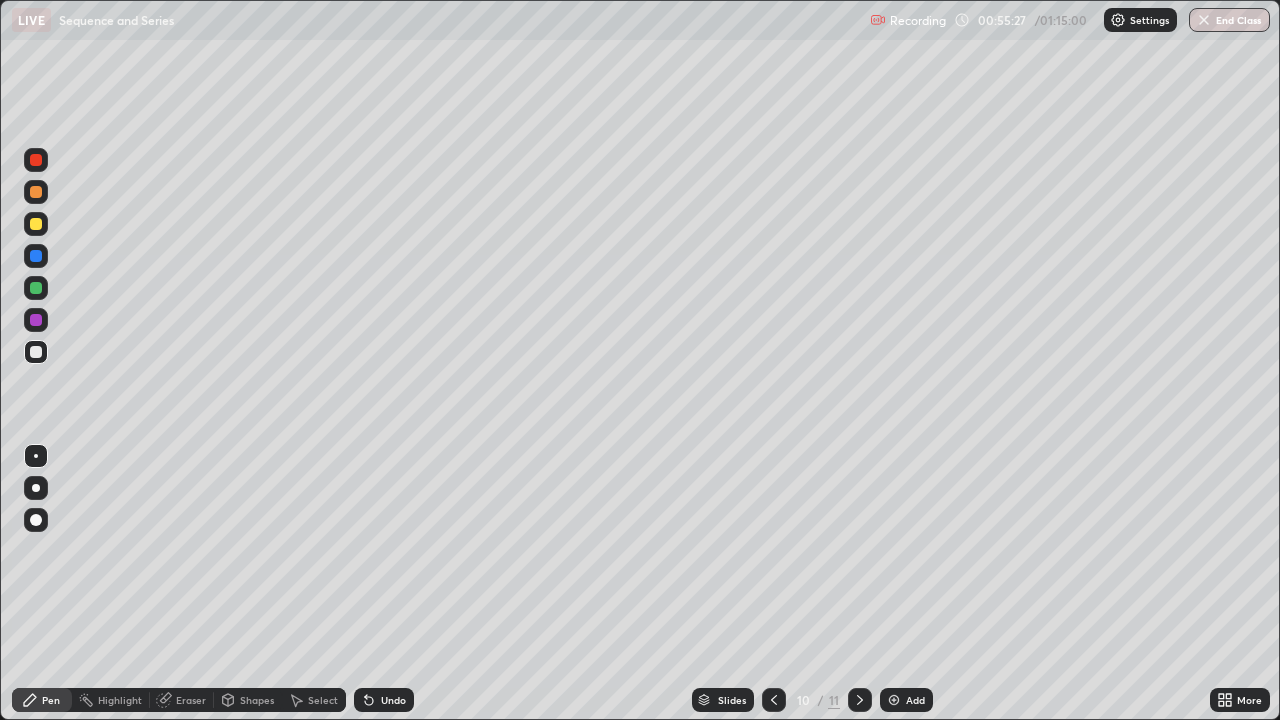 click 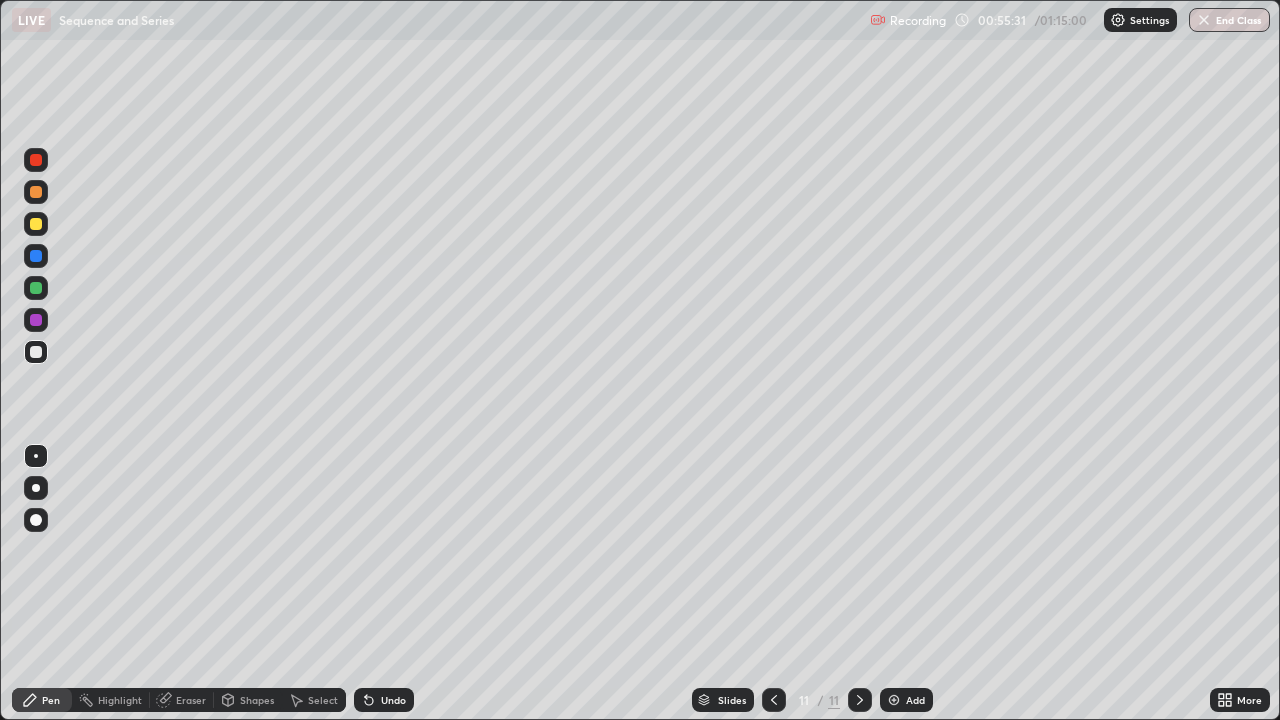 click 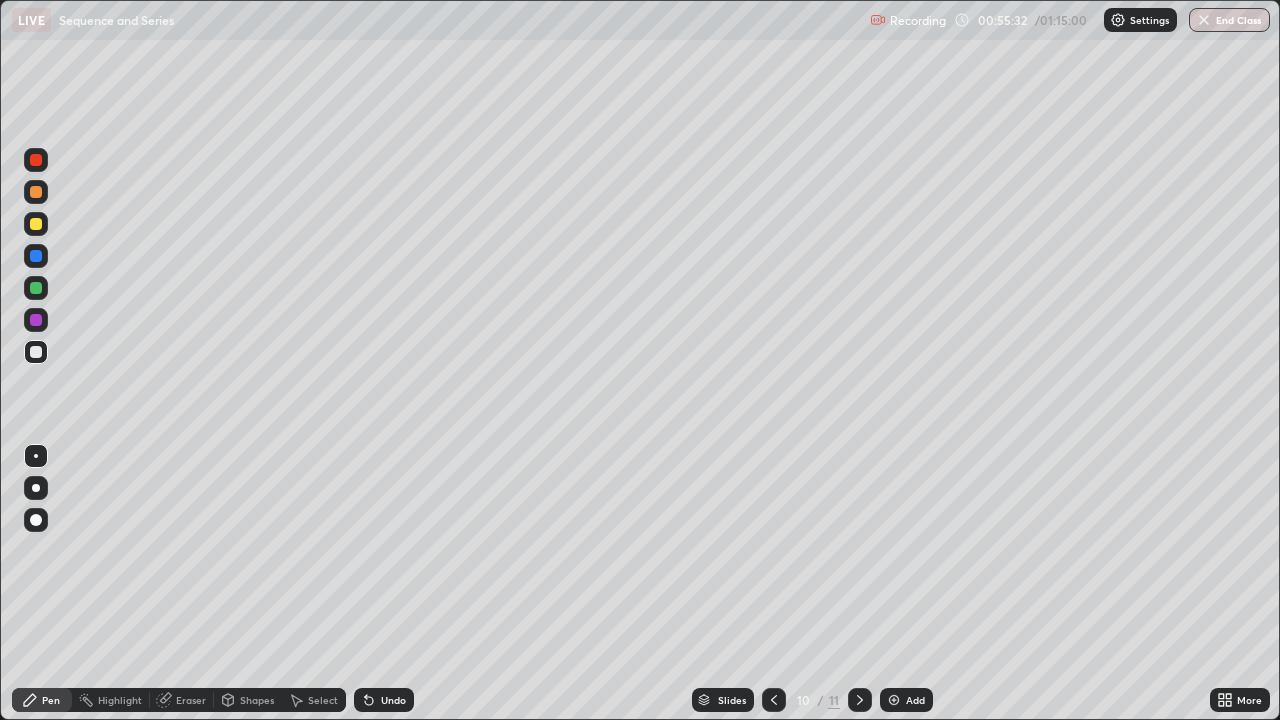 click 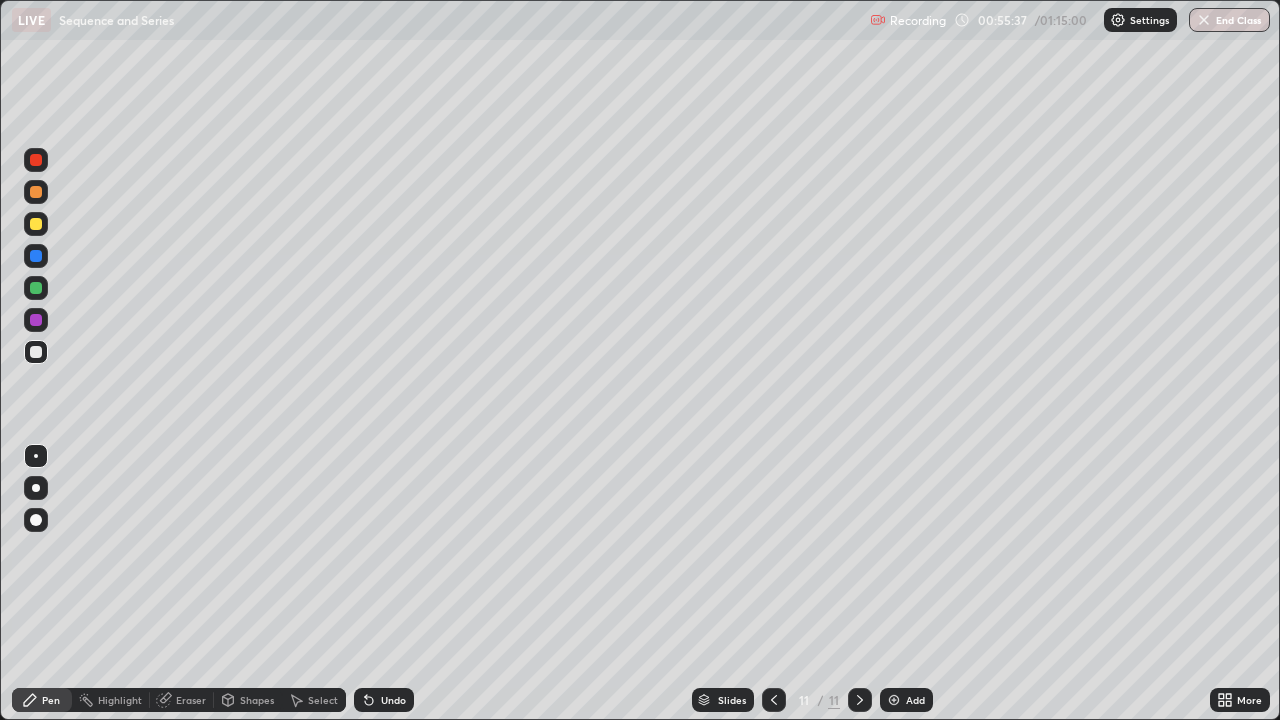 click at bounding box center (36, 224) 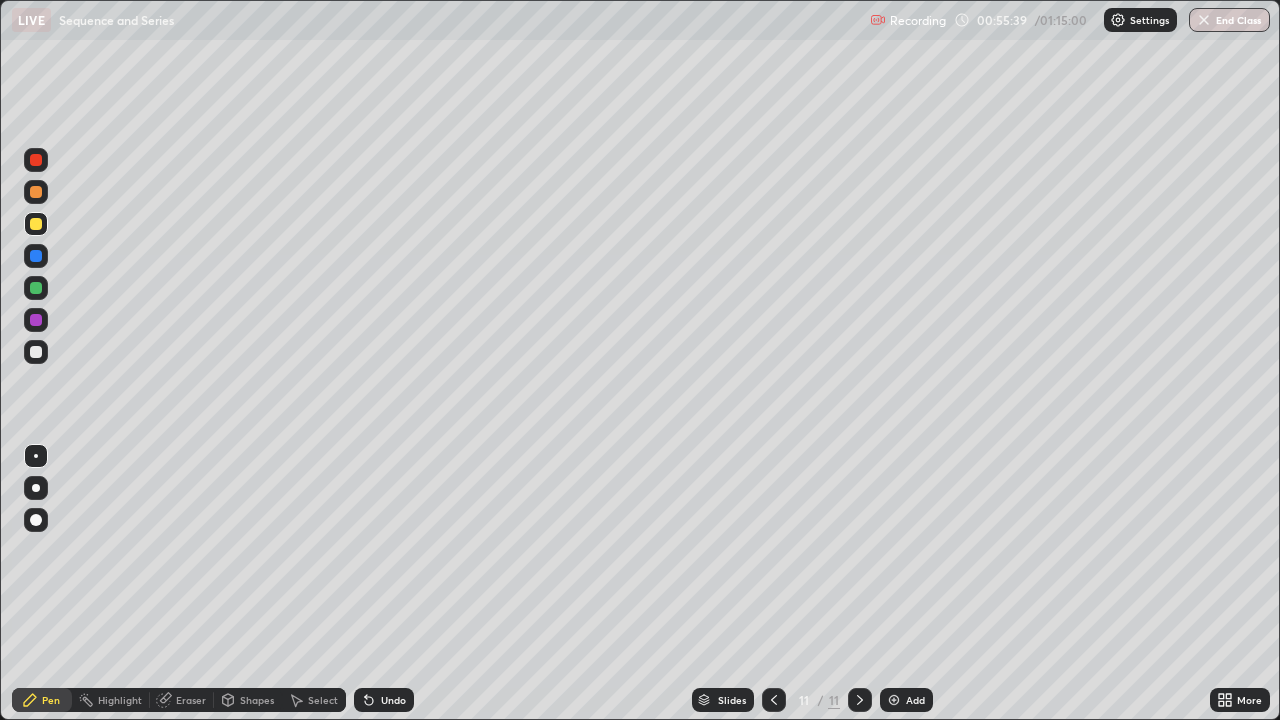 click at bounding box center [36, 352] 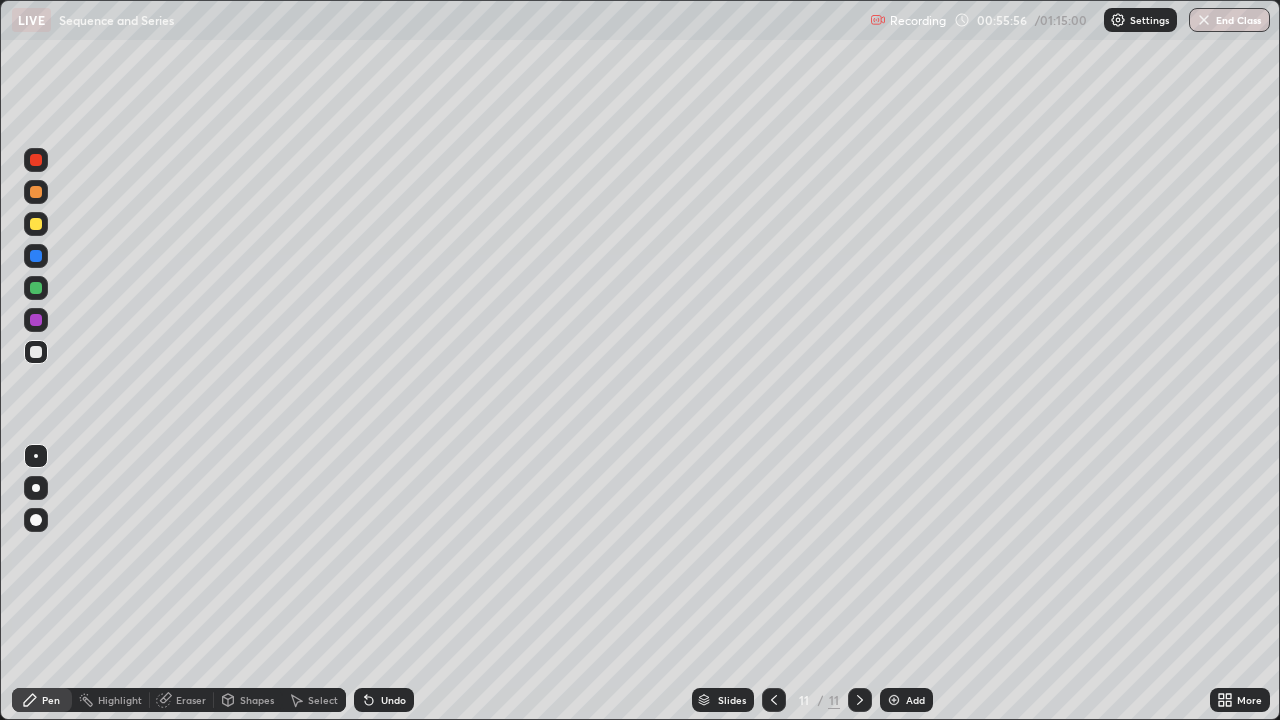 click at bounding box center [36, 288] 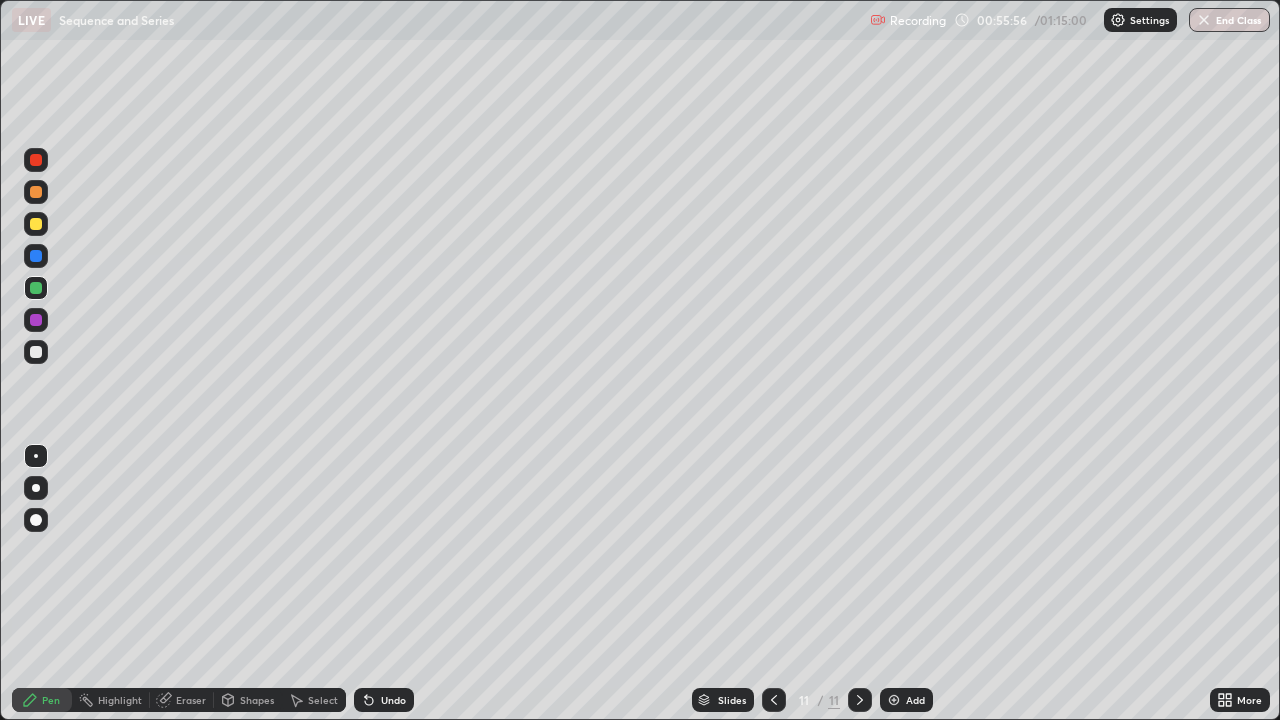 click at bounding box center (36, 320) 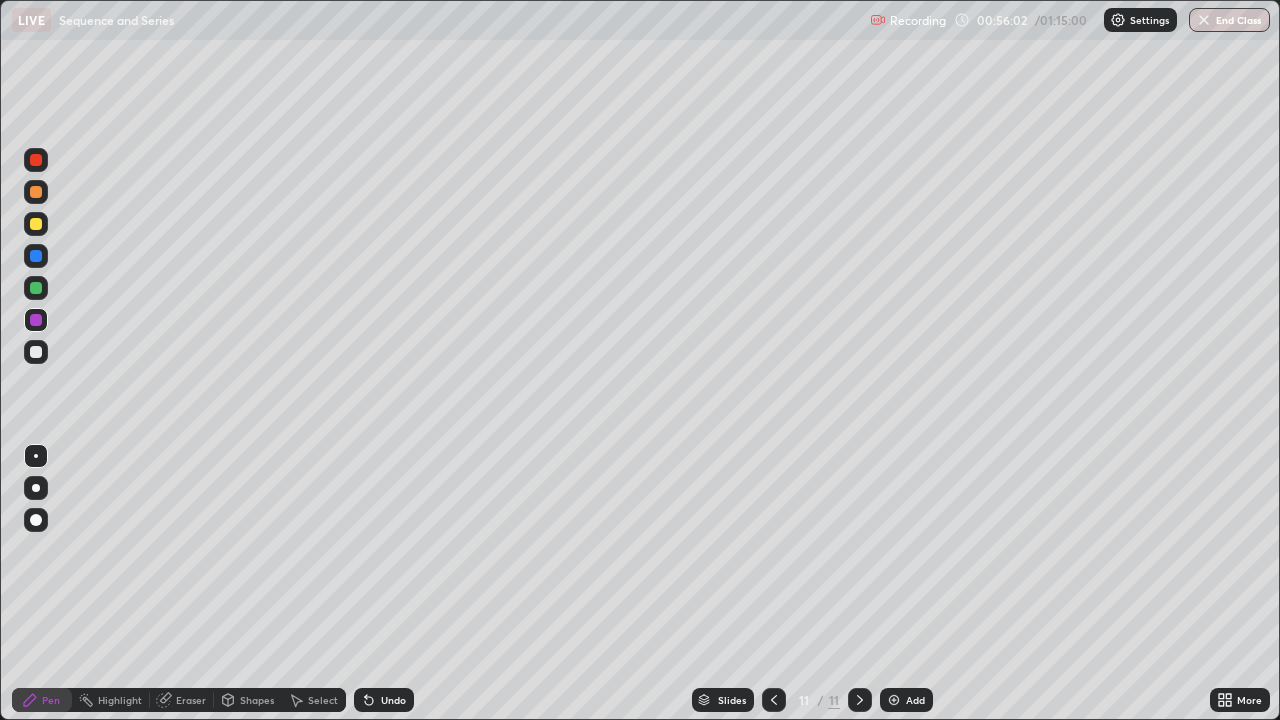 click at bounding box center (36, 352) 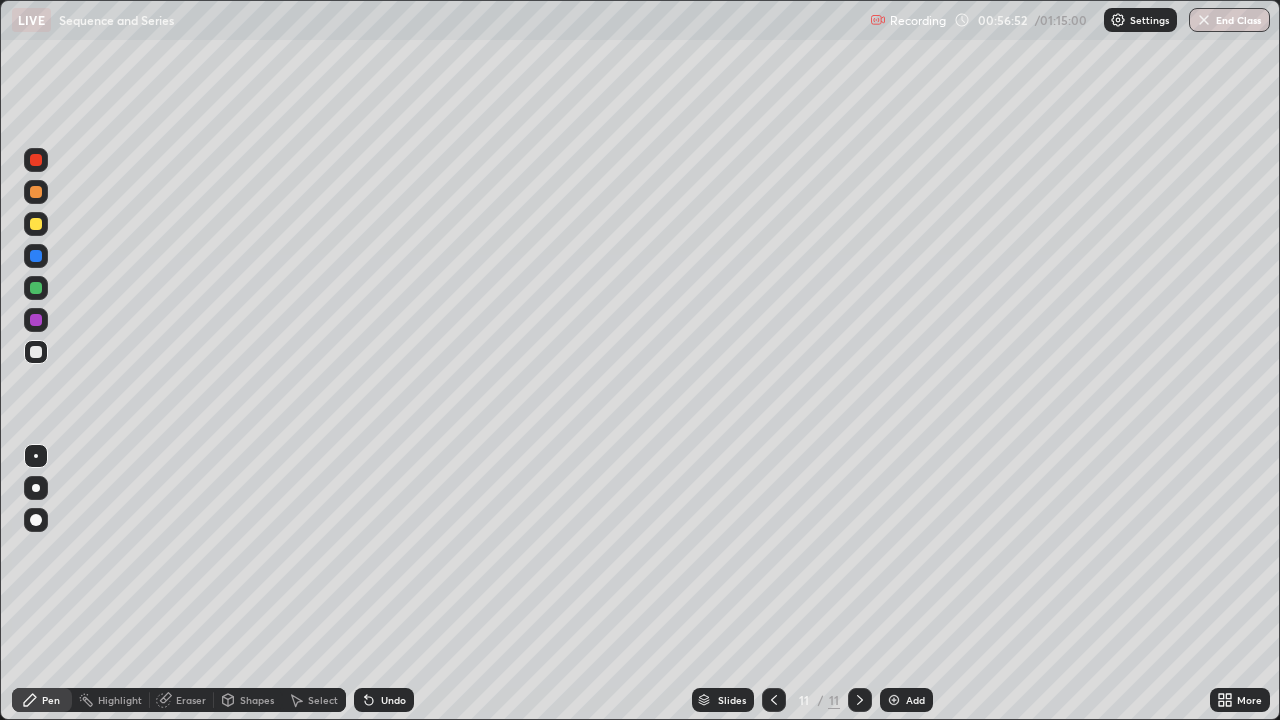 click at bounding box center [36, 352] 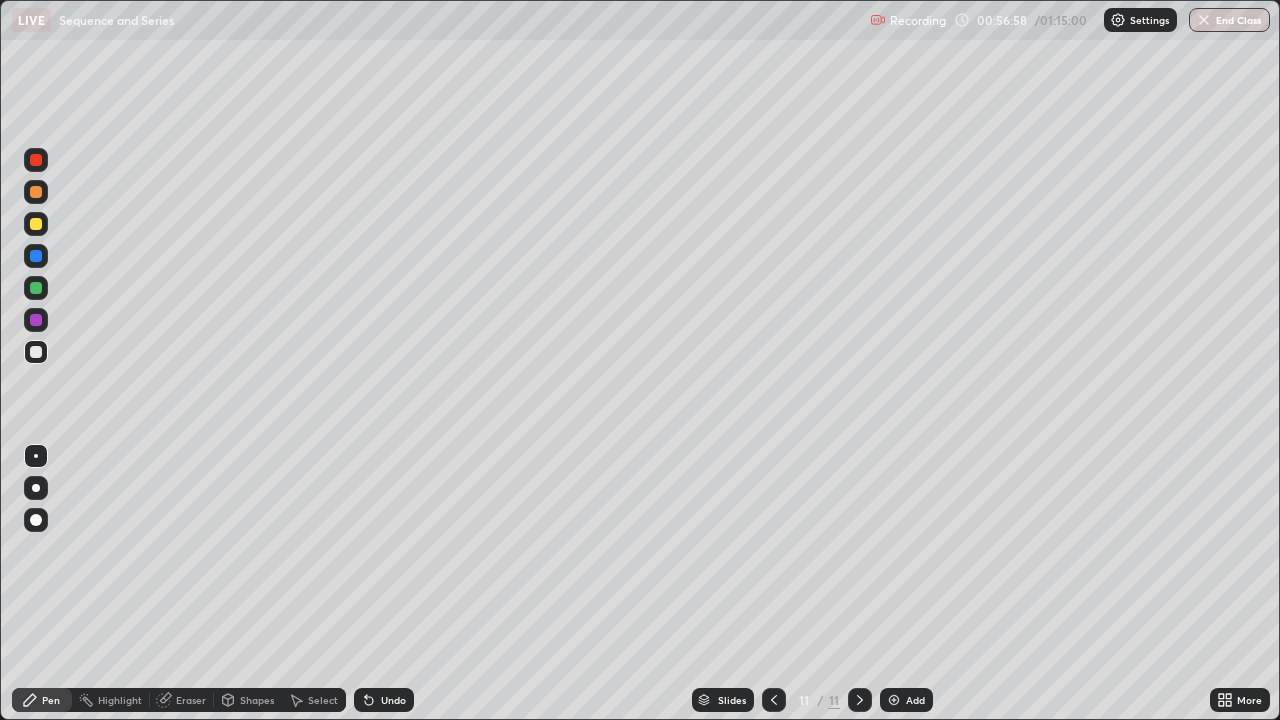 click at bounding box center [36, 224] 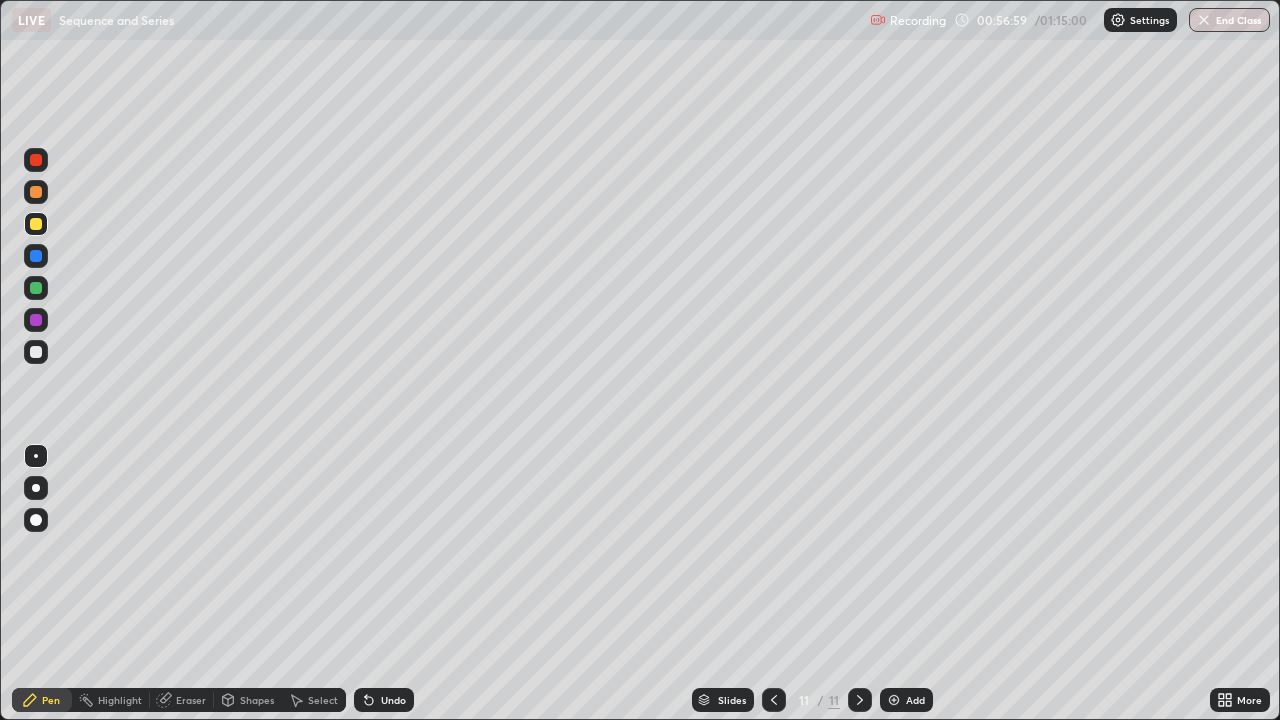 click at bounding box center [36, 192] 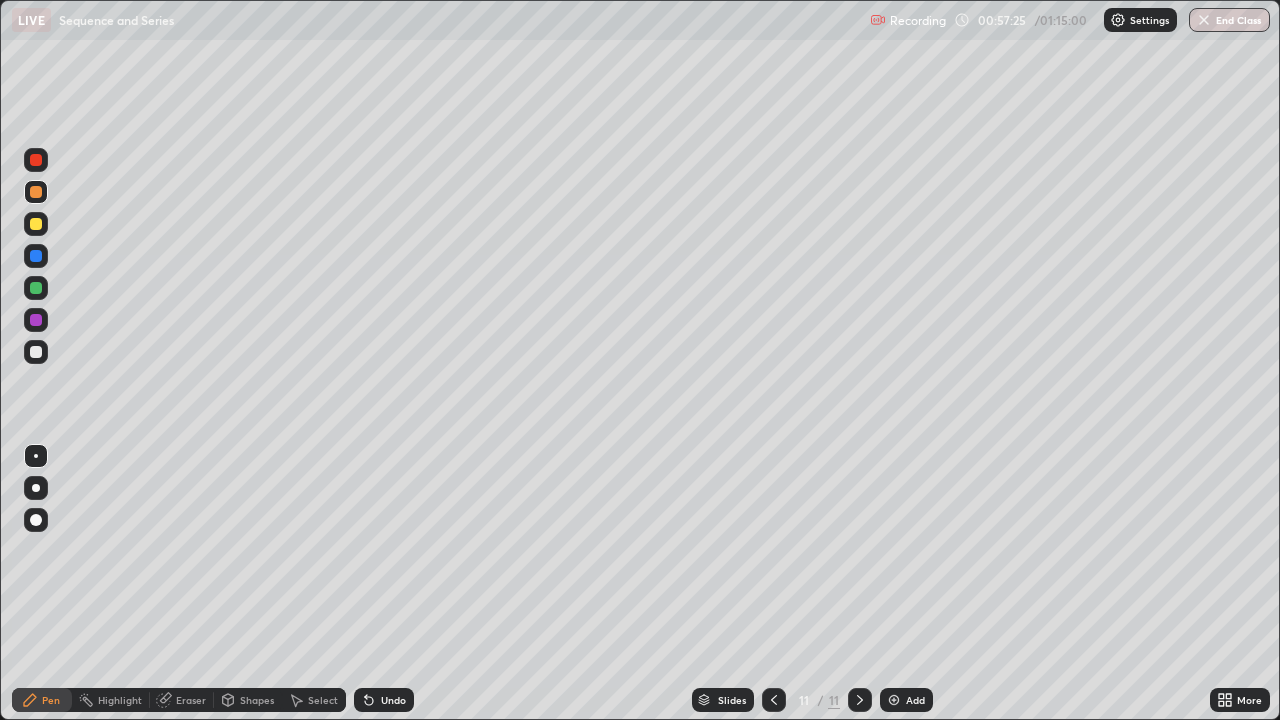 click at bounding box center (36, 224) 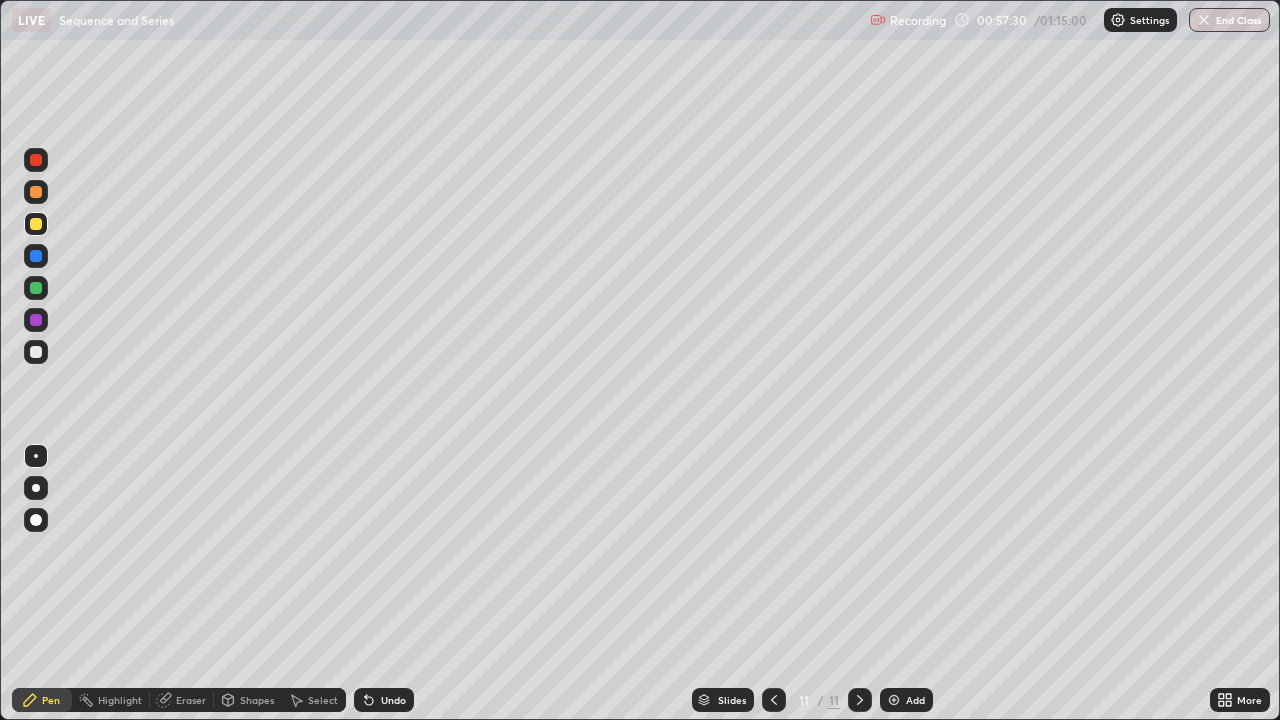 click at bounding box center [36, 288] 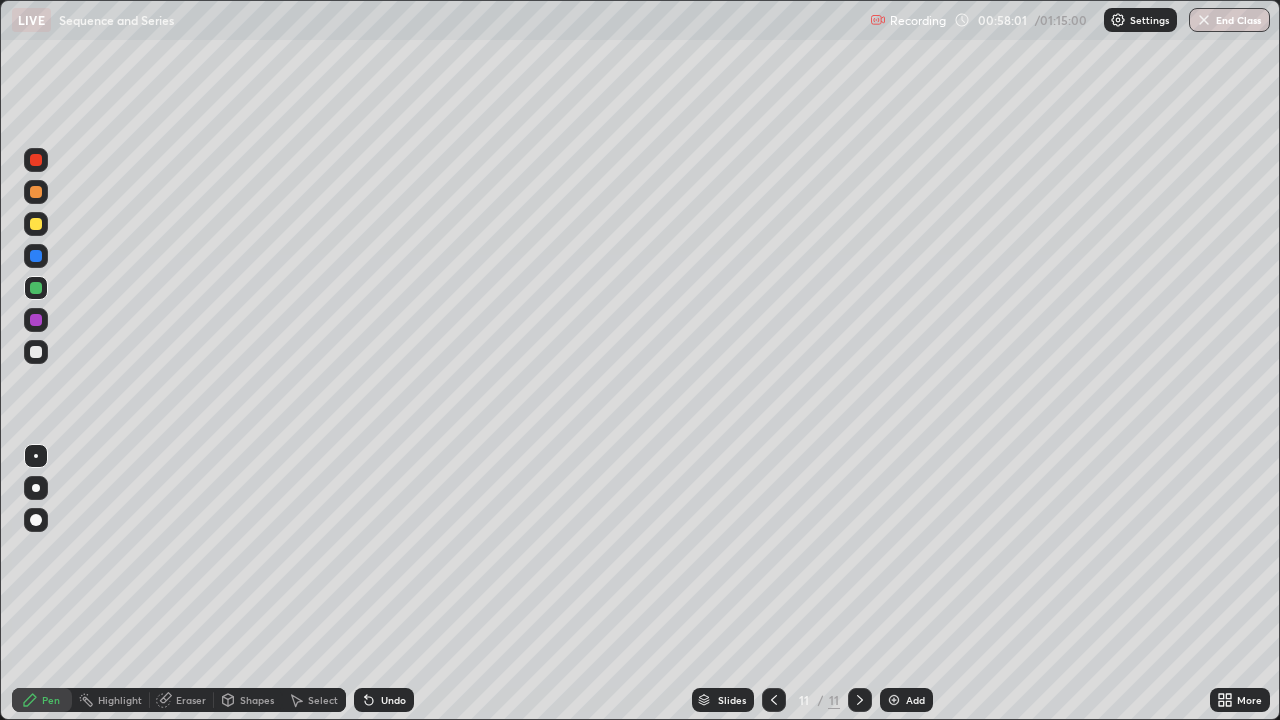 click on "Eraser" at bounding box center [191, 700] 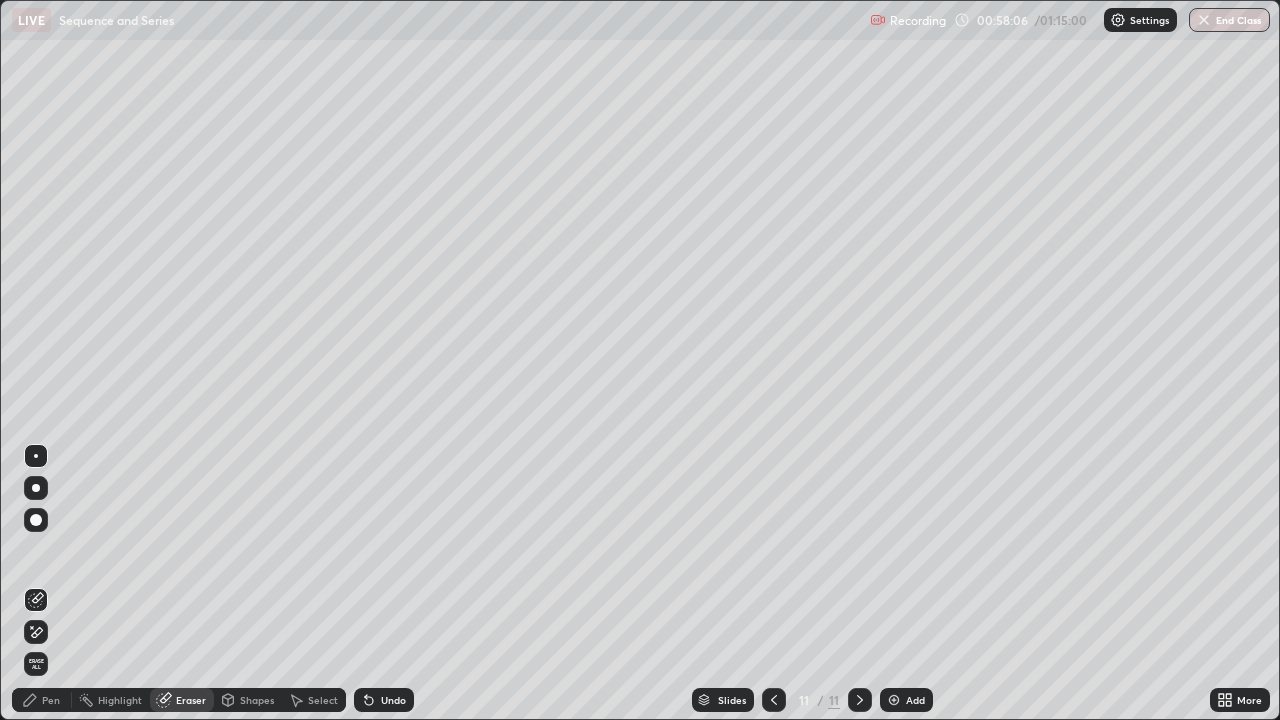 click on "Pen" at bounding box center (42, 700) 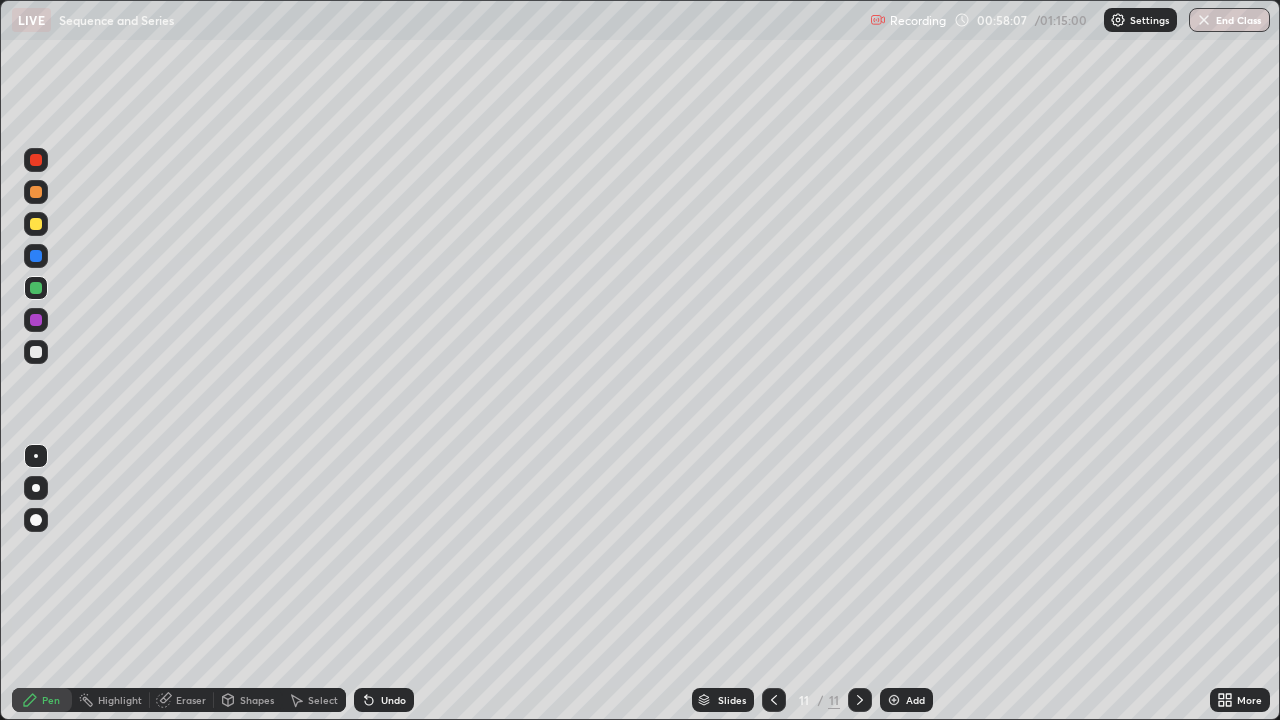 click at bounding box center [36, 352] 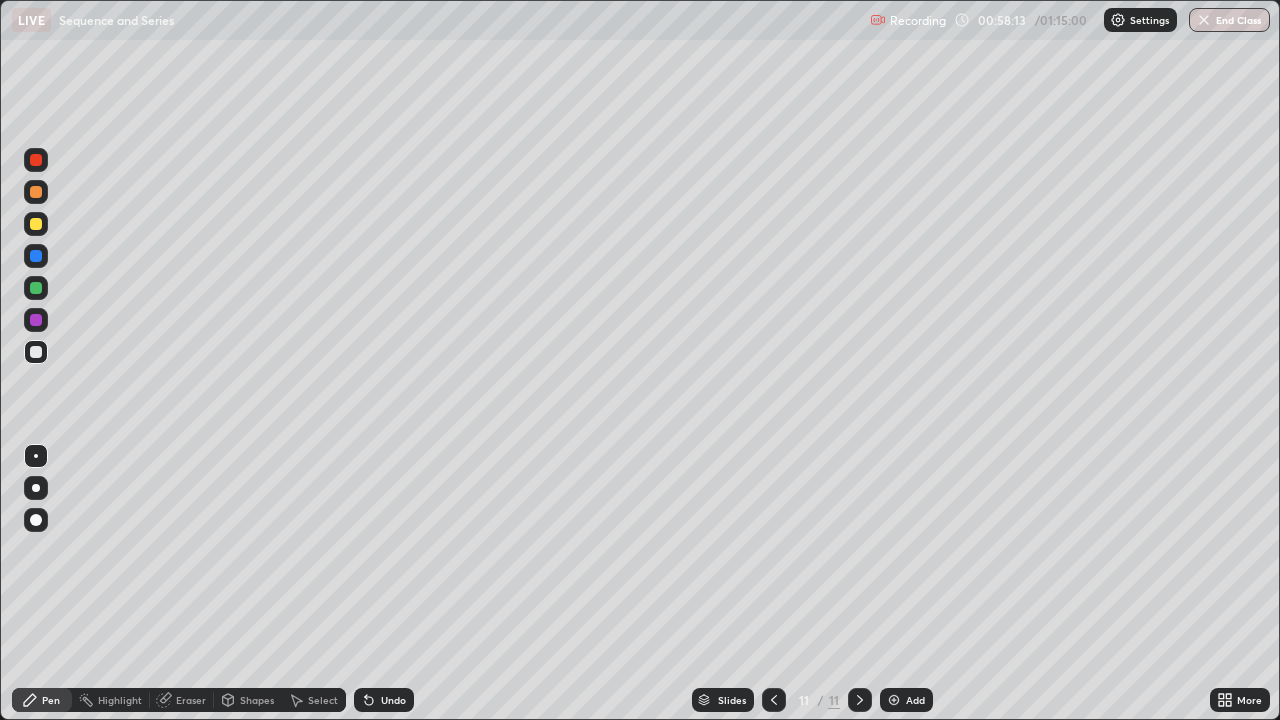 click on "Eraser" at bounding box center [191, 700] 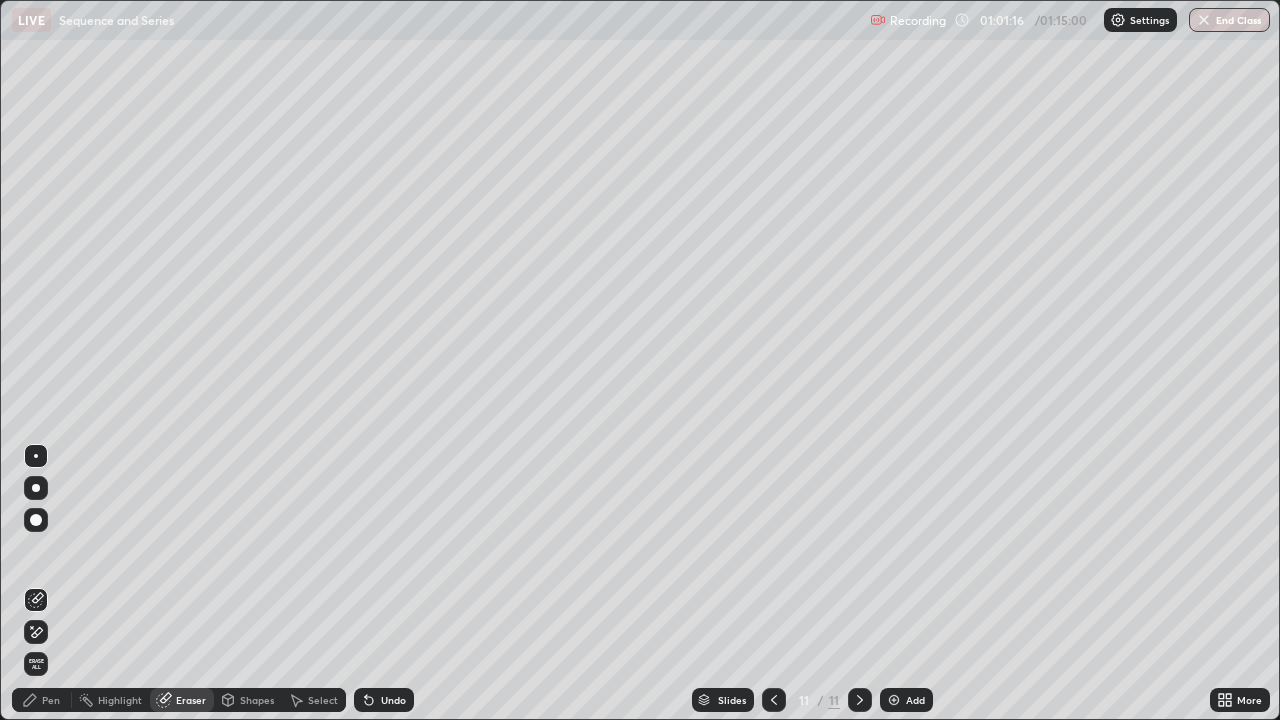 click on "Add" at bounding box center (906, 700) 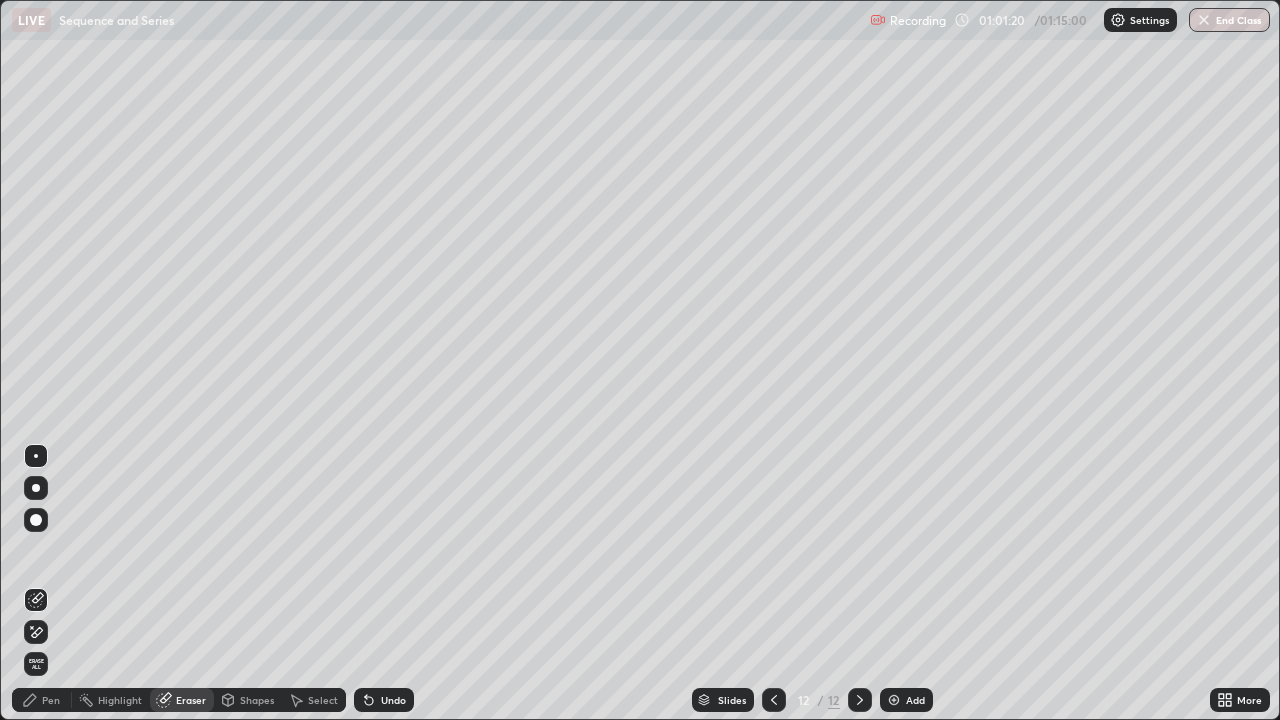 click on "Pen" at bounding box center [51, 700] 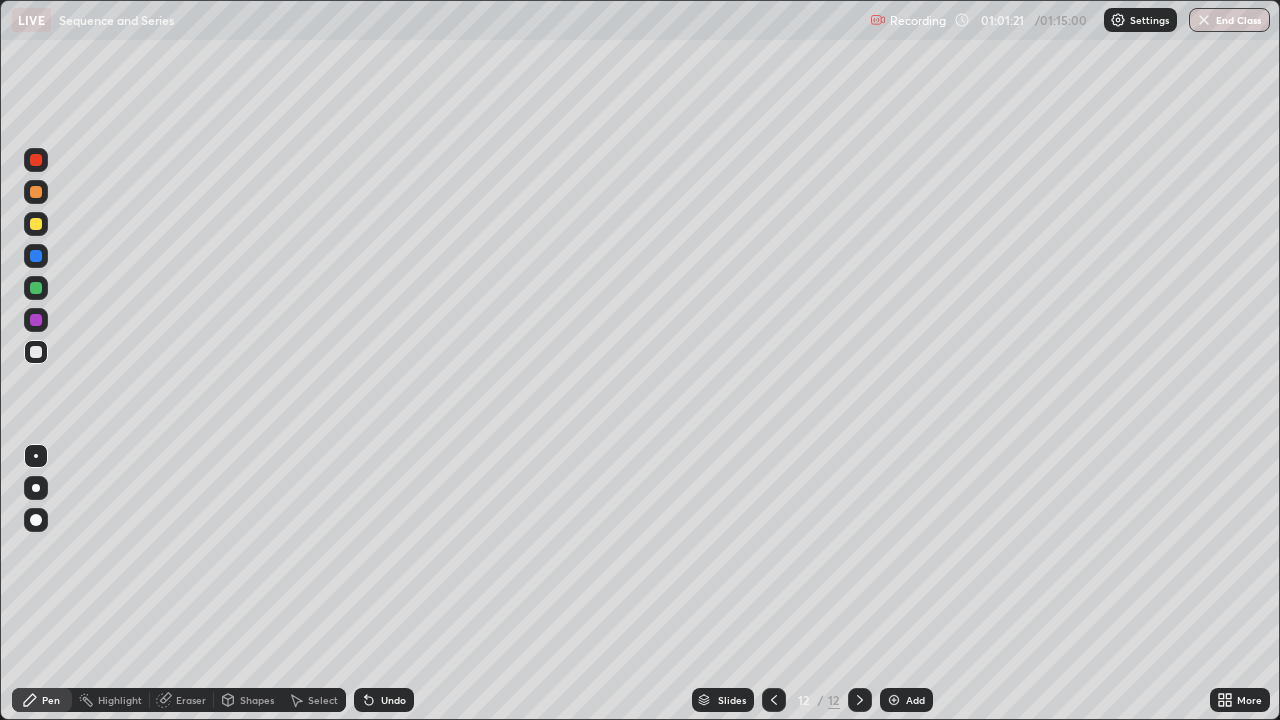 click at bounding box center (36, 352) 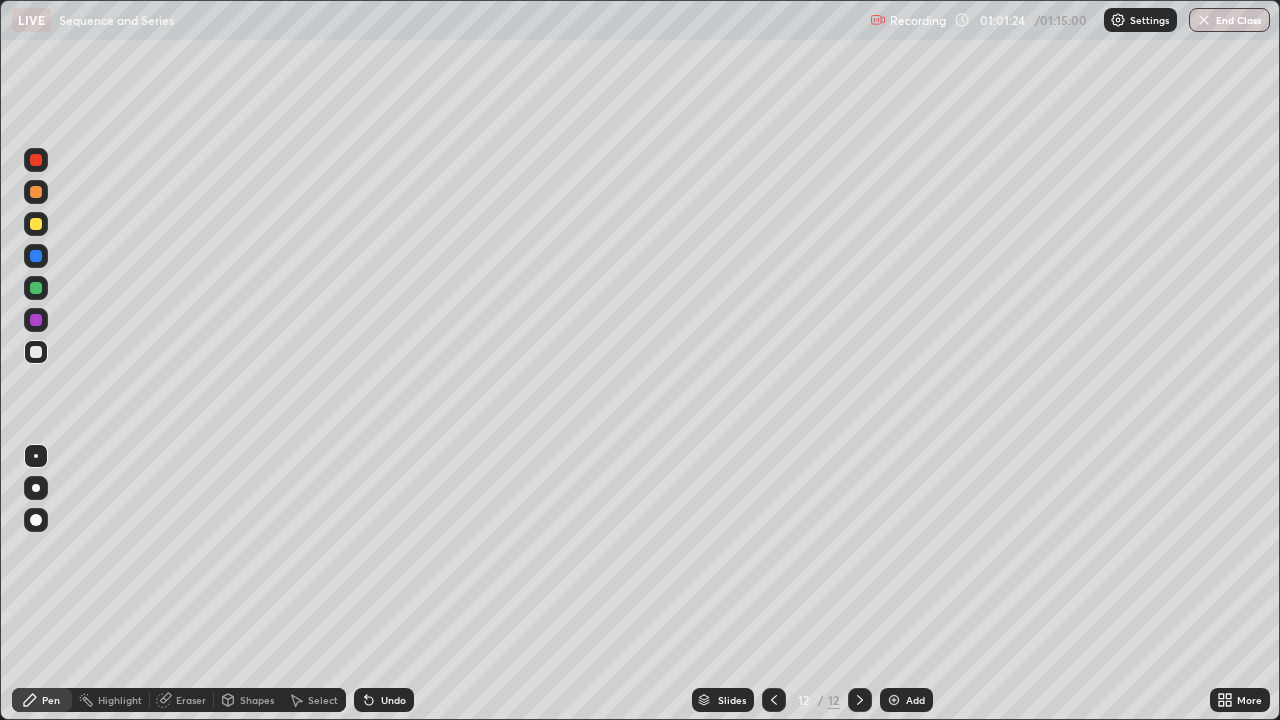 click at bounding box center [36, 192] 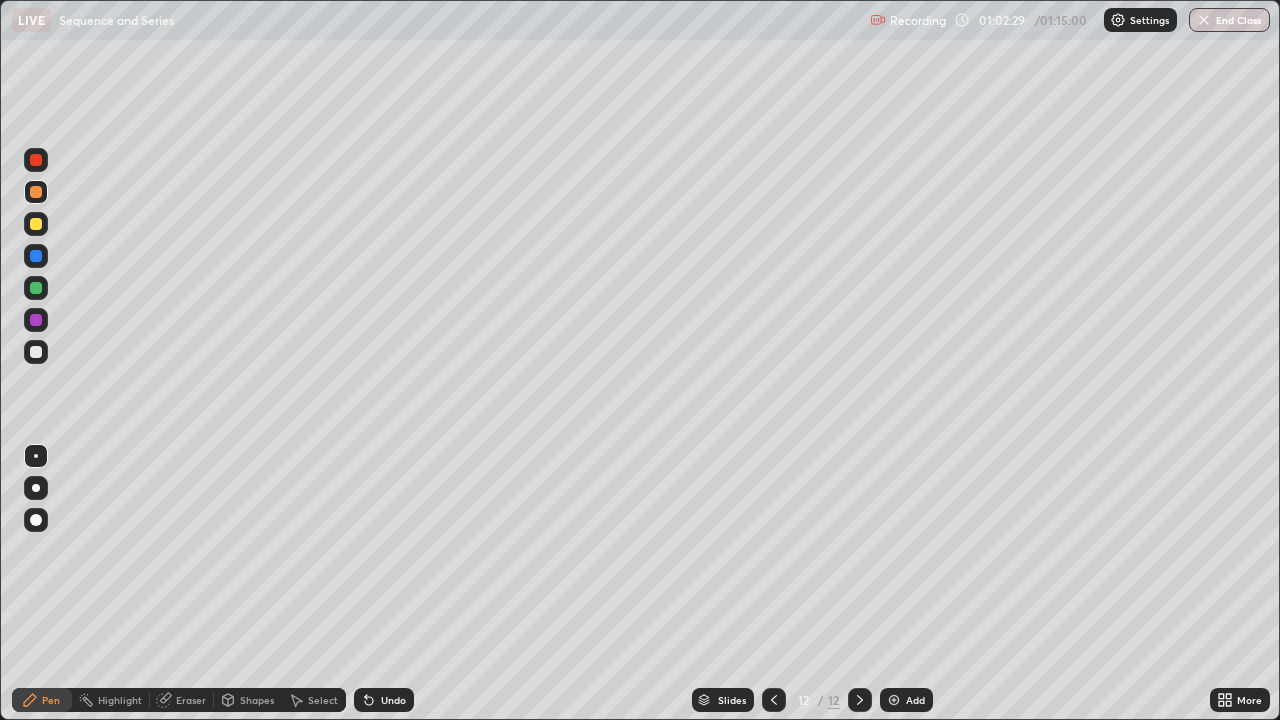 click at bounding box center [36, 288] 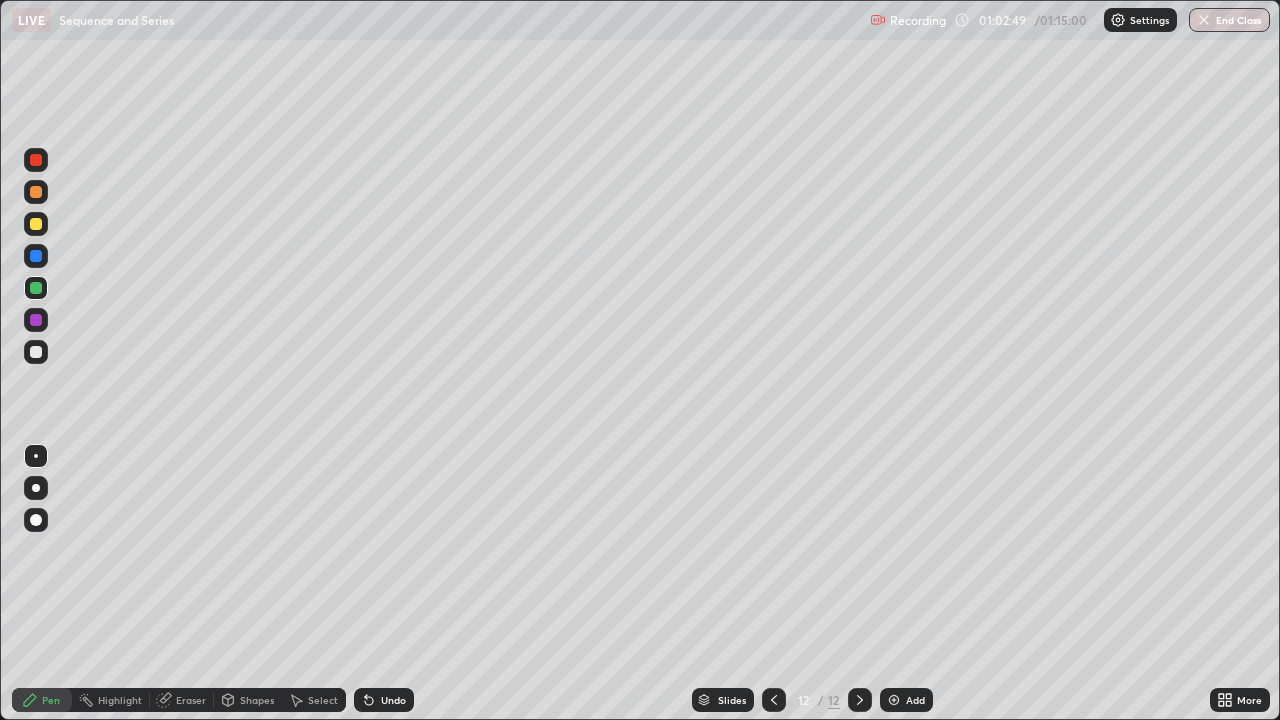 click at bounding box center (36, 352) 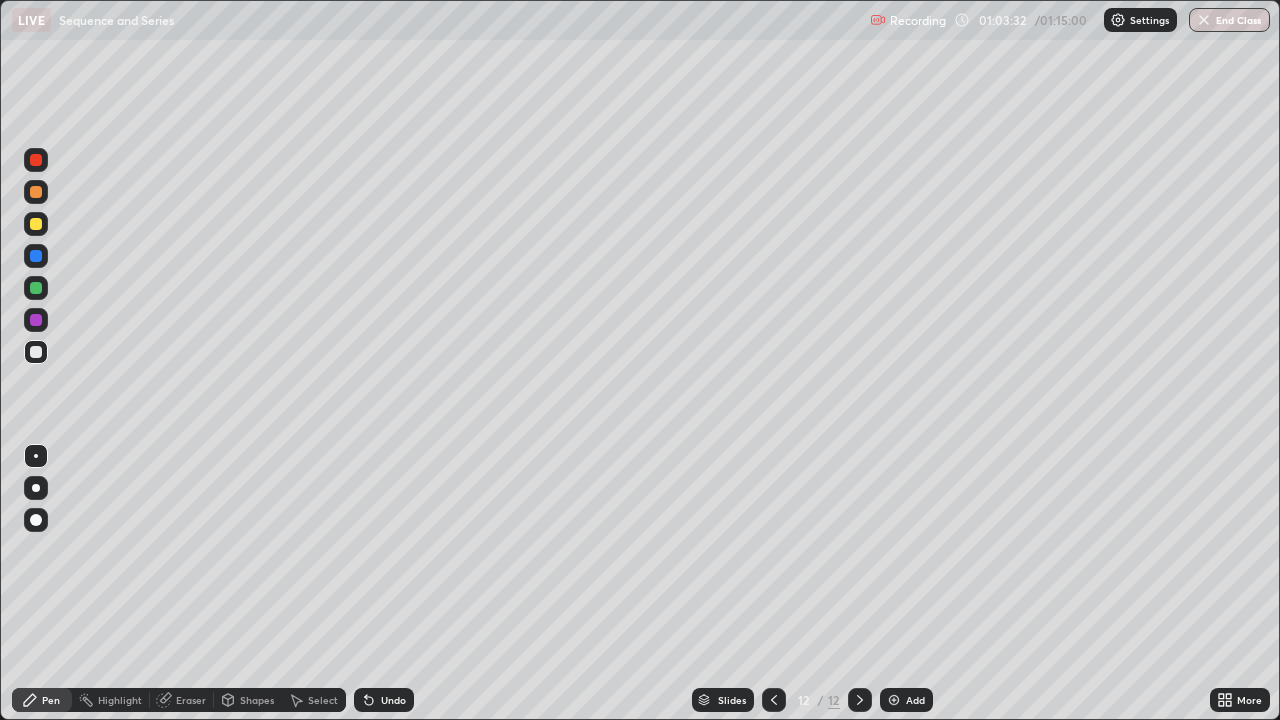 click at bounding box center [36, 352] 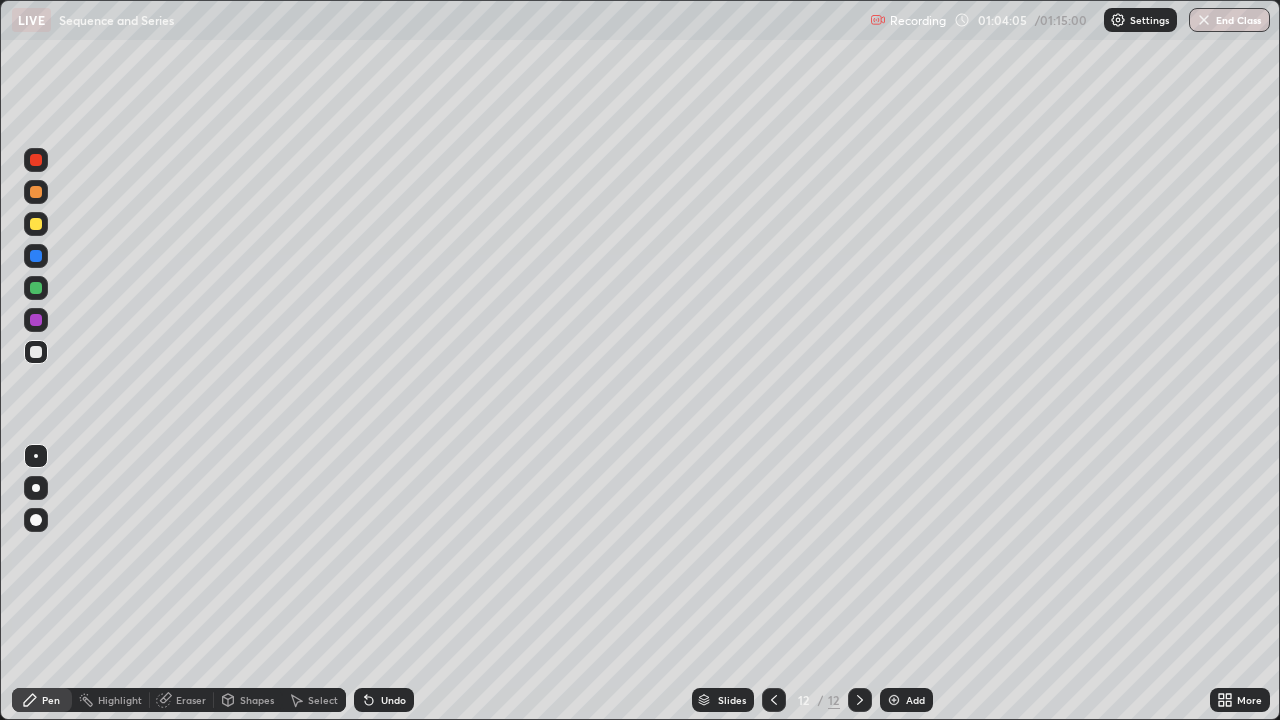 click on "Eraser" at bounding box center [182, 700] 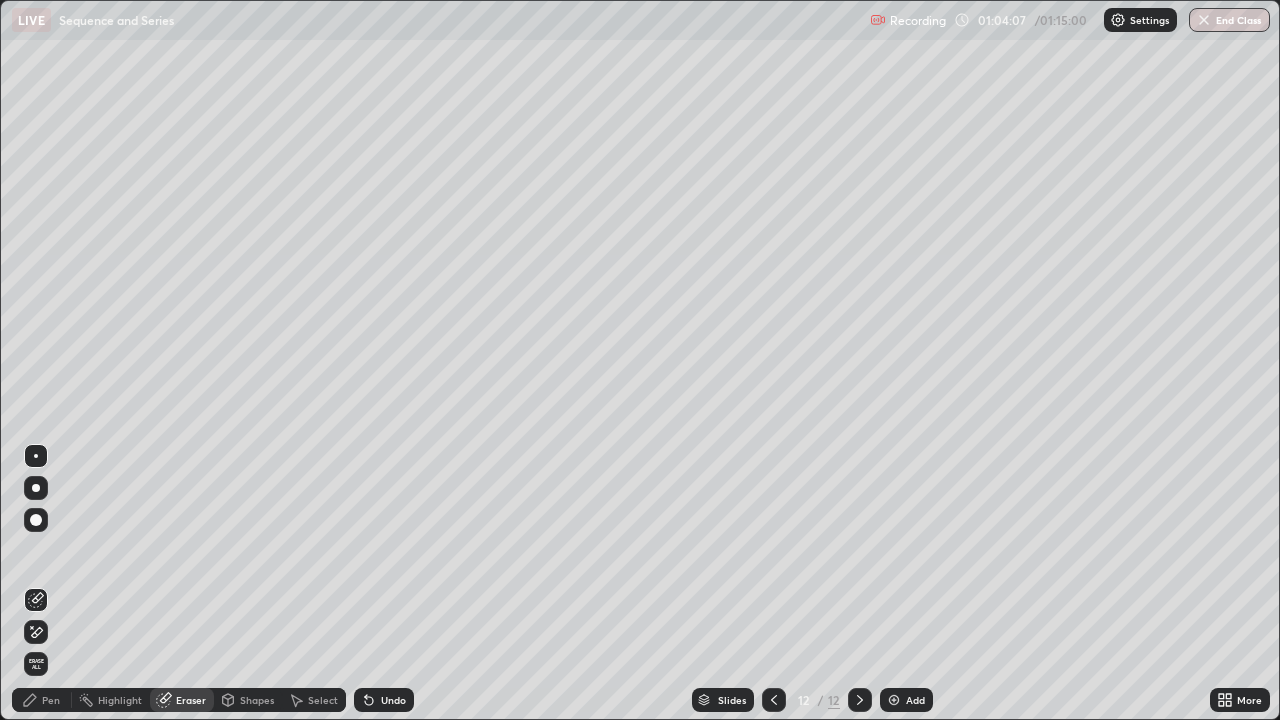 click on "Pen" at bounding box center [51, 700] 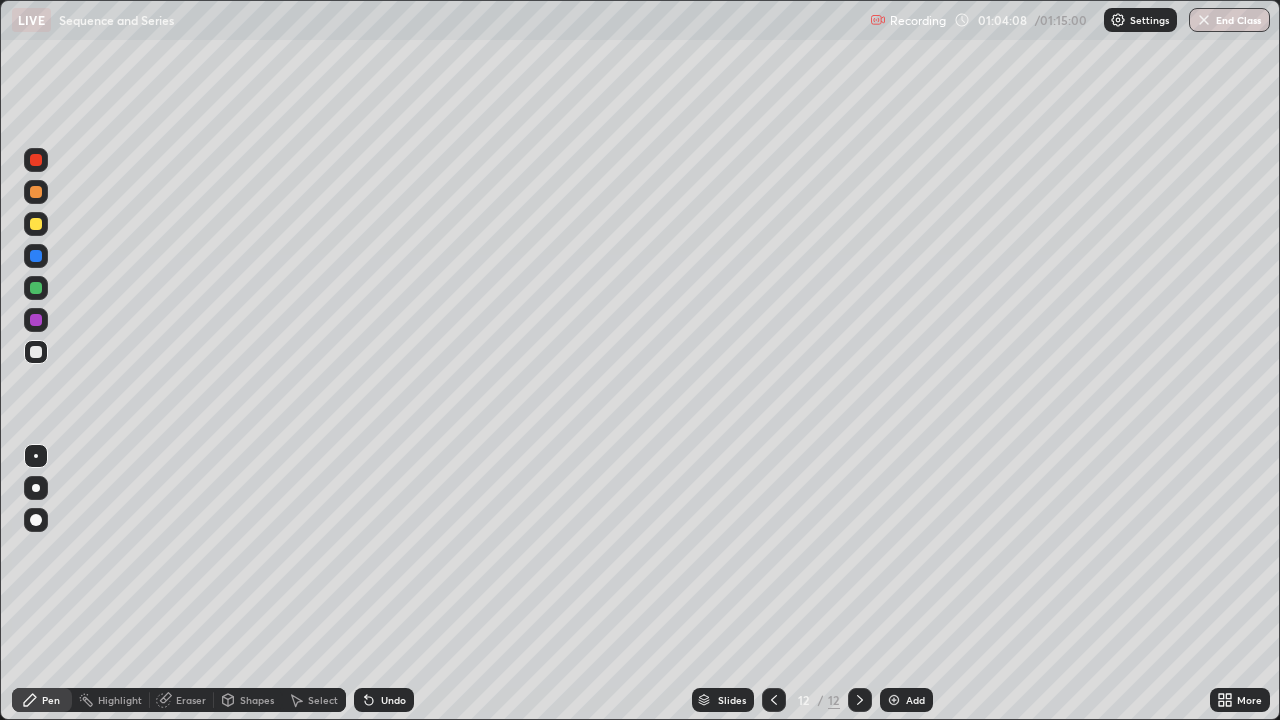 click at bounding box center (36, 352) 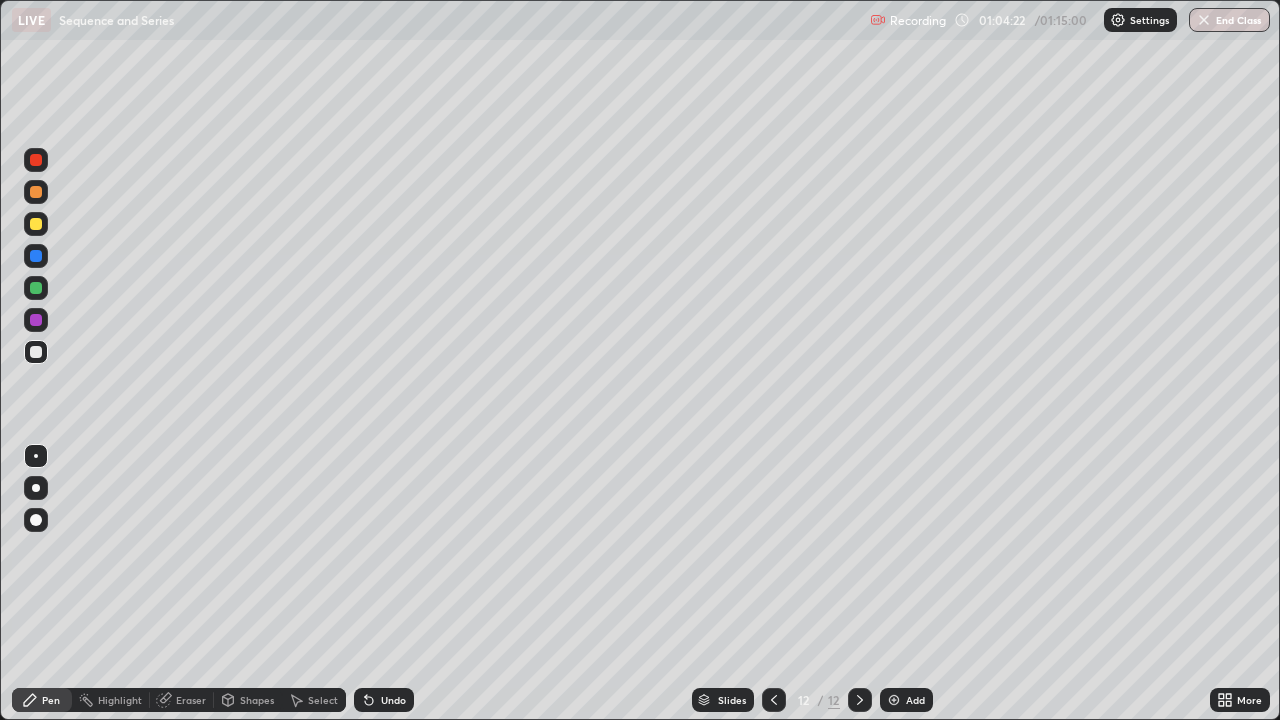 click at bounding box center [36, 352] 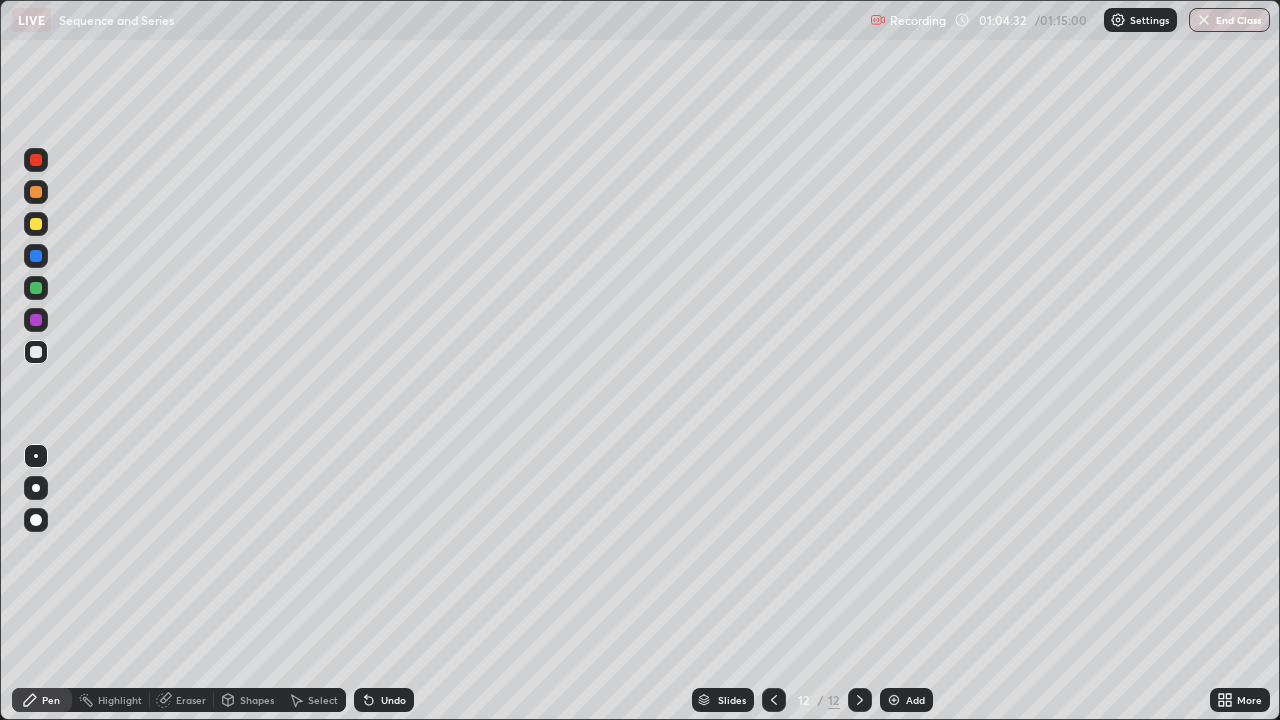click on "Setting up your live class" at bounding box center (640, 360) 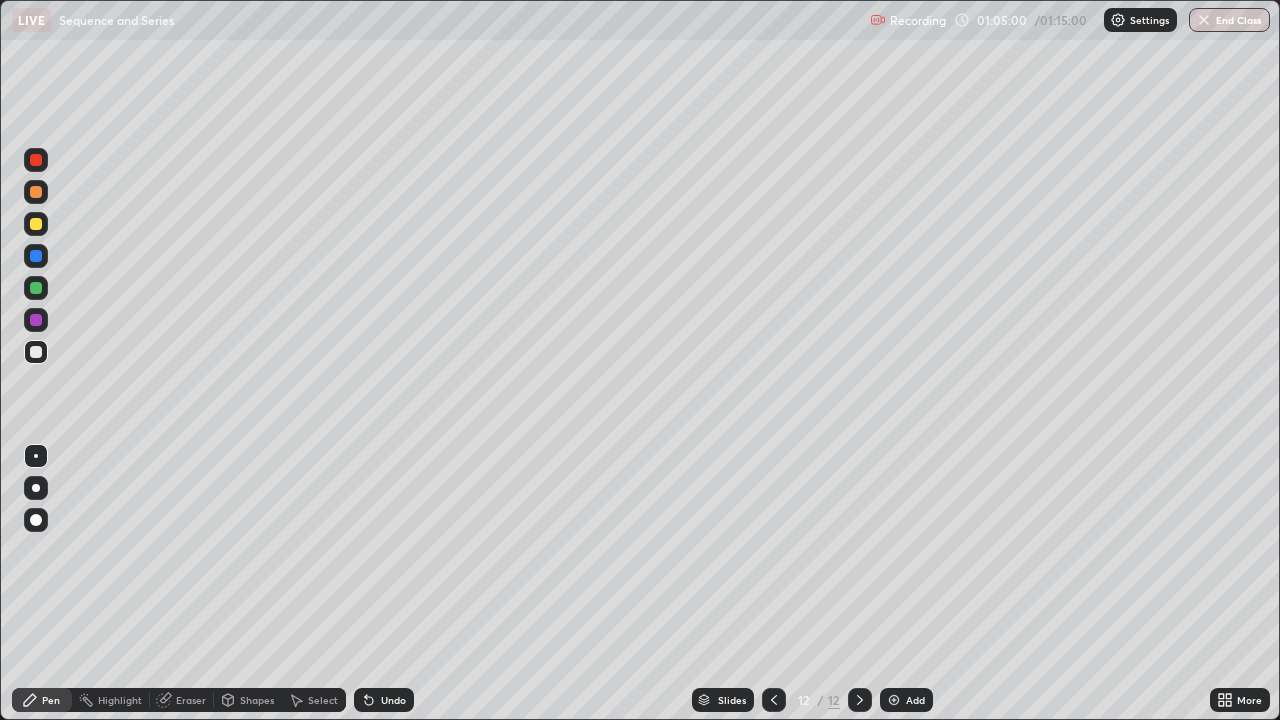 click at bounding box center (36, 288) 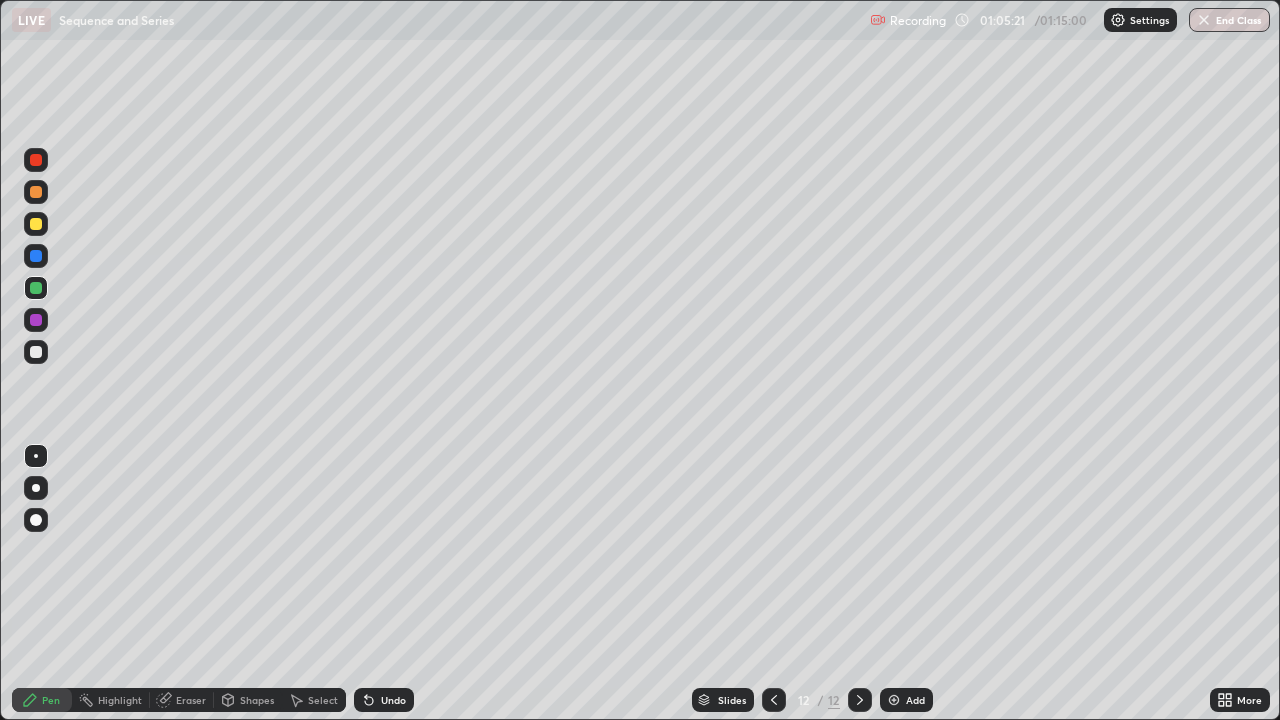 click at bounding box center (36, 352) 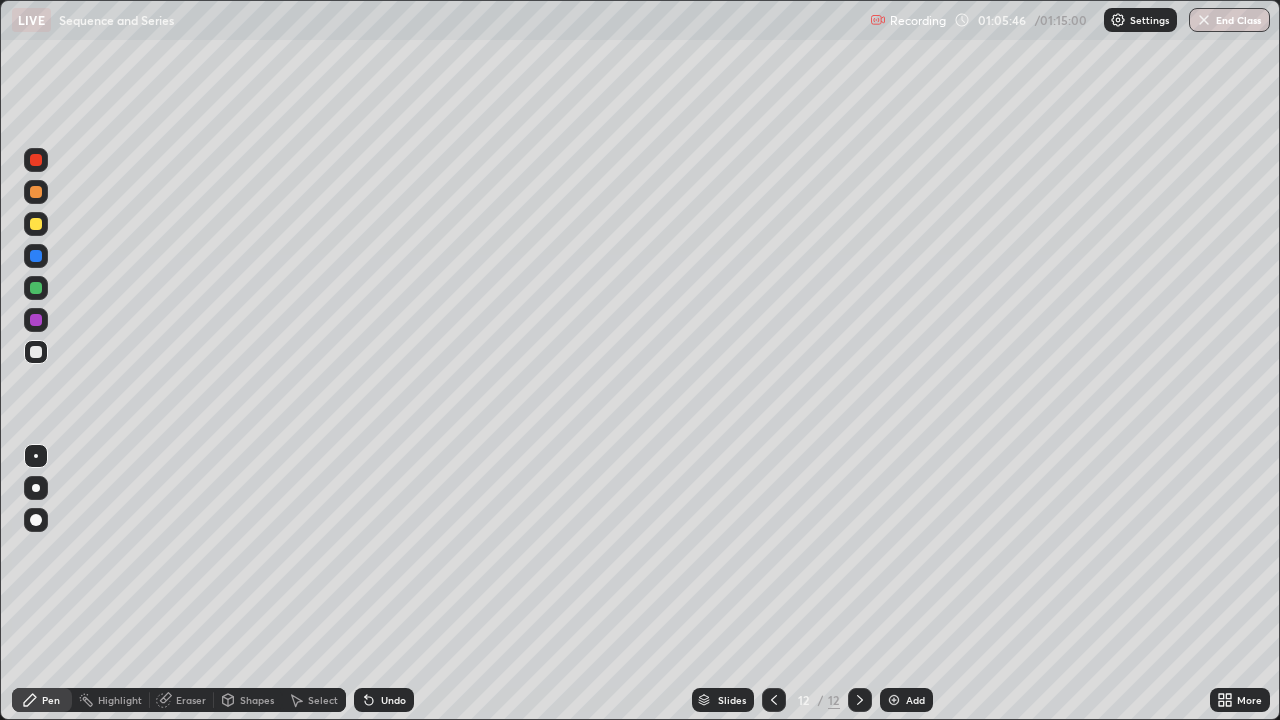 click at bounding box center [36, 320] 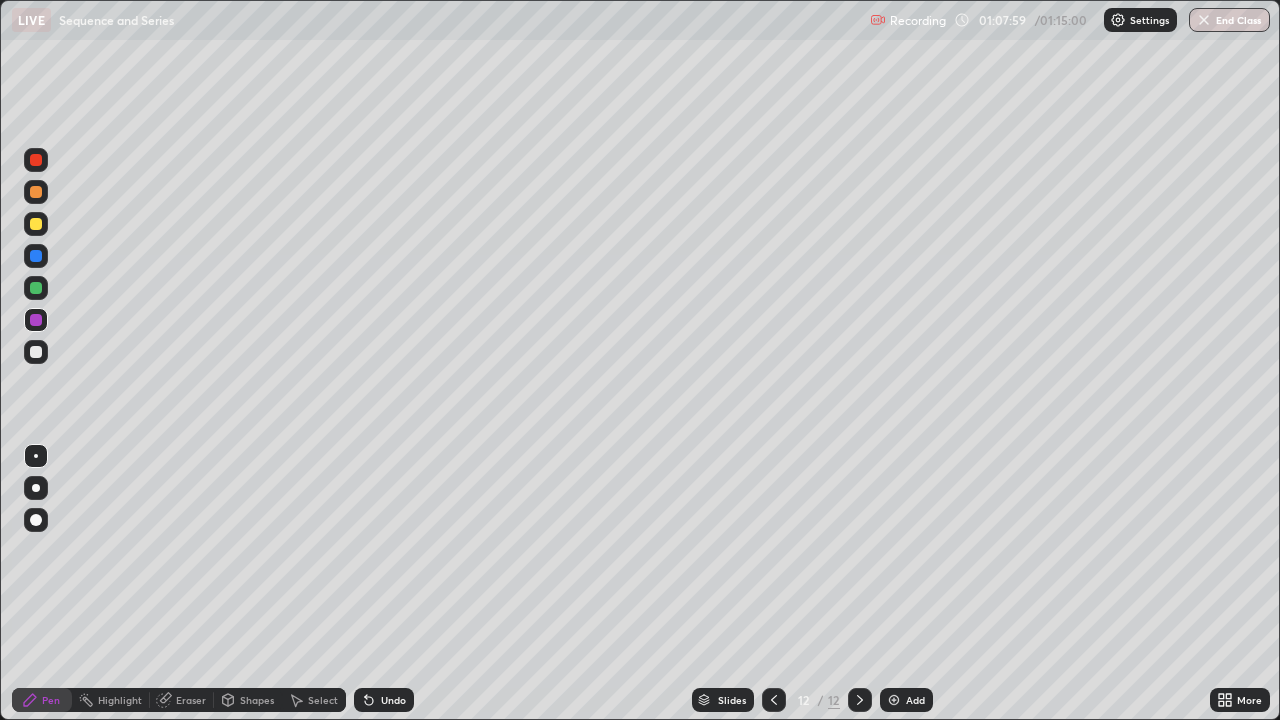 click on "Add" at bounding box center [906, 700] 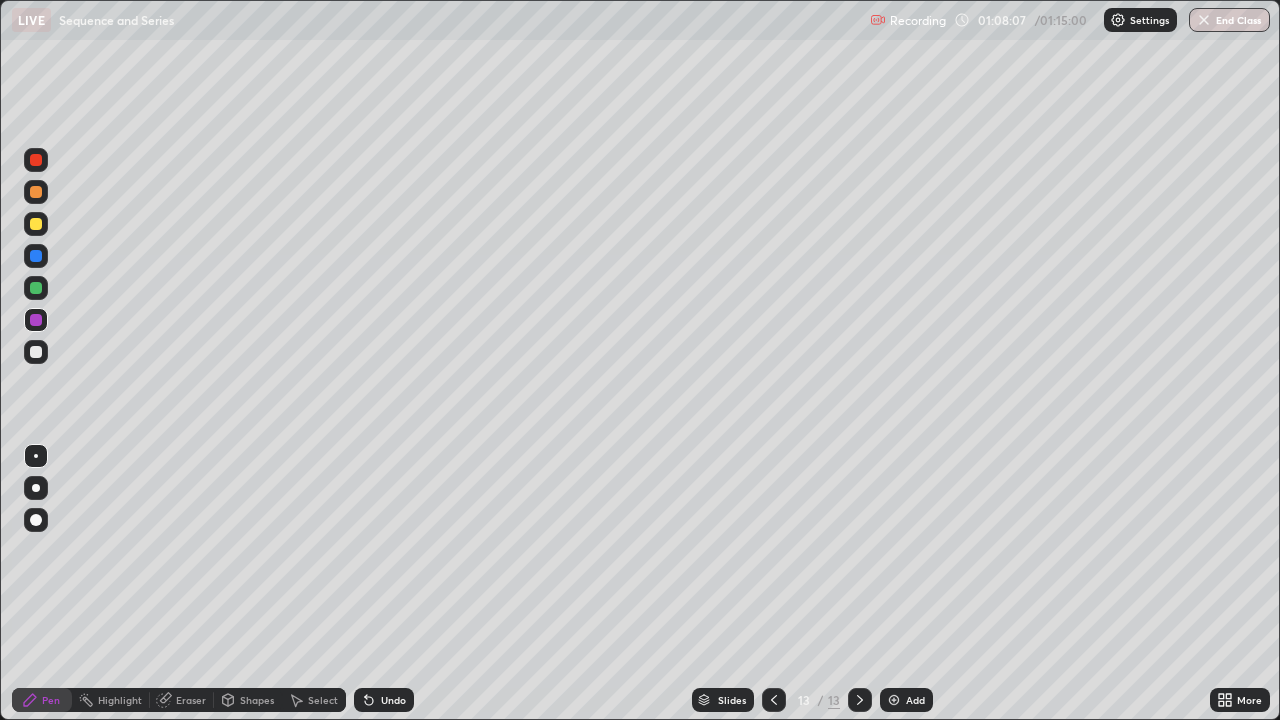click 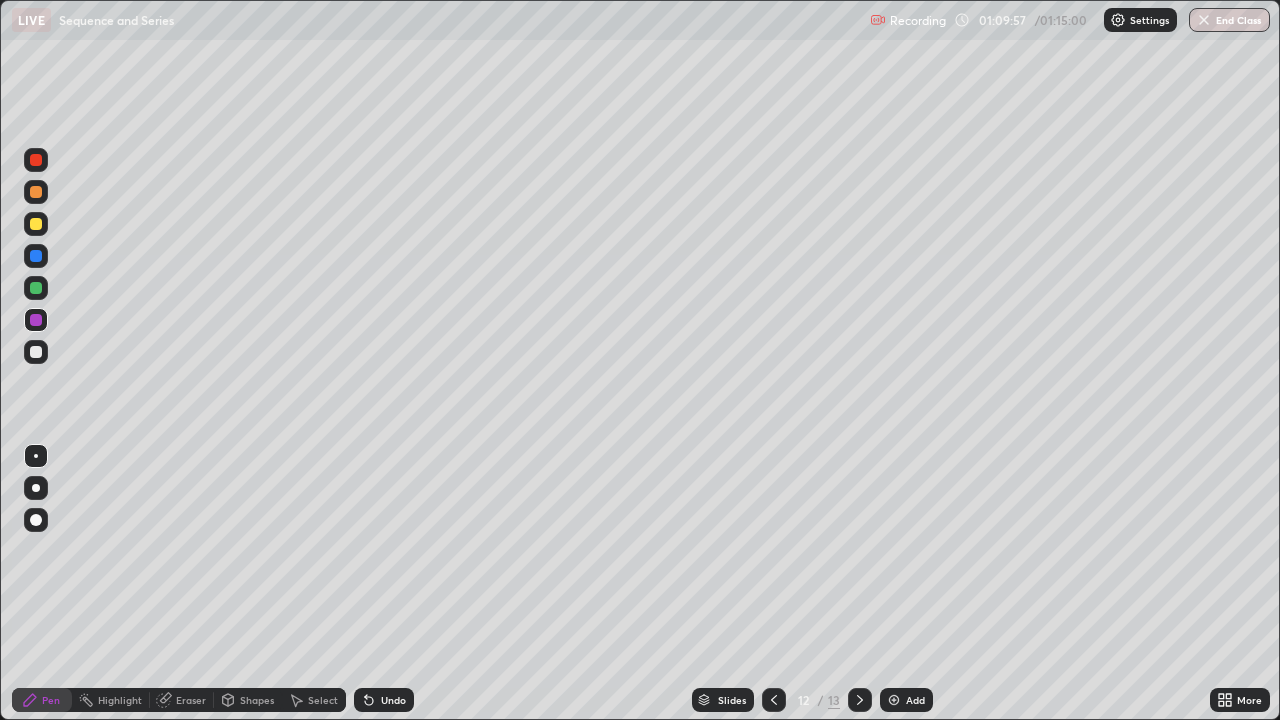 click on "Add" at bounding box center [915, 700] 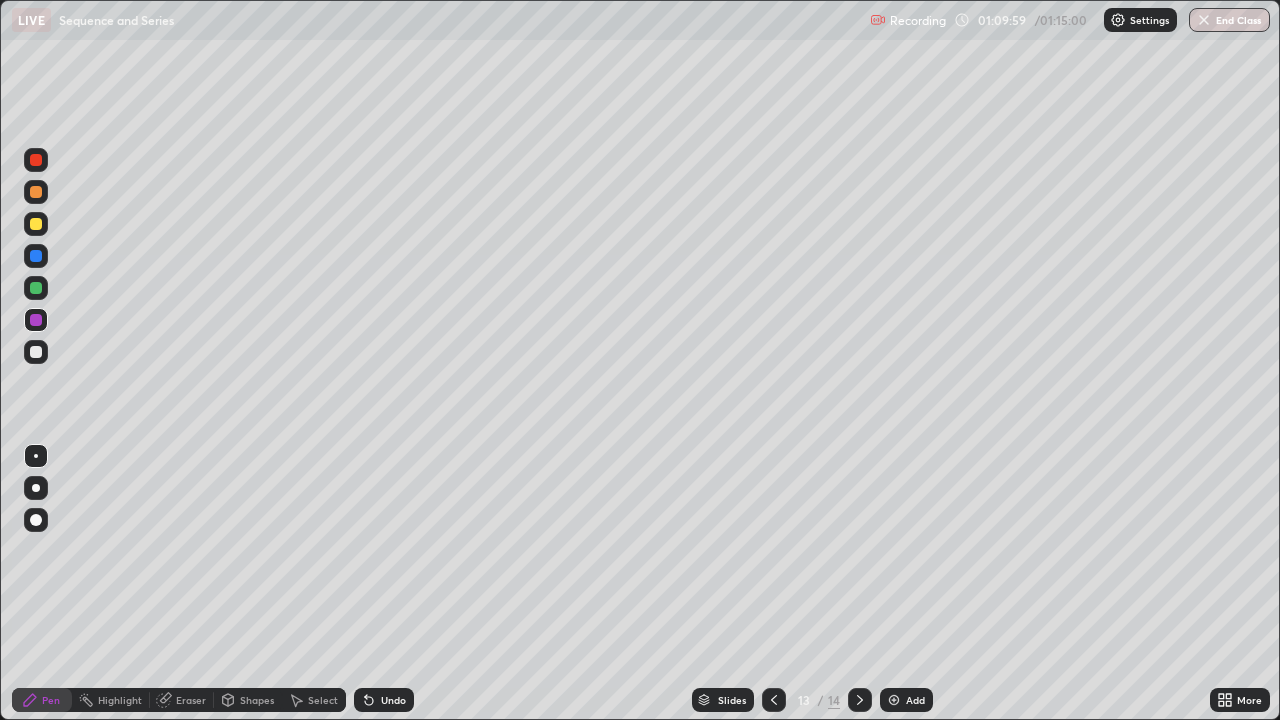 click at bounding box center [36, 352] 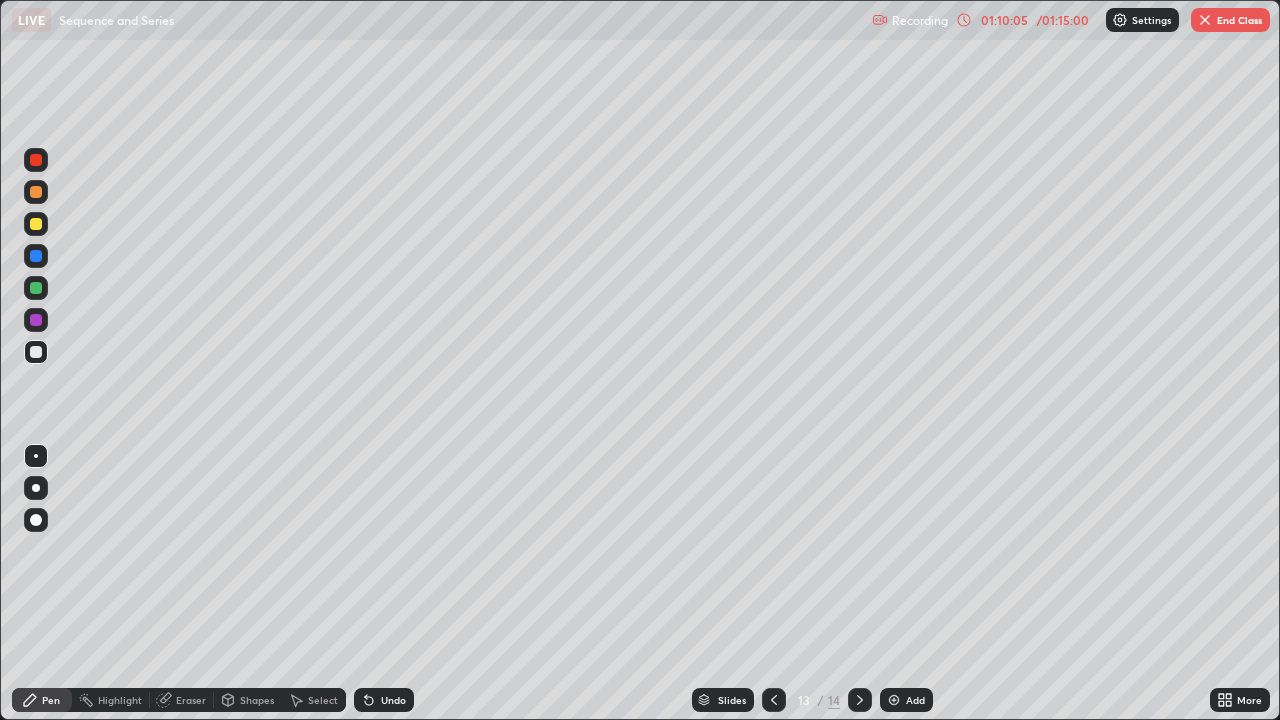 click at bounding box center [36, 352] 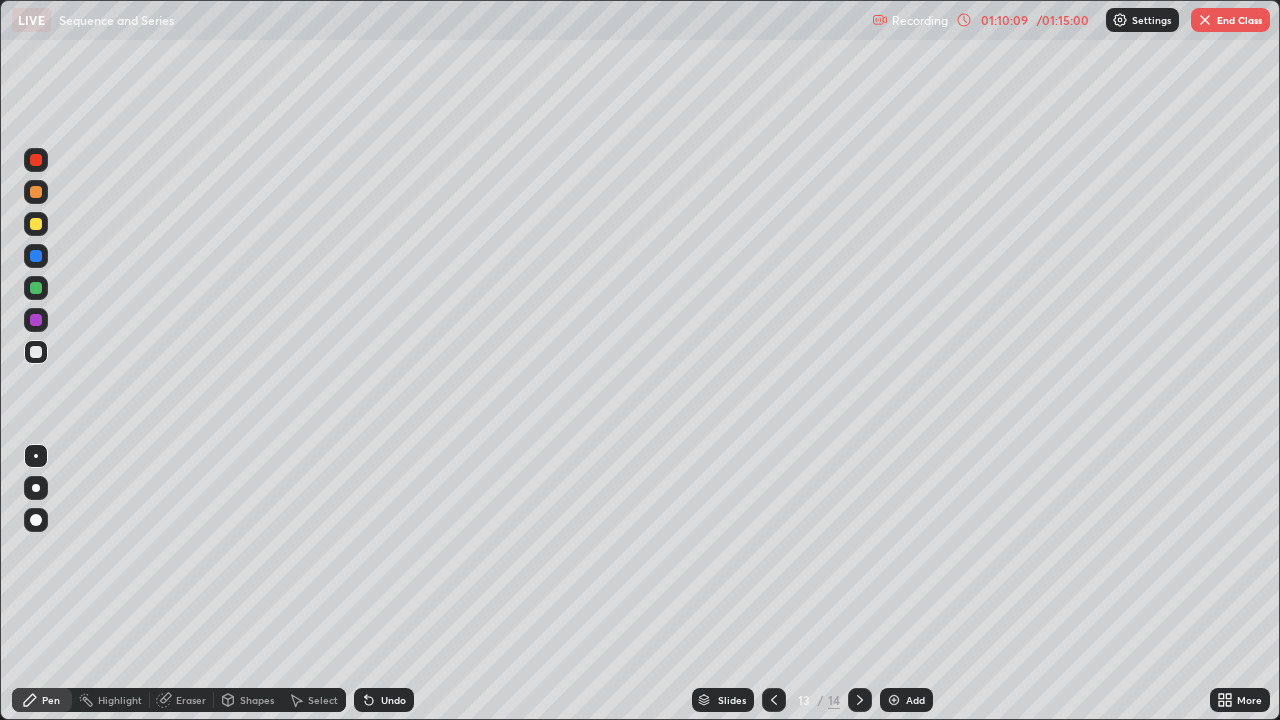 click at bounding box center [36, 288] 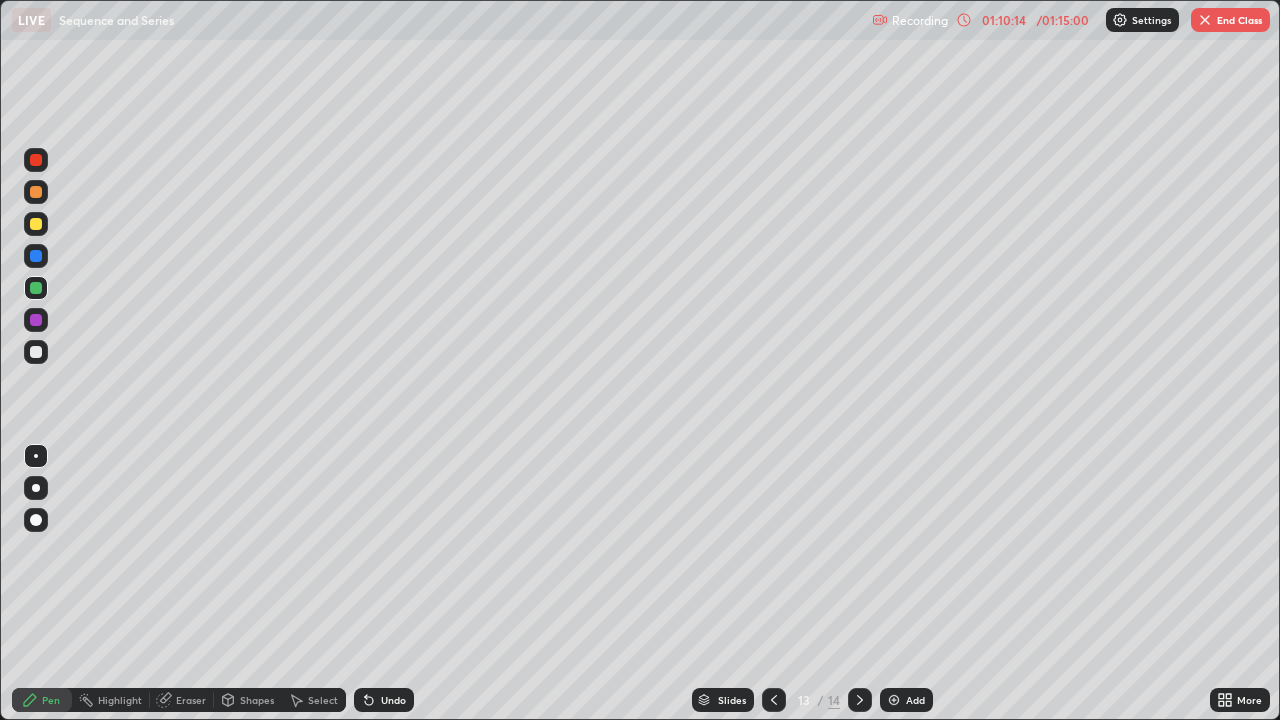 click at bounding box center [36, 352] 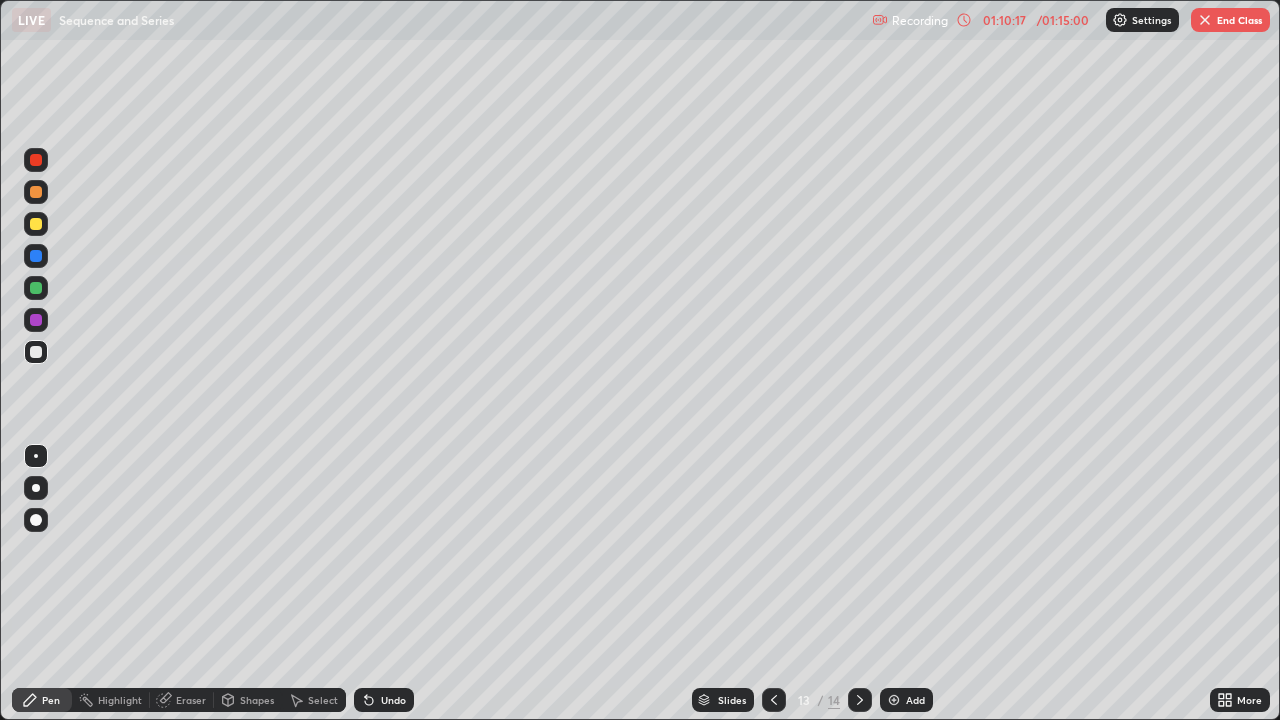 click at bounding box center [36, 288] 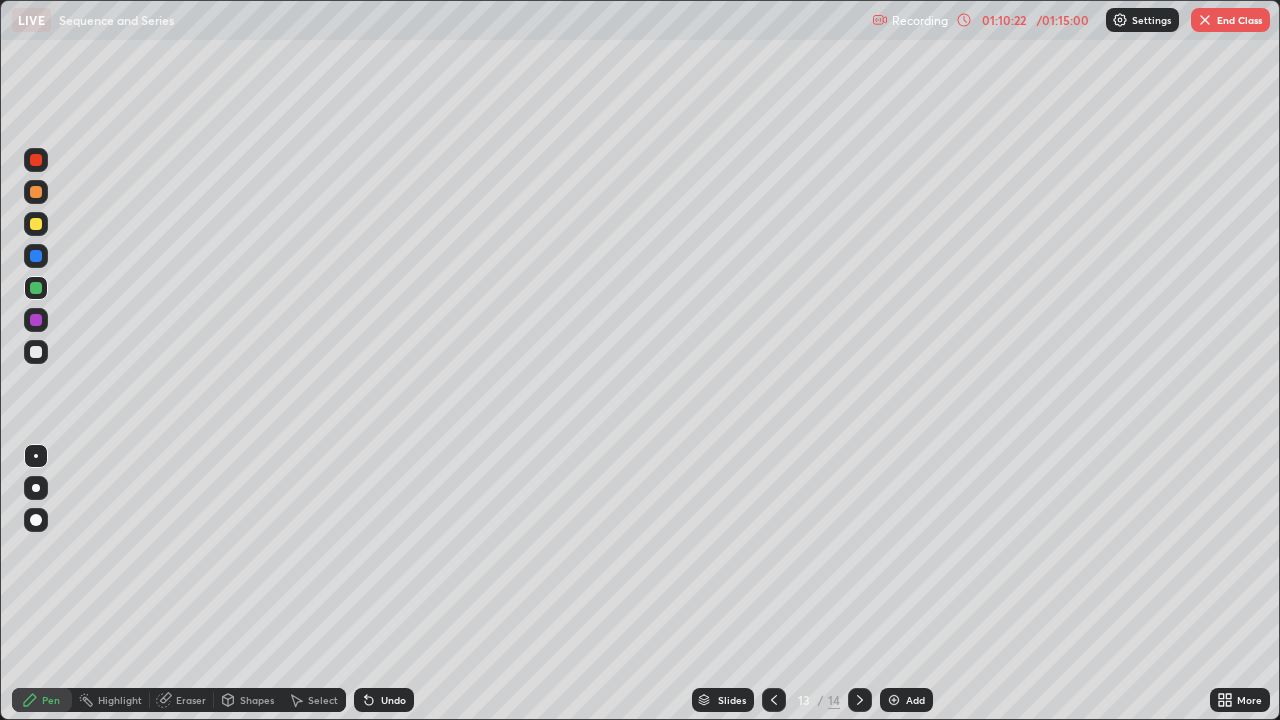 click at bounding box center [36, 352] 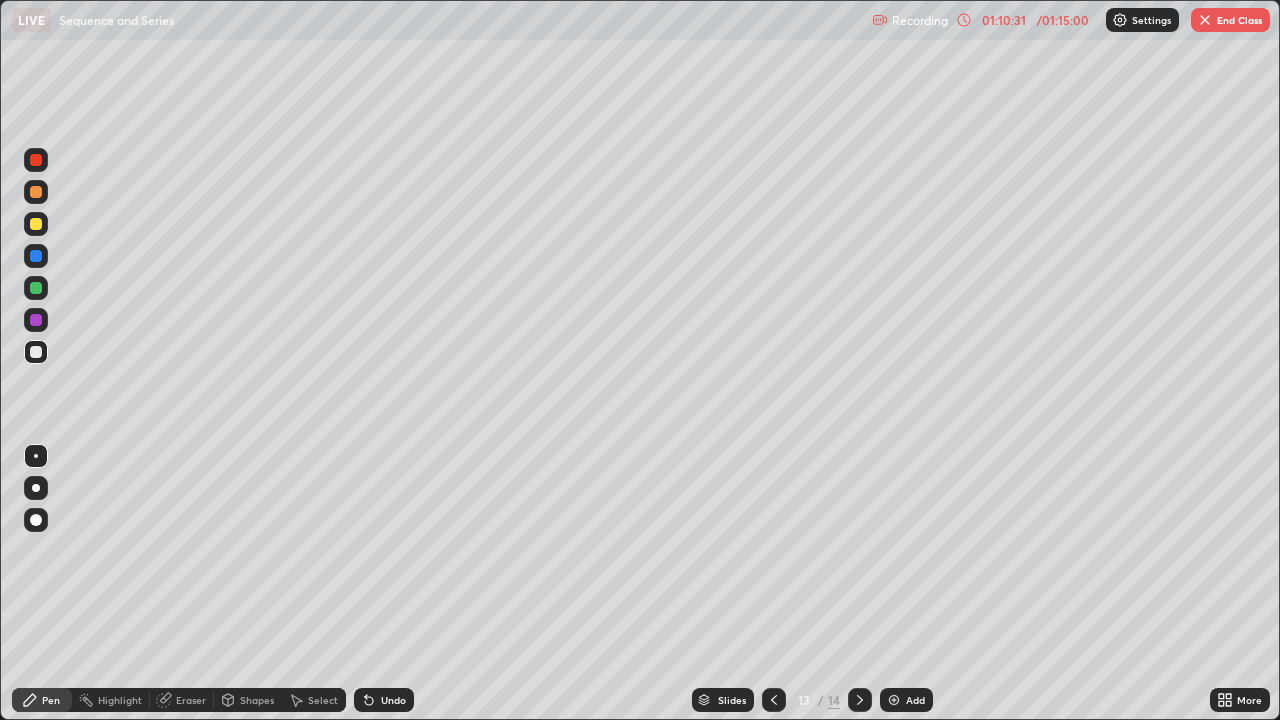 click on "Eraser" at bounding box center (191, 700) 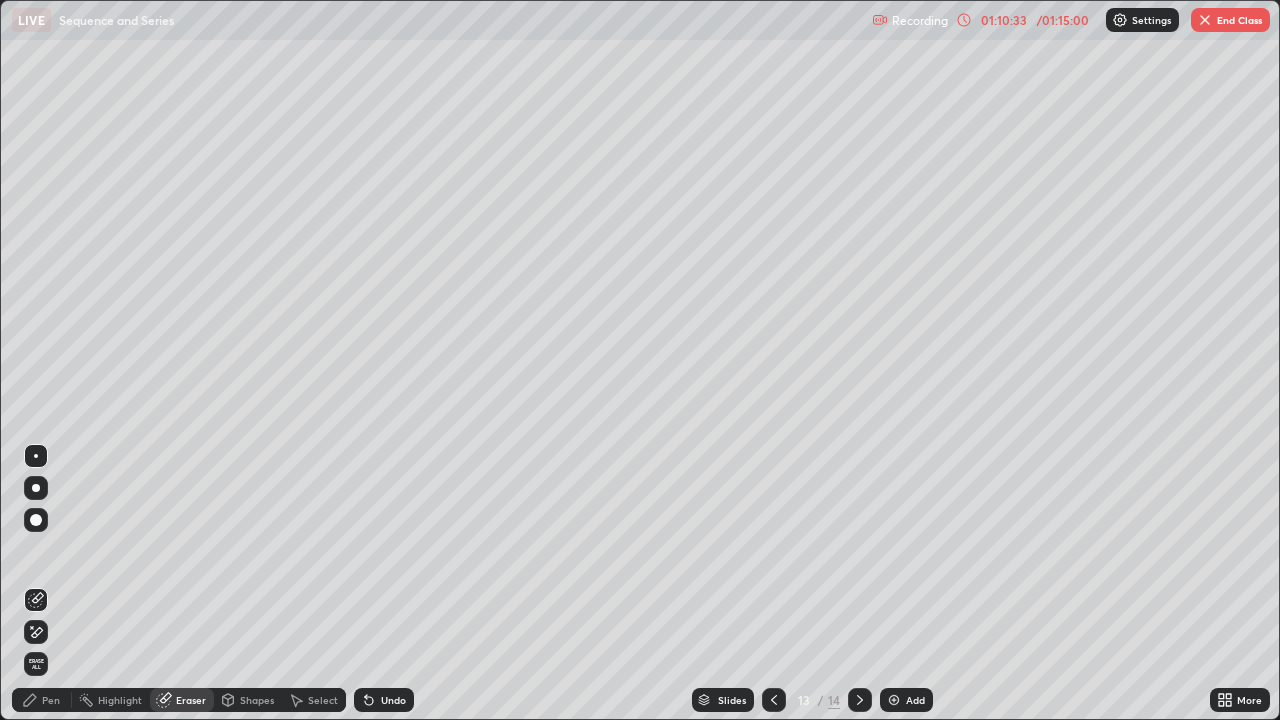 click on "Pen" at bounding box center [51, 700] 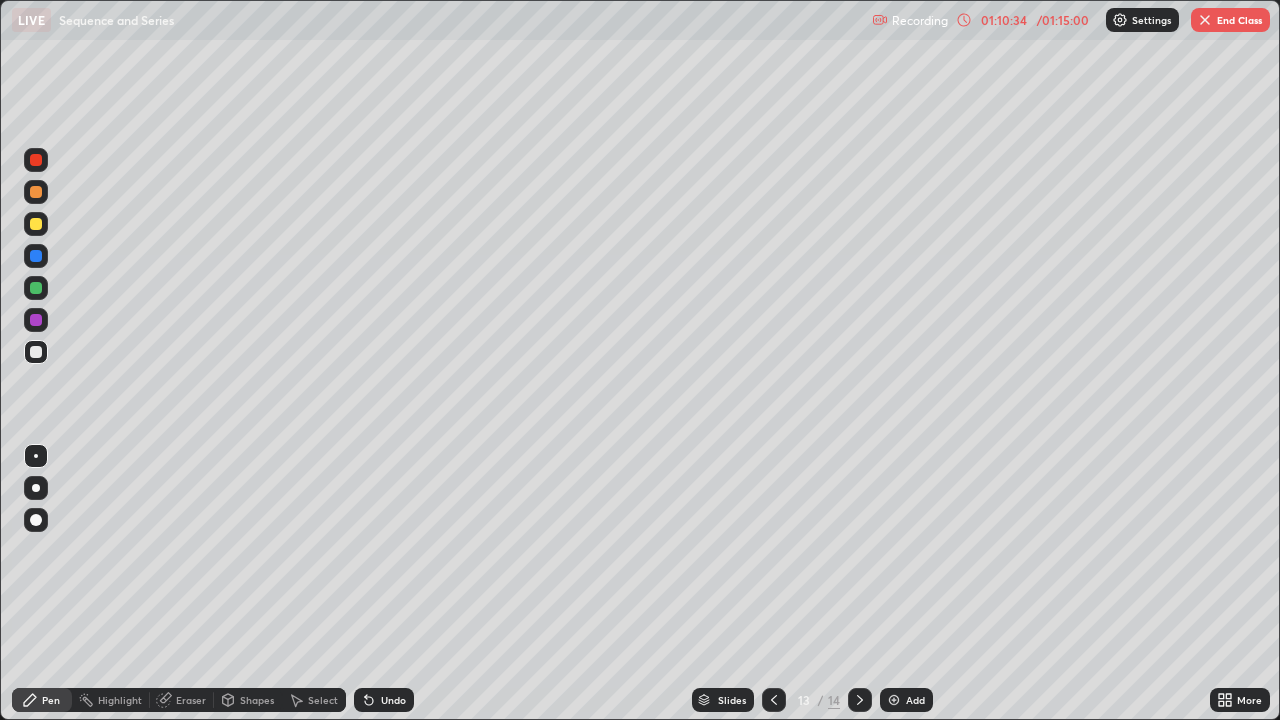 click at bounding box center [36, 352] 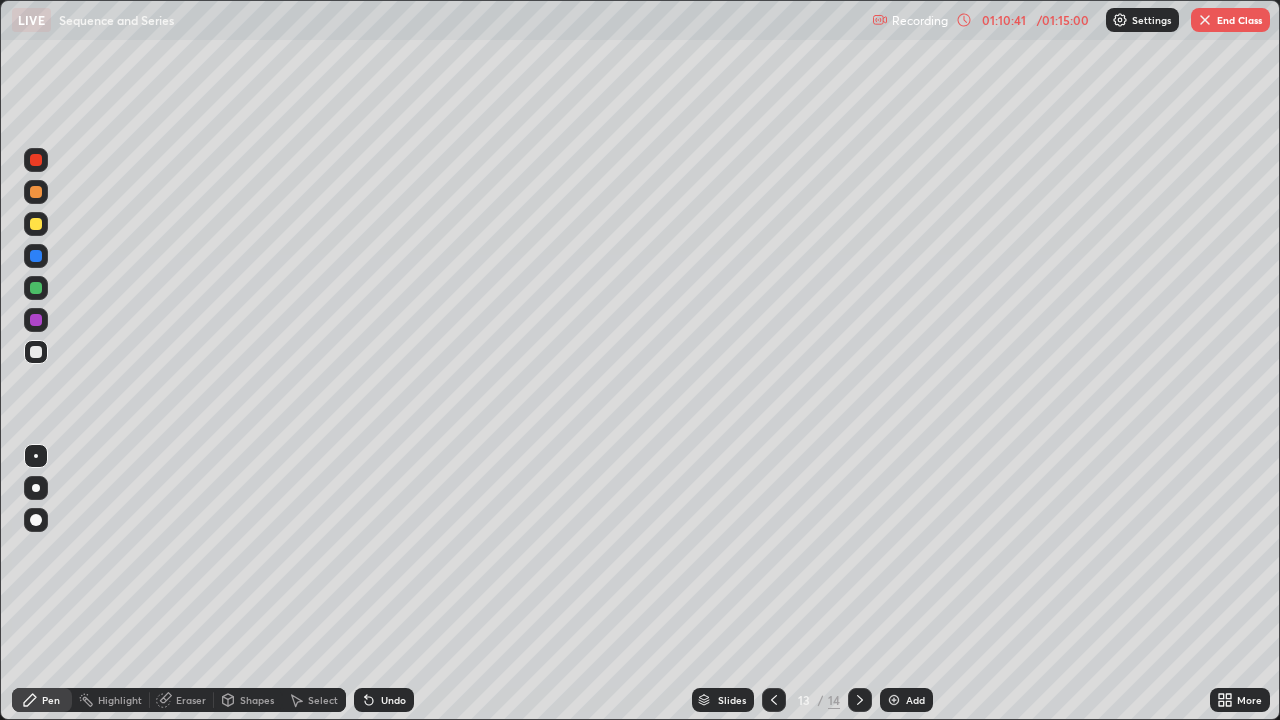 click at bounding box center [36, 288] 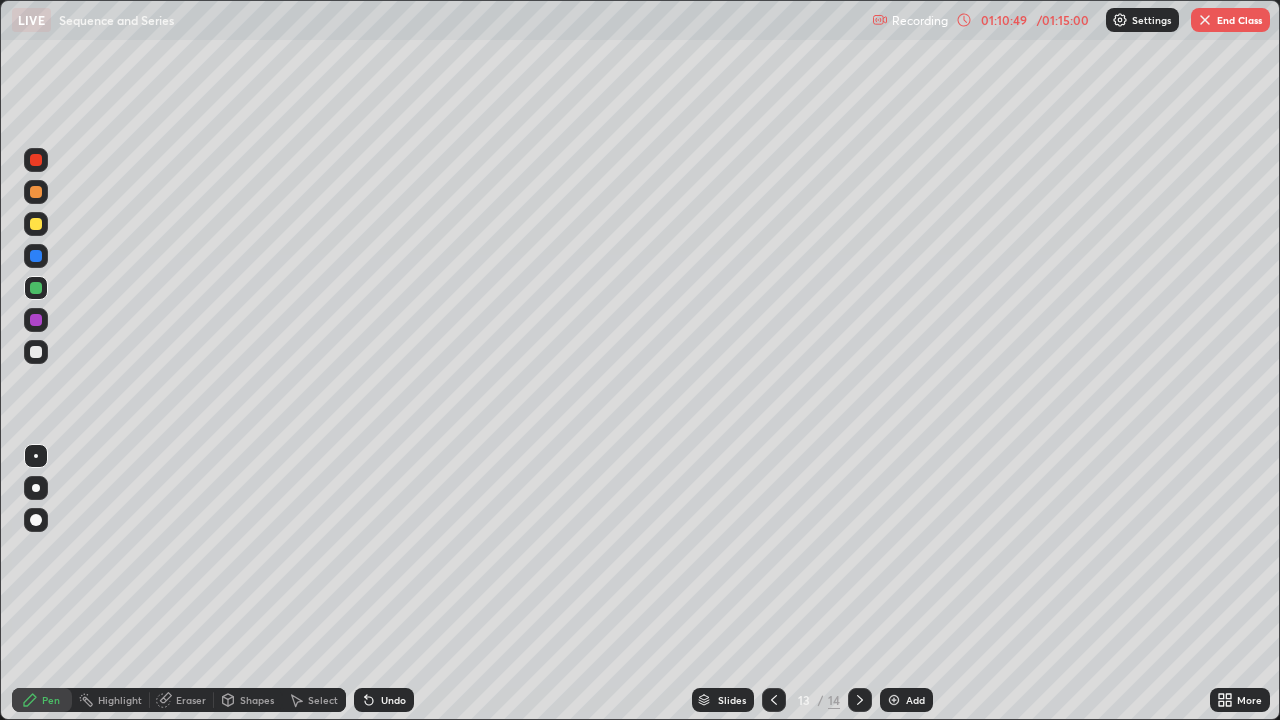 click at bounding box center (36, 352) 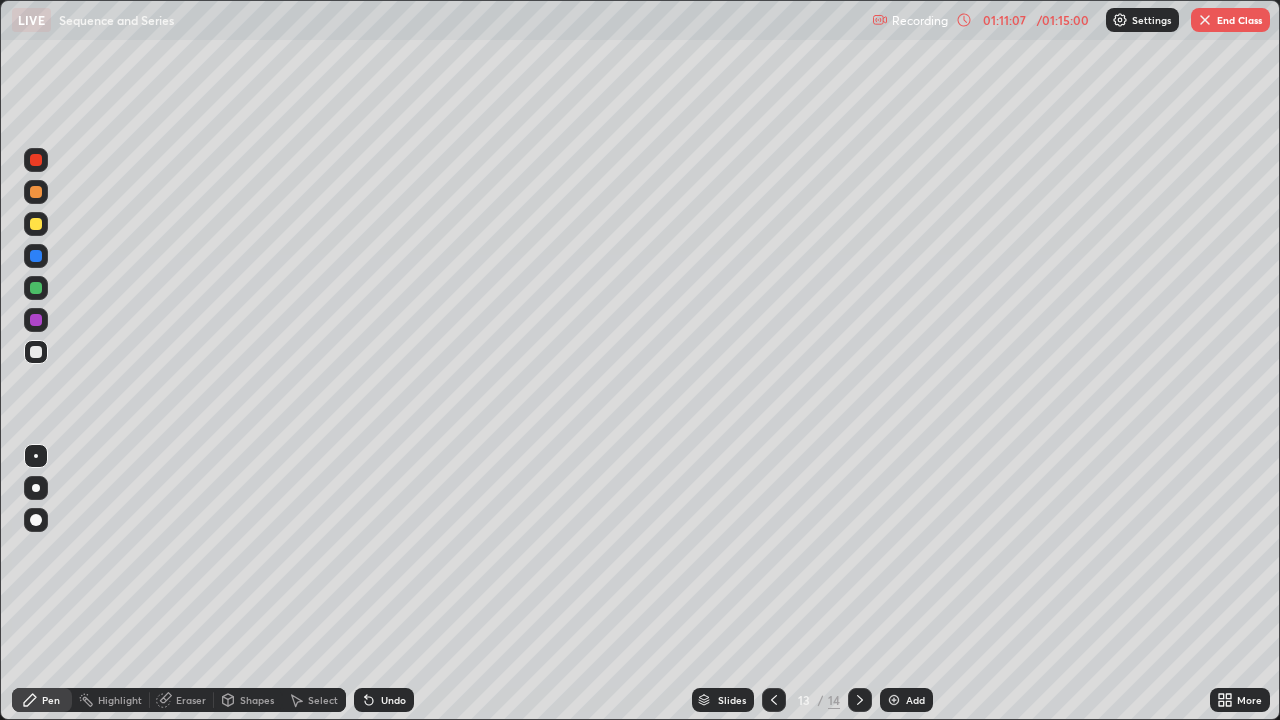 click on "Eraser" at bounding box center (182, 700) 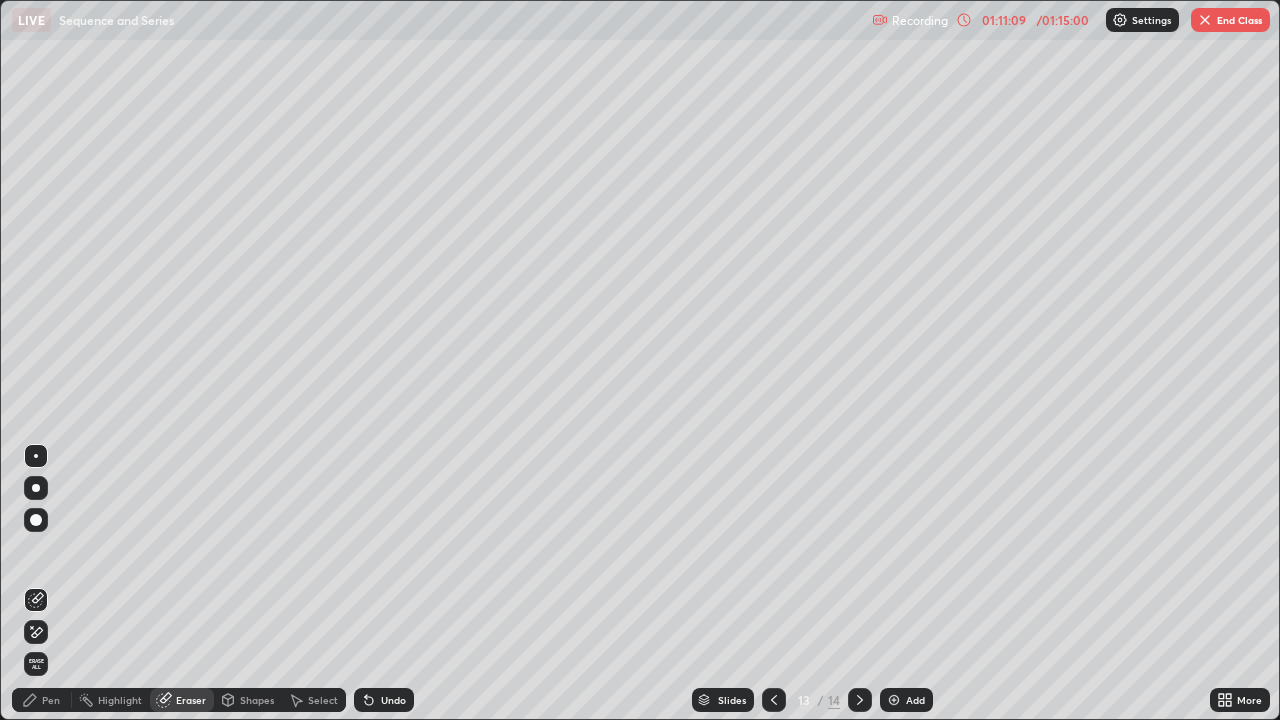 click on "Pen" at bounding box center (42, 700) 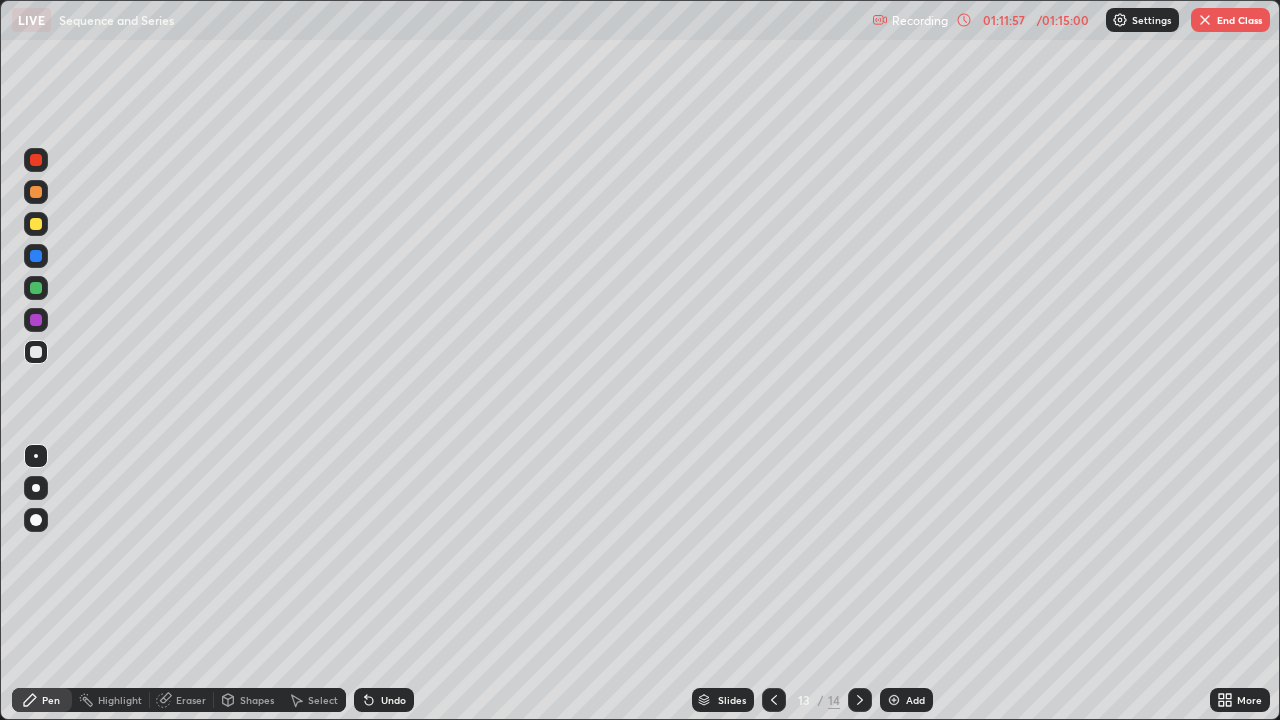 click on "Eraser" at bounding box center (182, 700) 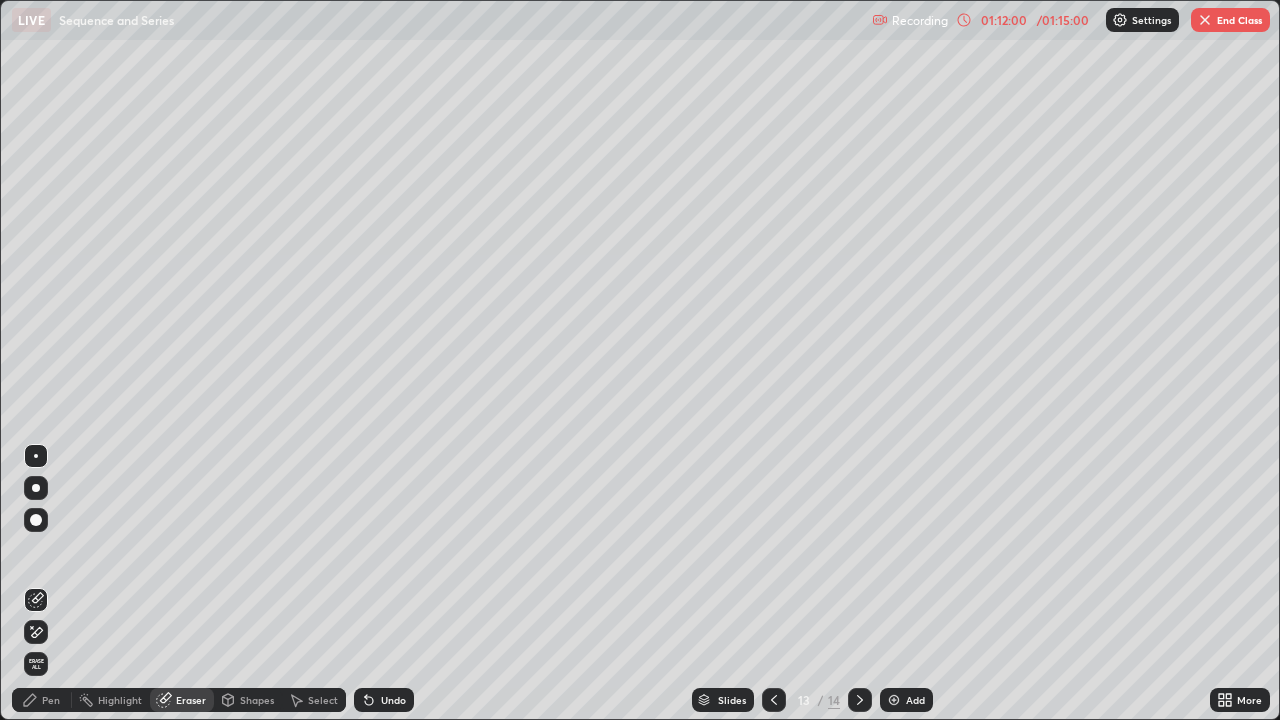 click on "Pen" at bounding box center [42, 700] 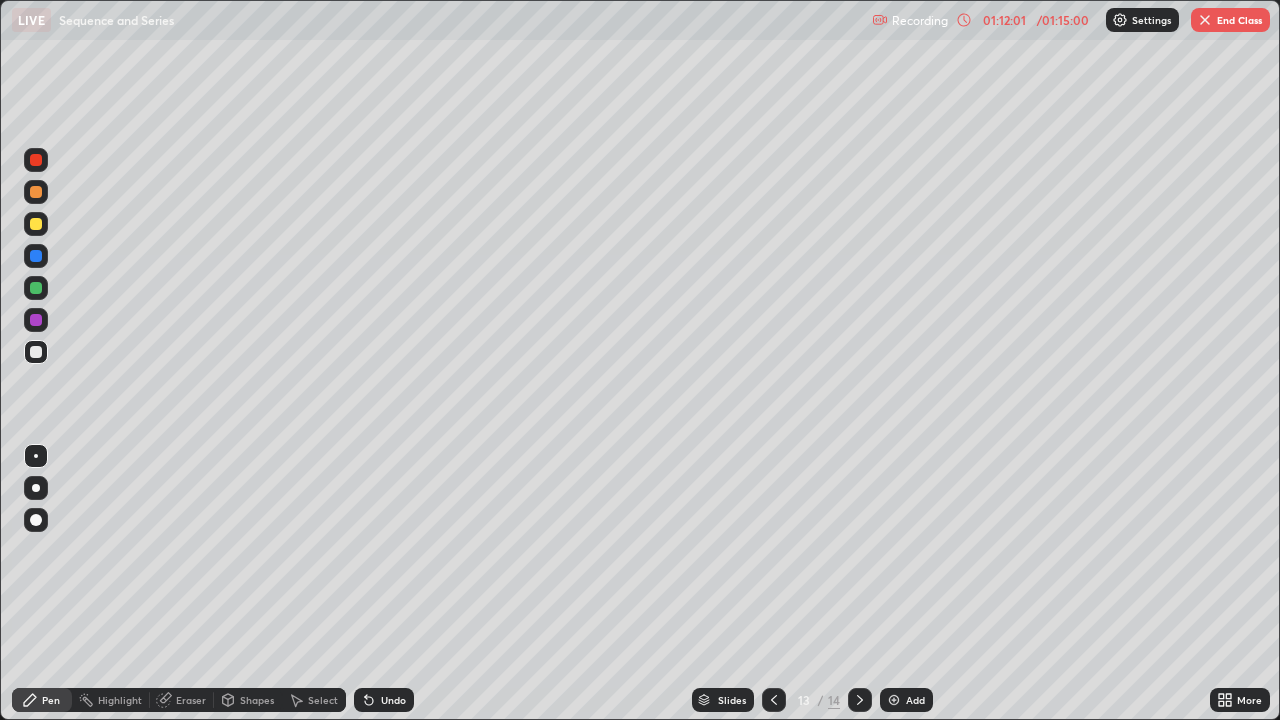 click at bounding box center [36, 352] 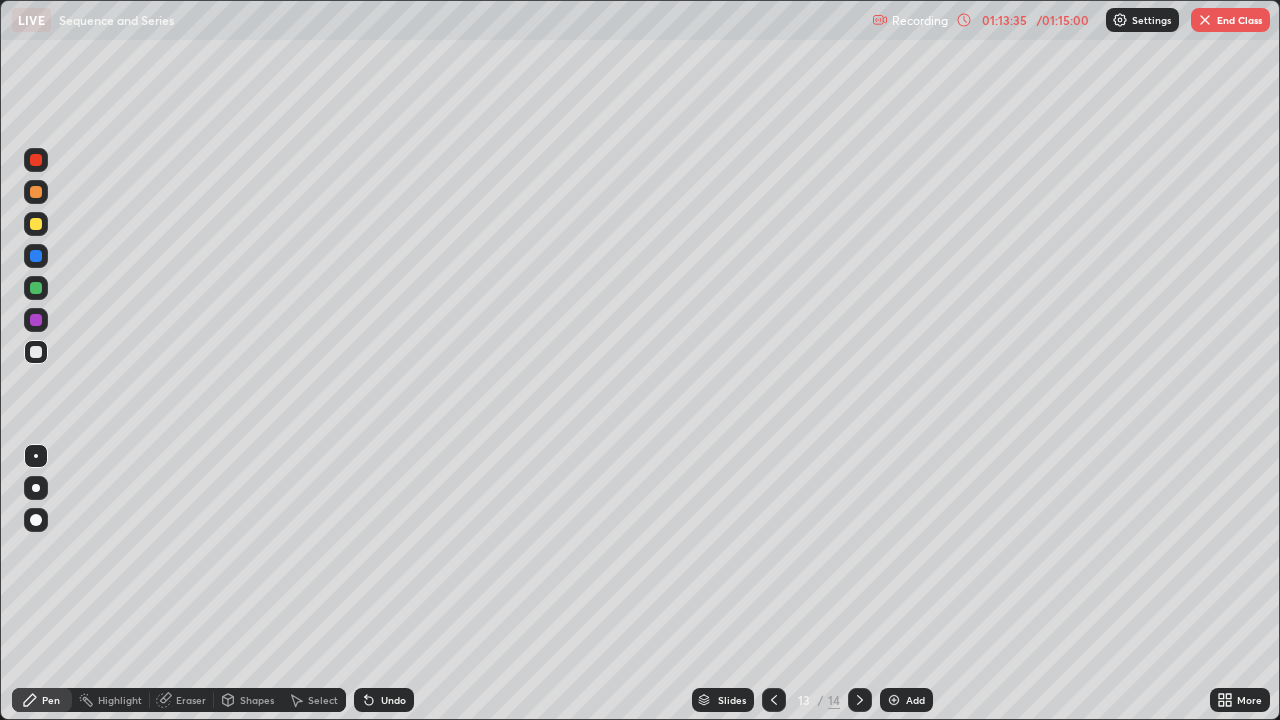click at bounding box center (1205, 20) 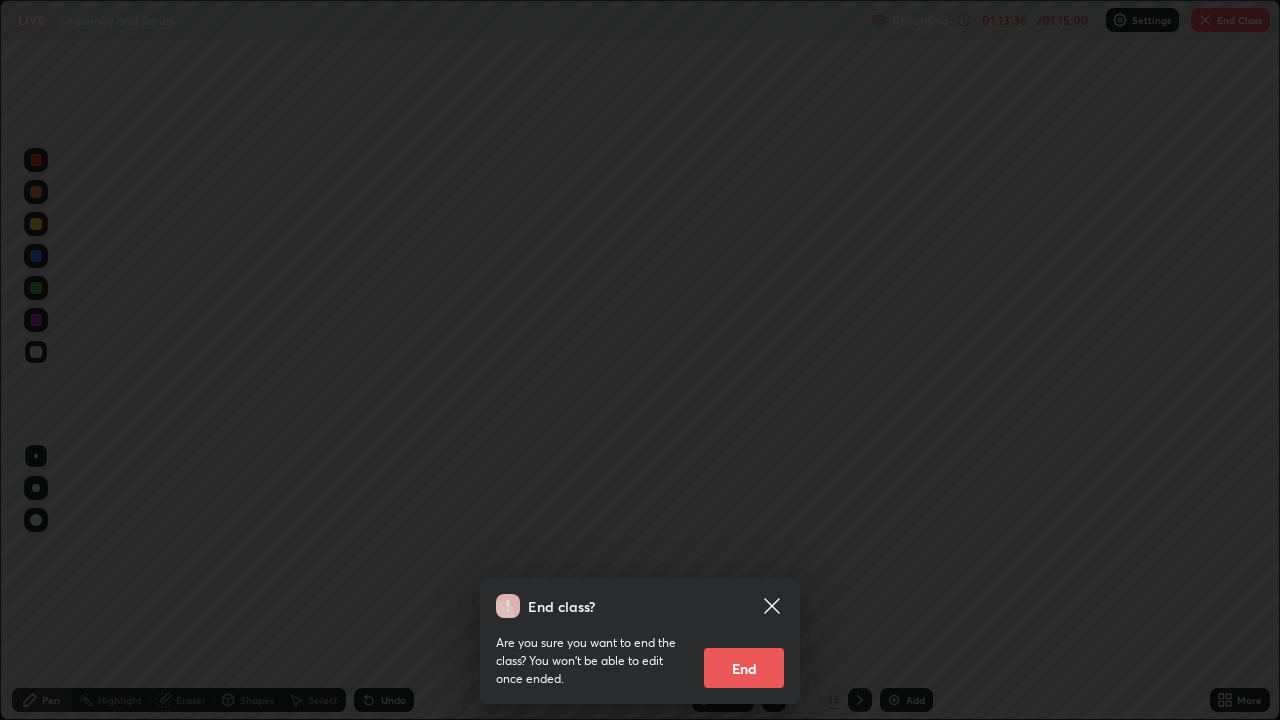 click on "End" at bounding box center (744, 668) 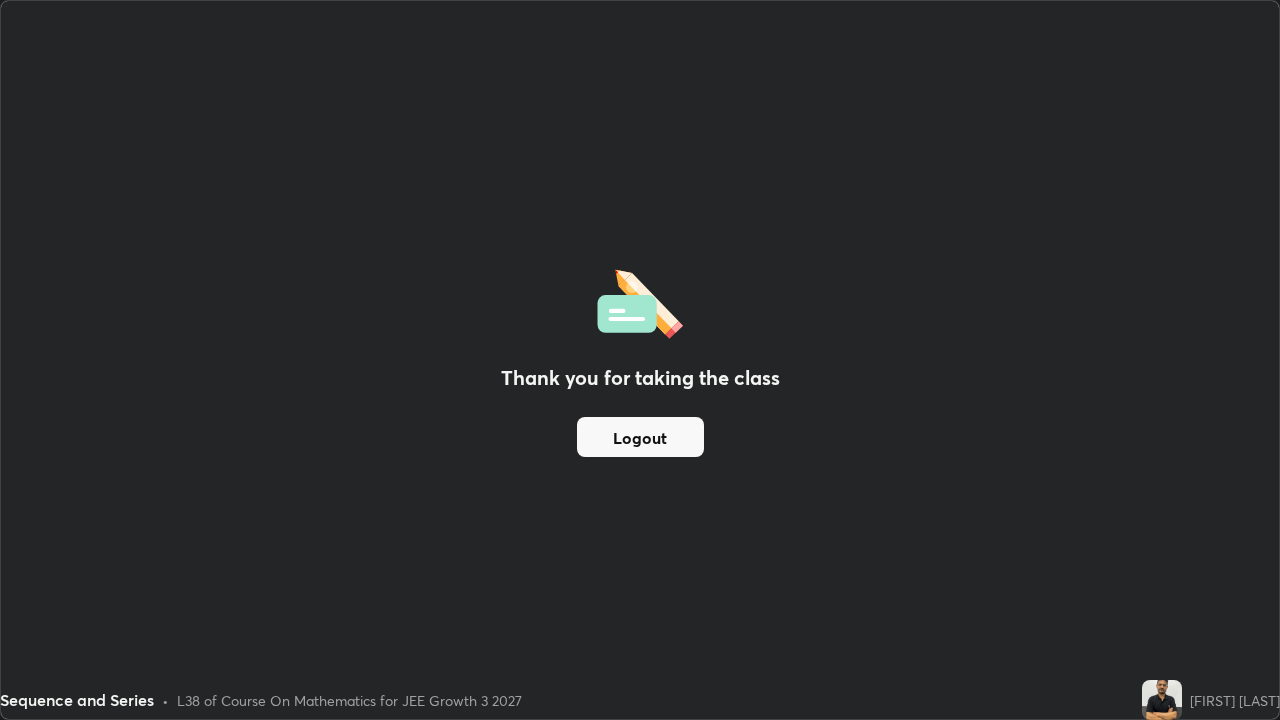 click on "Sequence and Series • L38 of Course On Mathematics for JEE Growth 3 2027" at bounding box center [567, 700] 